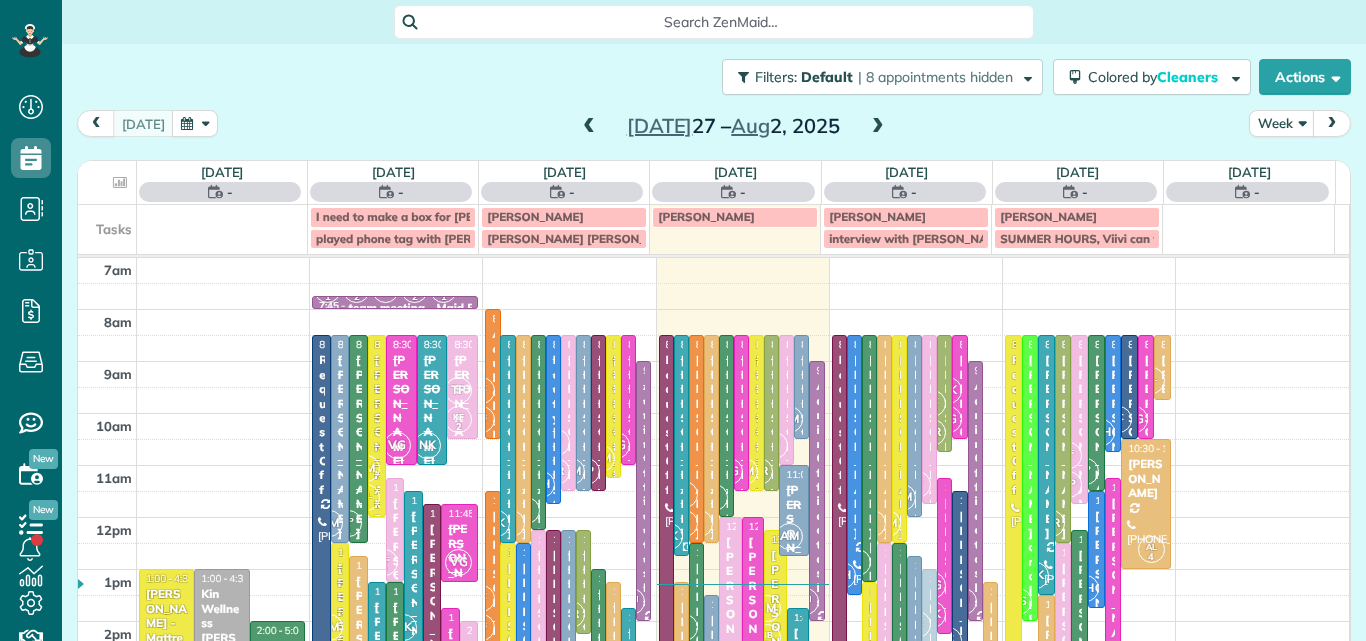 scroll, scrollTop: 0, scrollLeft: 0, axis: both 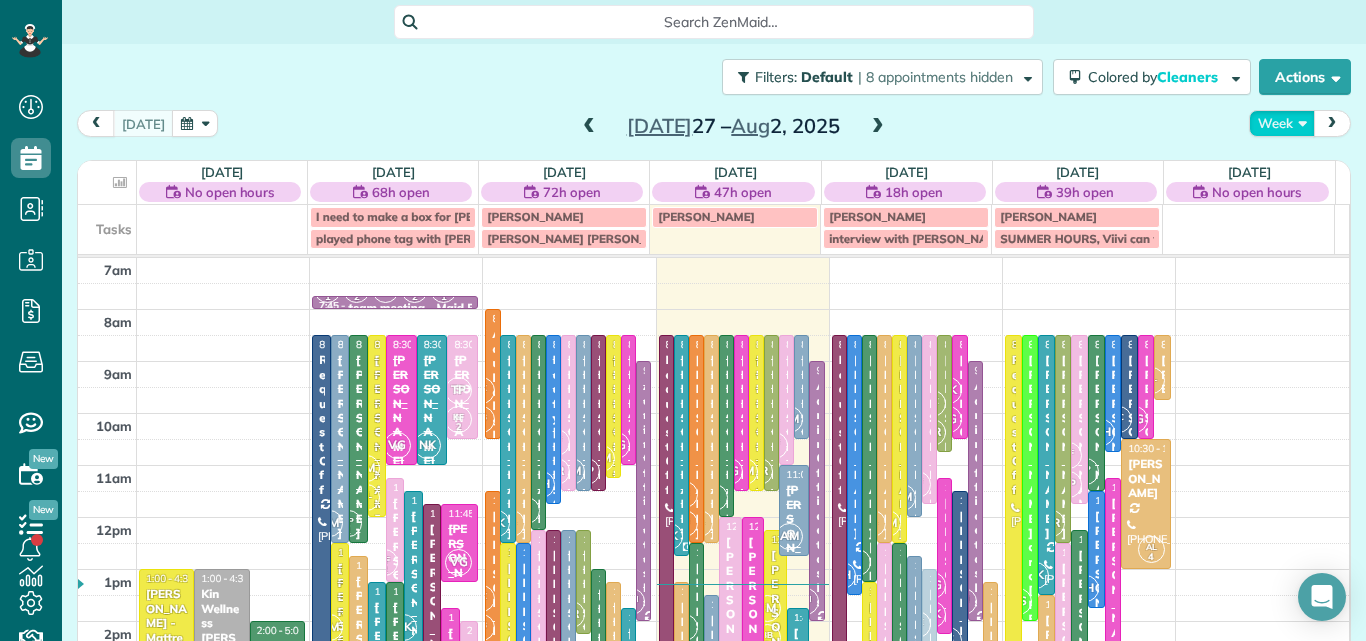 click on "Week" at bounding box center [1282, 123] 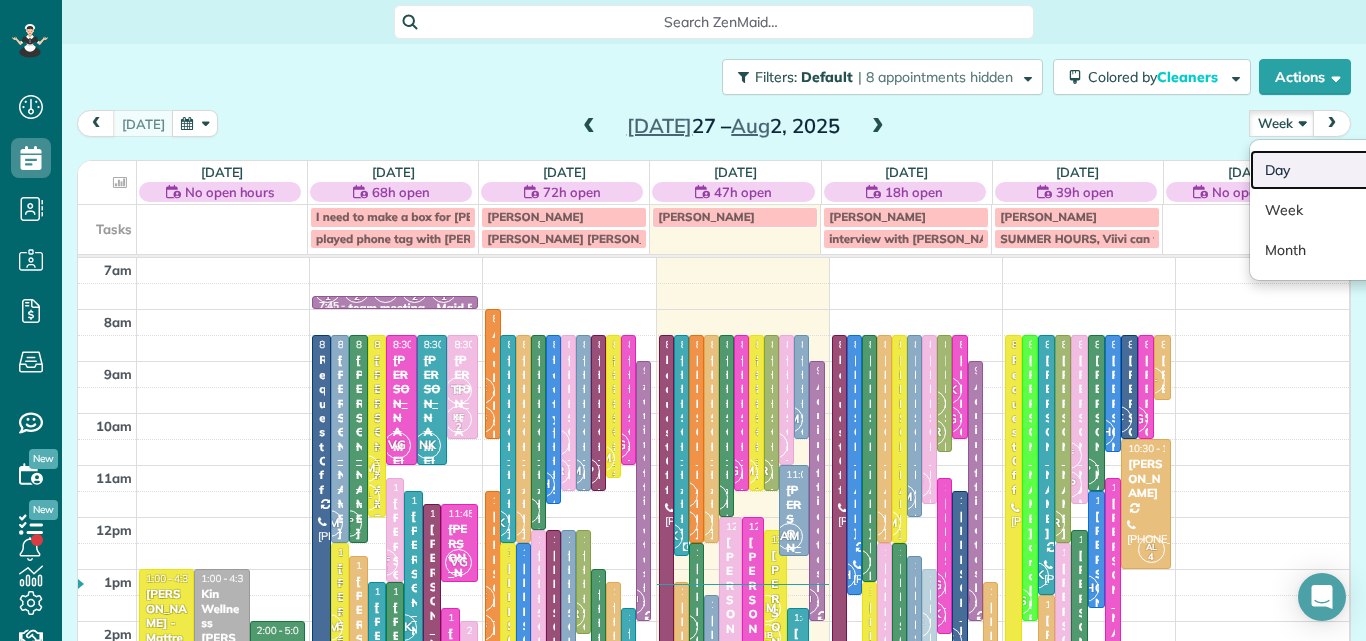 click on "Day" at bounding box center (1329, 170) 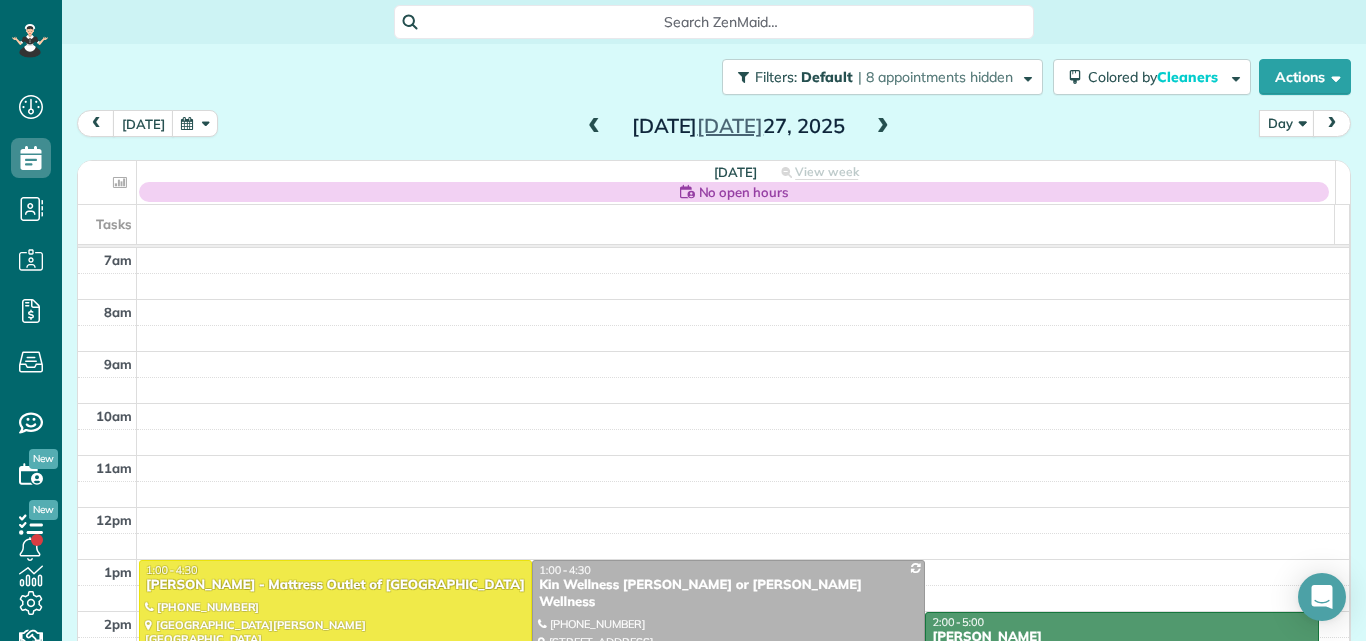 click at bounding box center [883, 127] 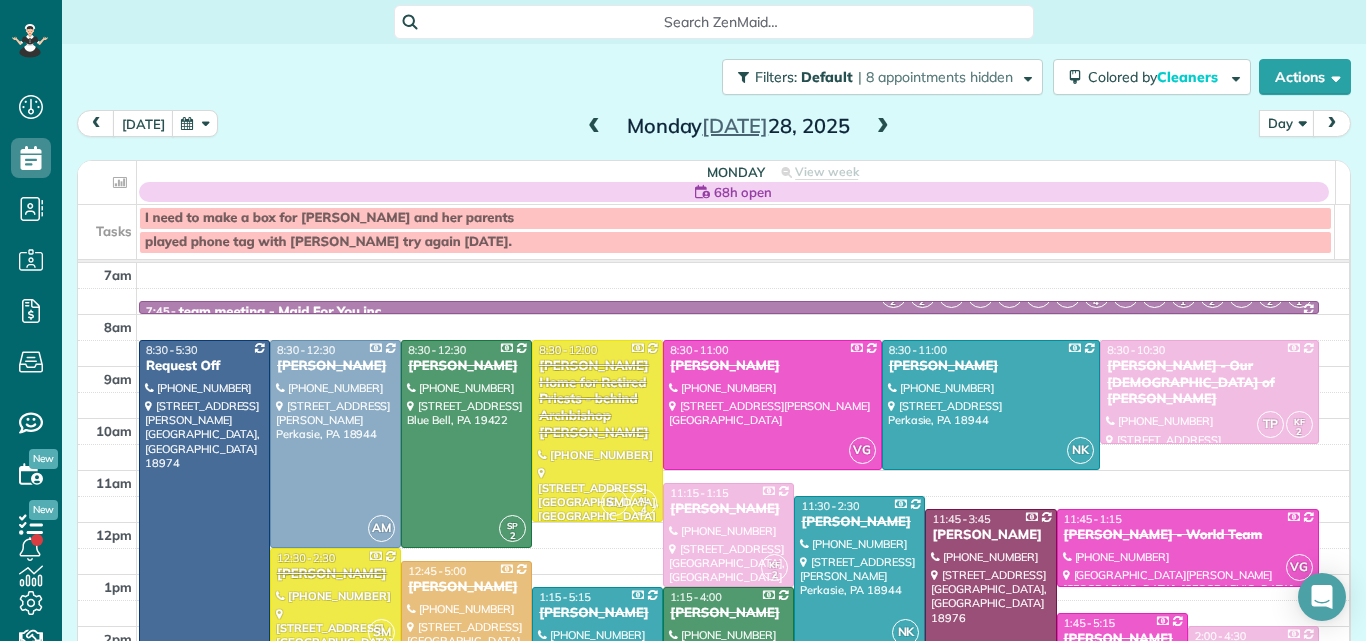 click at bounding box center [883, 127] 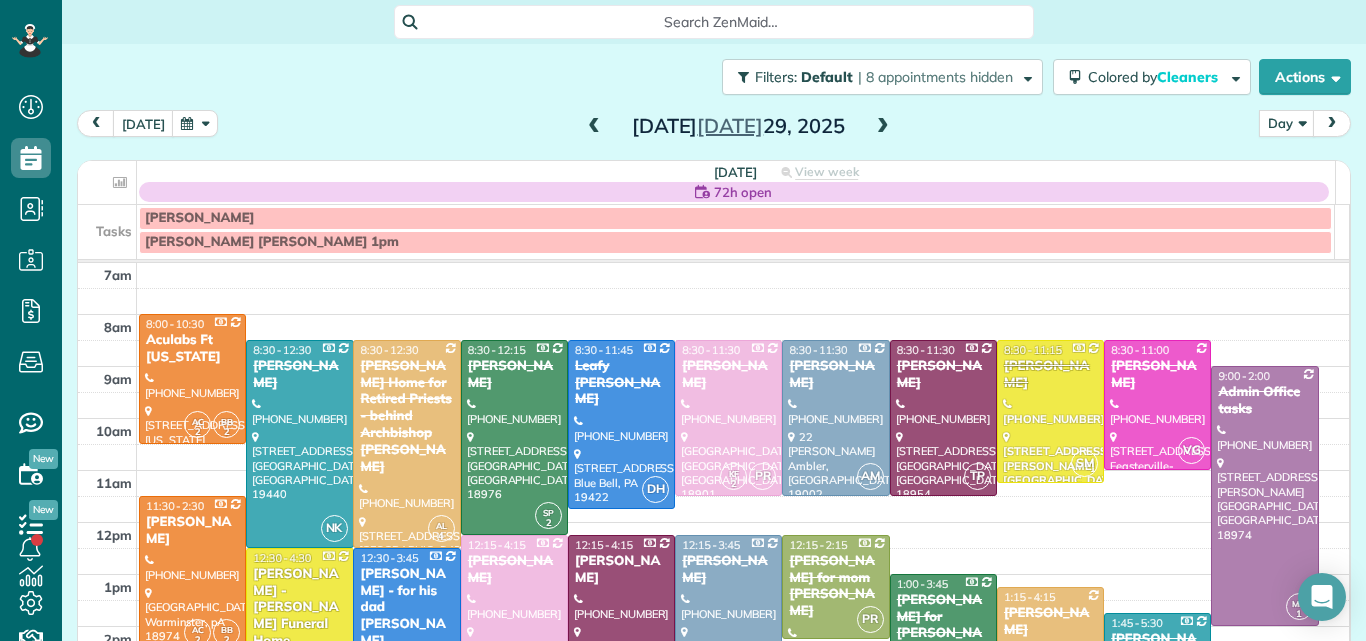 click at bounding box center [883, 127] 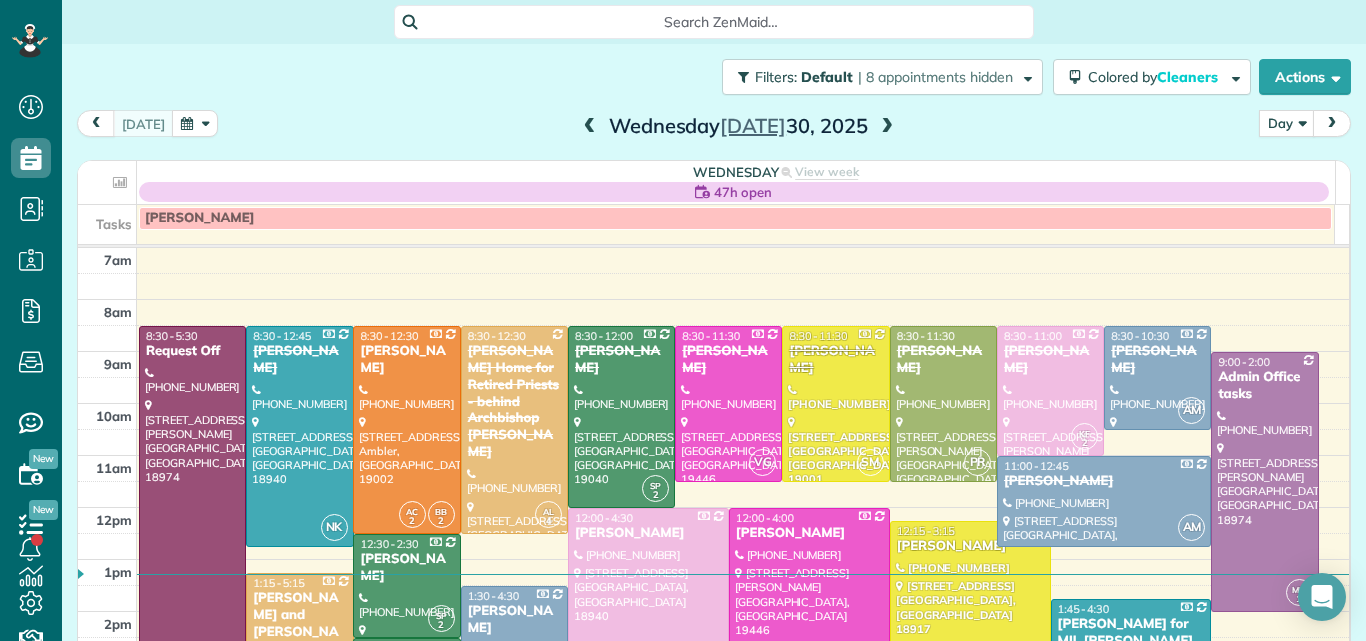 click at bounding box center (887, 127) 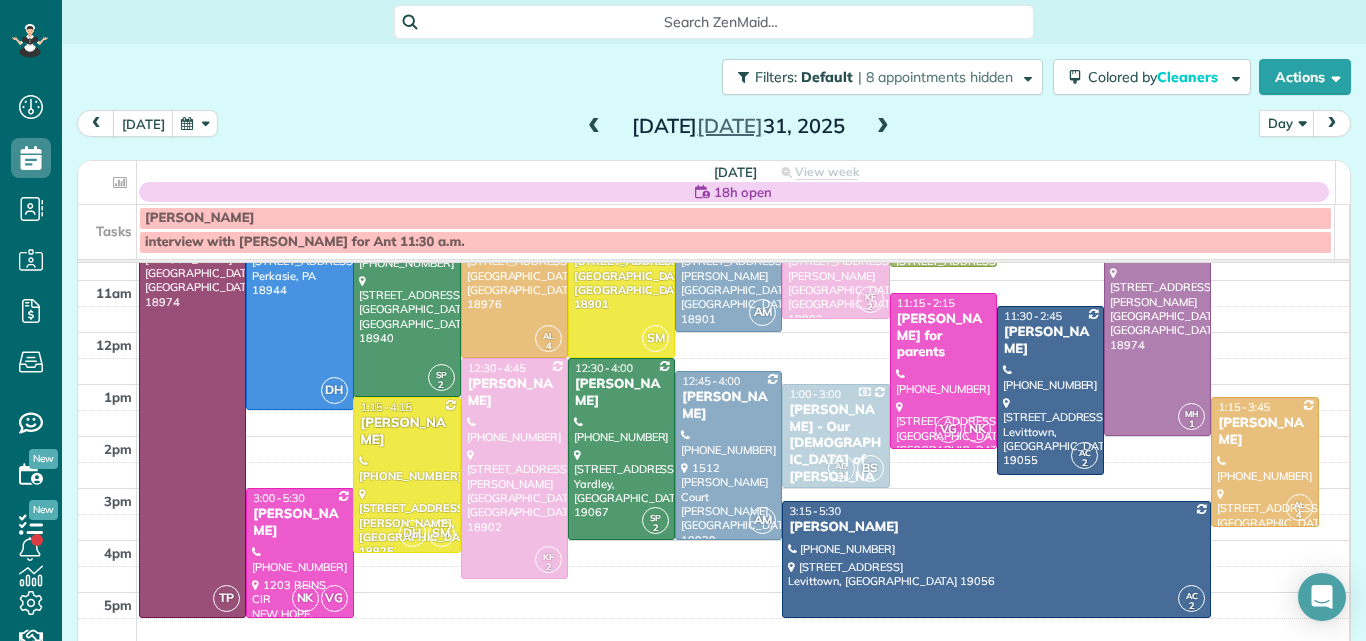 scroll, scrollTop: 192, scrollLeft: 0, axis: vertical 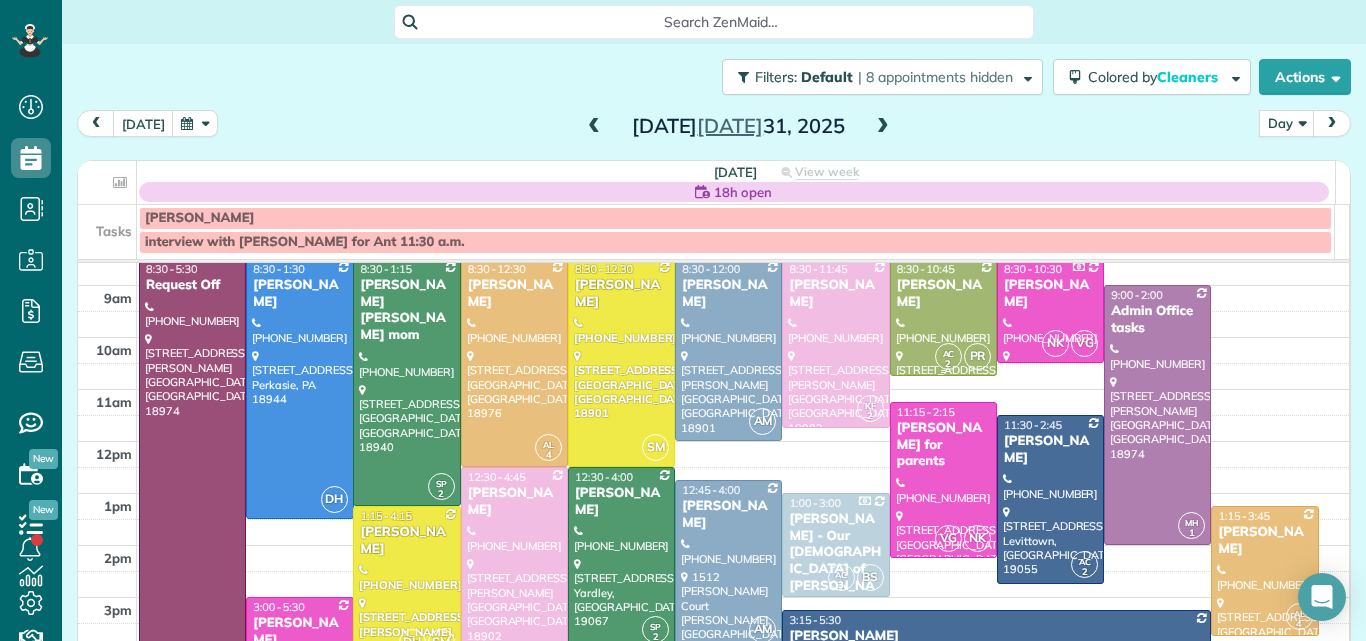 click on "[PERSON_NAME]" at bounding box center [943, 294] 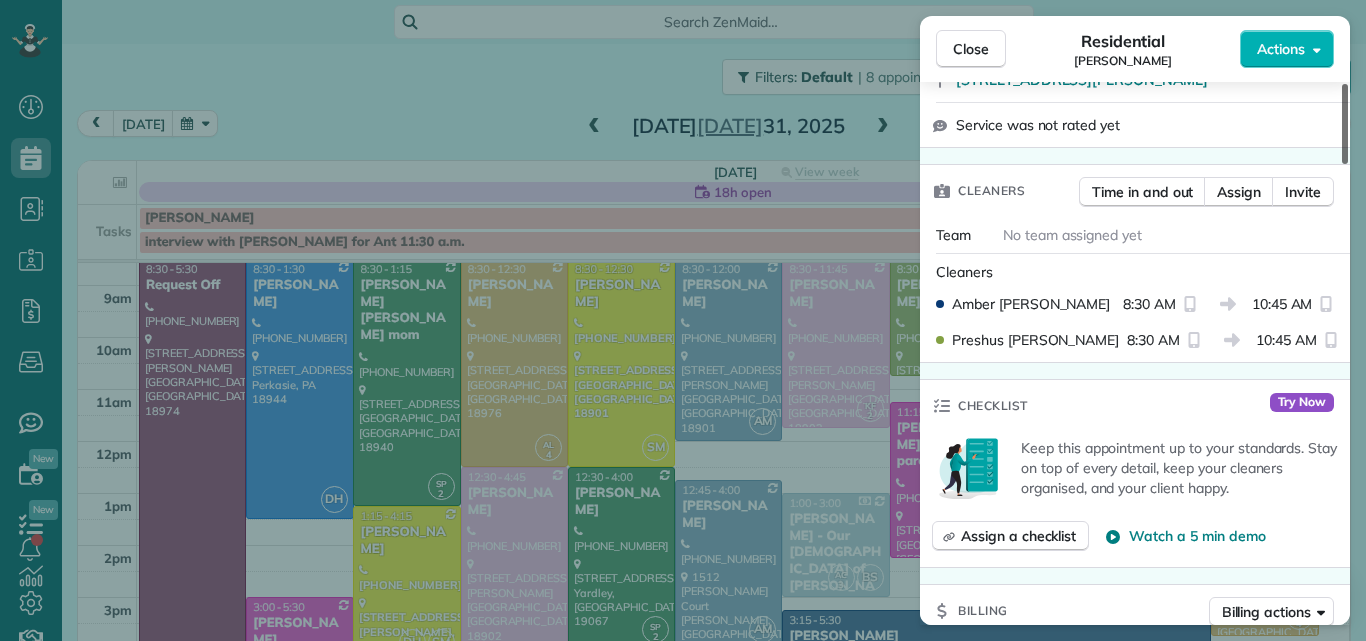 drag, startPoint x: 1345, startPoint y: 142, endPoint x: 1346, endPoint y: 209, distance: 67.00746 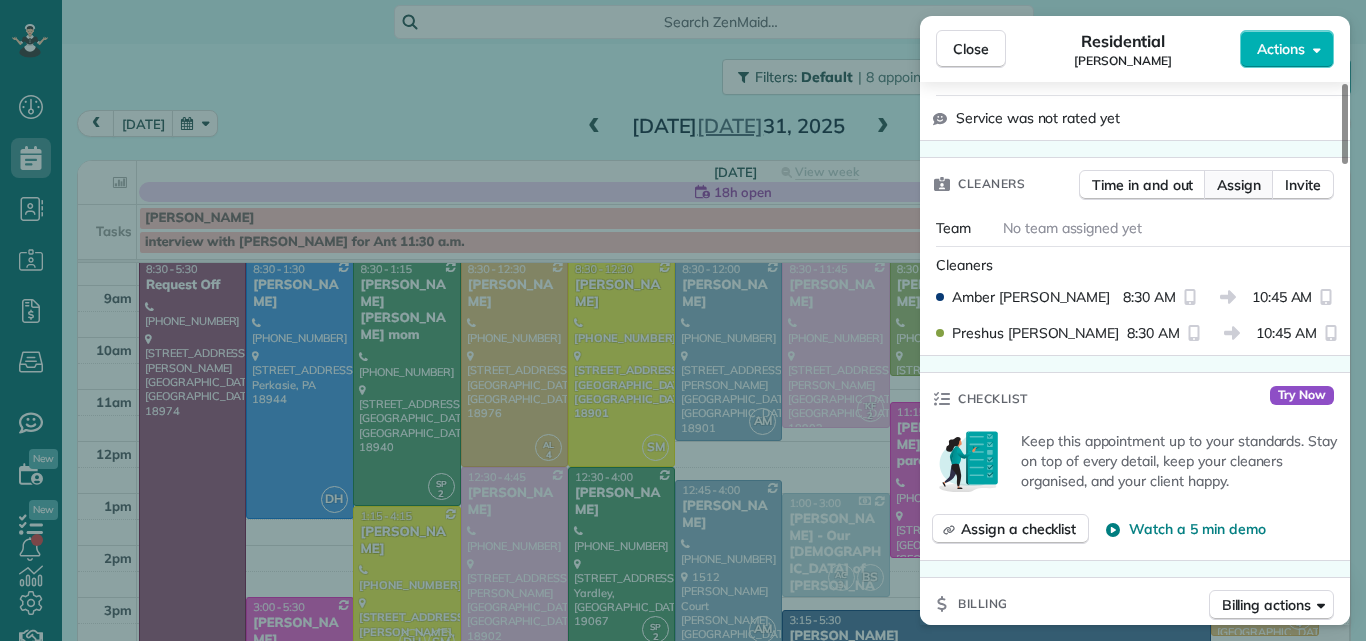 click on "Assign" at bounding box center (1239, 185) 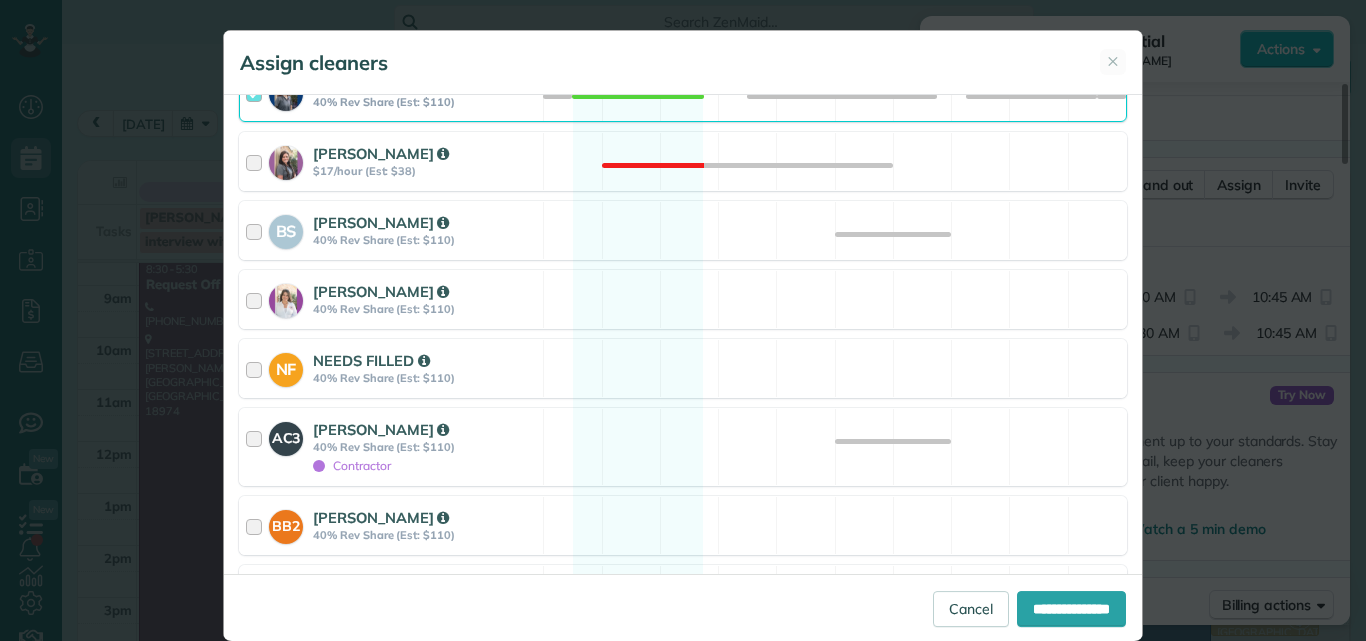scroll, scrollTop: 681, scrollLeft: 0, axis: vertical 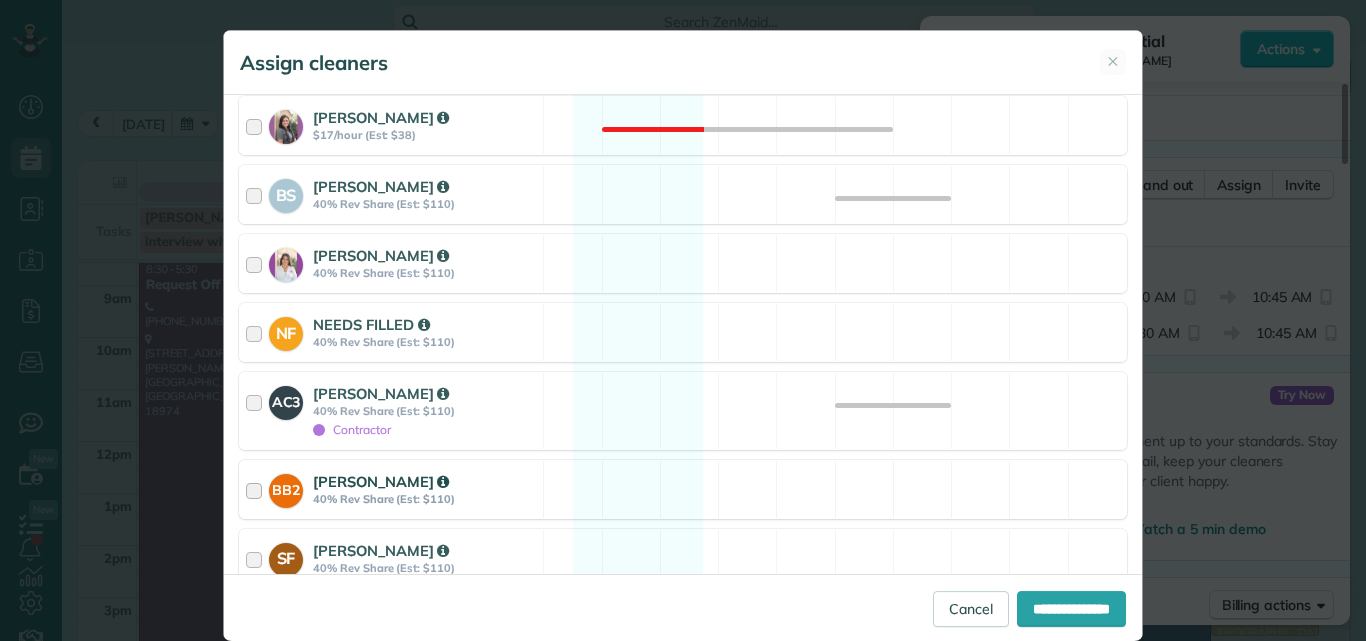 click at bounding box center (257, 489) 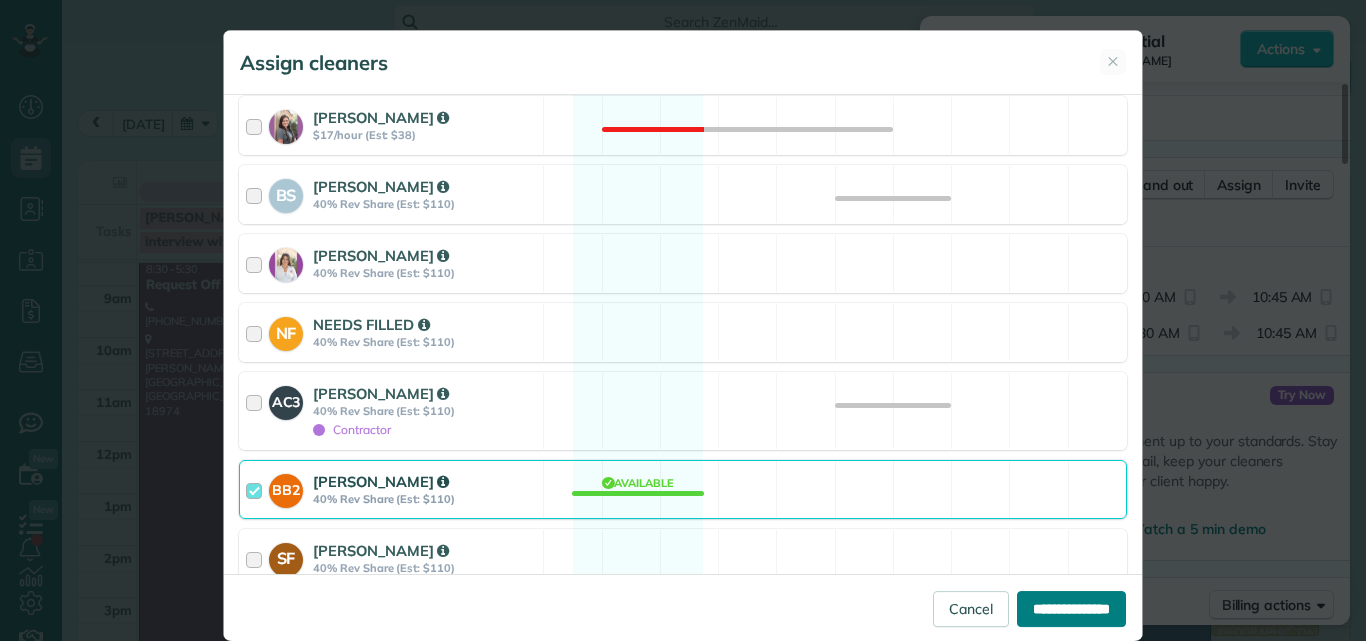 click on "**********" at bounding box center [1071, 609] 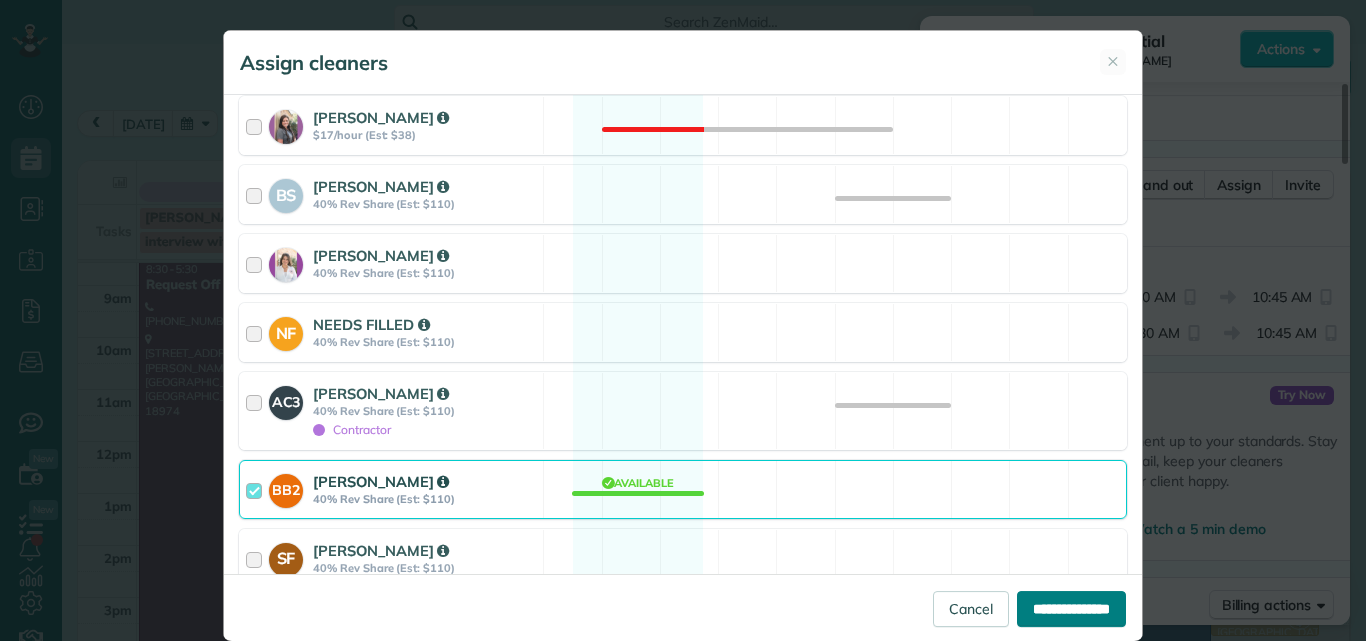 type on "**********" 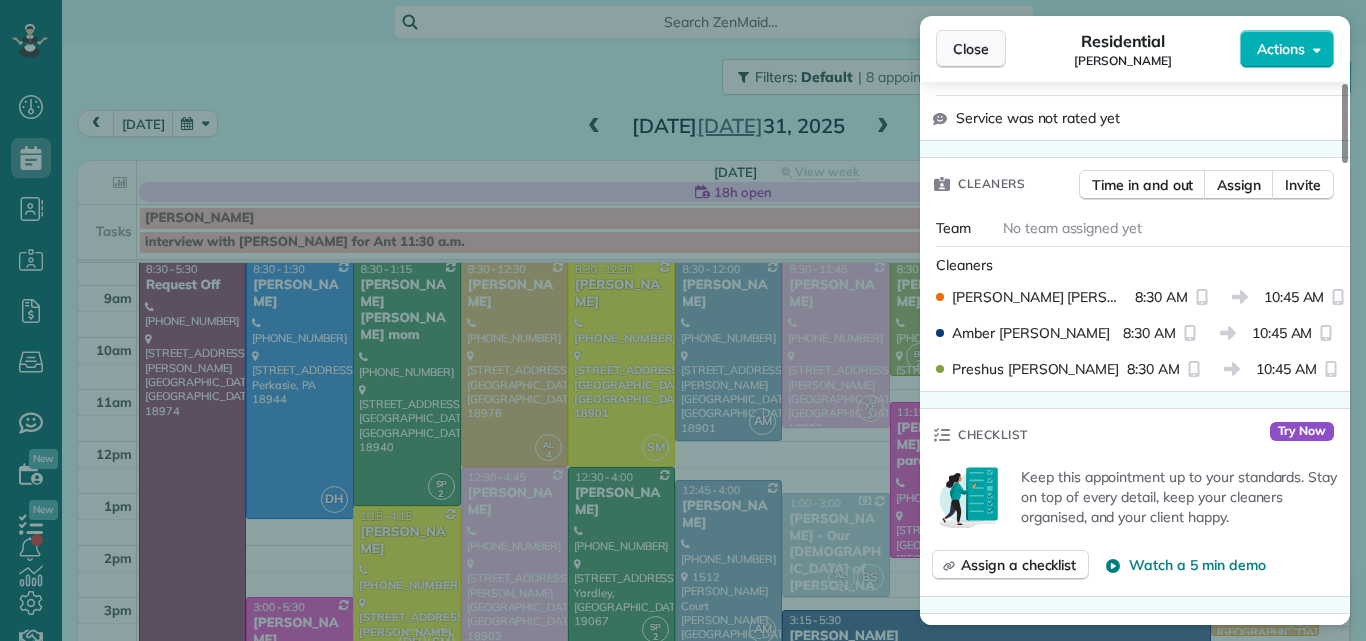 click on "Close" at bounding box center [971, 49] 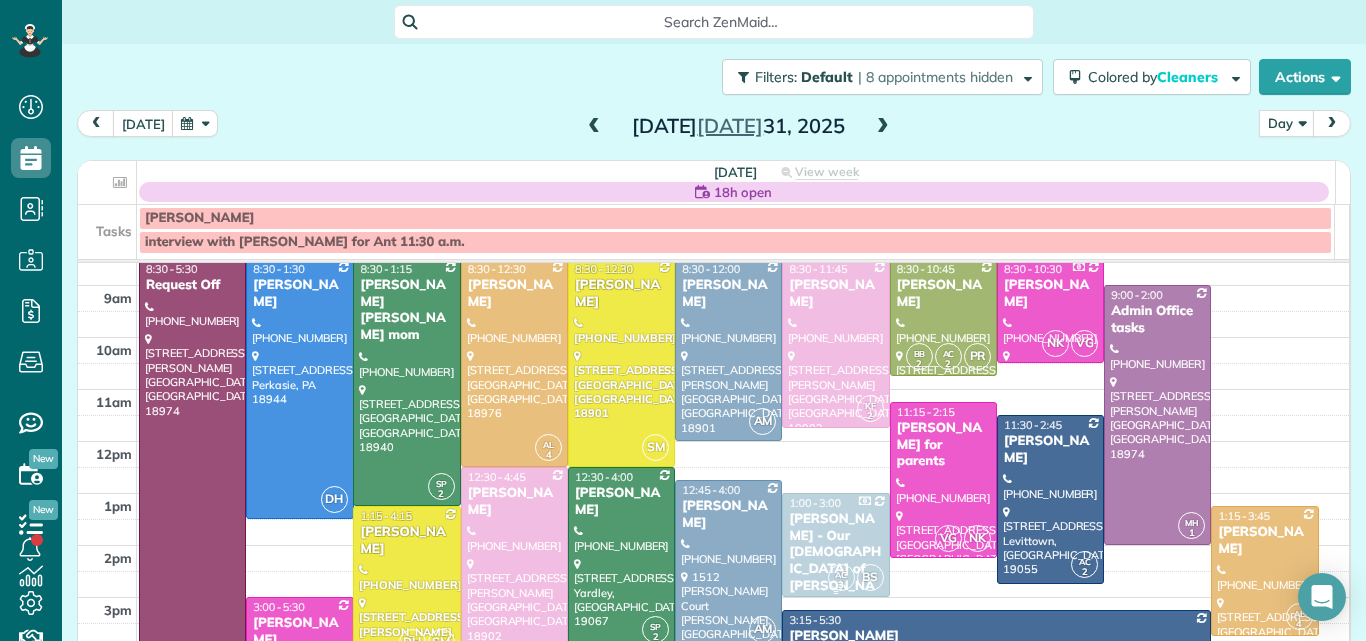 click on "1:00 - 3:00" at bounding box center (835, 503) 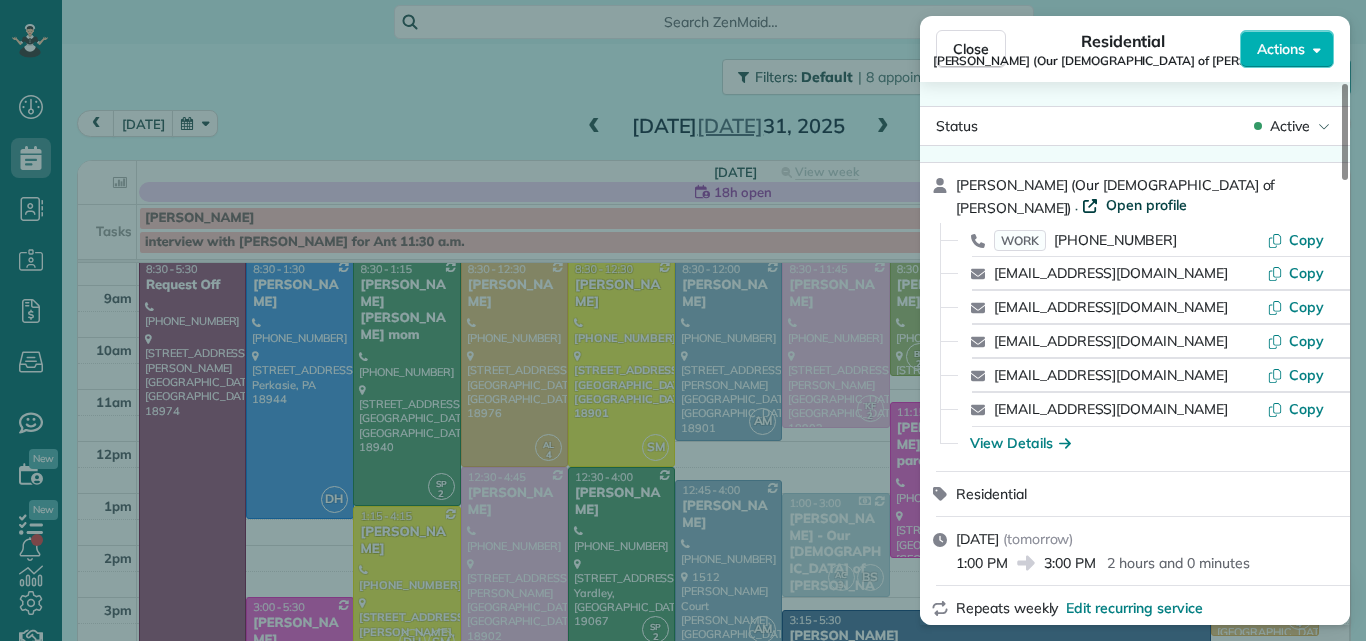 click on "Open profile" at bounding box center [1146, 205] 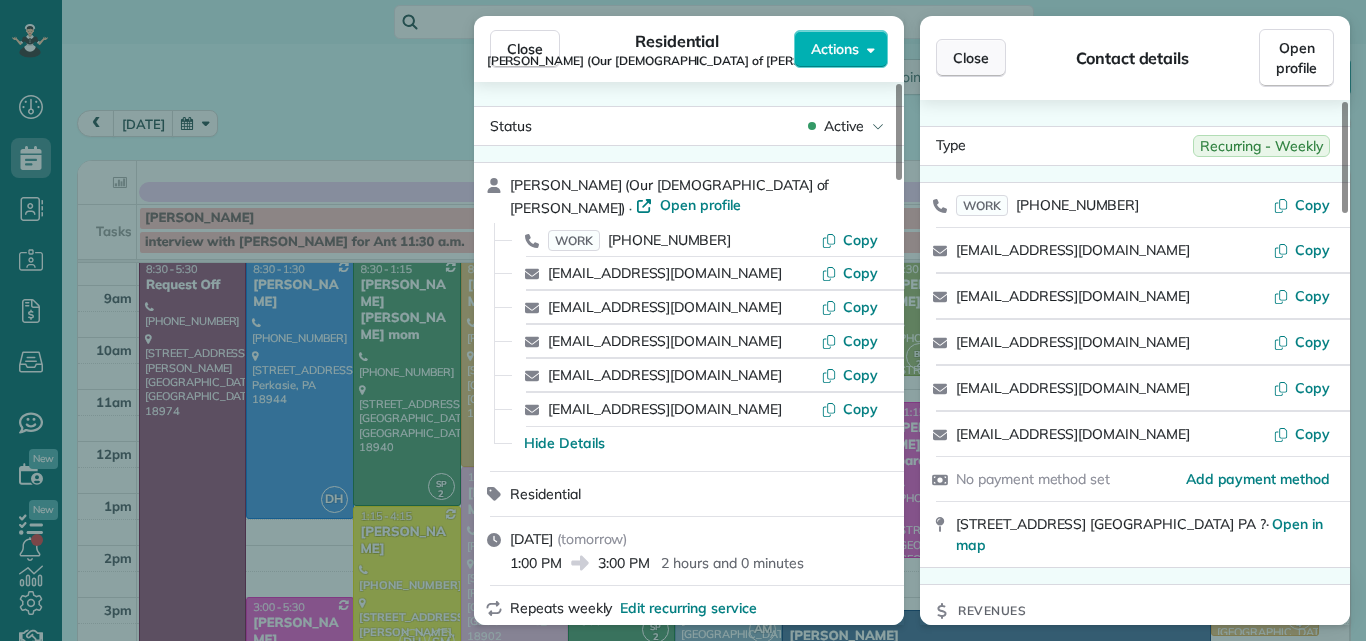 click on "Close" at bounding box center [971, 58] 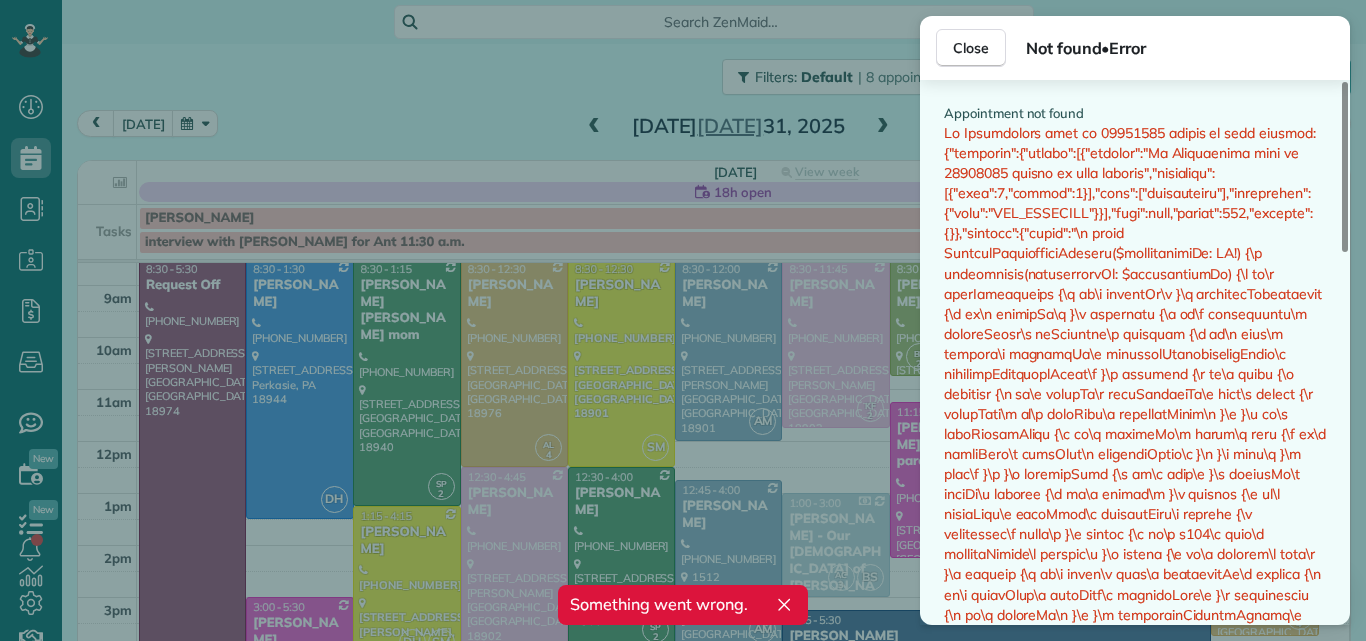 click at bounding box center [1345, 167] 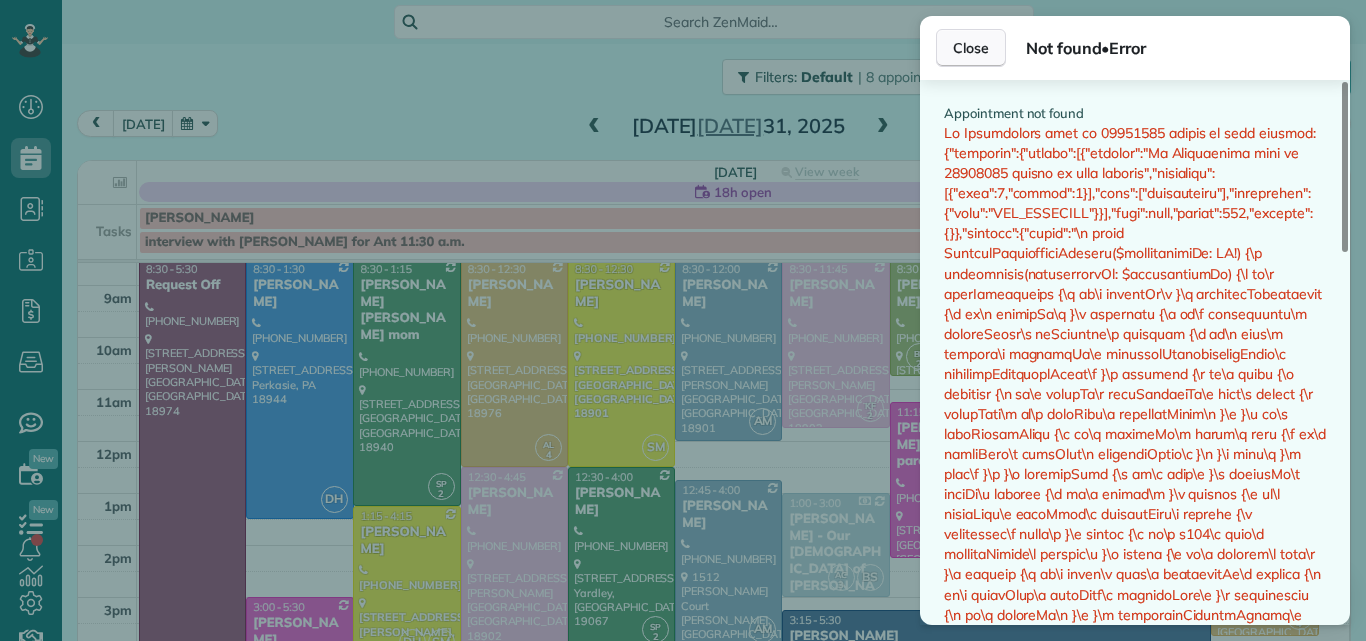 click on "Close" at bounding box center [971, 48] 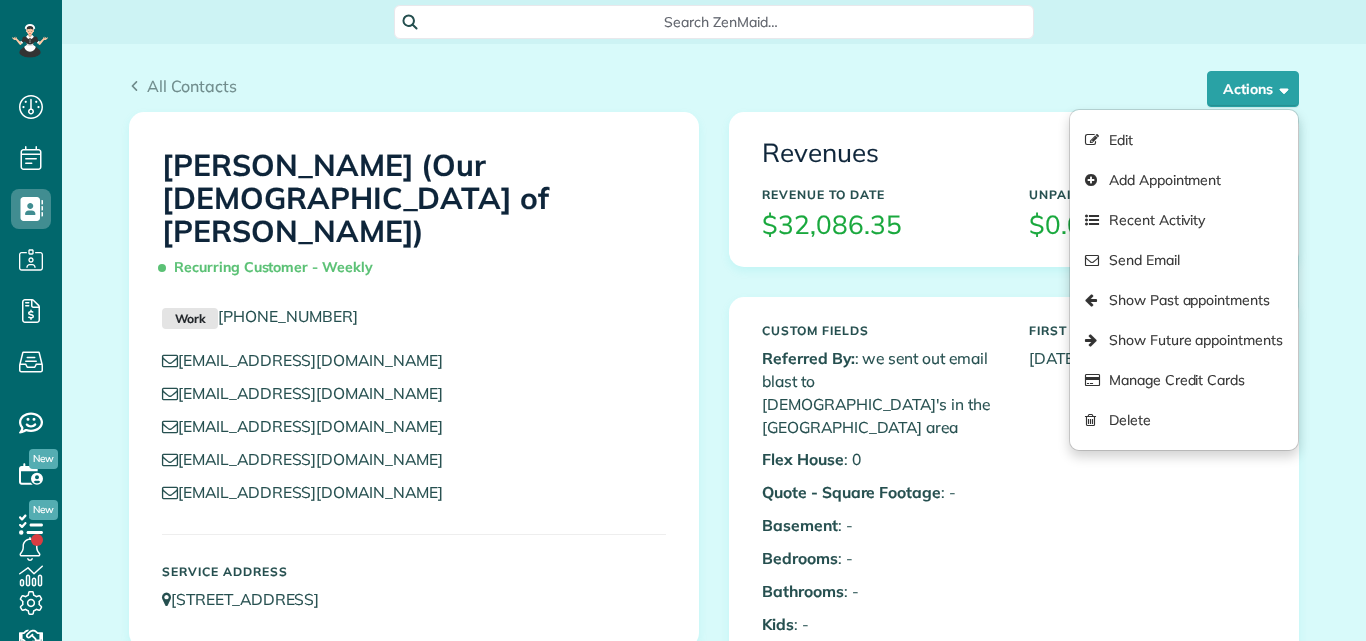 scroll, scrollTop: 0, scrollLeft: 0, axis: both 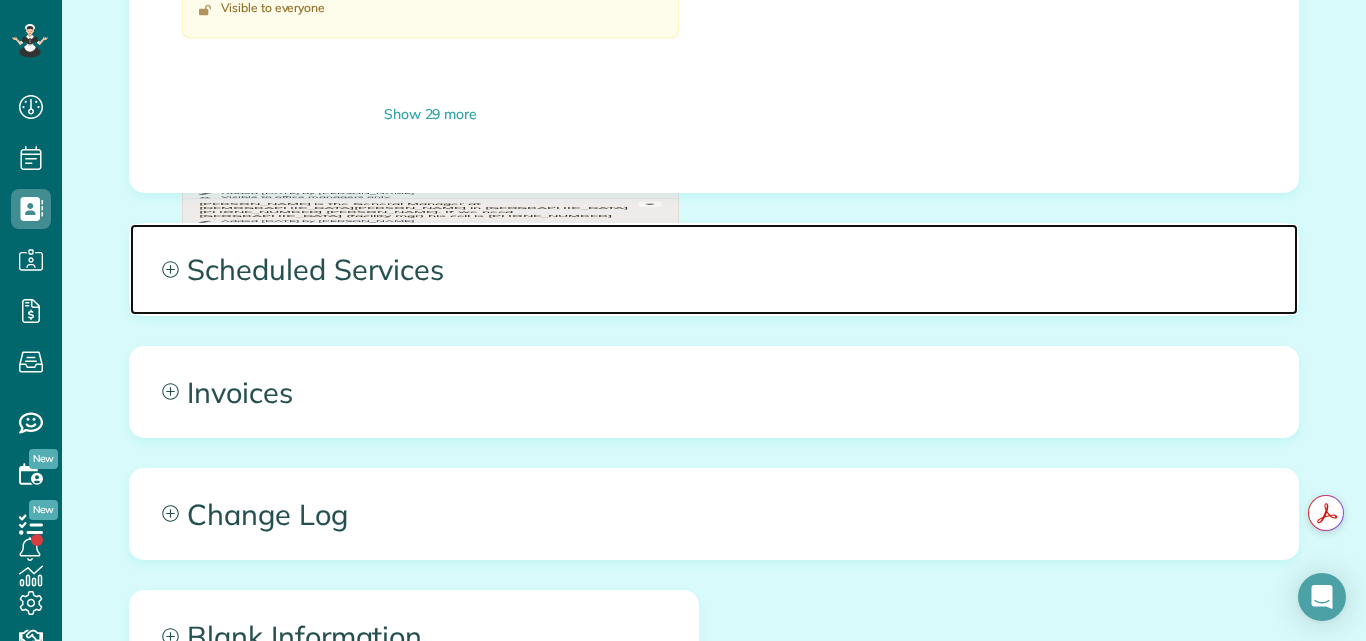 click on "Scheduled Services" at bounding box center (714, 269) 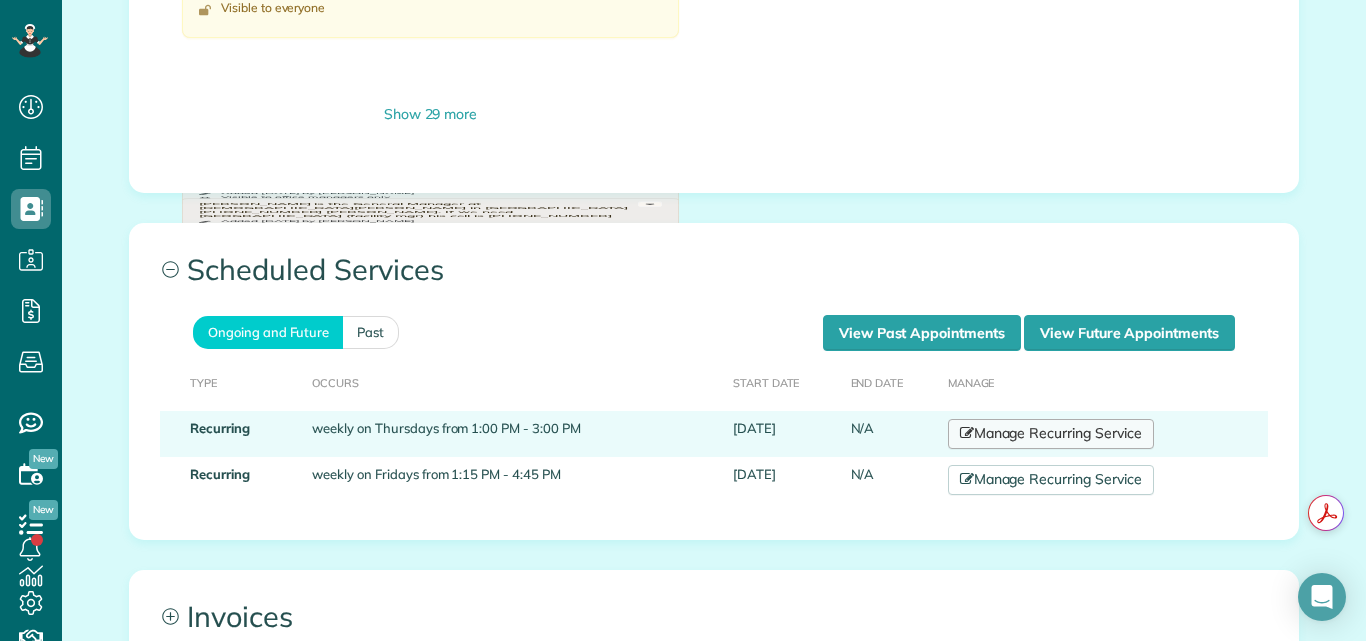 click on "Manage Recurring Service" at bounding box center [1051, 434] 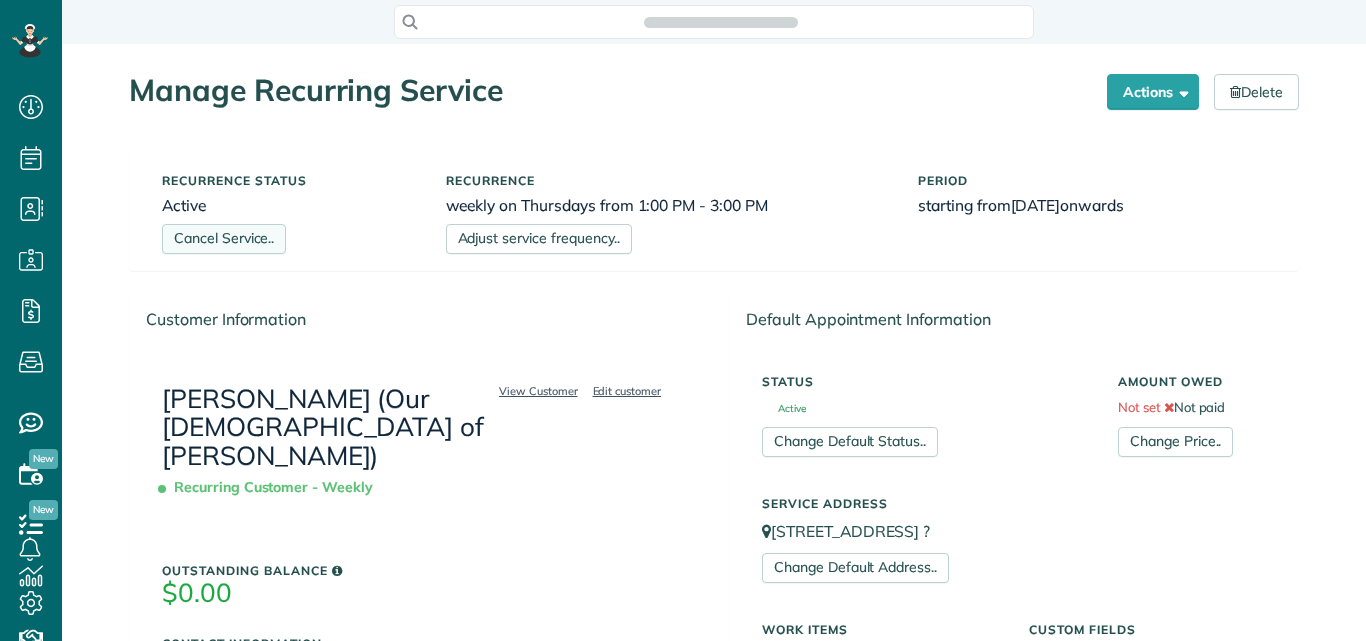 scroll, scrollTop: 0, scrollLeft: 0, axis: both 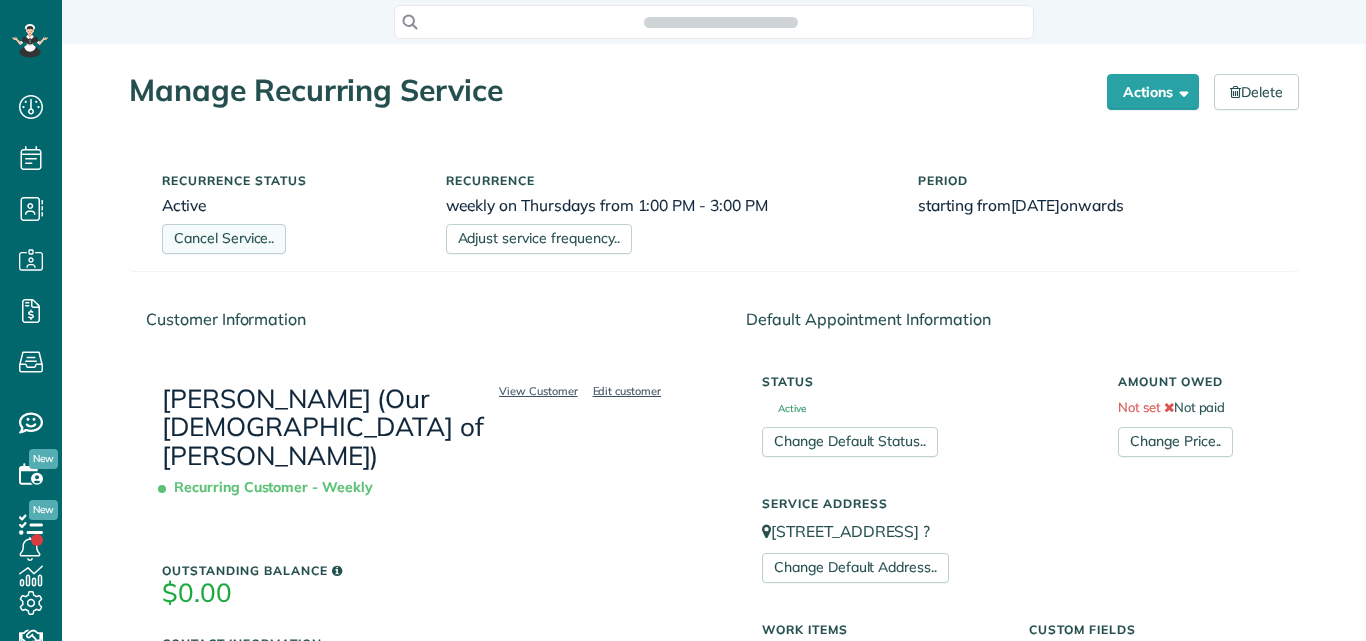 click on "Cancel Service.." at bounding box center (224, 239) 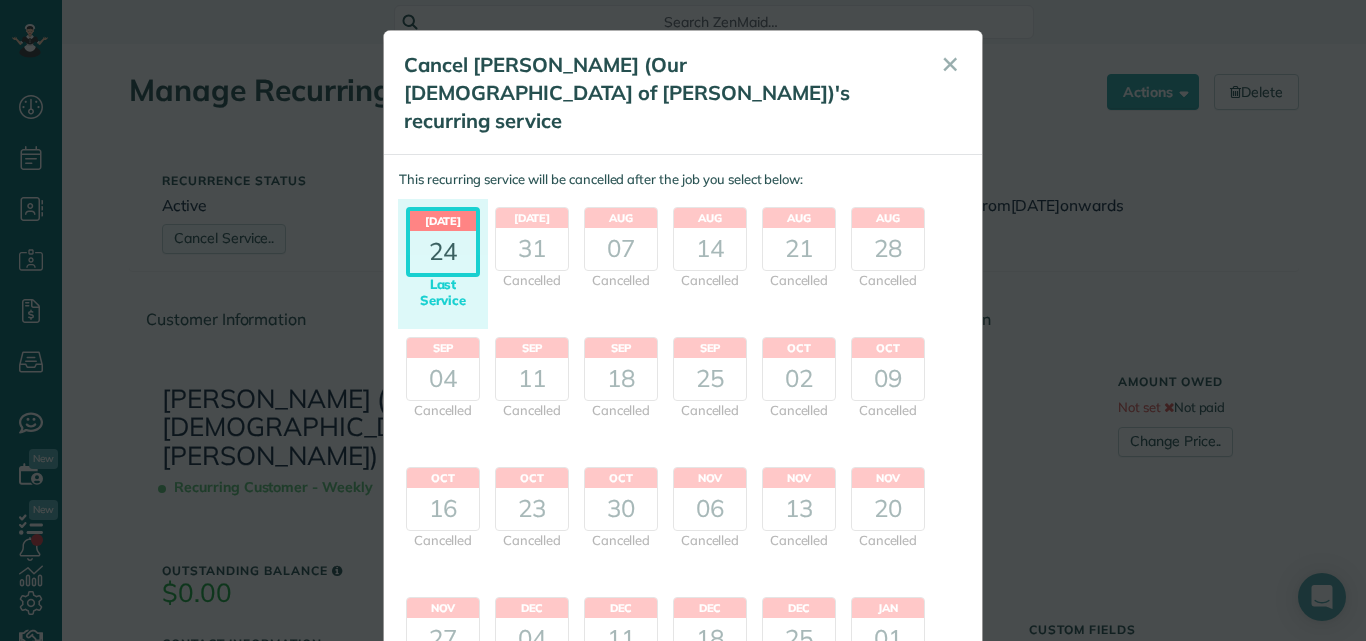 scroll, scrollTop: 641, scrollLeft: 62, axis: both 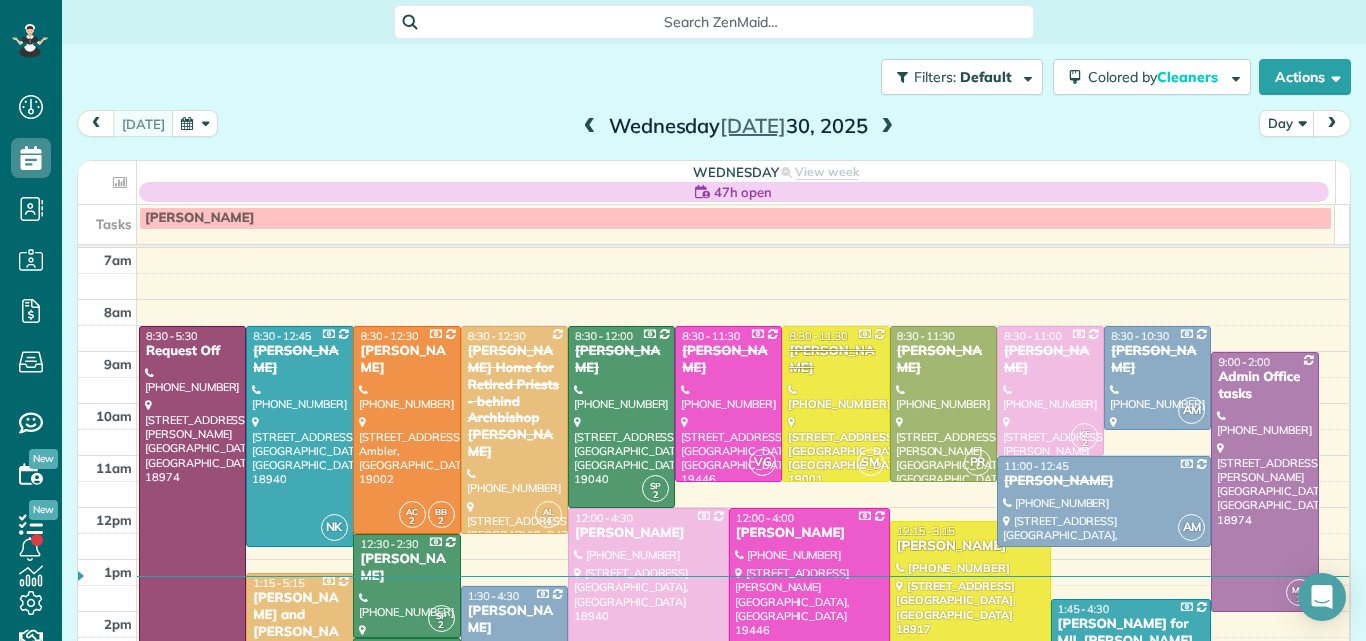 click at bounding box center [887, 127] 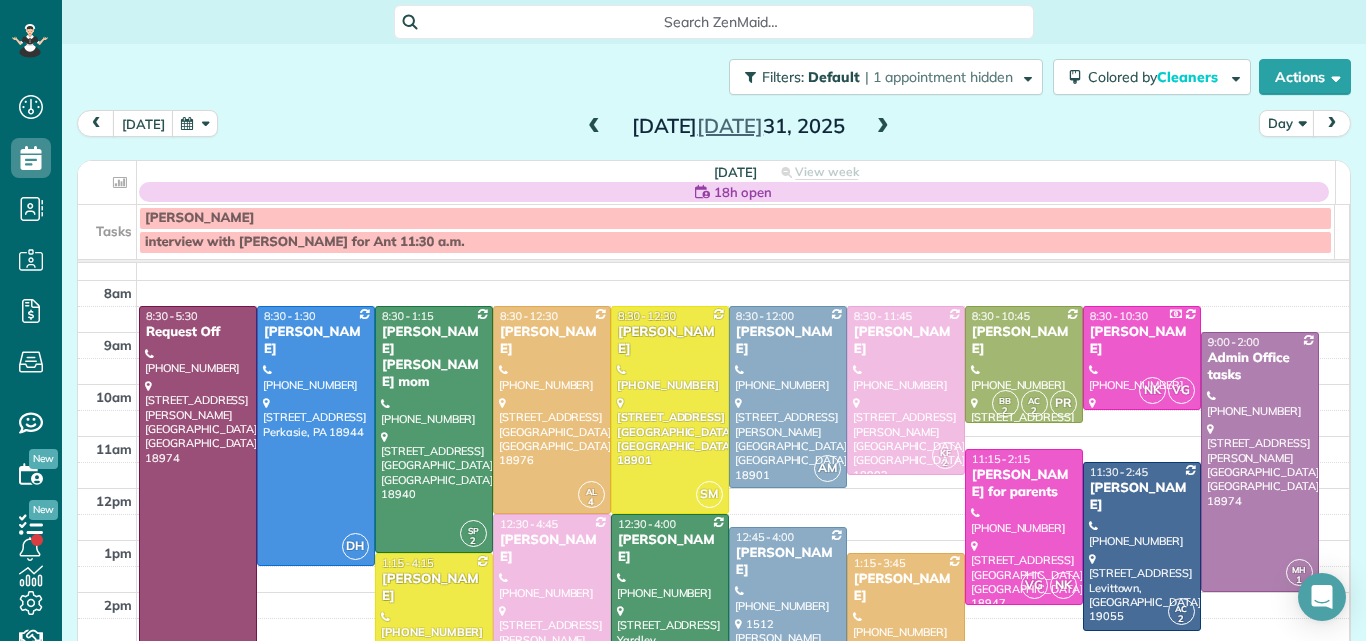scroll, scrollTop: 0, scrollLeft: 0, axis: both 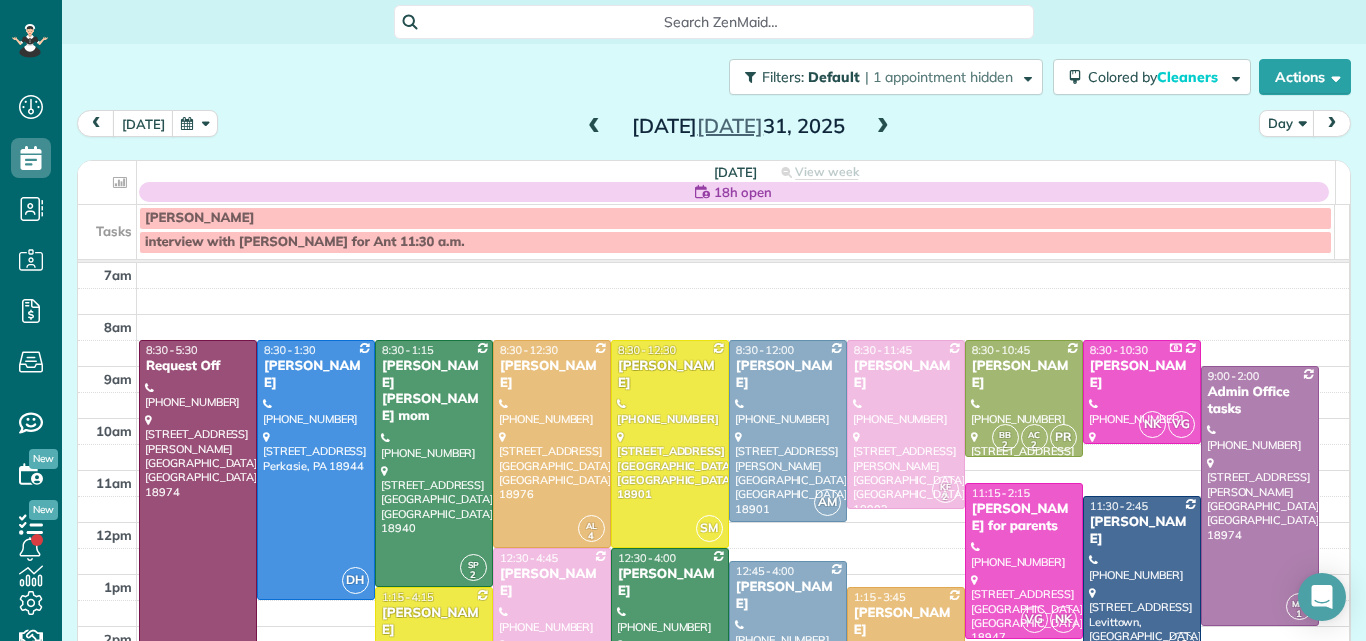 click at bounding box center (883, 127) 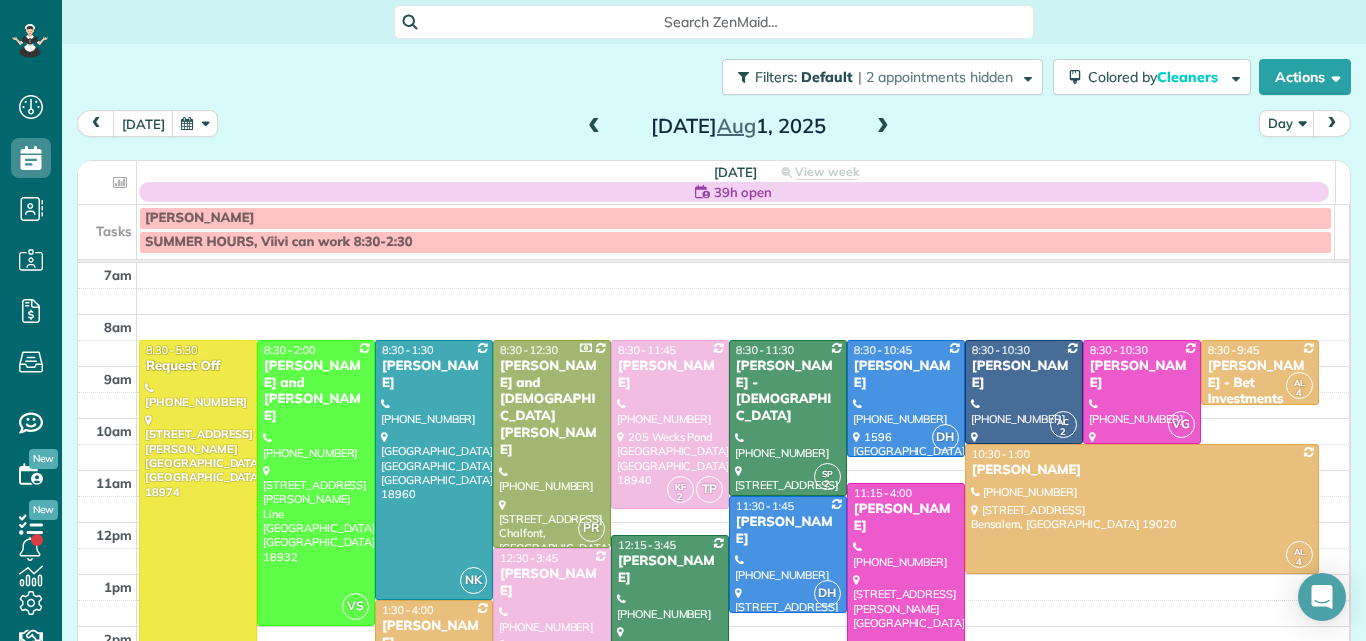 click at bounding box center (883, 127) 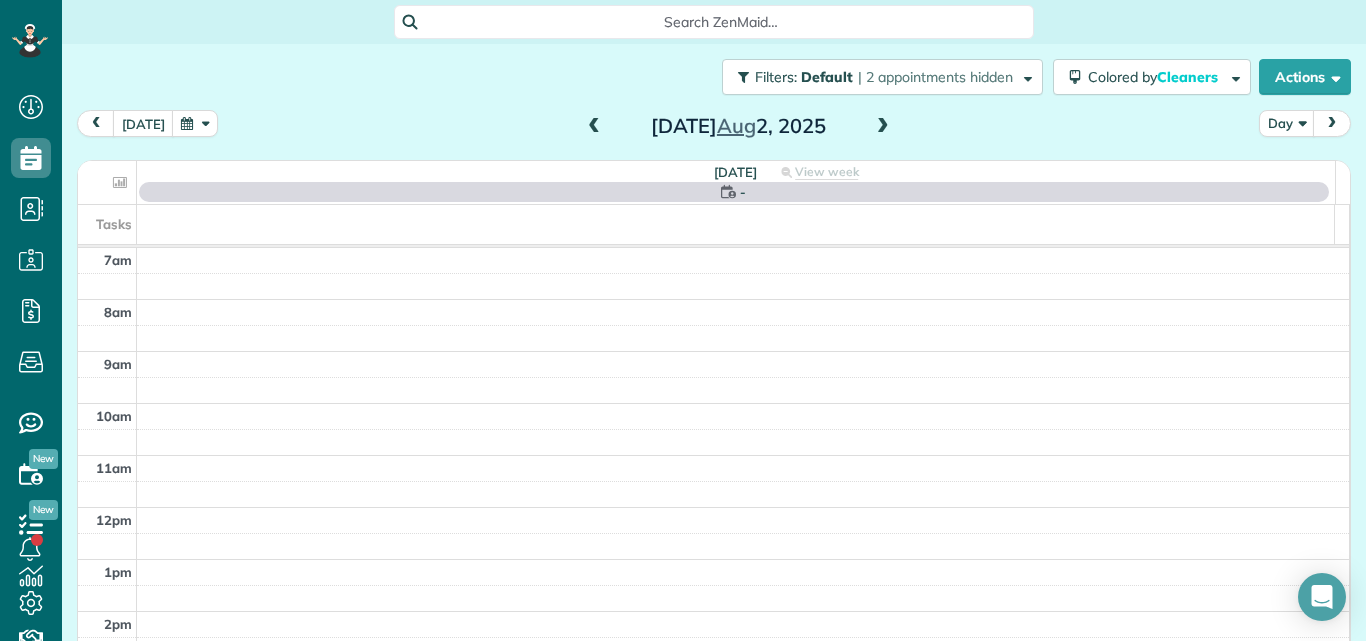 click at bounding box center [883, 127] 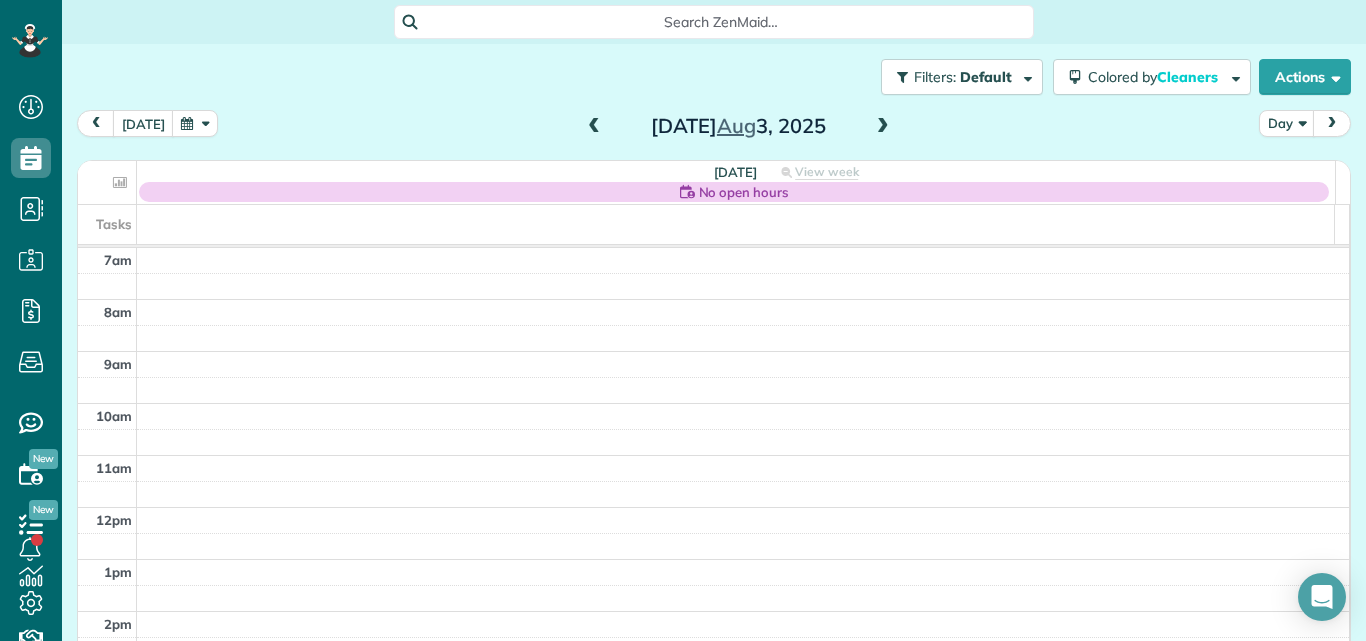click at bounding box center (883, 127) 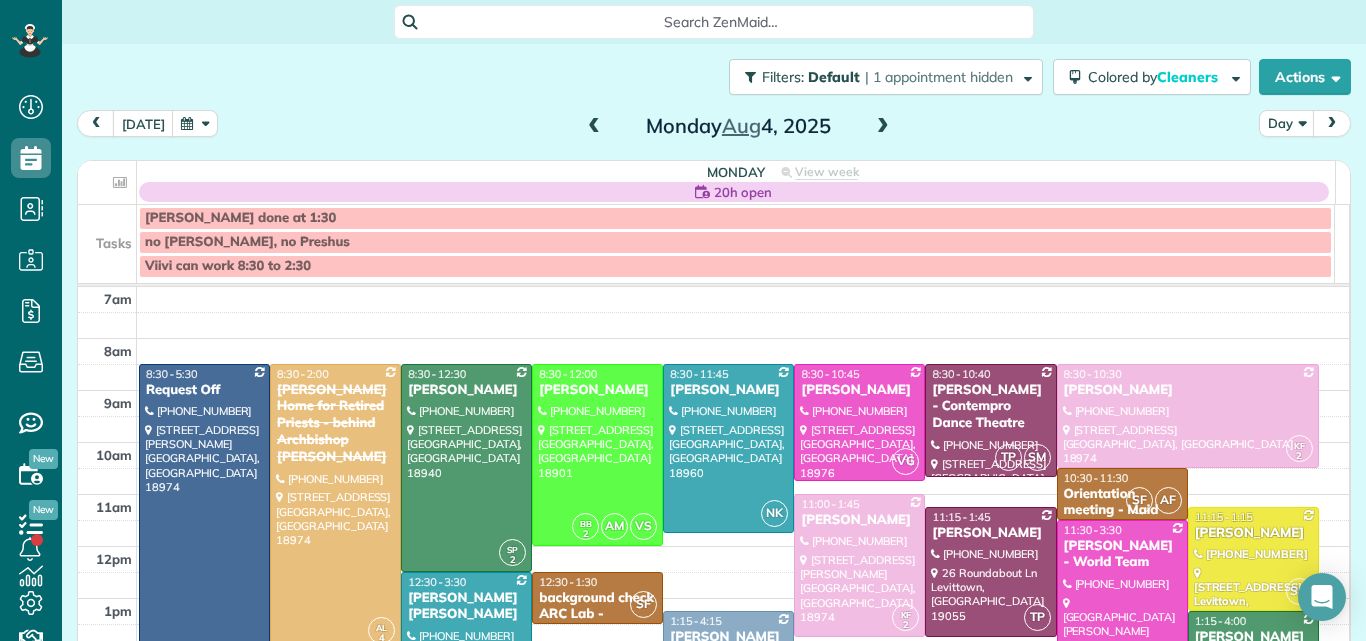click at bounding box center [594, 127] 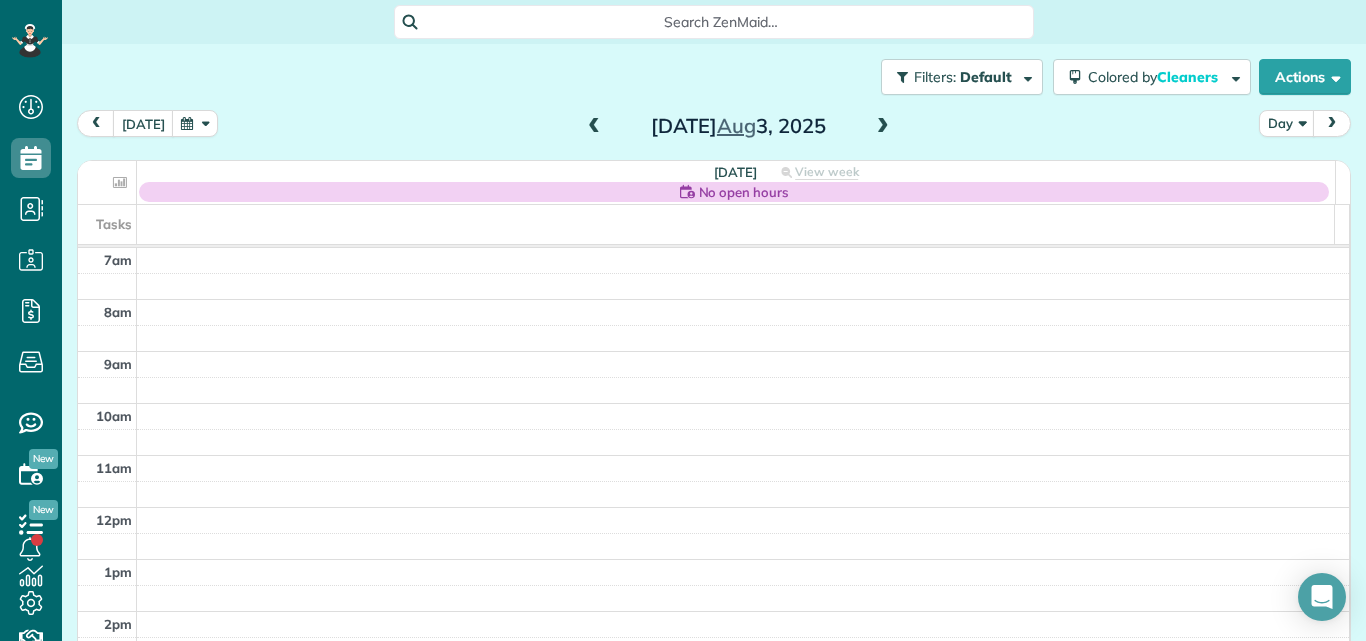 click at bounding box center [594, 127] 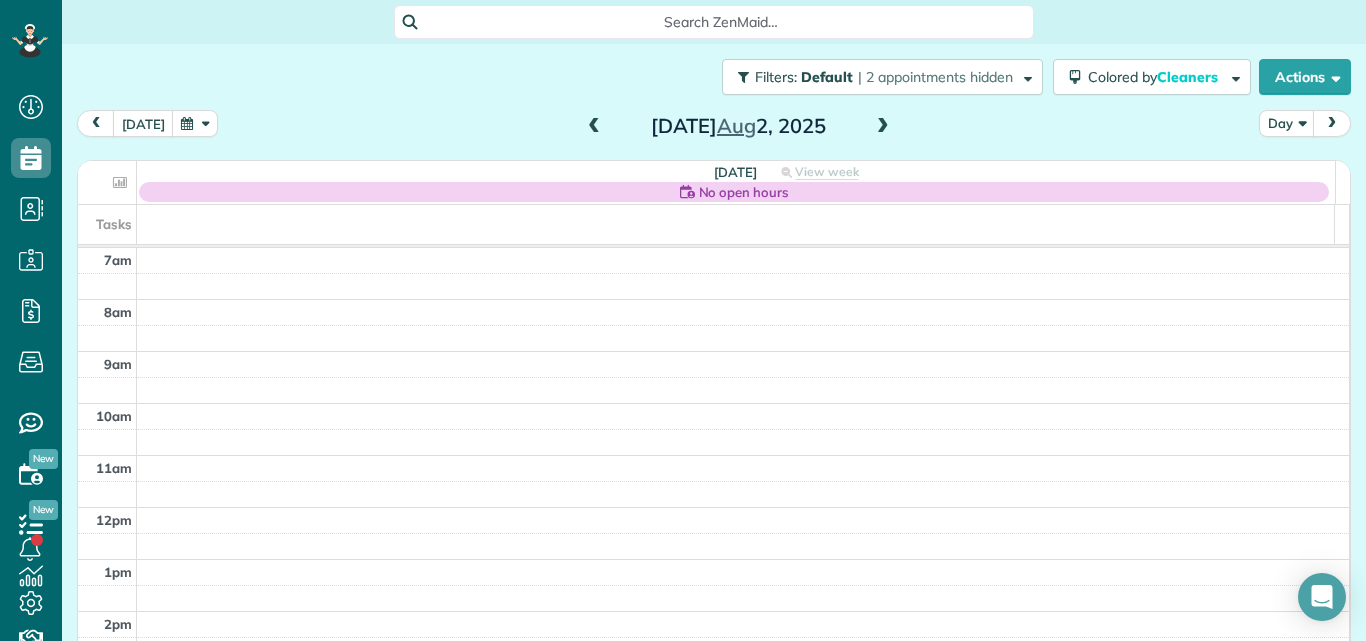 scroll, scrollTop: 641, scrollLeft: 62, axis: both 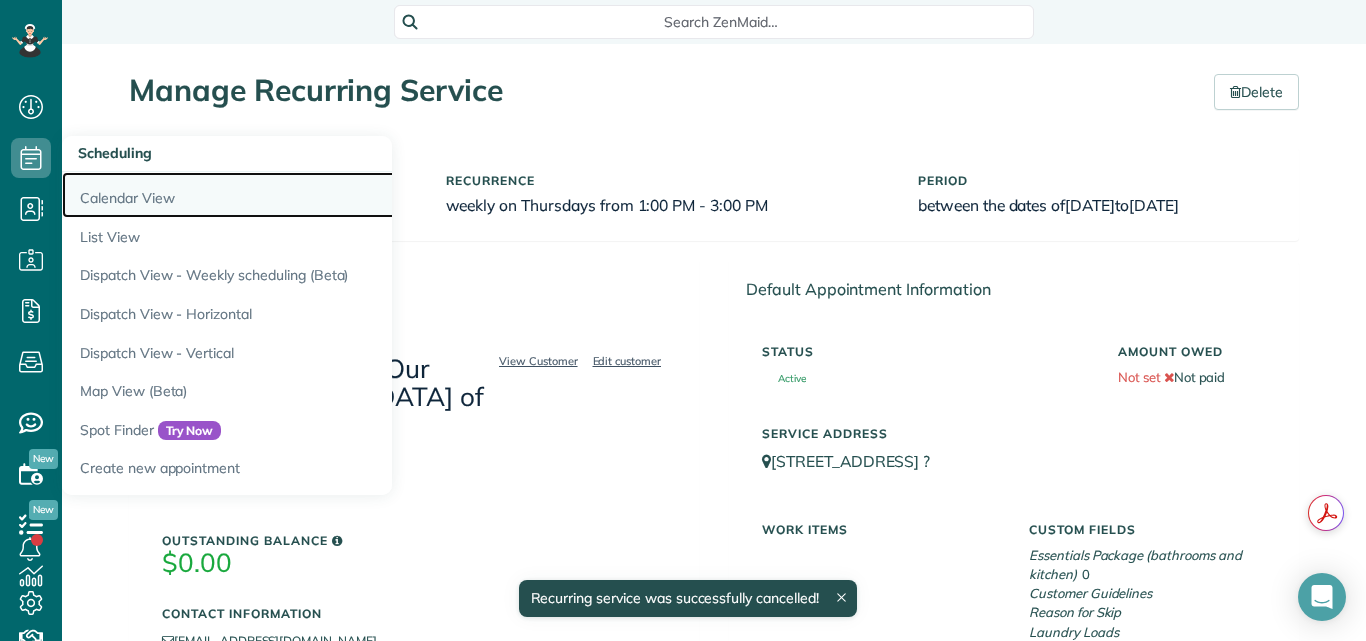 click on "Calendar View" at bounding box center [312, 195] 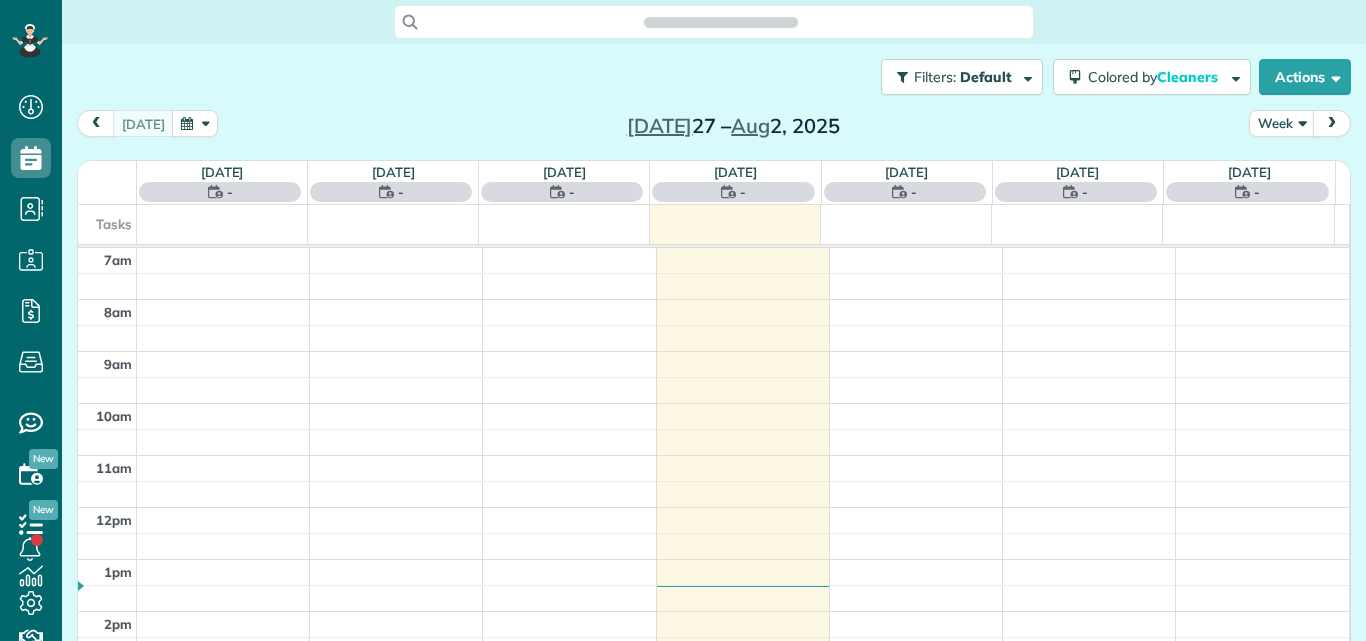 scroll, scrollTop: 0, scrollLeft: 0, axis: both 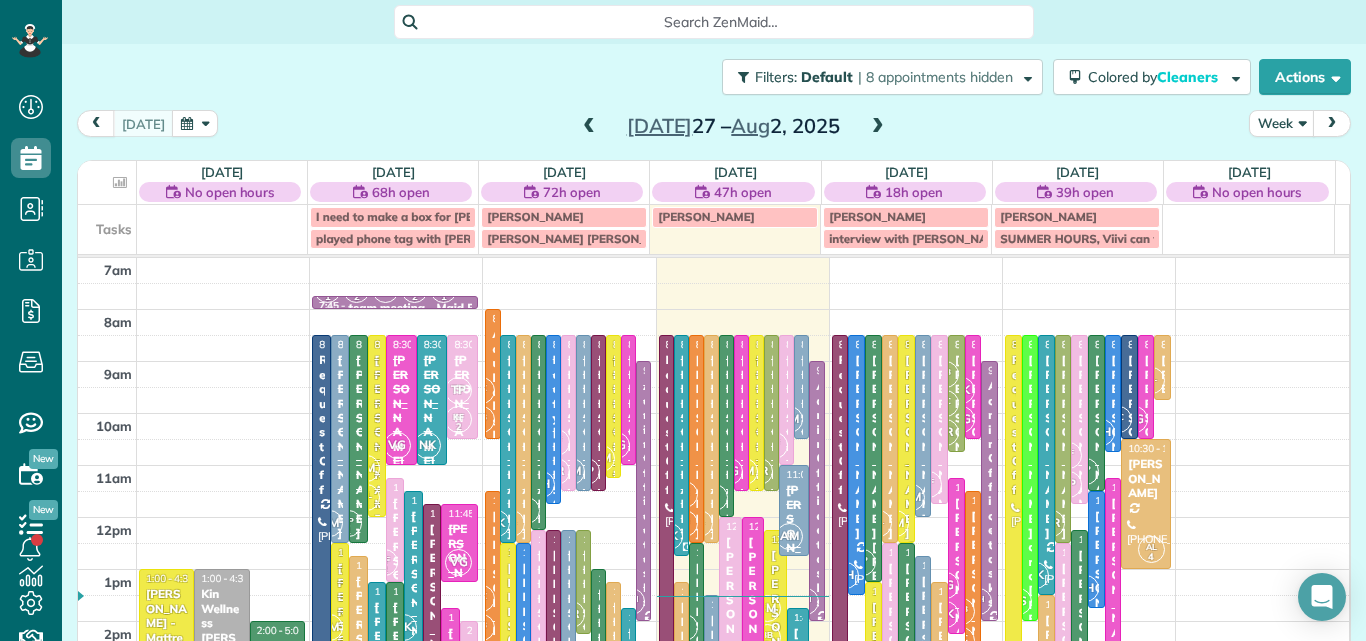 click on "[PERSON_NAME]" at bounding box center [906, 217] 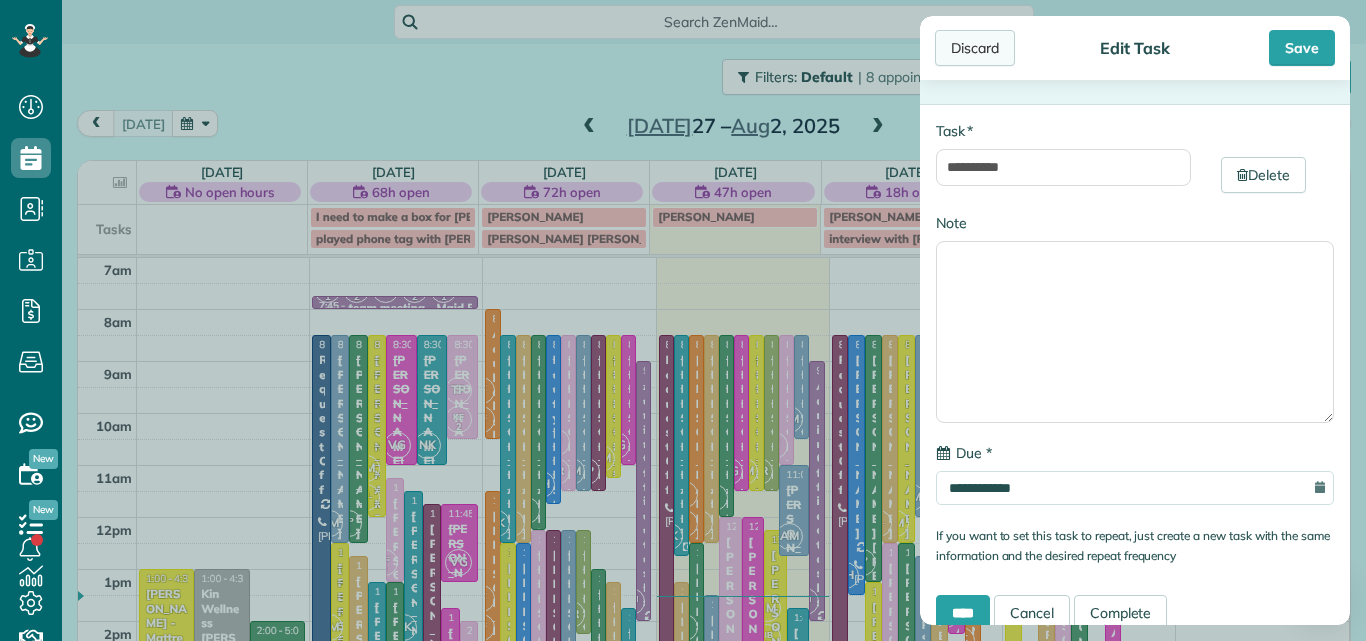 click on "Discard" at bounding box center (975, 48) 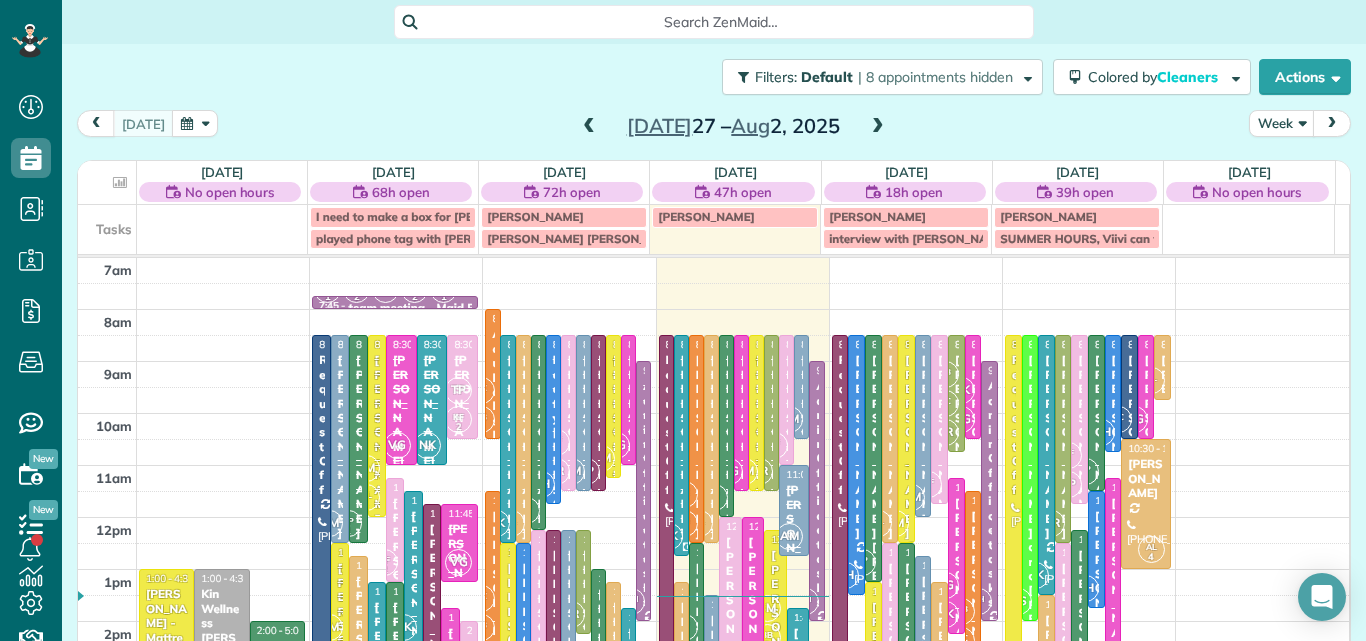 click on "[PERSON_NAME]" at bounding box center [906, 217] 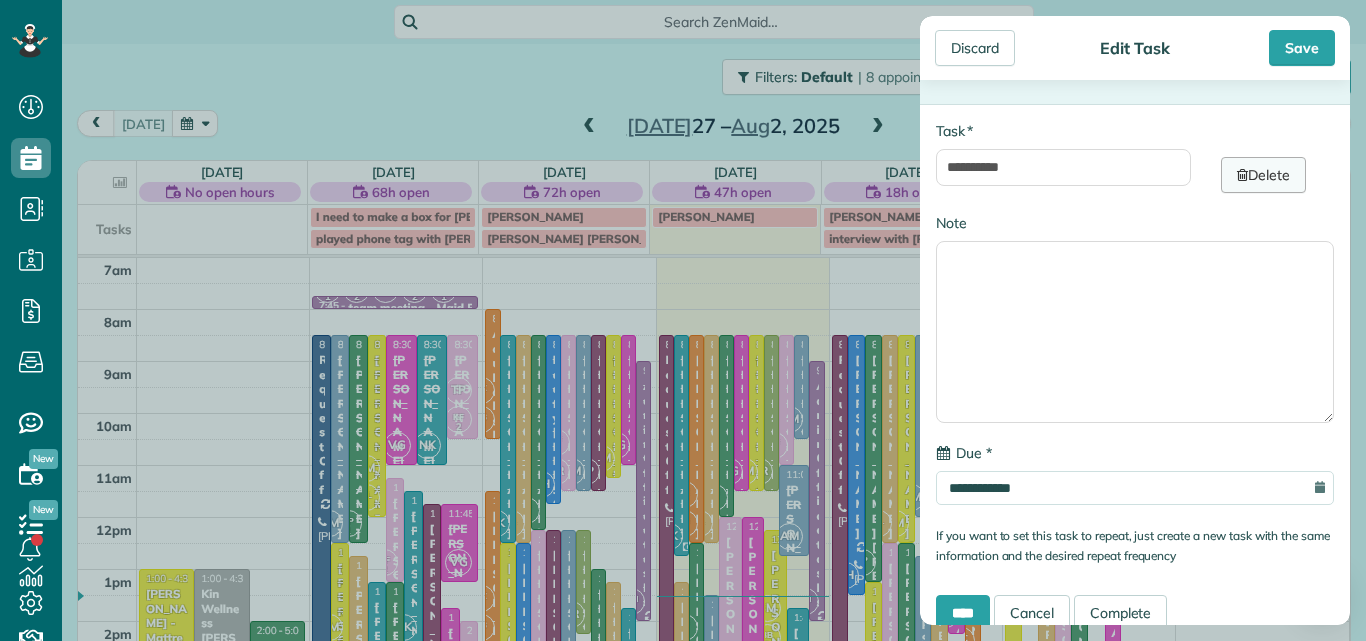 click on "Delete" at bounding box center (1263, 175) 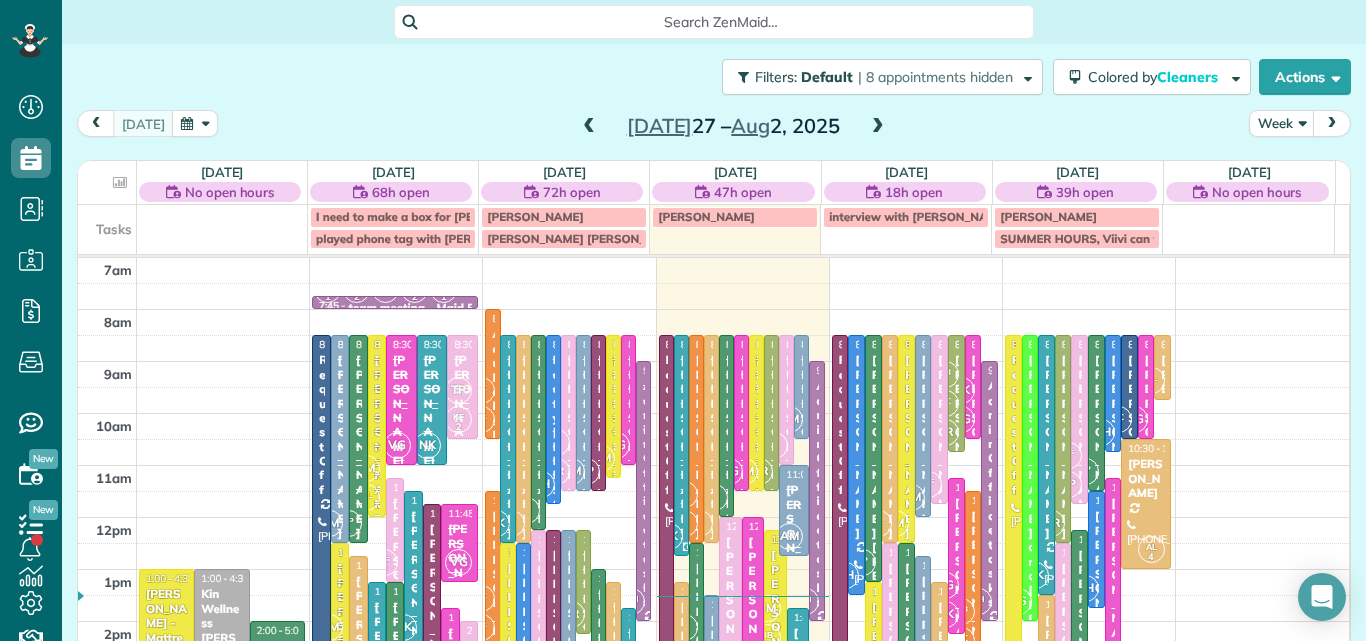 click on "18h open" at bounding box center [914, 192] 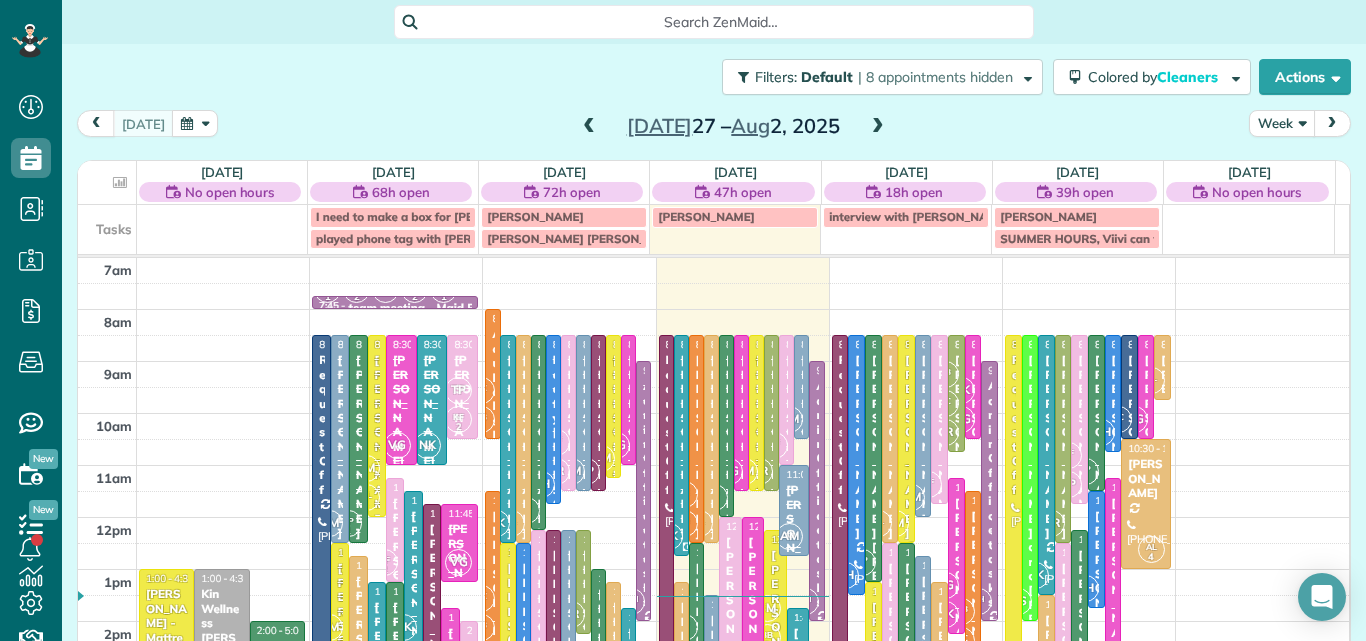 click on "Week" at bounding box center [1282, 123] 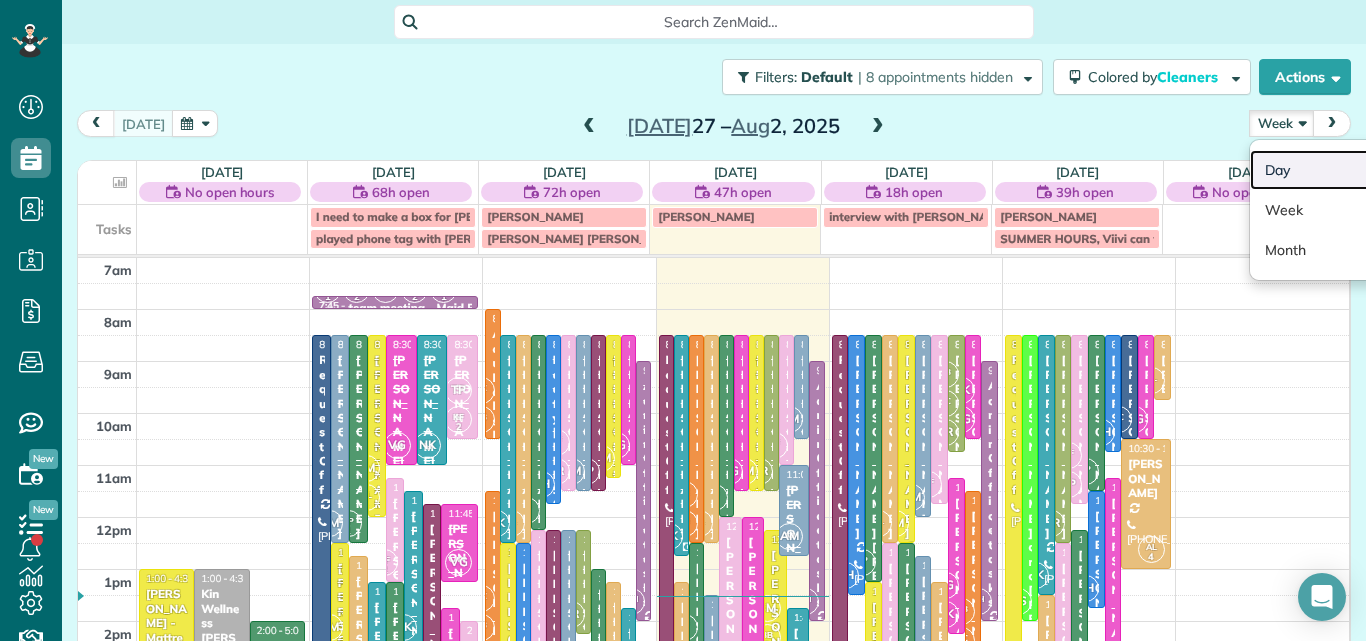 click on "Day" at bounding box center [1329, 170] 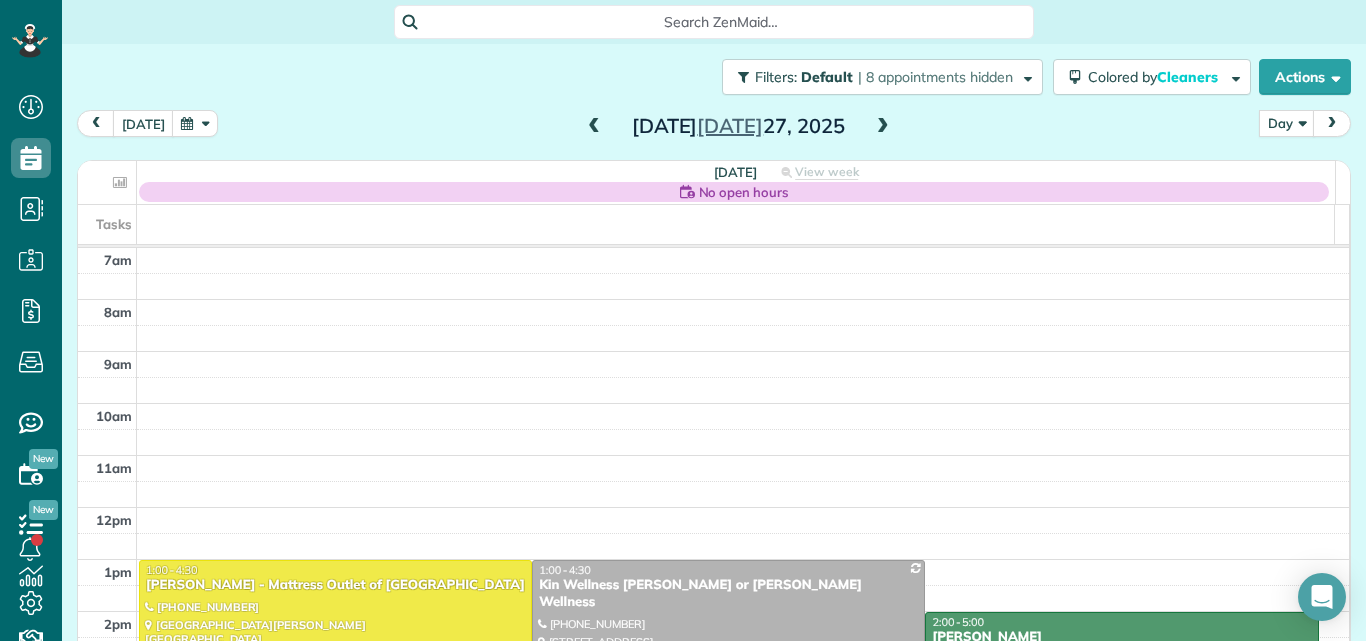 click at bounding box center (883, 127) 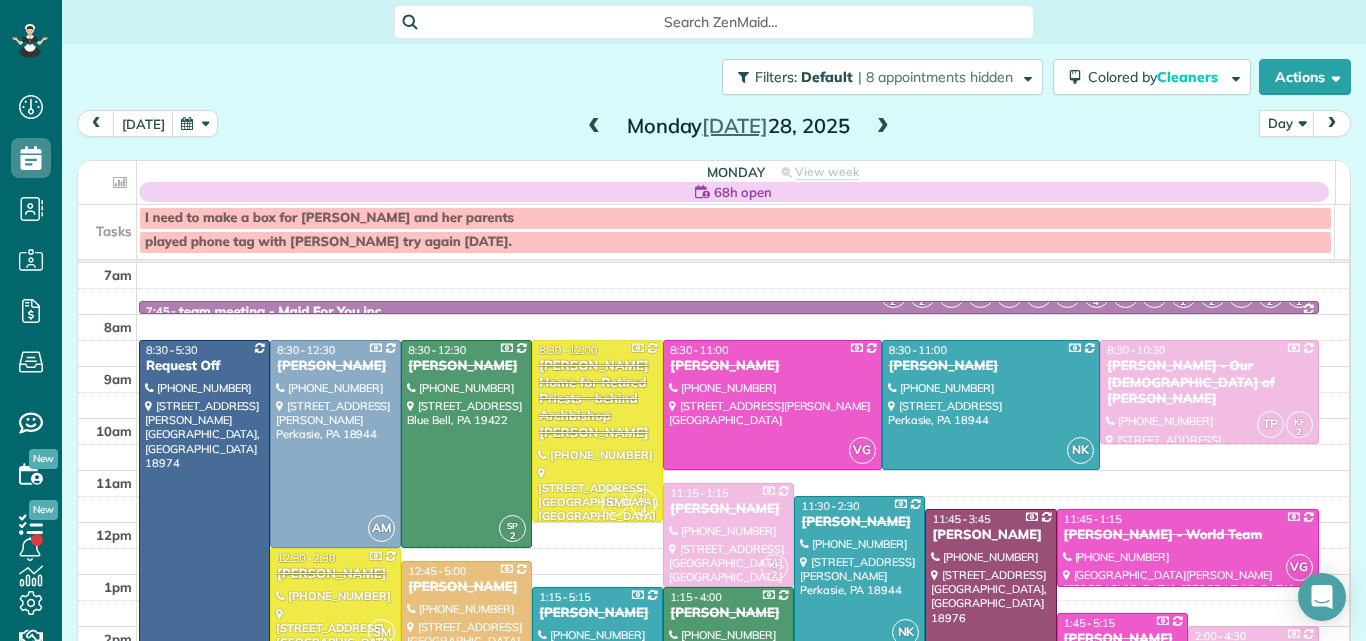 click at bounding box center [883, 127] 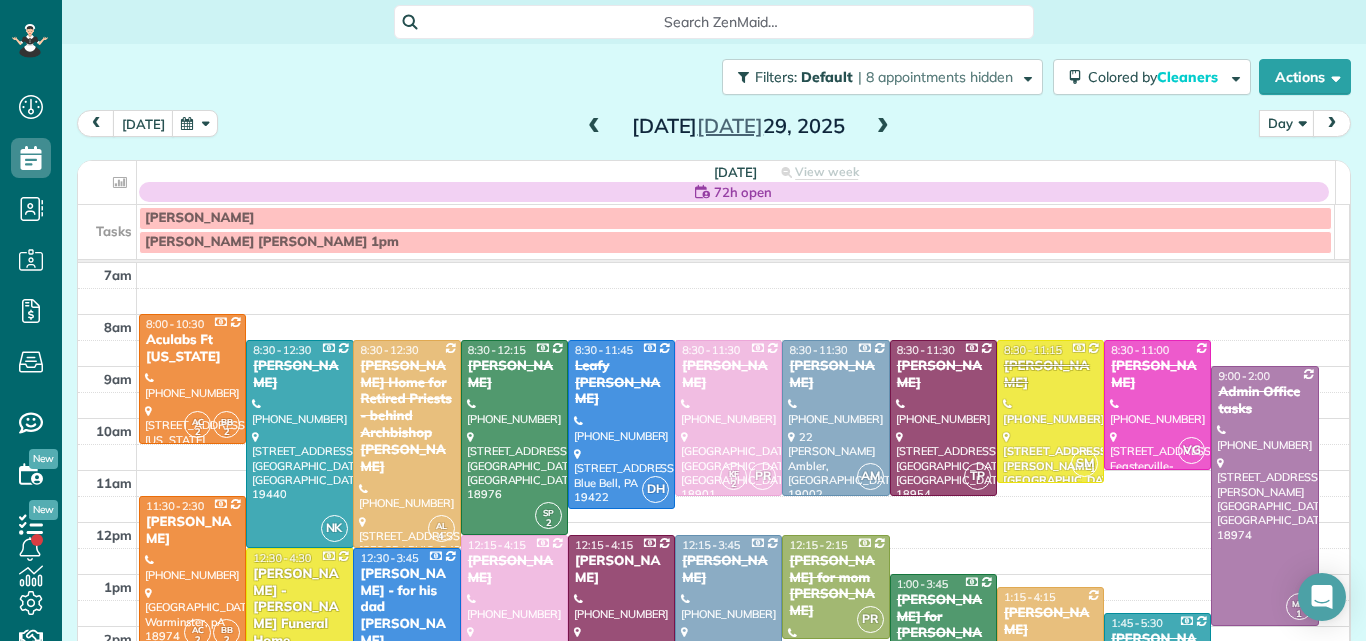 click at bounding box center (883, 127) 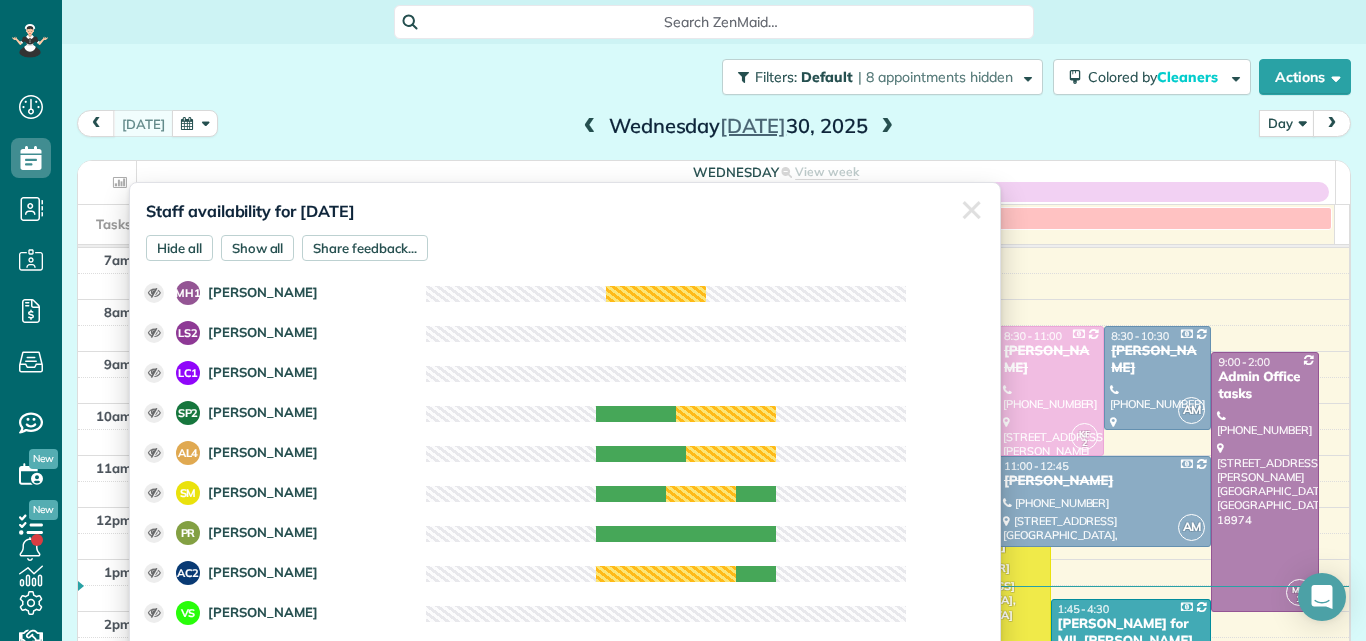 click on "Staff availability for July 30, 2025
Hide all
Show all
Share feedback...
✕
Clear selection
Schedule appointment
12:00 AM
1:00 AM
2:00 AM
3:00 AM
4:00 AM
5:00 AM
6:00 AM
7:00 AM" at bounding box center [565, 419] 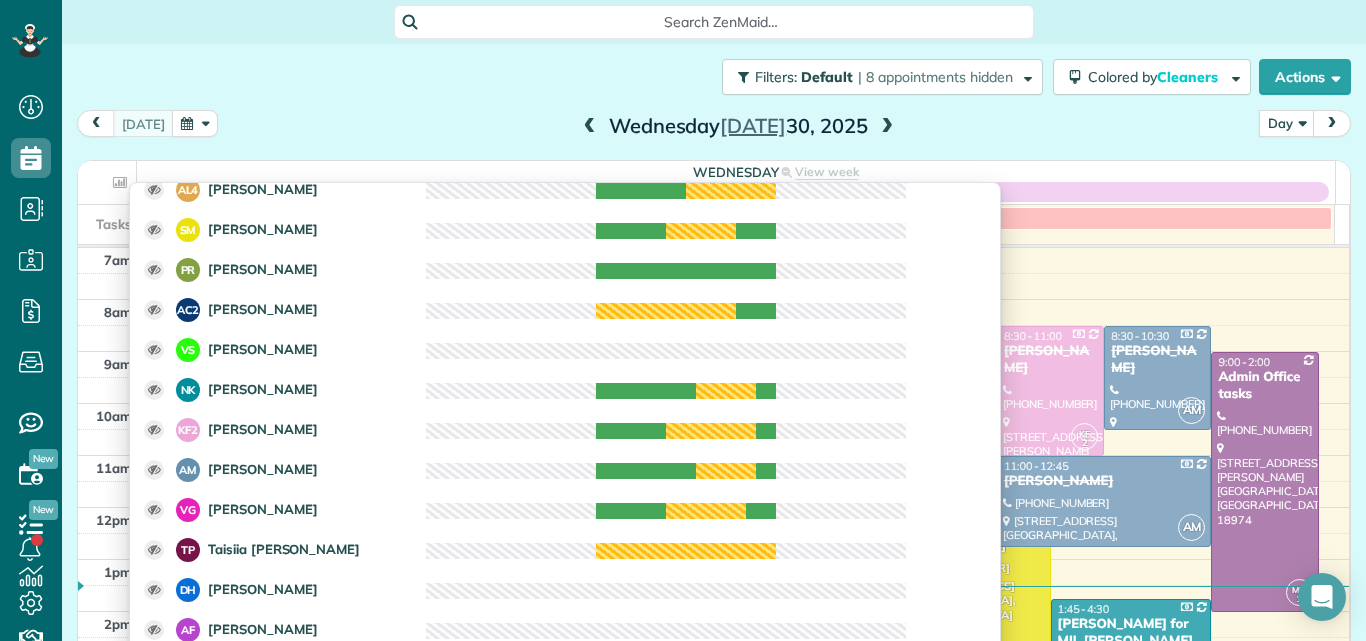 scroll, scrollTop: 268, scrollLeft: 0, axis: vertical 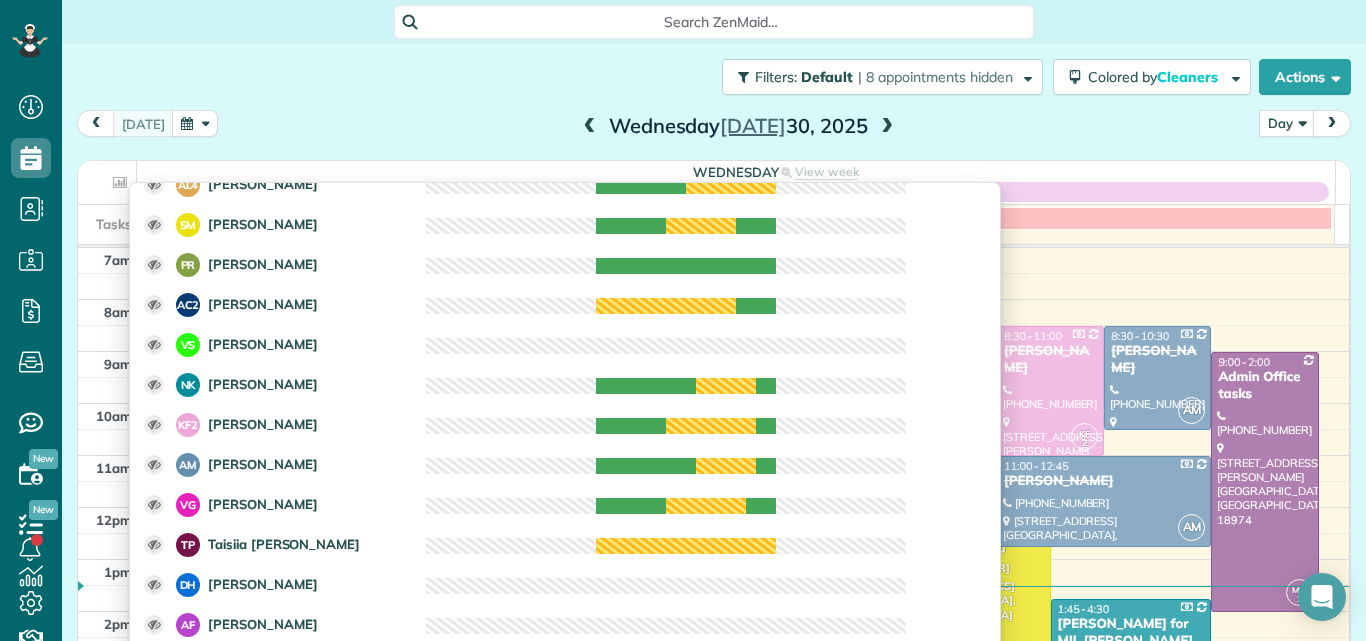 click on "today   Day Day Week Month Wednesday  Jul  30, 2025" at bounding box center [714, 128] 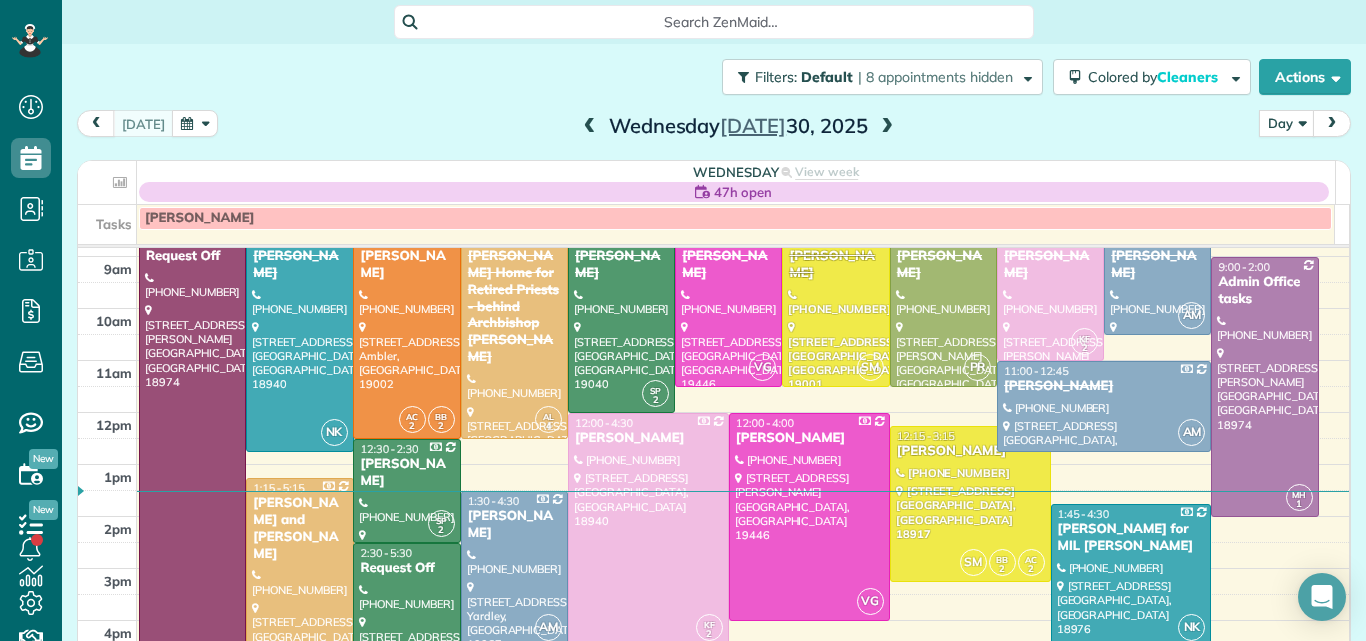 scroll, scrollTop: 99, scrollLeft: 0, axis: vertical 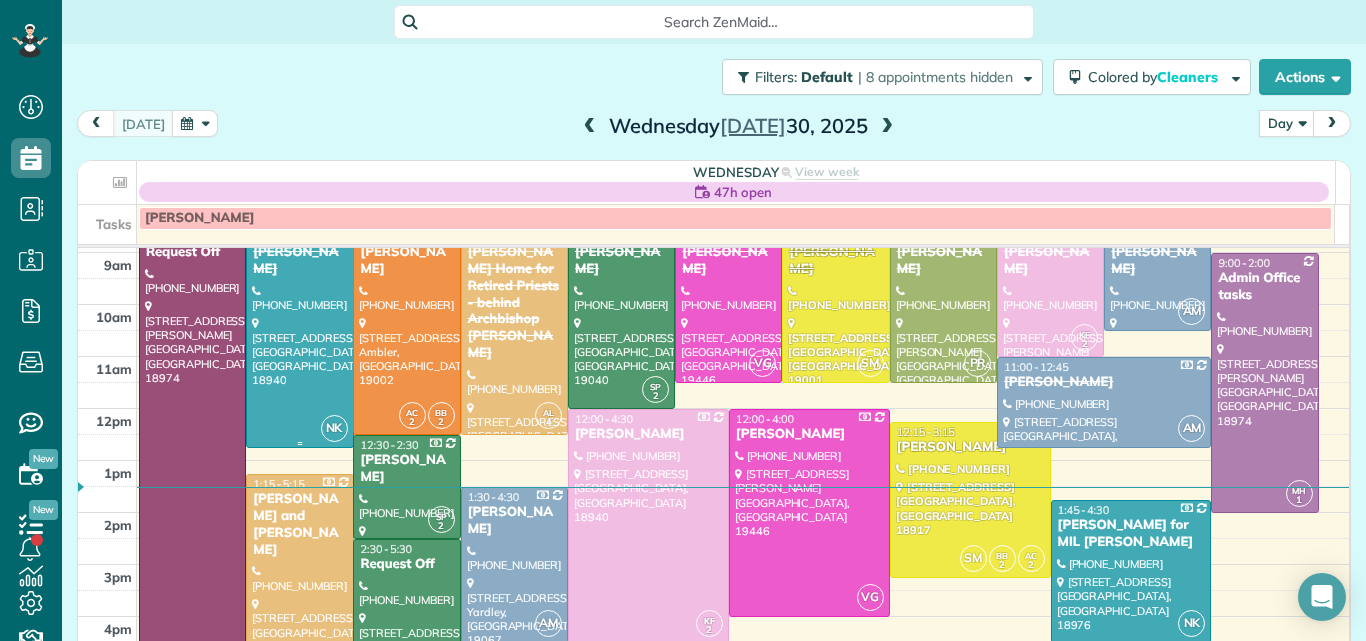 click at bounding box center [299, 337] 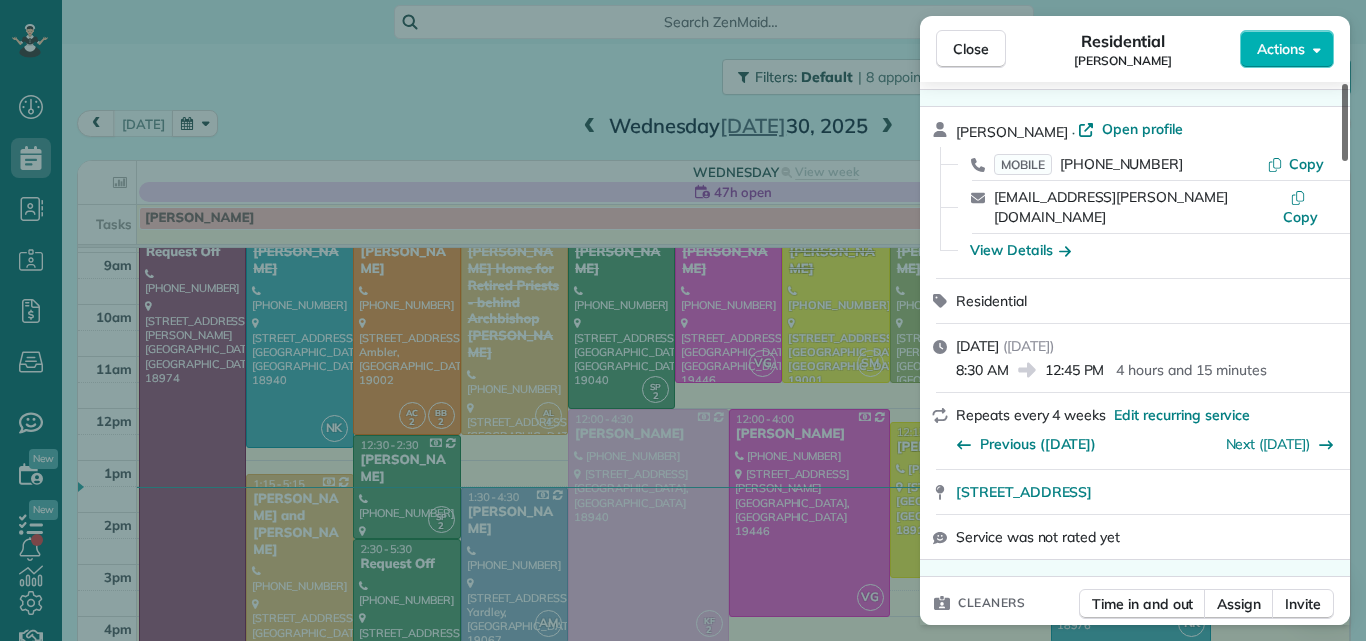 scroll, scrollTop: 0, scrollLeft: 0, axis: both 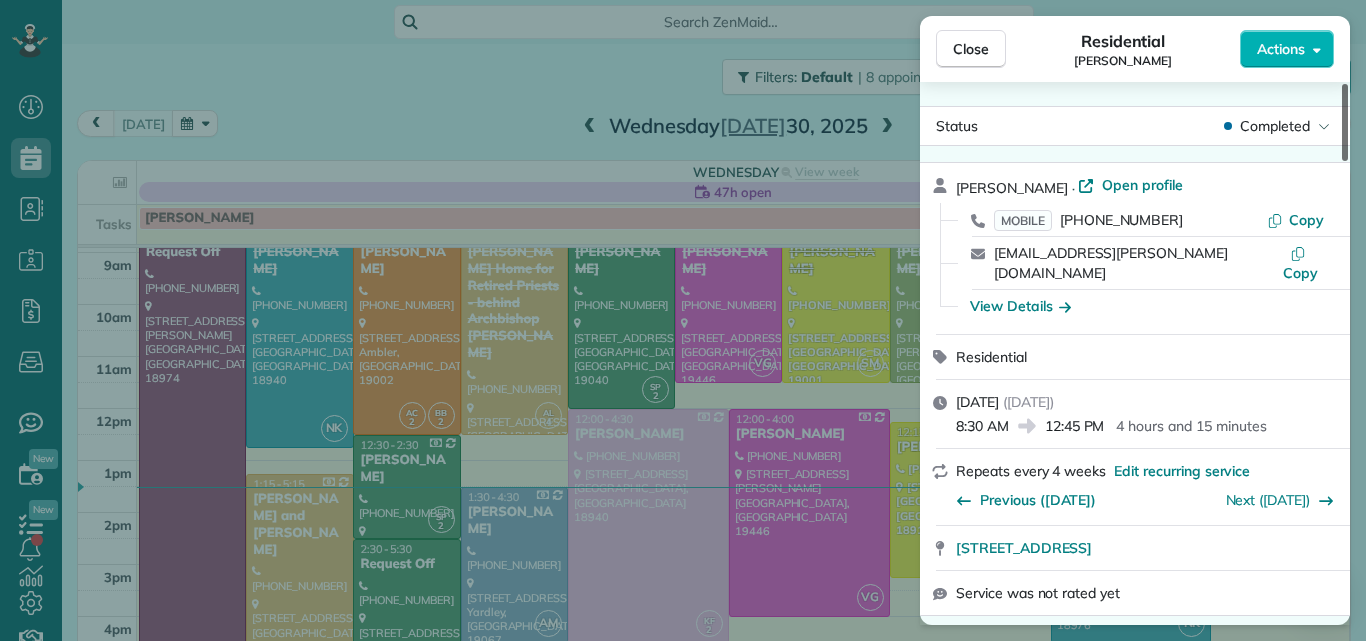 drag, startPoint x: 1345, startPoint y: 148, endPoint x: 1330, endPoint y: 101, distance: 49.335587 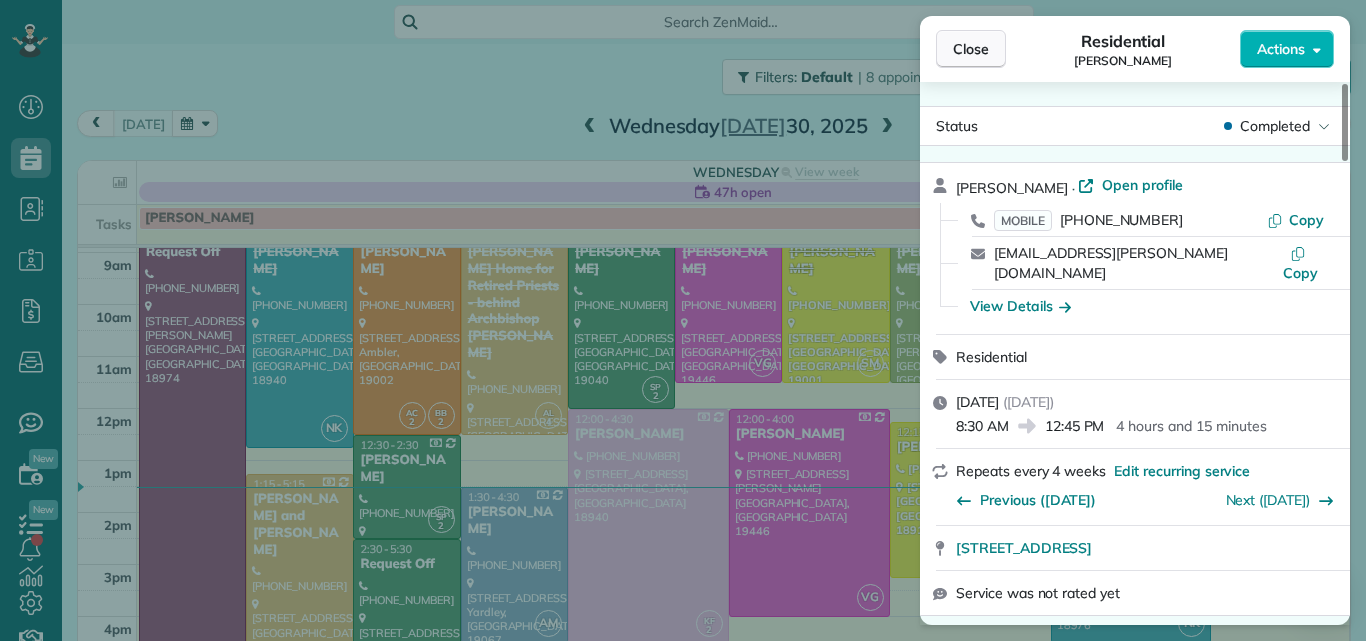 click on "Close" at bounding box center (971, 49) 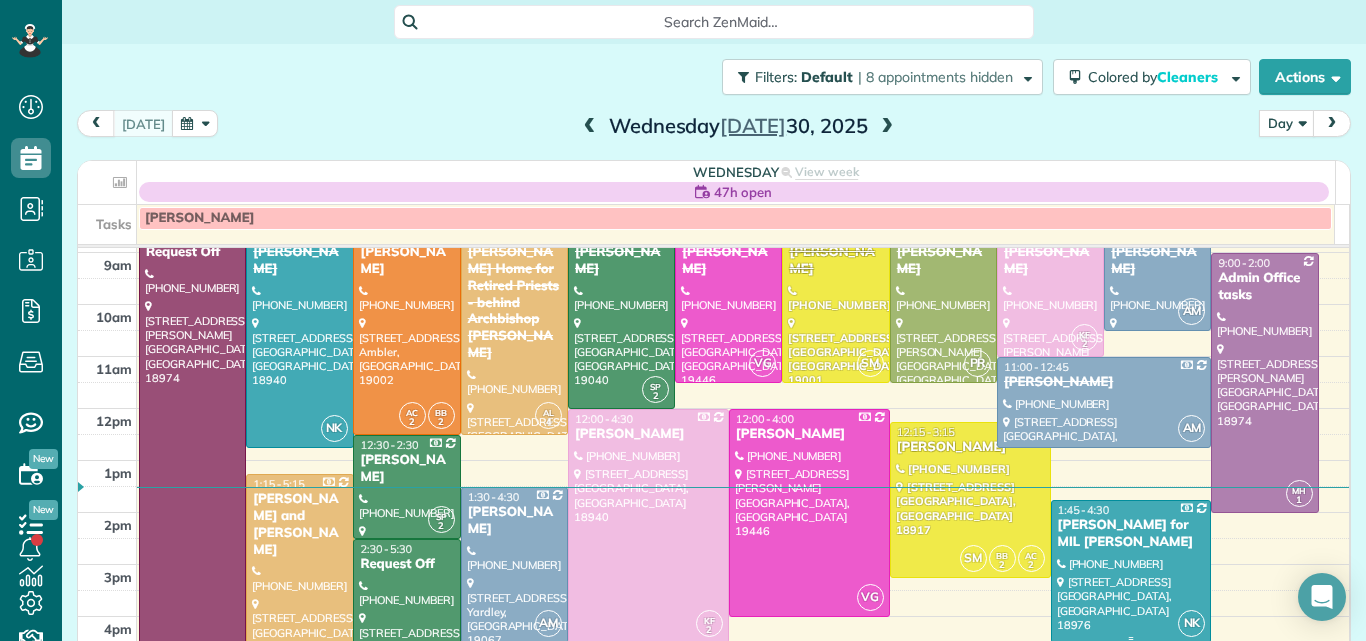 click on "[PERSON_NAME] for MIL [PERSON_NAME]" at bounding box center [1131, 534] 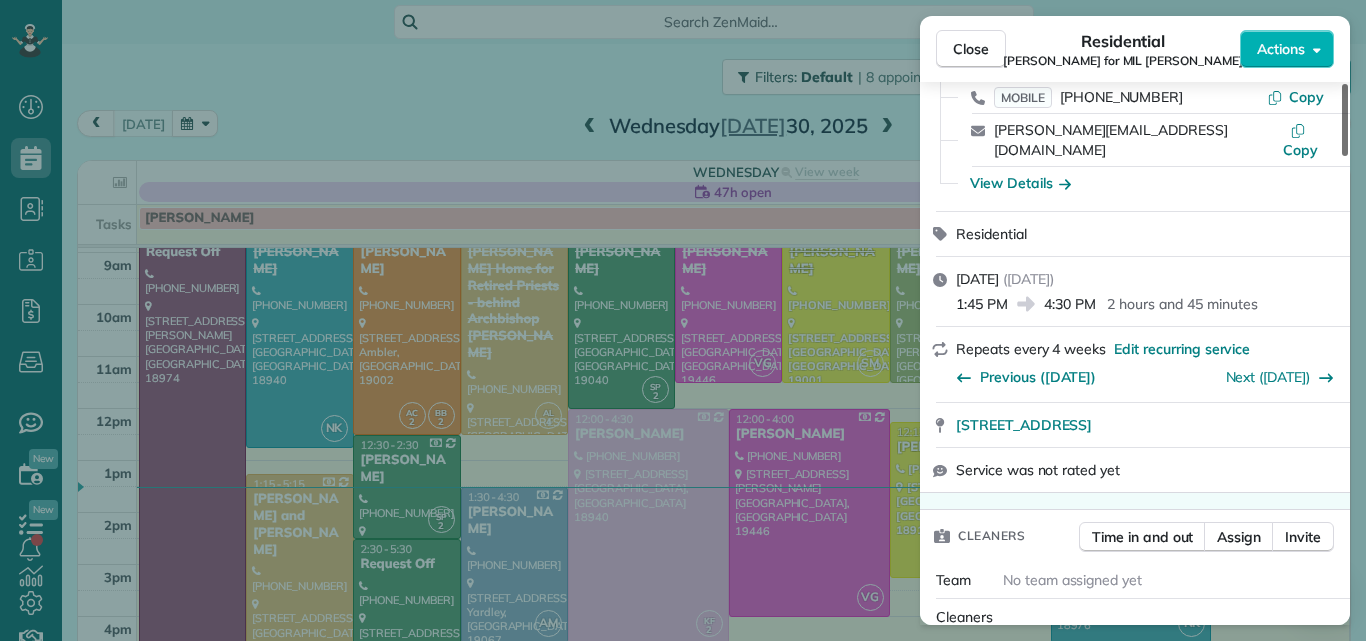 scroll, scrollTop: 0, scrollLeft: 0, axis: both 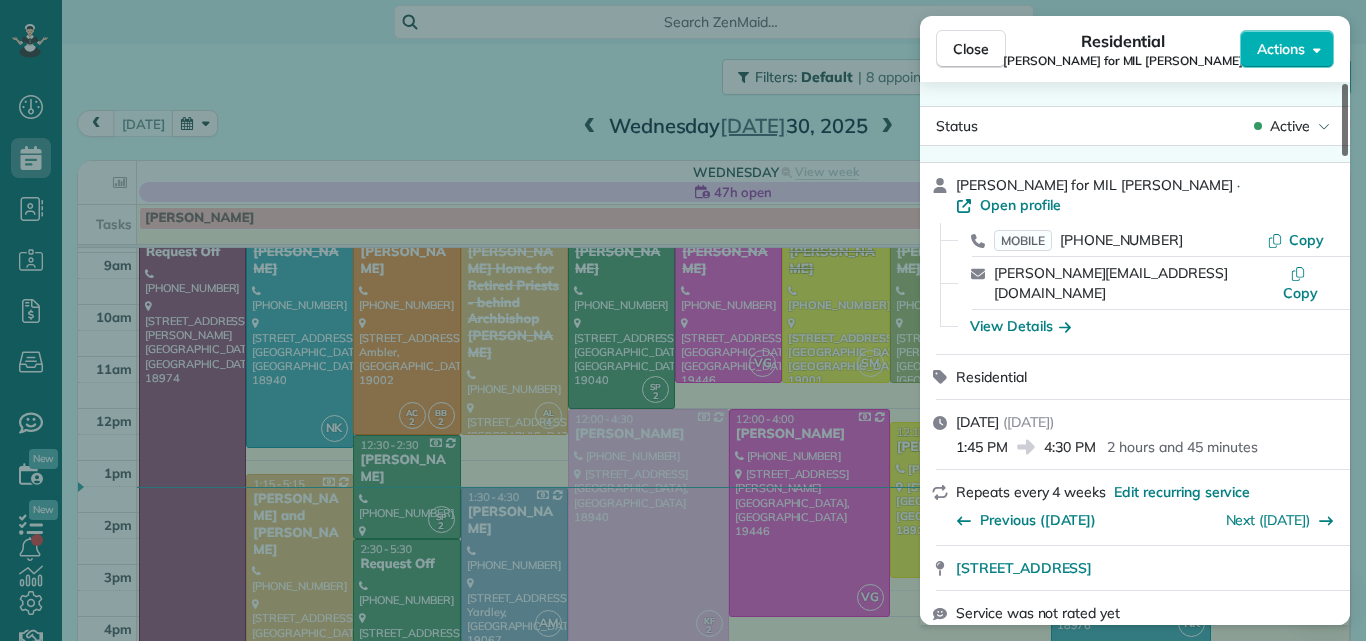 drag, startPoint x: 1343, startPoint y: 135, endPoint x: 1336, endPoint y: 116, distance: 20.248457 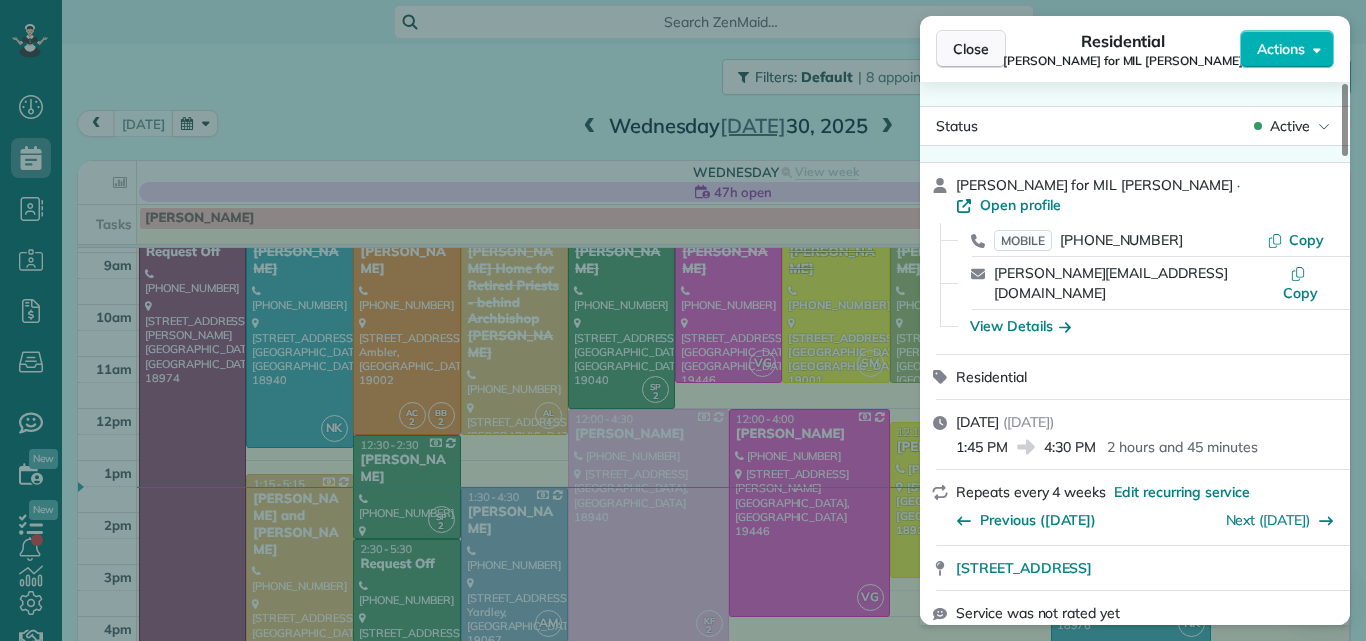 click on "Close" at bounding box center (971, 49) 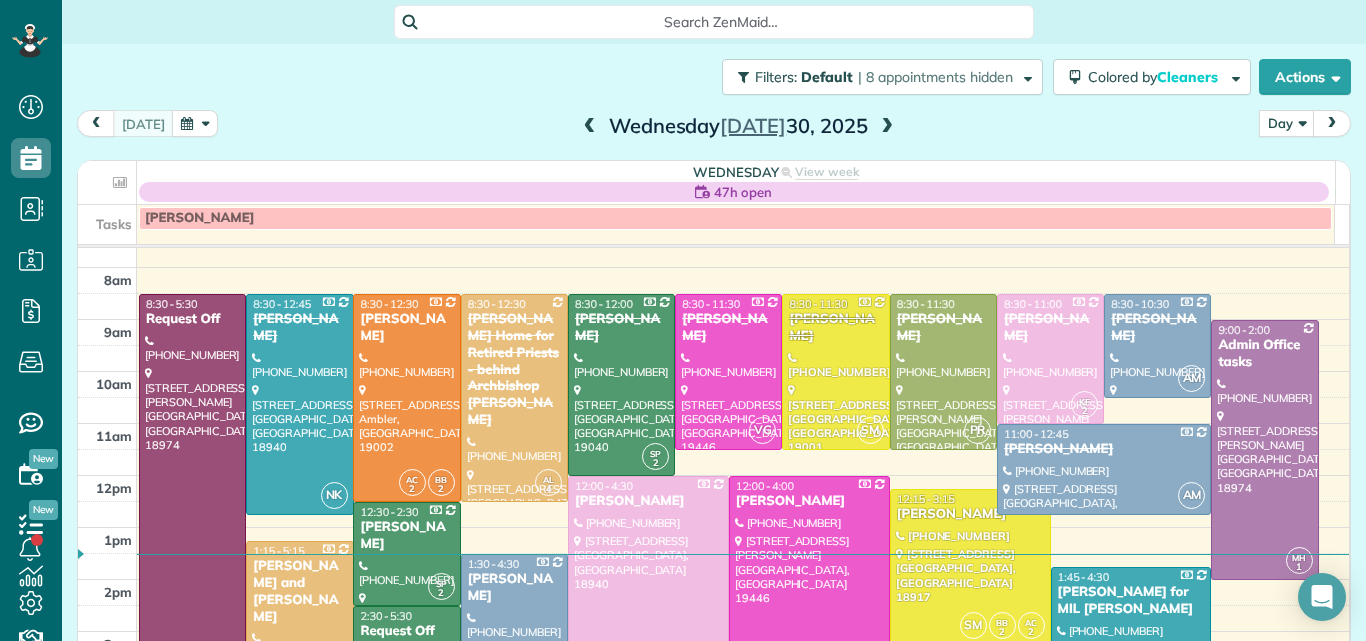 scroll, scrollTop: 19, scrollLeft: 0, axis: vertical 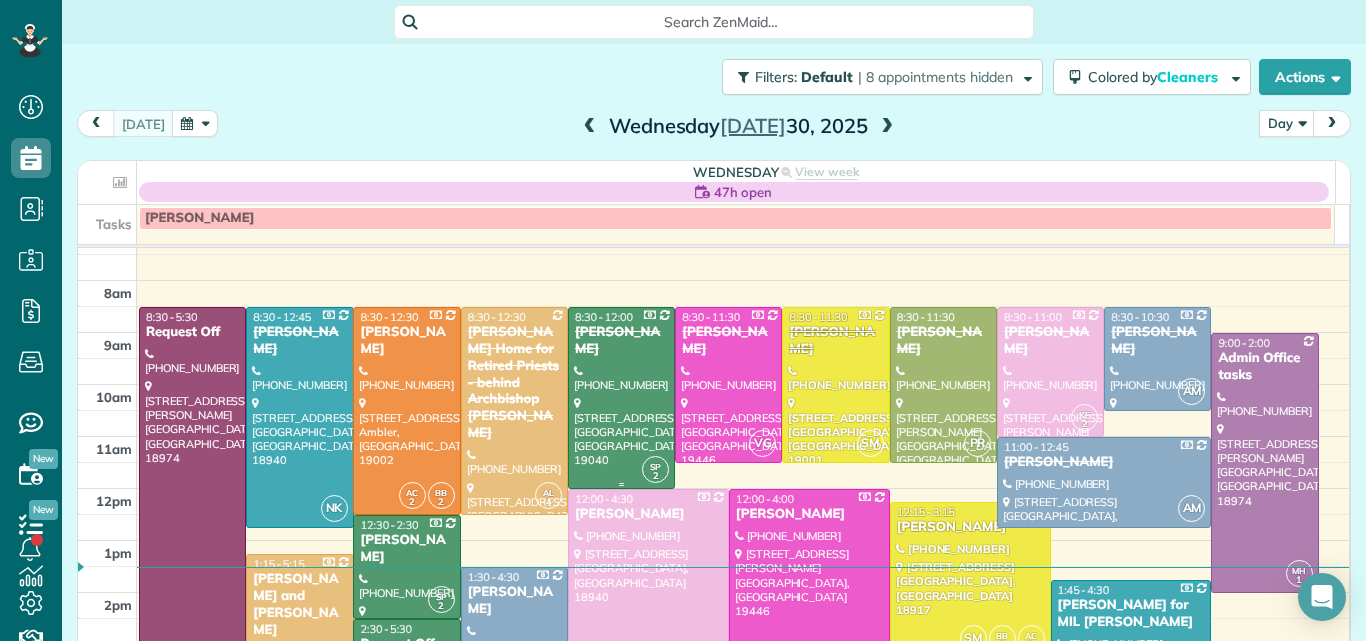 click at bounding box center [621, 398] 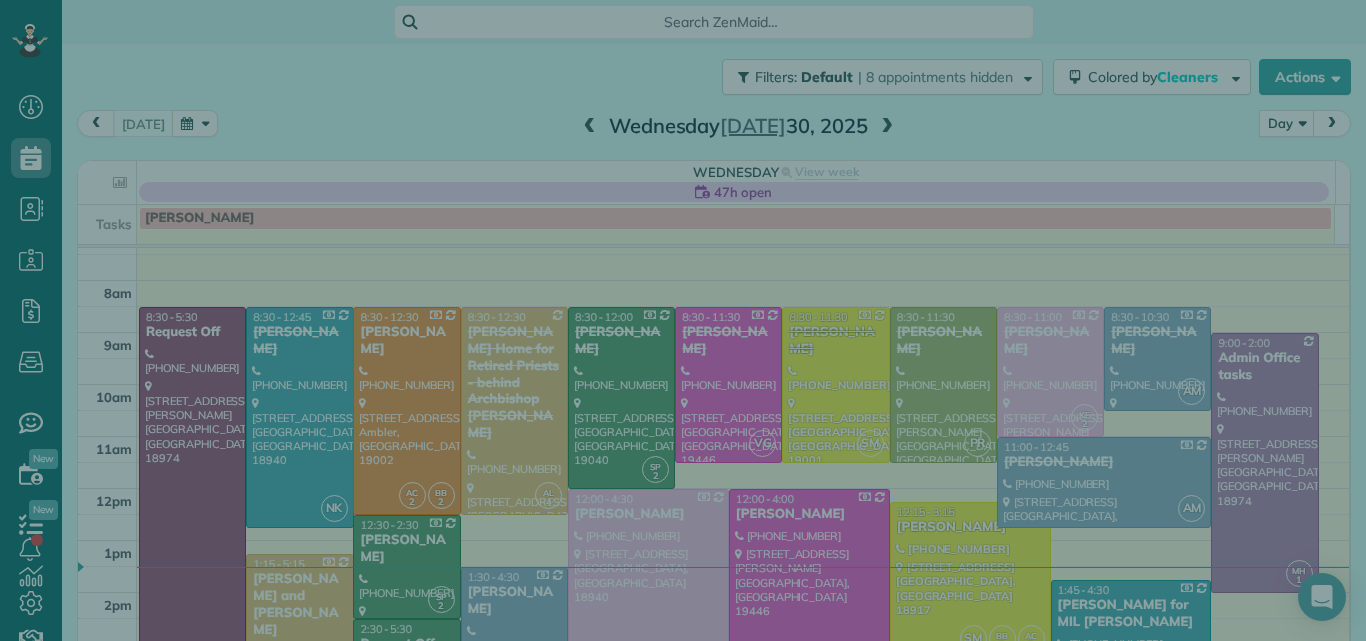 click on "Close   Cleaners" at bounding box center [683, 320] 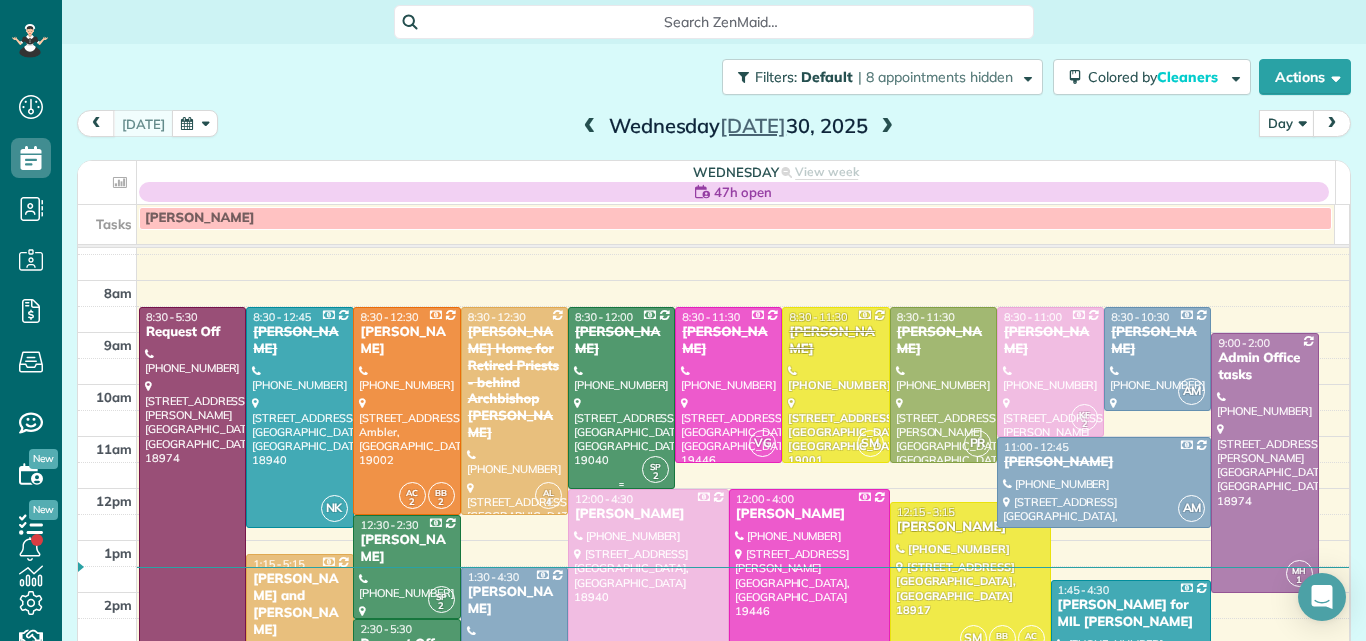 click at bounding box center (621, 398) 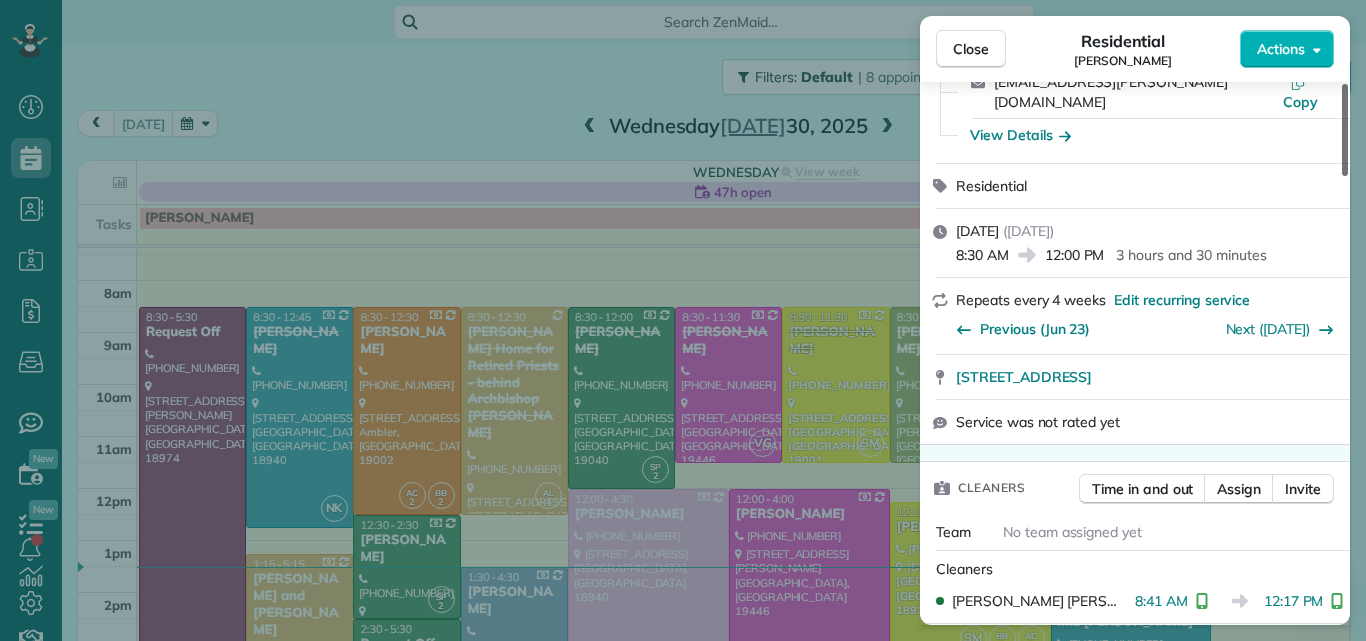 scroll, scrollTop: 194, scrollLeft: 0, axis: vertical 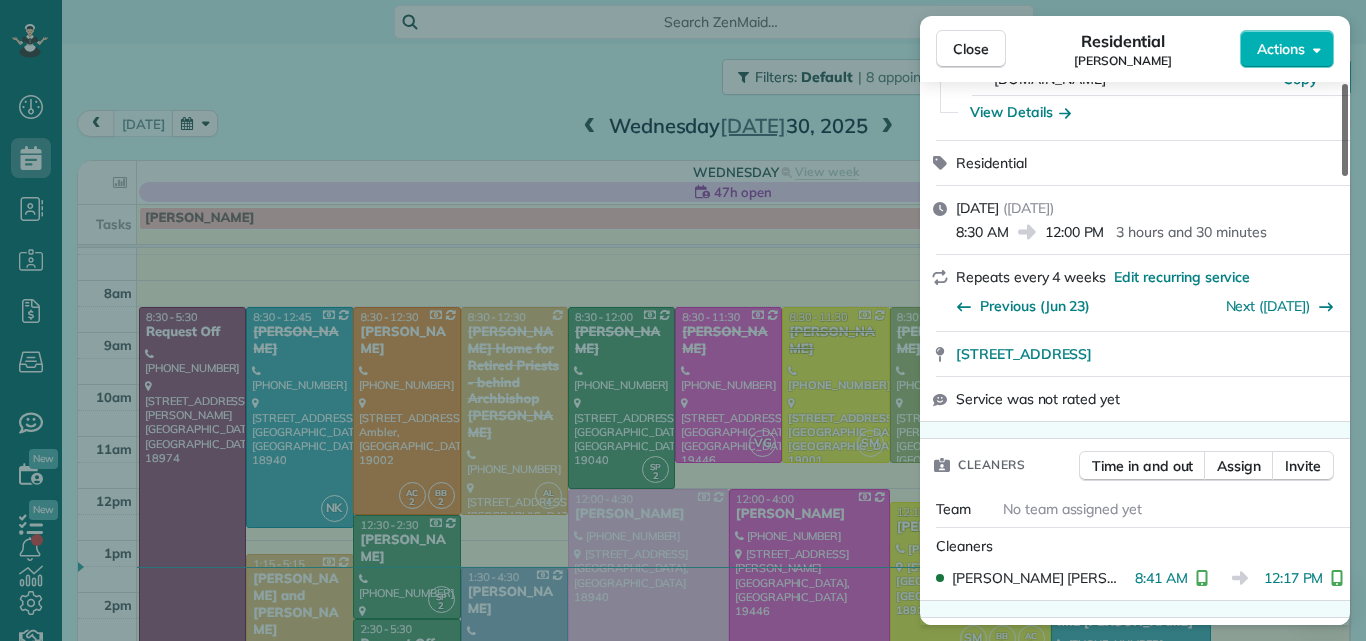 drag, startPoint x: 1344, startPoint y: 130, endPoint x: 1347, endPoint y: 163, distance: 33.13608 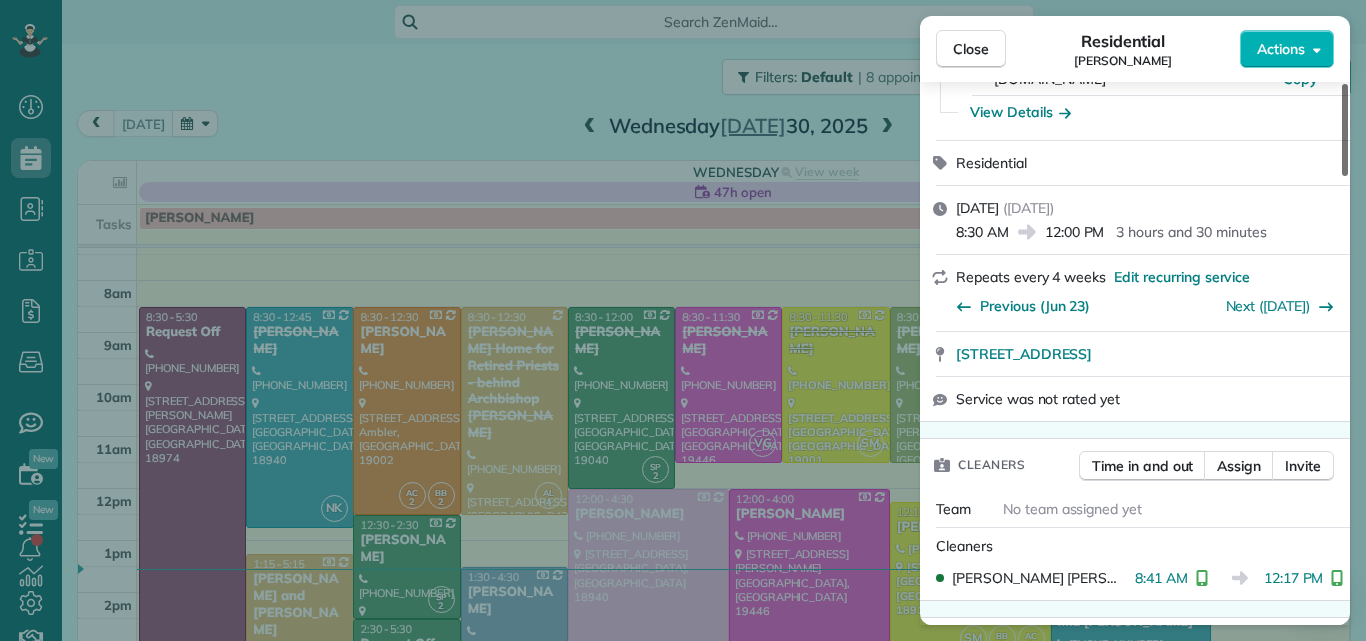 click at bounding box center [1345, 130] 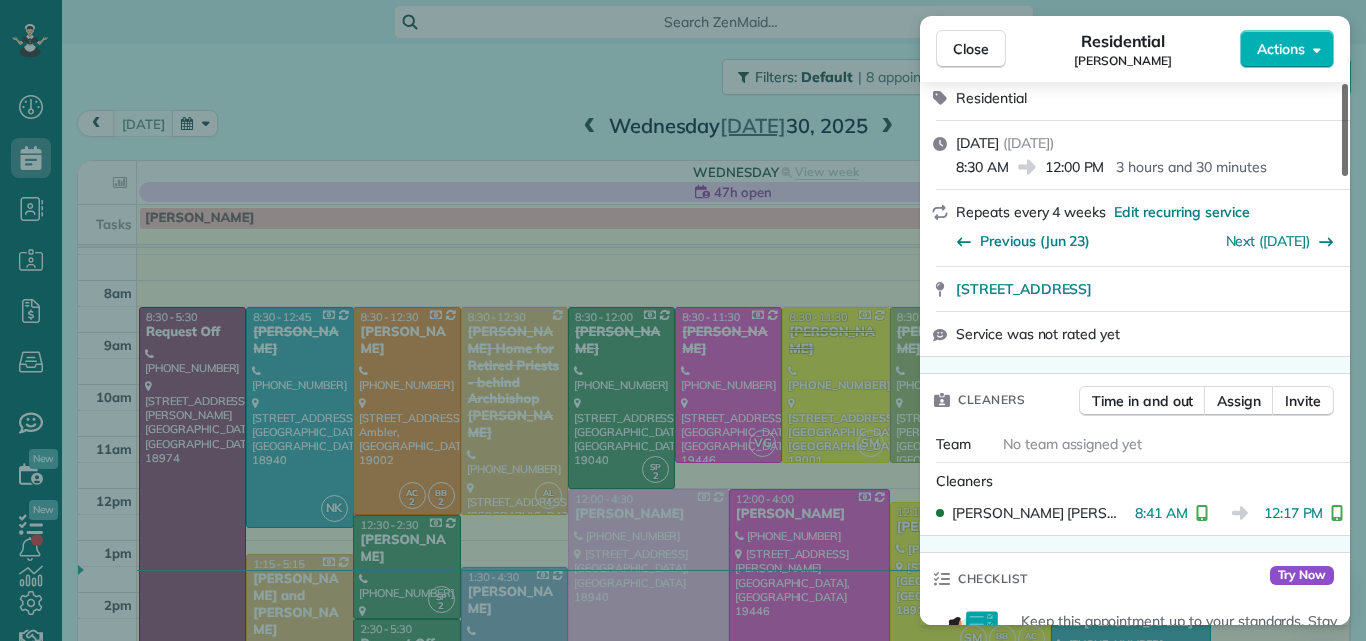 scroll, scrollTop: 0, scrollLeft: 0, axis: both 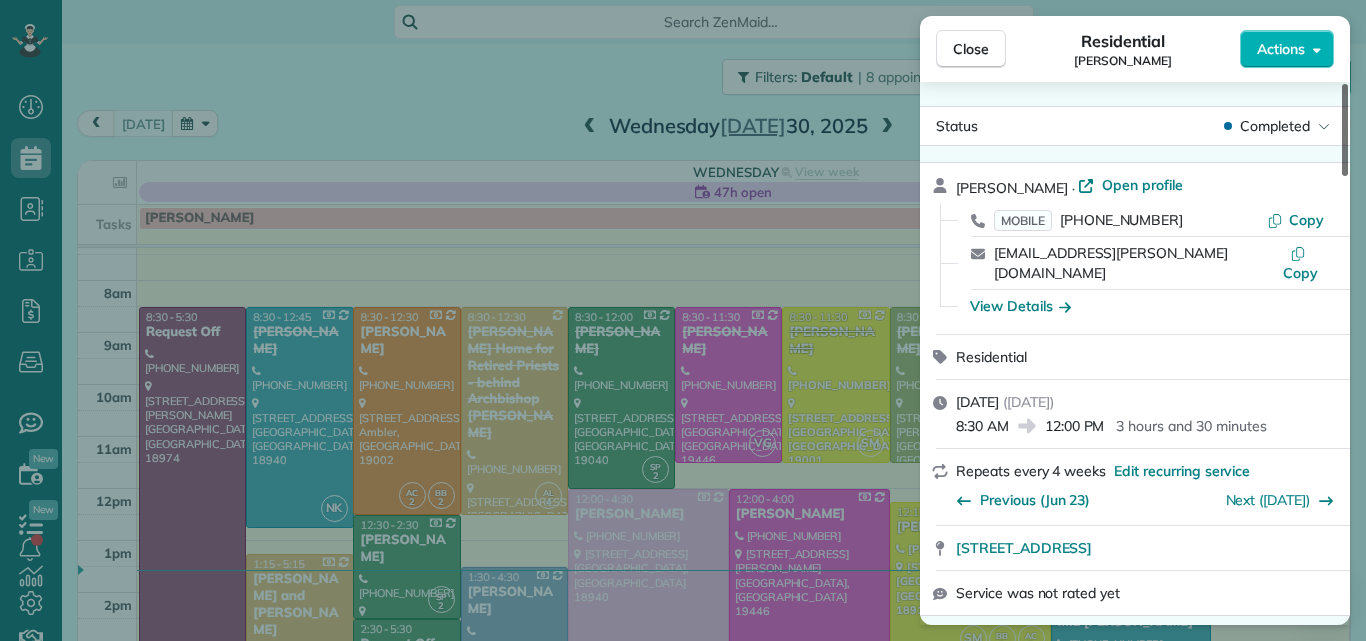 drag, startPoint x: 1343, startPoint y: 171, endPoint x: 1337, endPoint y: 88, distance: 83.21658 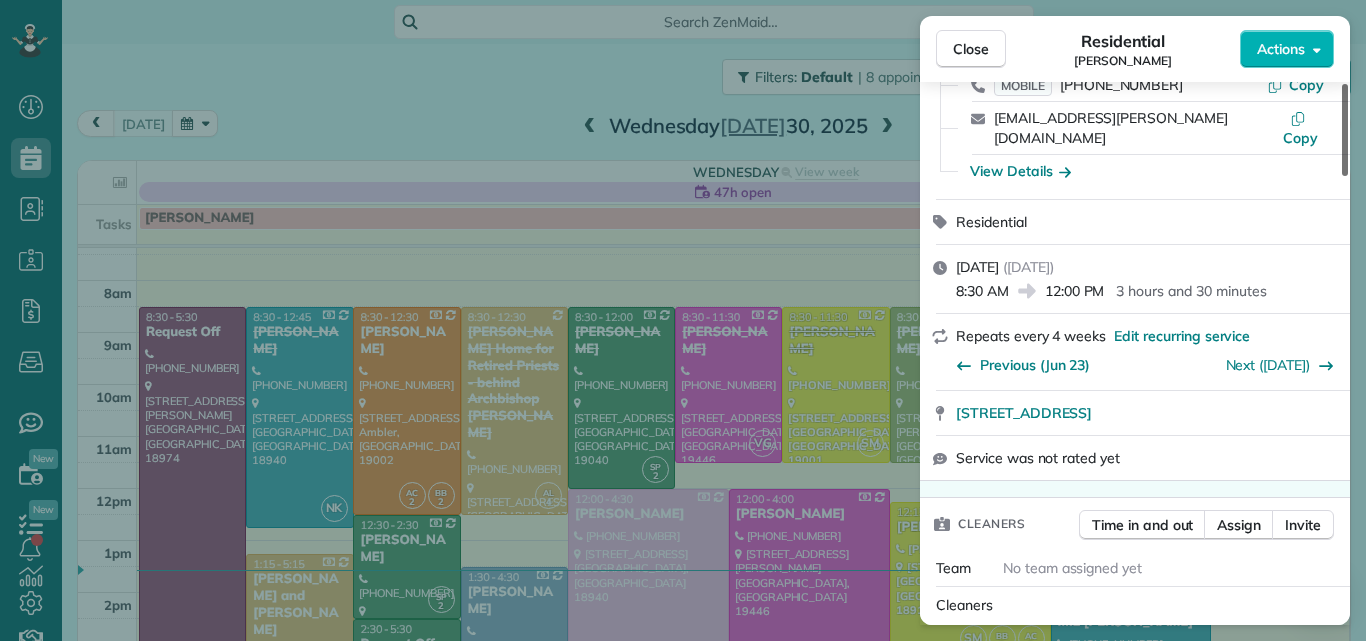 scroll, scrollTop: 106, scrollLeft: 0, axis: vertical 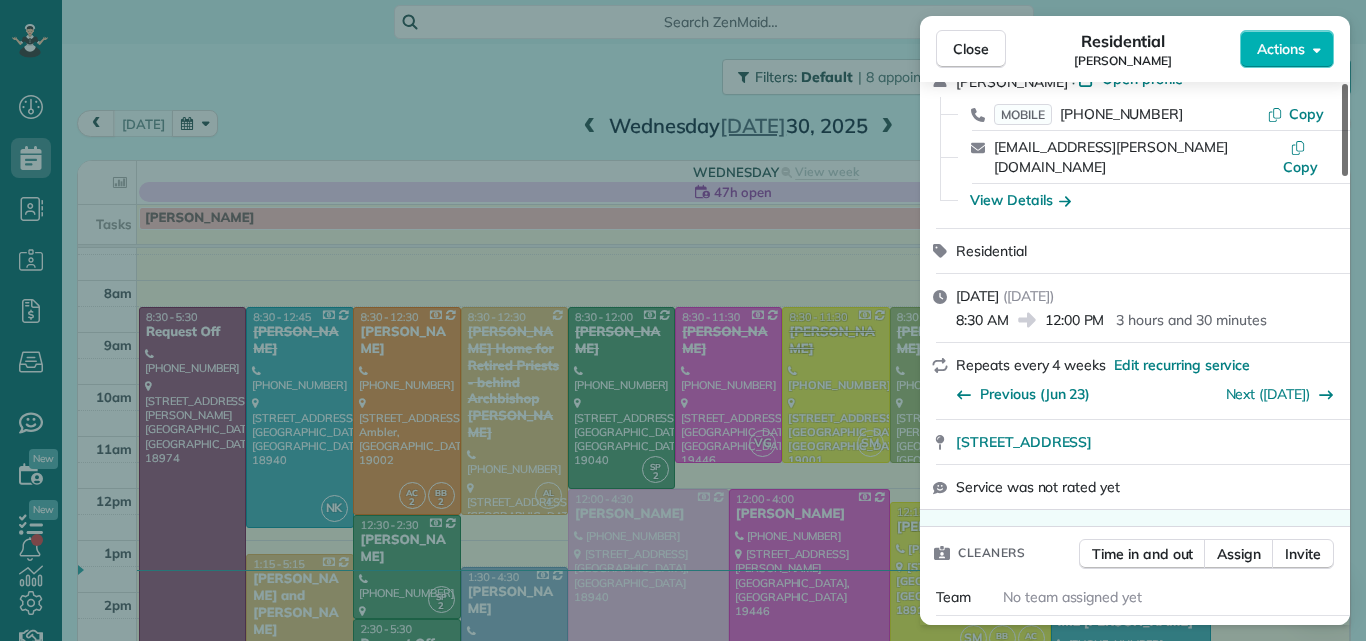 drag, startPoint x: 1343, startPoint y: 149, endPoint x: 1340, endPoint y: 167, distance: 18.248287 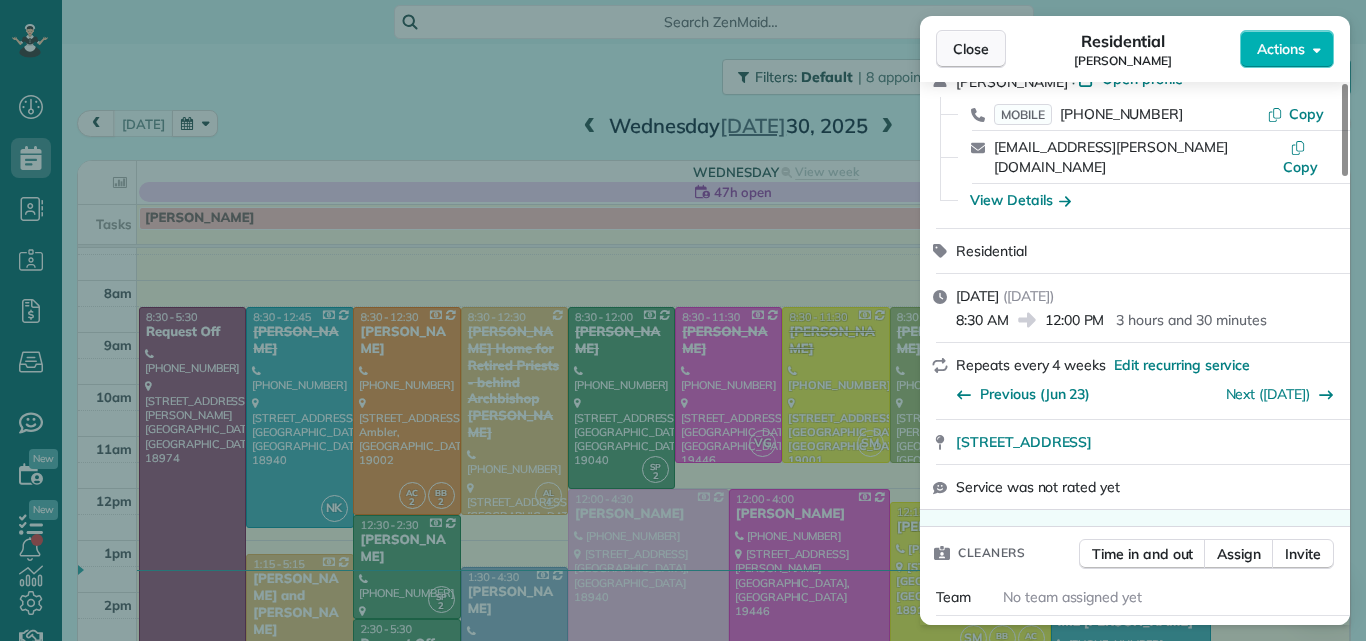click on "Close" at bounding box center (971, 49) 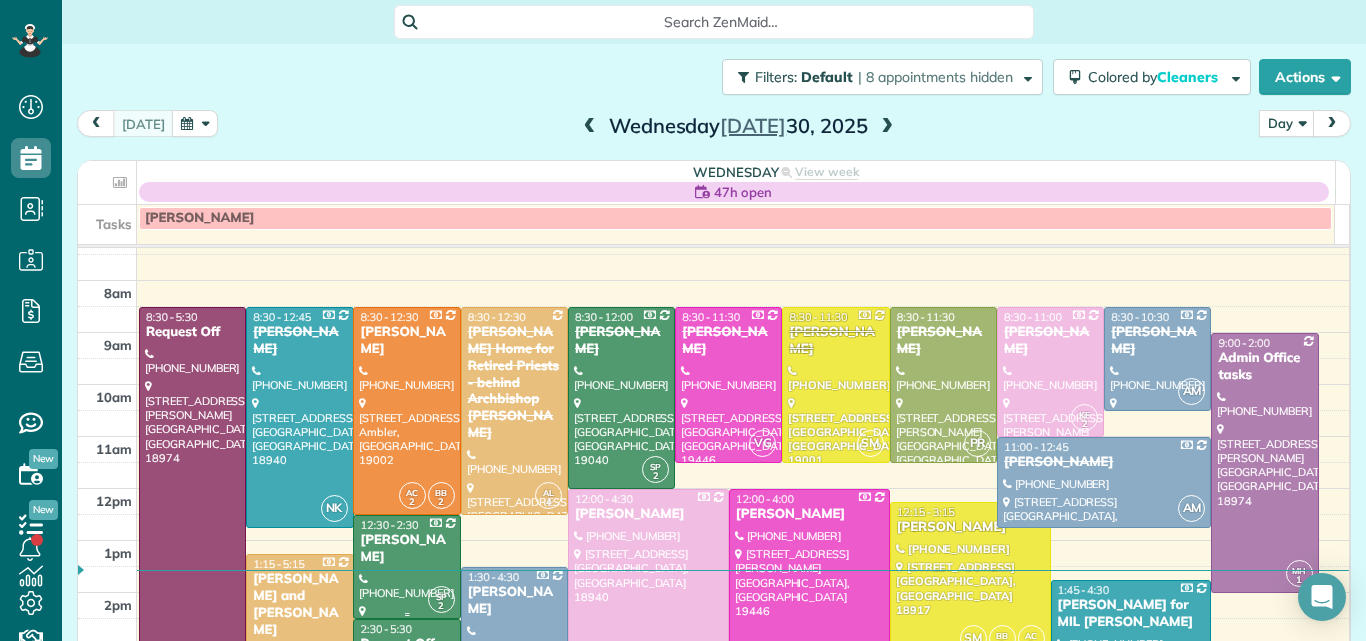click on "12:30 - 2:30" at bounding box center (406, 525) 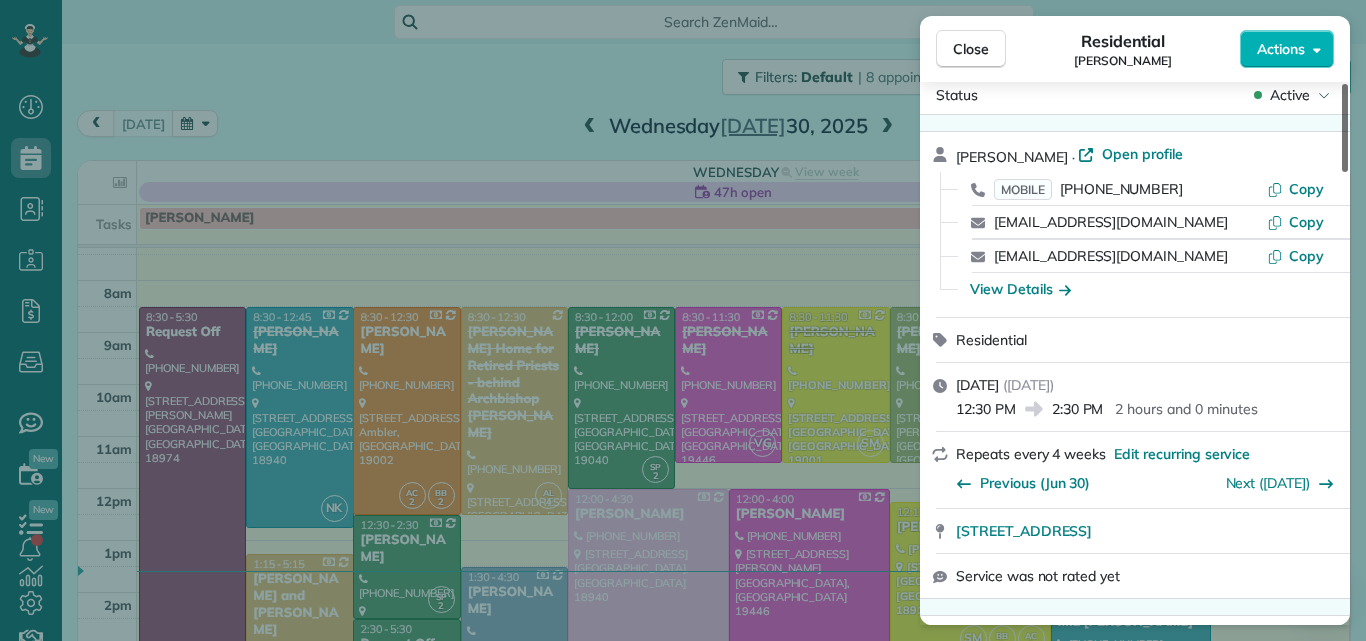 scroll, scrollTop: 0, scrollLeft: 0, axis: both 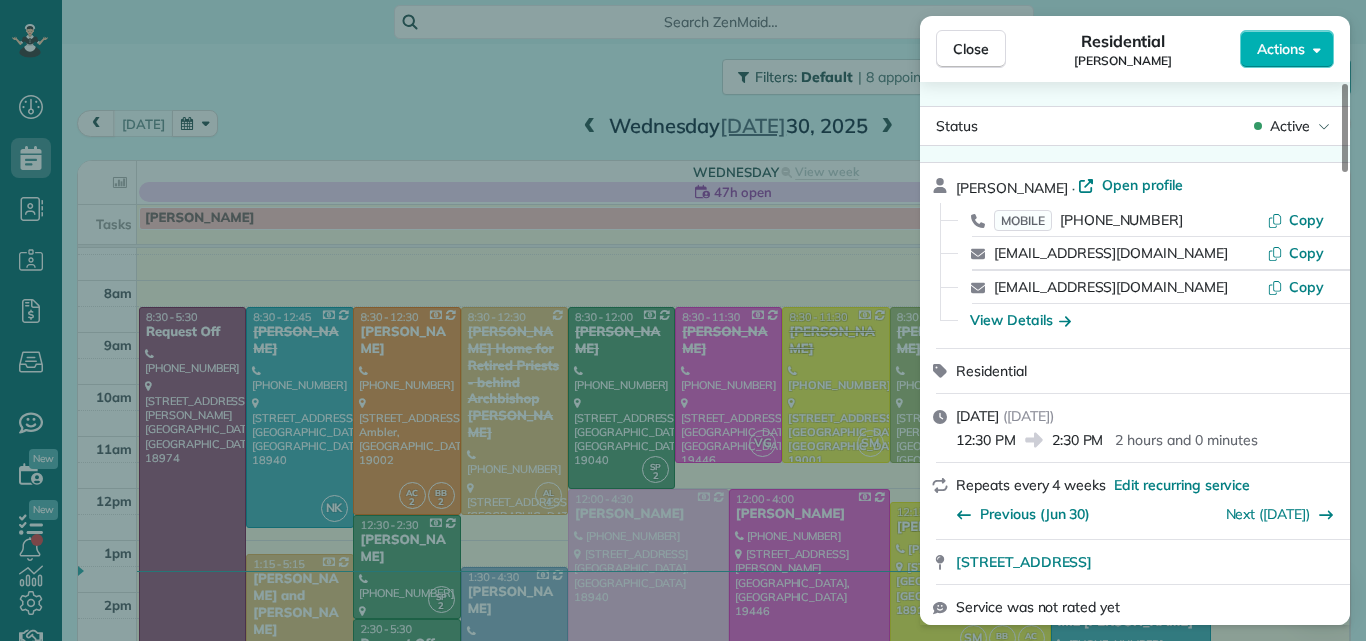 drag, startPoint x: 1341, startPoint y: 153, endPoint x: 1344, endPoint y: 82, distance: 71.063354 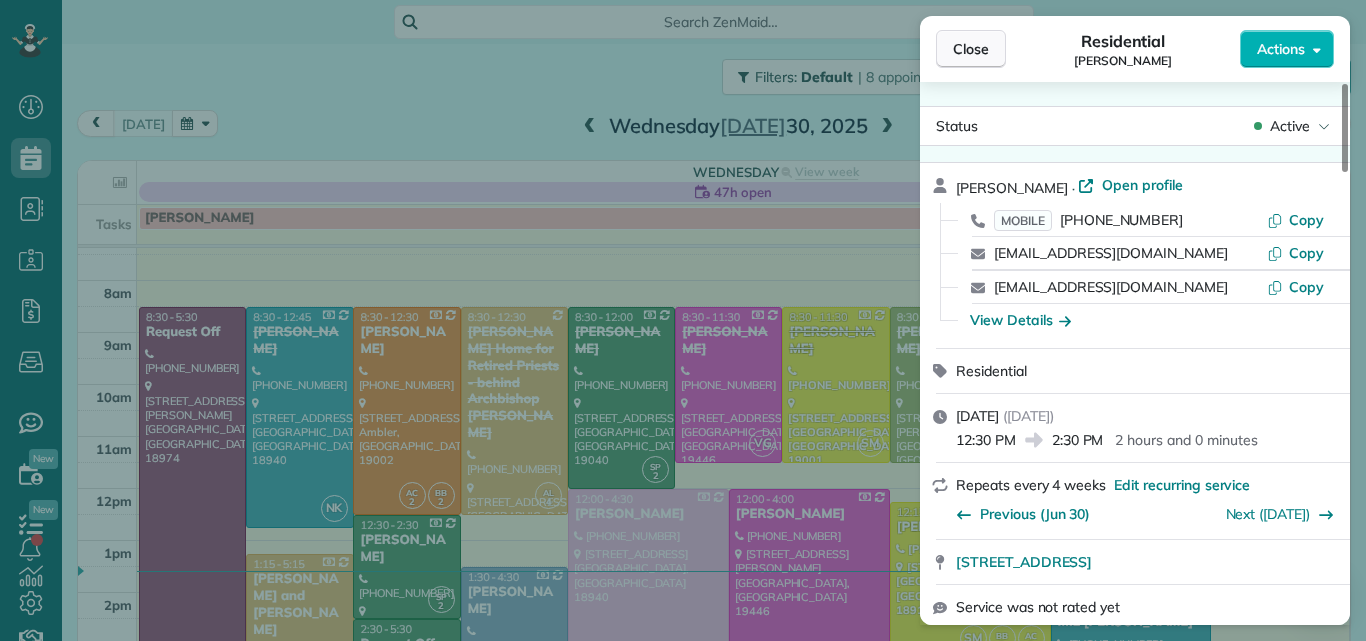 click on "Close" at bounding box center (971, 49) 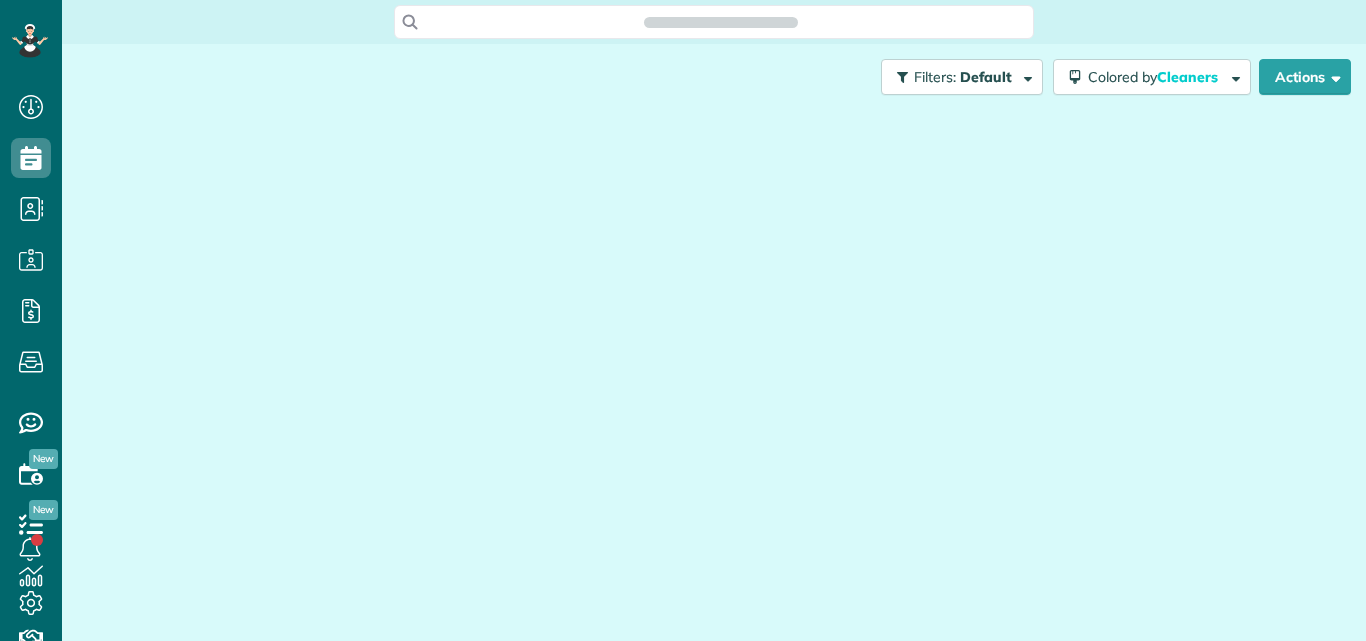 scroll, scrollTop: 0, scrollLeft: 0, axis: both 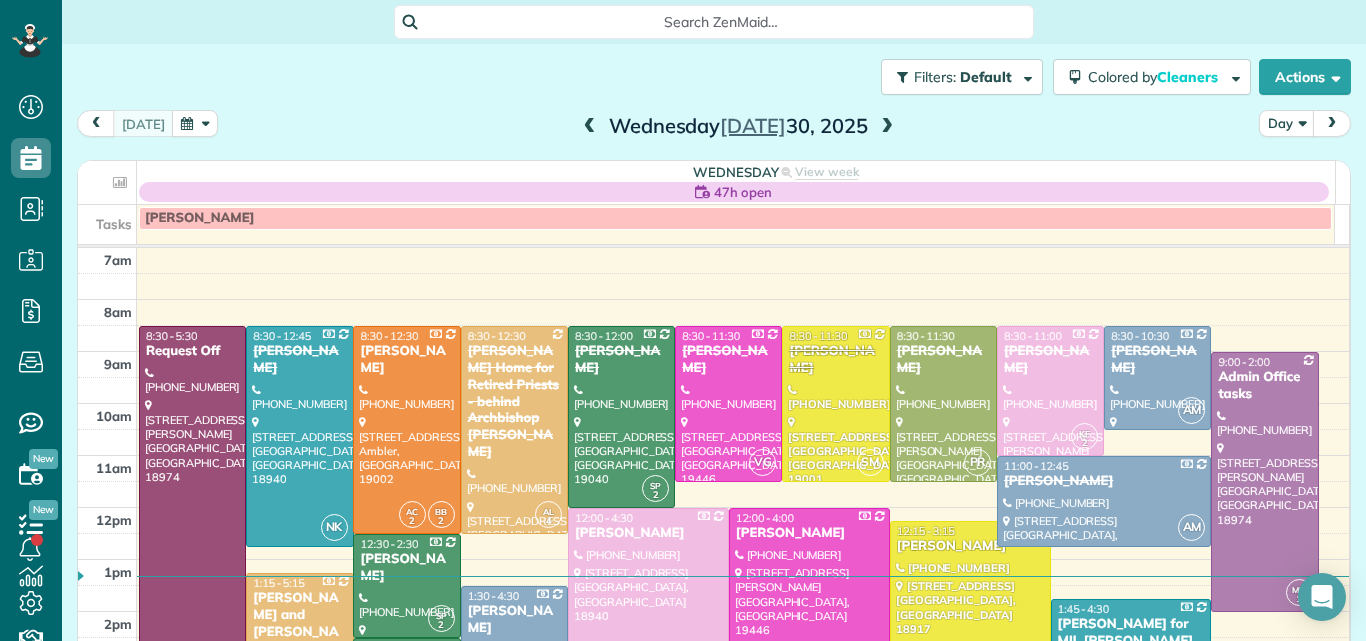 click at bounding box center (887, 127) 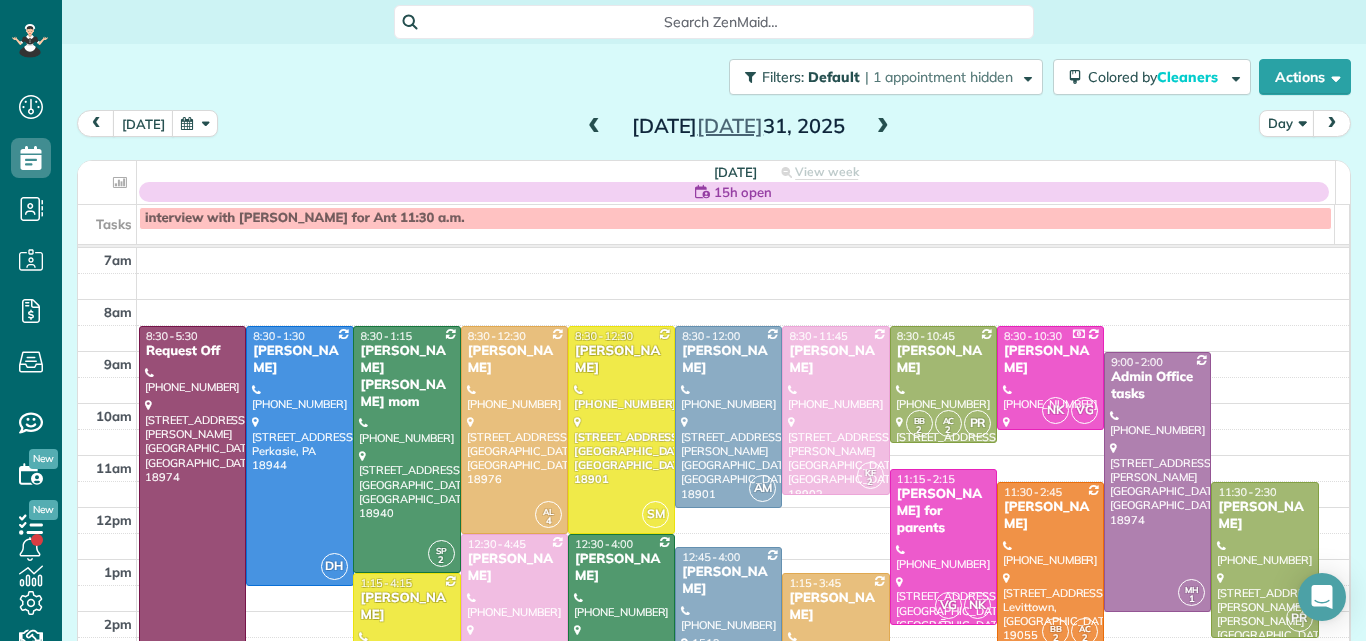 click on "[PERSON_NAME] for parents" at bounding box center (943, 511) 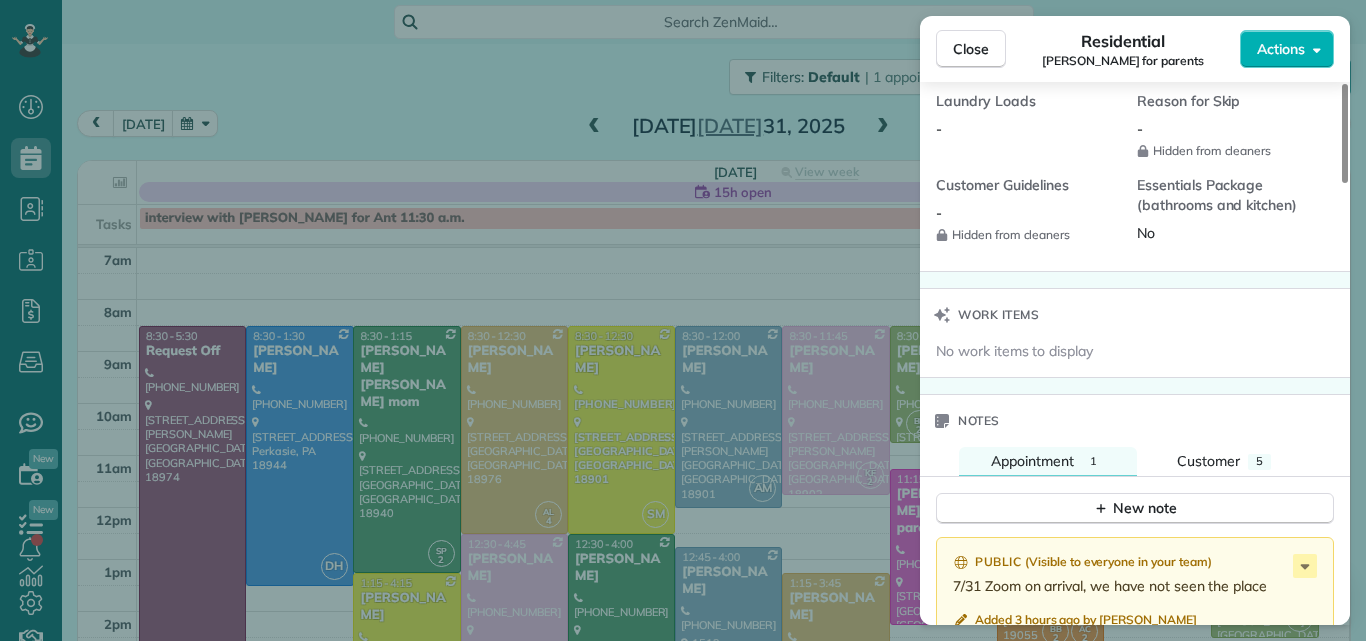 drag, startPoint x: 1346, startPoint y: 130, endPoint x: 1365, endPoint y: 455, distance: 325.5549 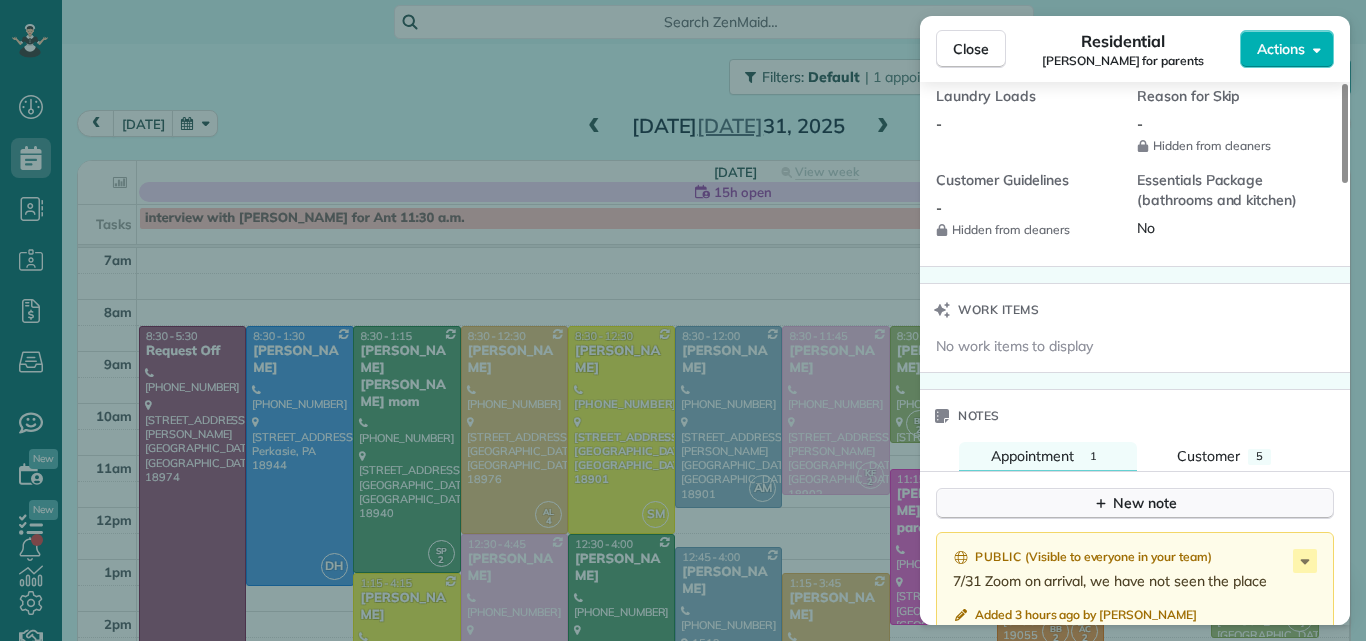 click on "New note" at bounding box center [1135, 503] 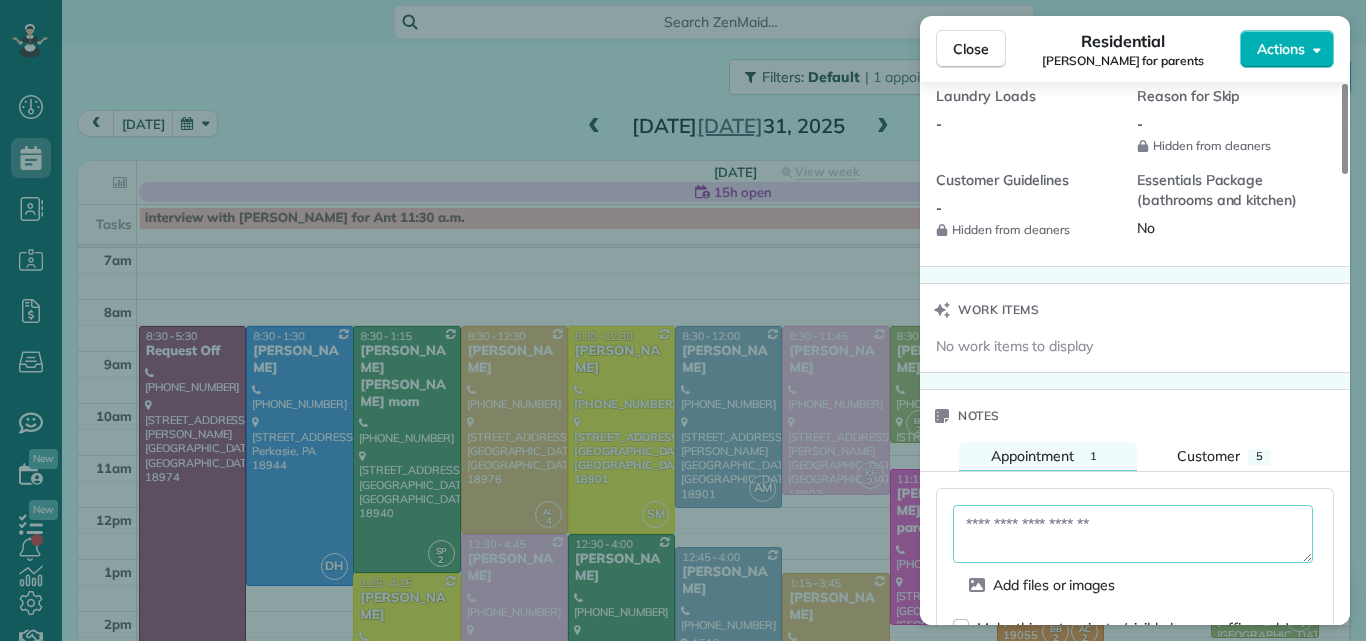 click at bounding box center [1133, 534] 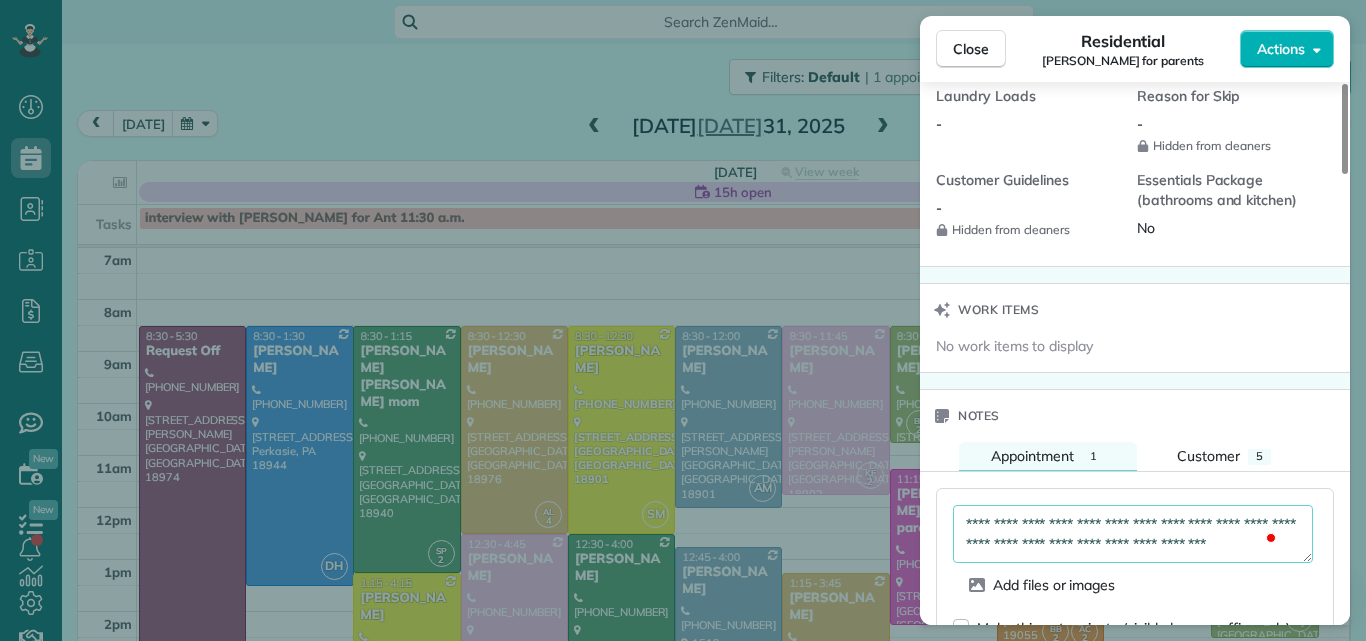 scroll, scrollTop: 12, scrollLeft: 0, axis: vertical 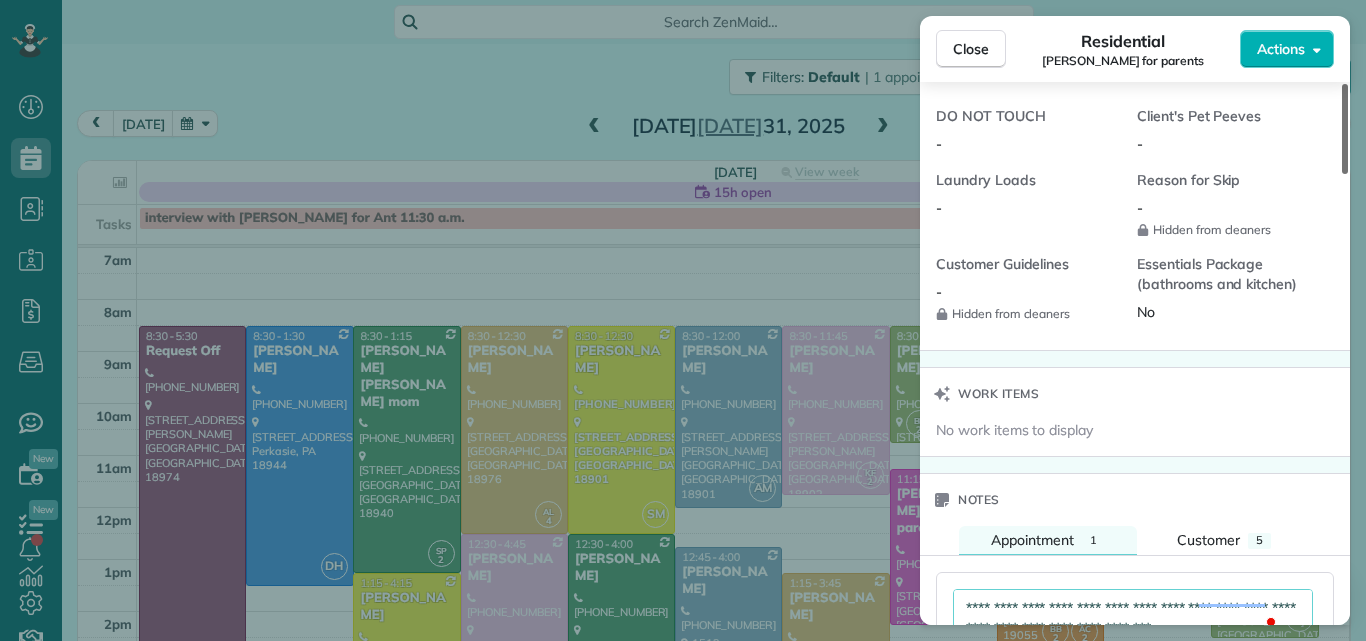 drag, startPoint x: 1347, startPoint y: 422, endPoint x: 1347, endPoint y: 406, distance: 16 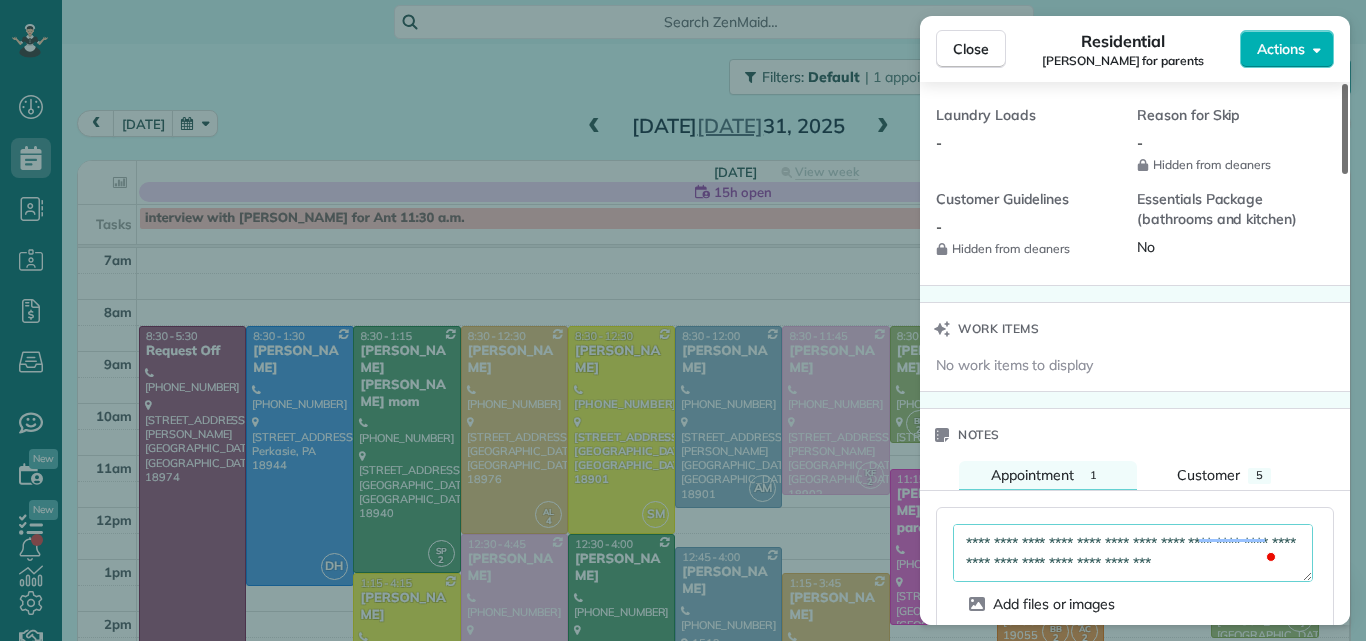 scroll, scrollTop: 1818, scrollLeft: 0, axis: vertical 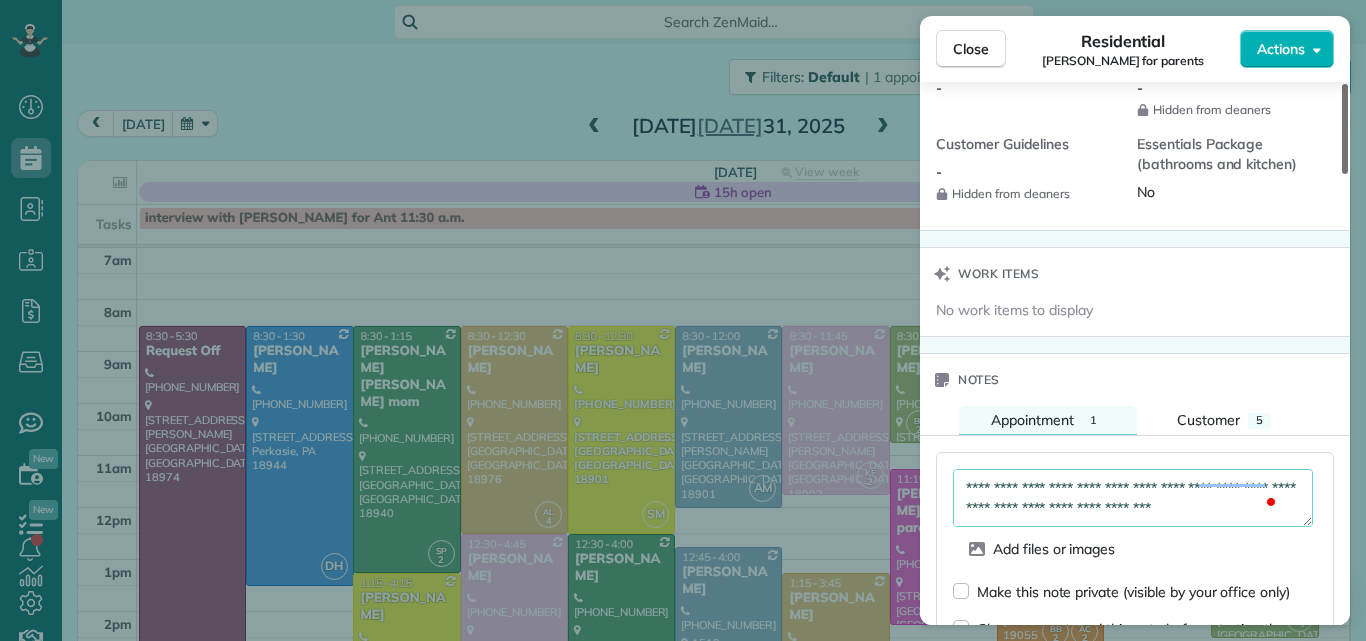 drag, startPoint x: 1343, startPoint y: 414, endPoint x: 1348, endPoint y: 436, distance: 22.561028 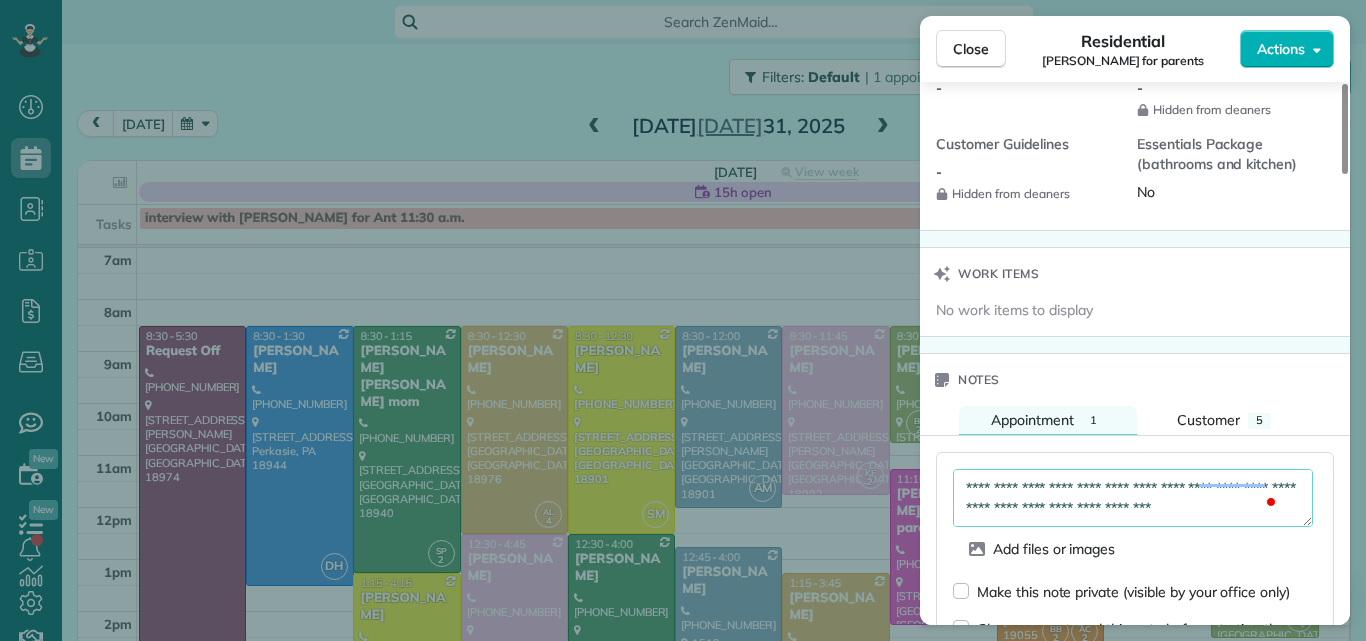 scroll, scrollTop: 11, scrollLeft: 0, axis: vertical 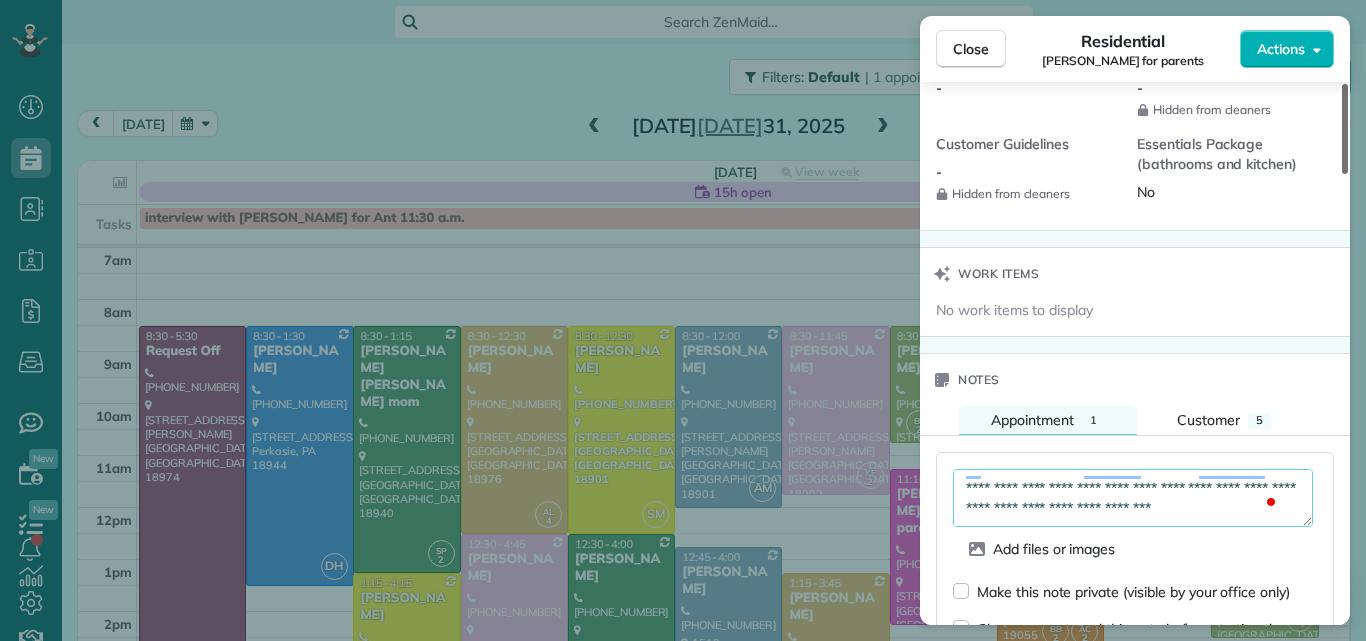 type on "**********" 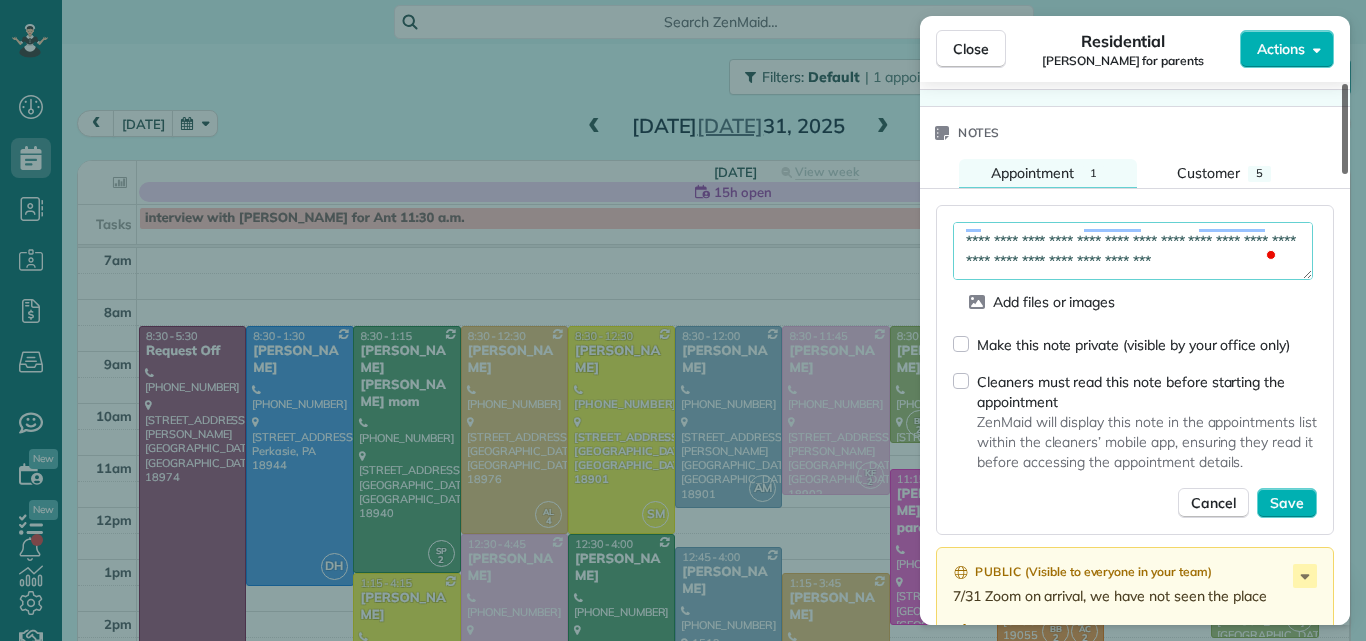 scroll, scrollTop: 2090, scrollLeft: 0, axis: vertical 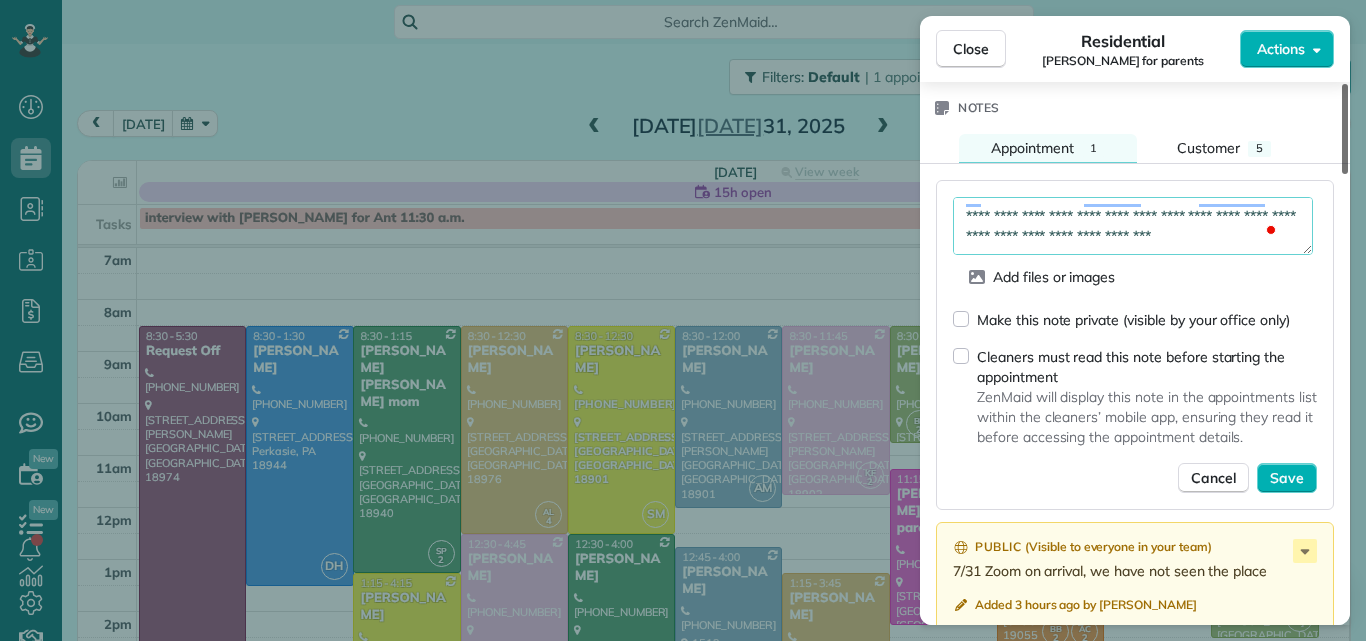drag, startPoint x: 1345, startPoint y: 460, endPoint x: 1345, endPoint y: 505, distance: 45 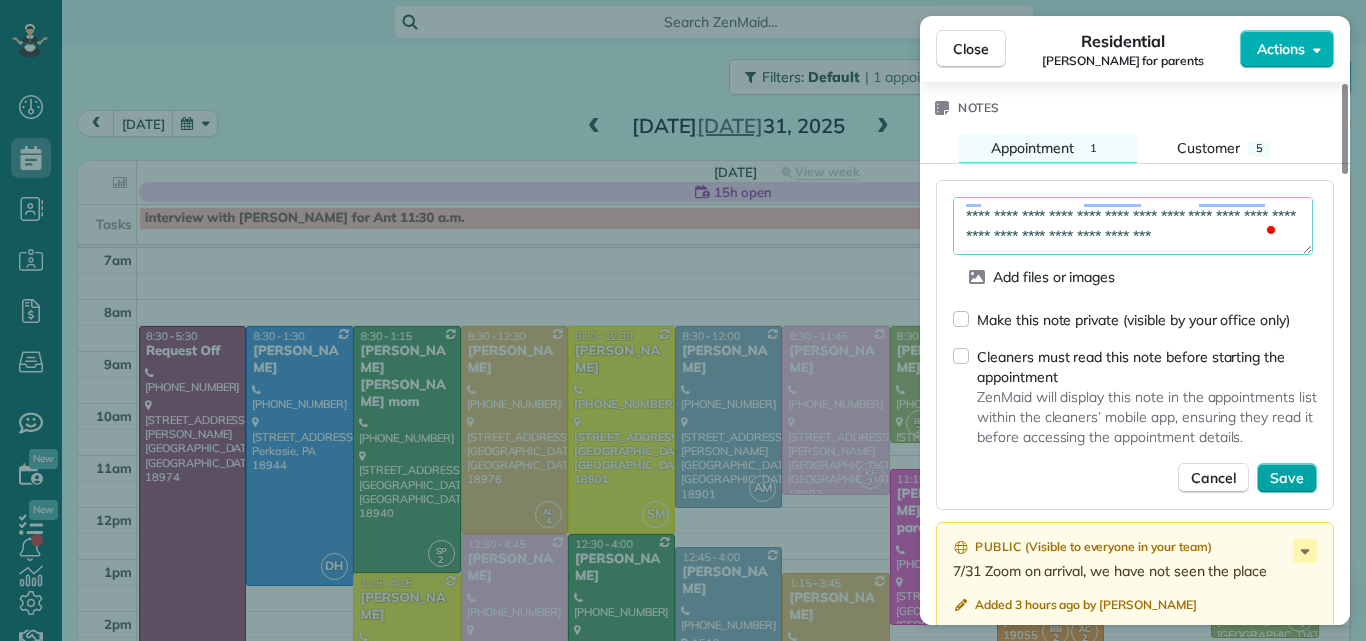 click on "Save" at bounding box center [1287, 478] 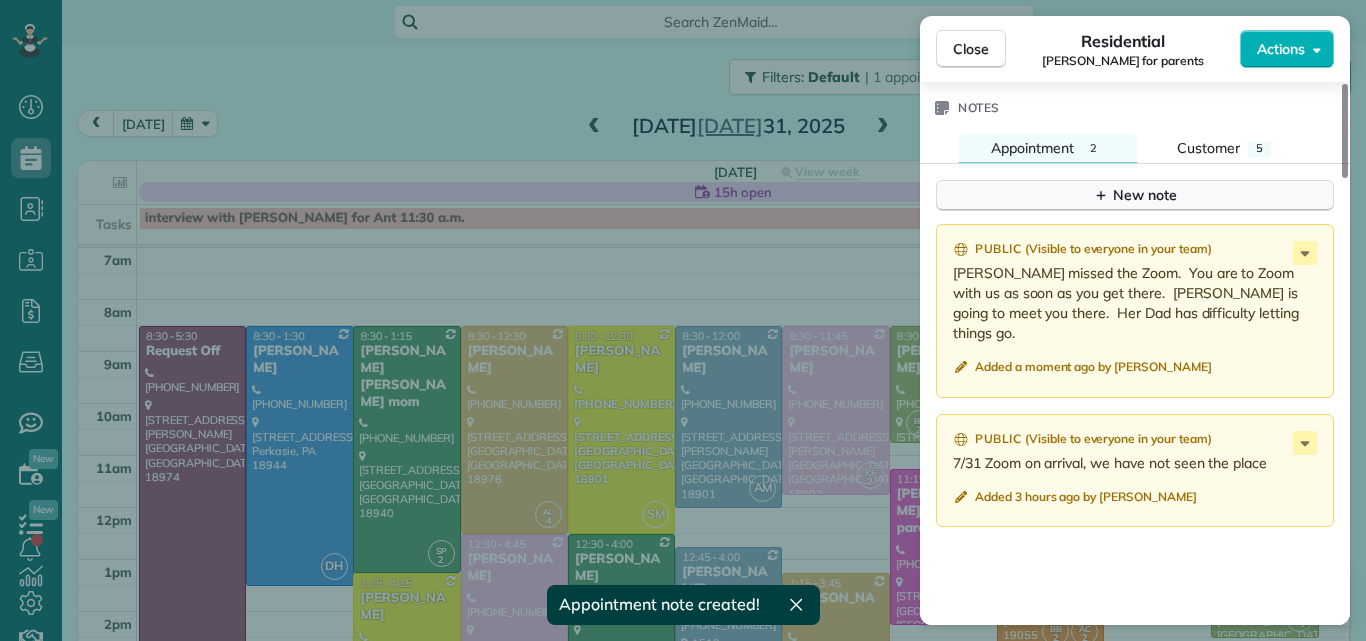 drag, startPoint x: 1348, startPoint y: 281, endPoint x: 1227, endPoint y: 206, distance: 142.3587 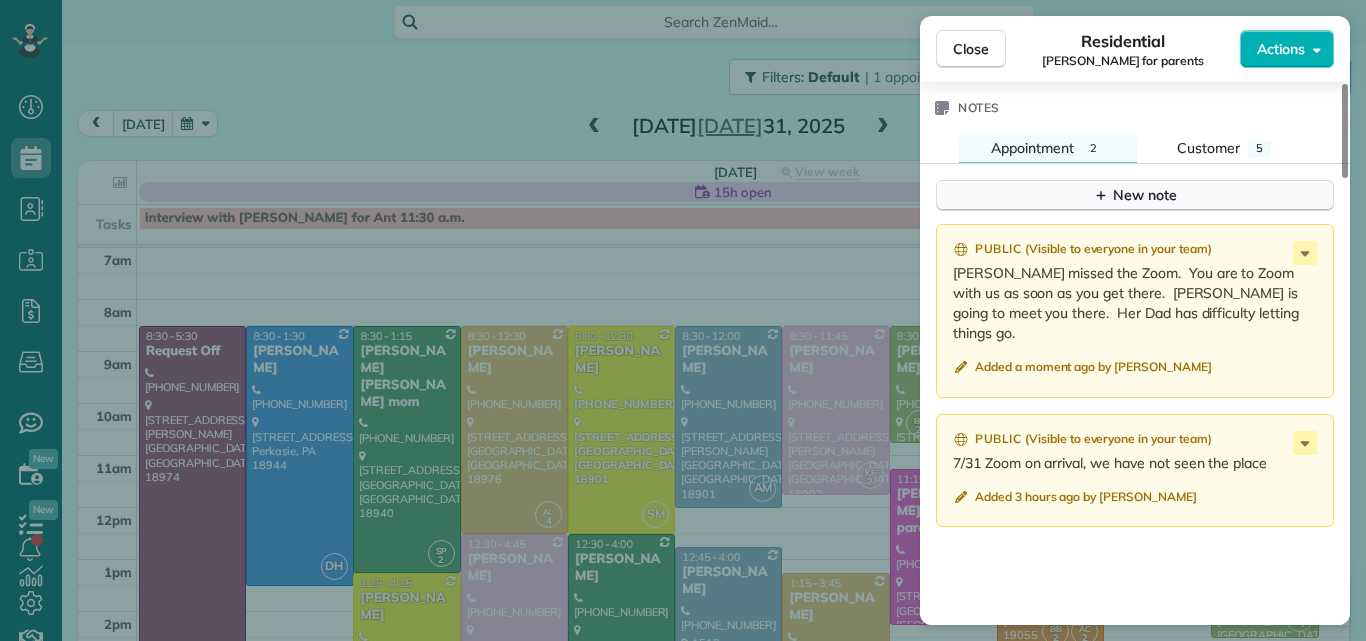 click on "New note" at bounding box center (1135, 195) 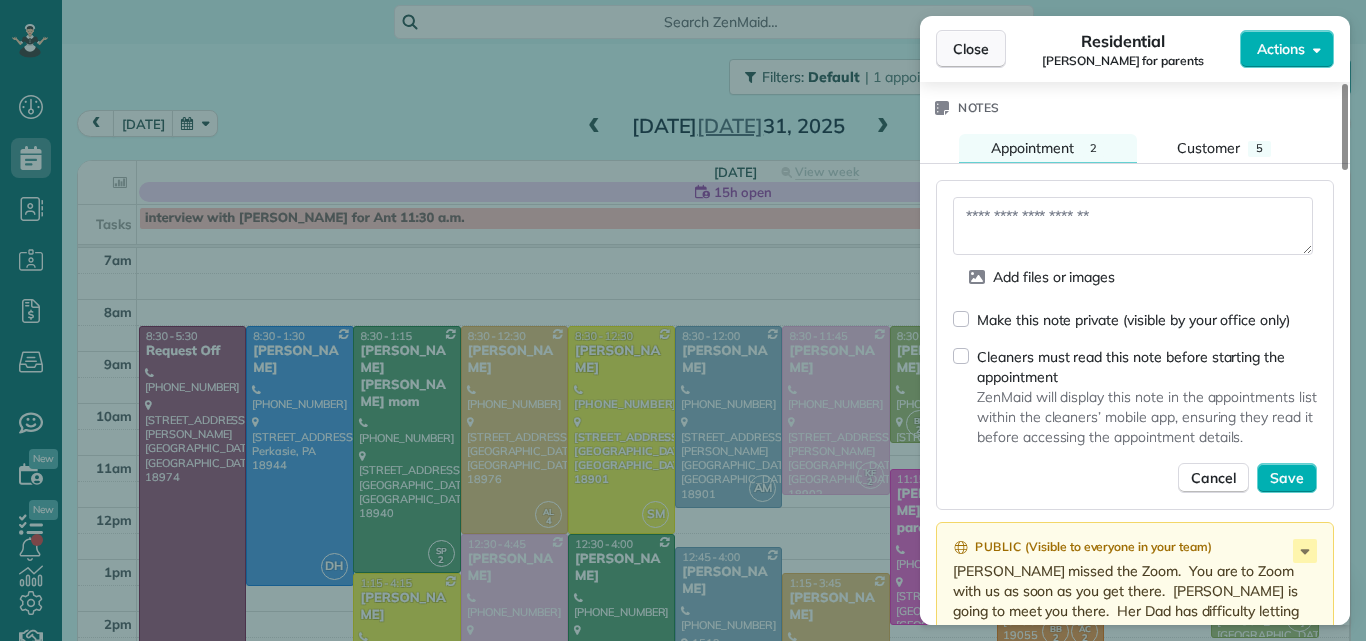 click on "Close" at bounding box center (971, 49) 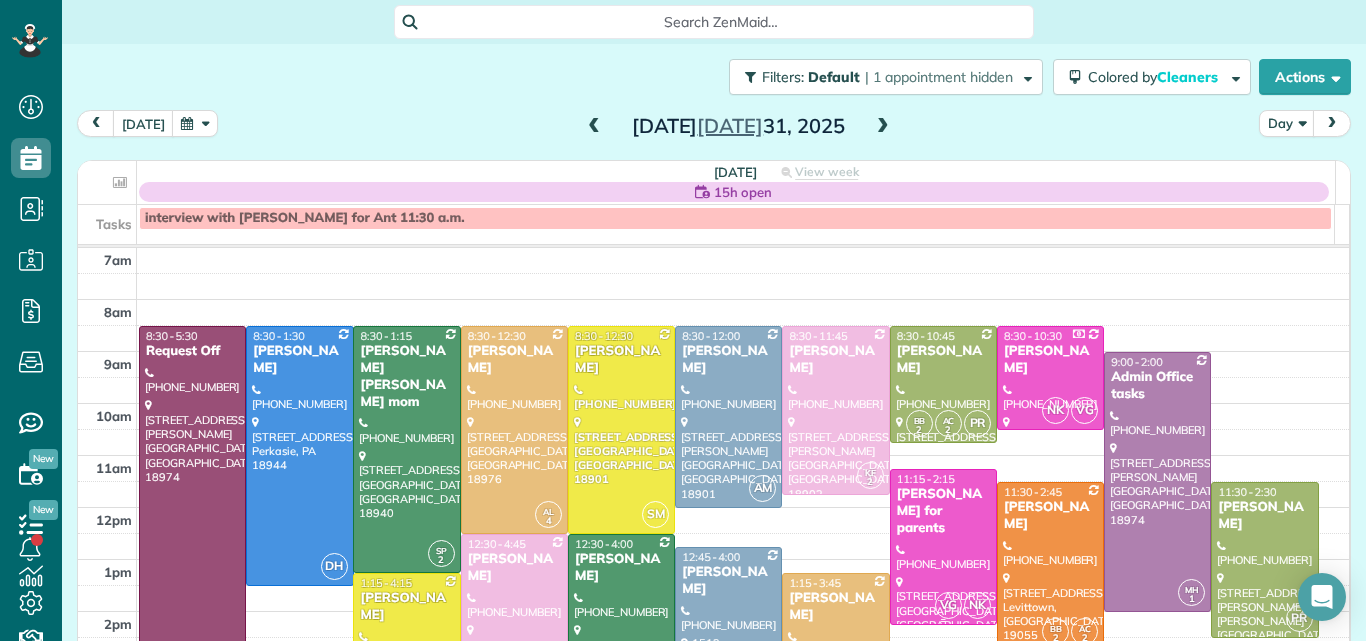click on "Stacey Morgan for parents" at bounding box center [943, 511] 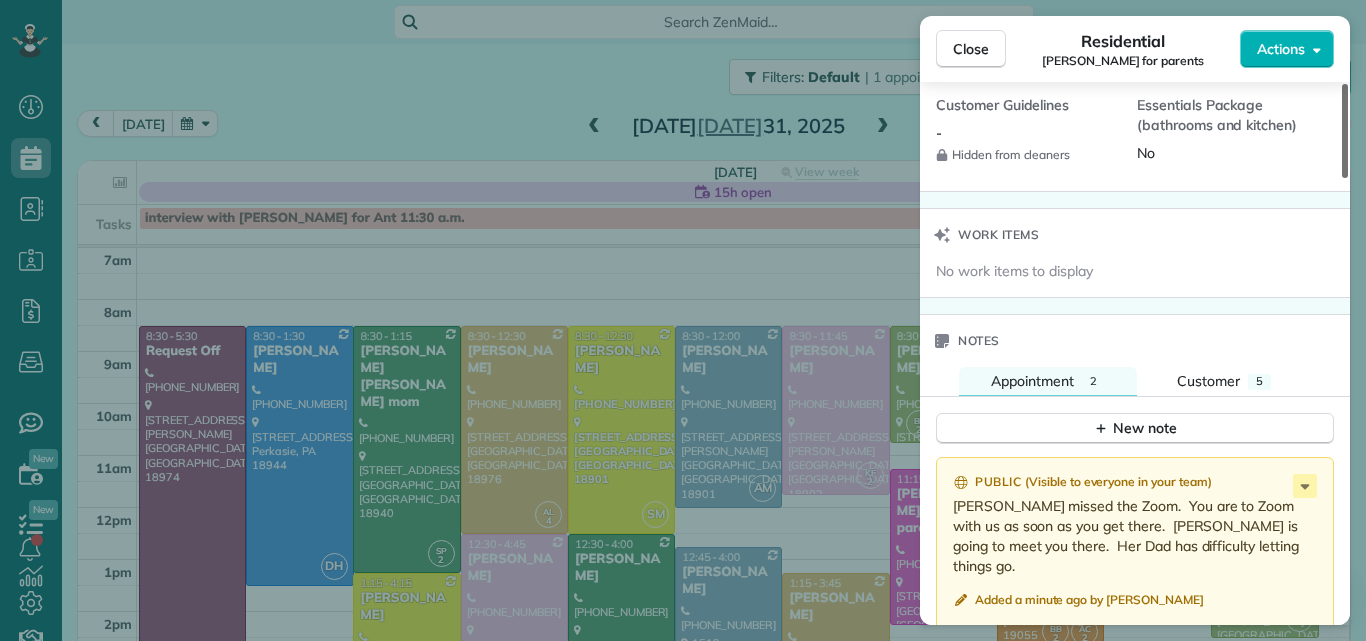 scroll, scrollTop: 1903, scrollLeft: 0, axis: vertical 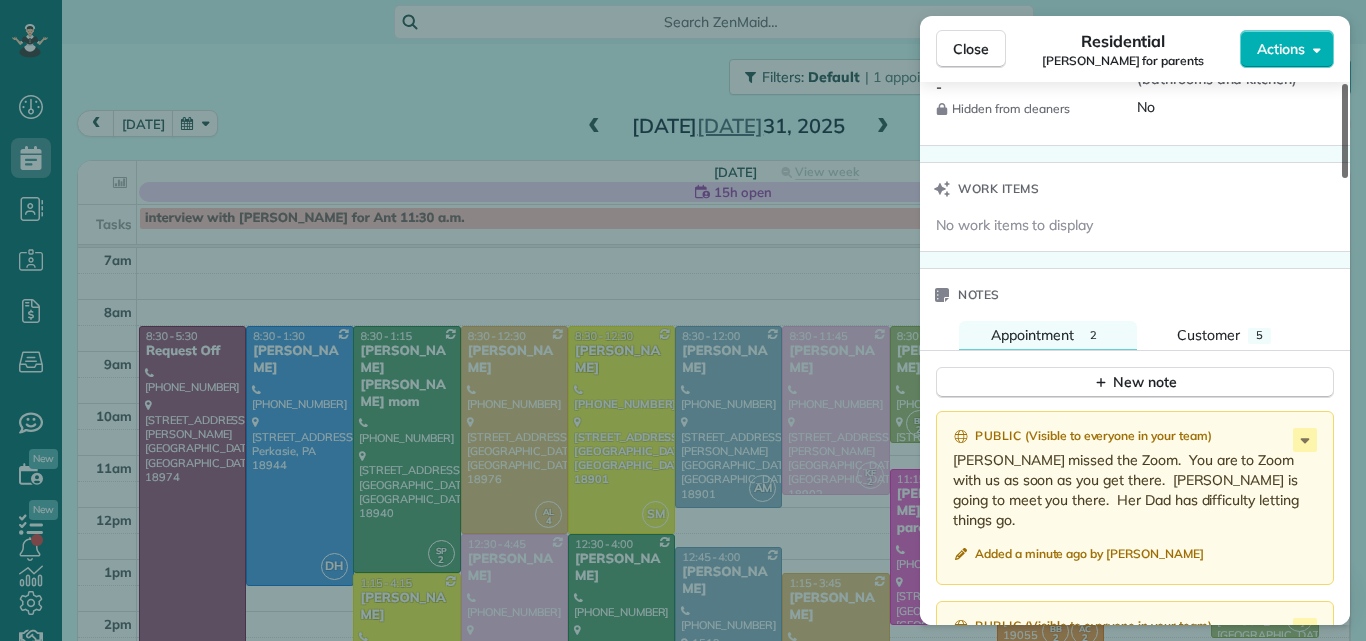 drag, startPoint x: 1344, startPoint y: 155, endPoint x: 1355, endPoint y: 483, distance: 328.1844 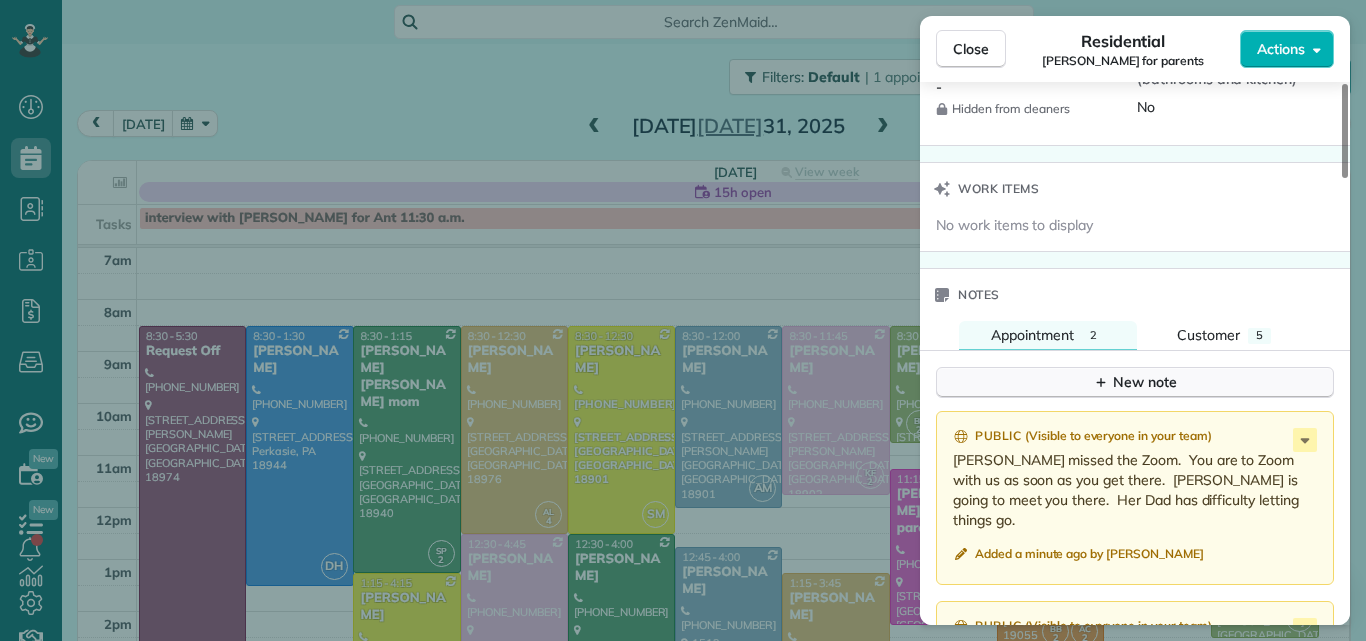 click on "New note" at bounding box center (1135, 382) 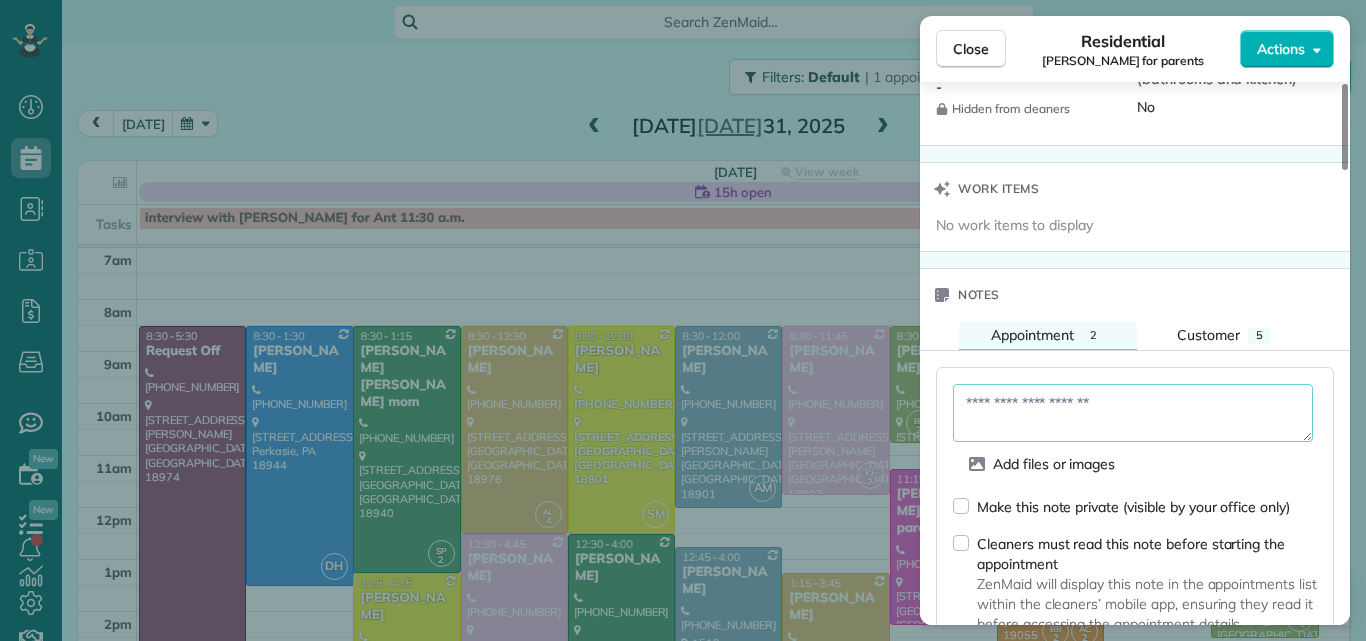 click at bounding box center (1133, 413) 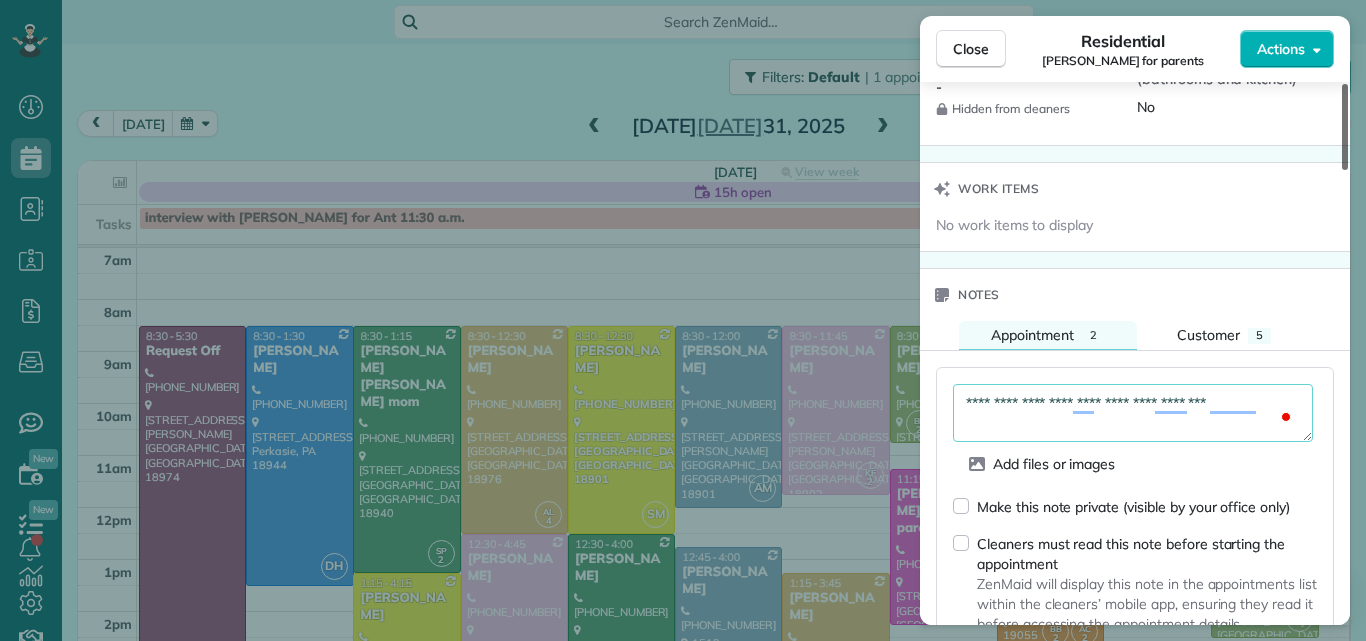 type on "**********" 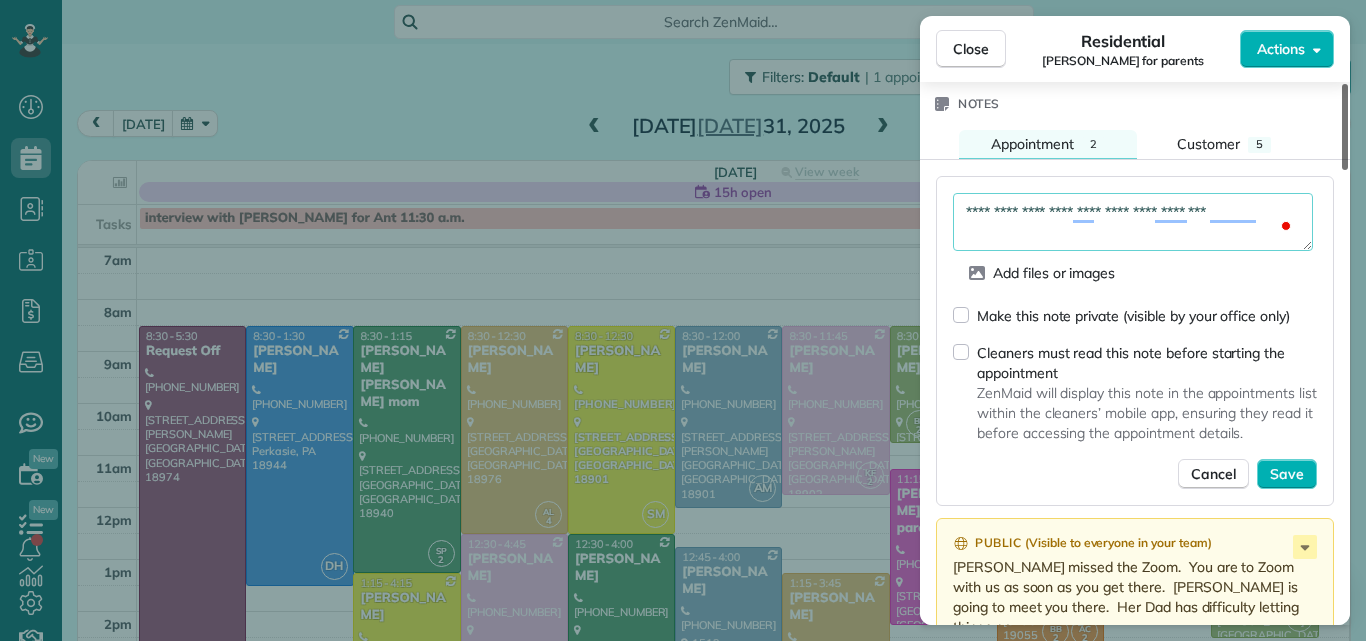 scroll, scrollTop: 2043, scrollLeft: 0, axis: vertical 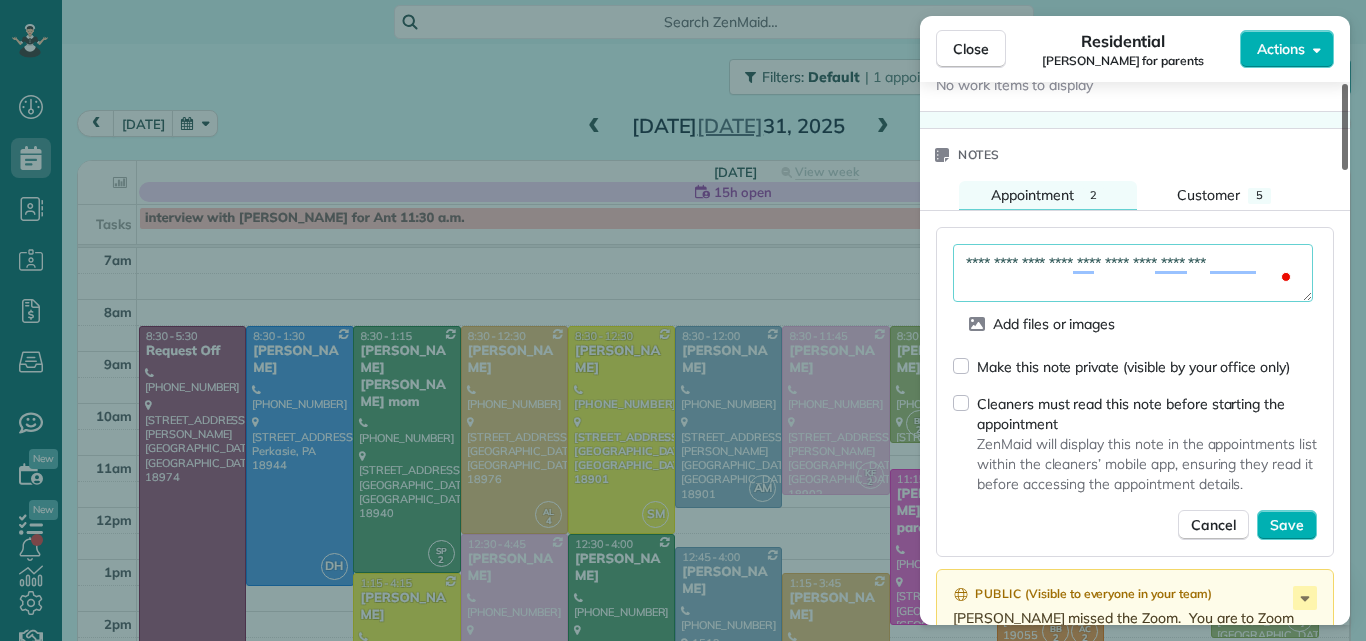drag, startPoint x: 1348, startPoint y: 393, endPoint x: 1344, endPoint y: 415, distance: 22.36068 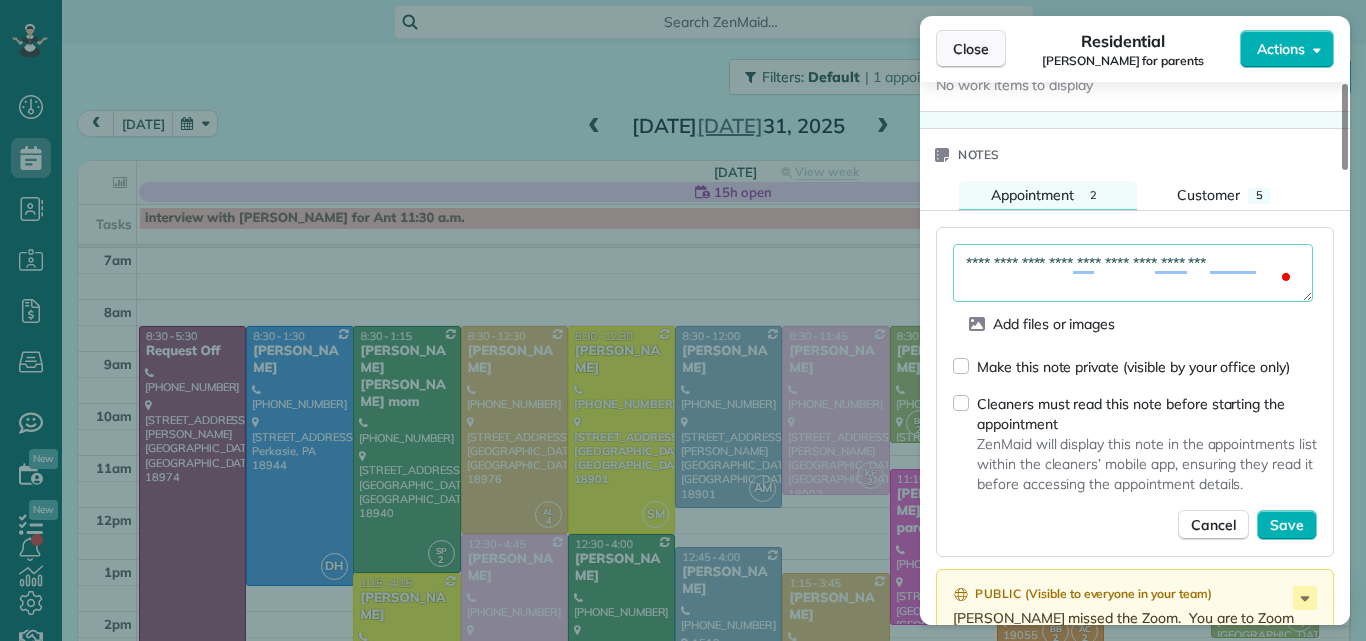 click on "Close" at bounding box center [971, 49] 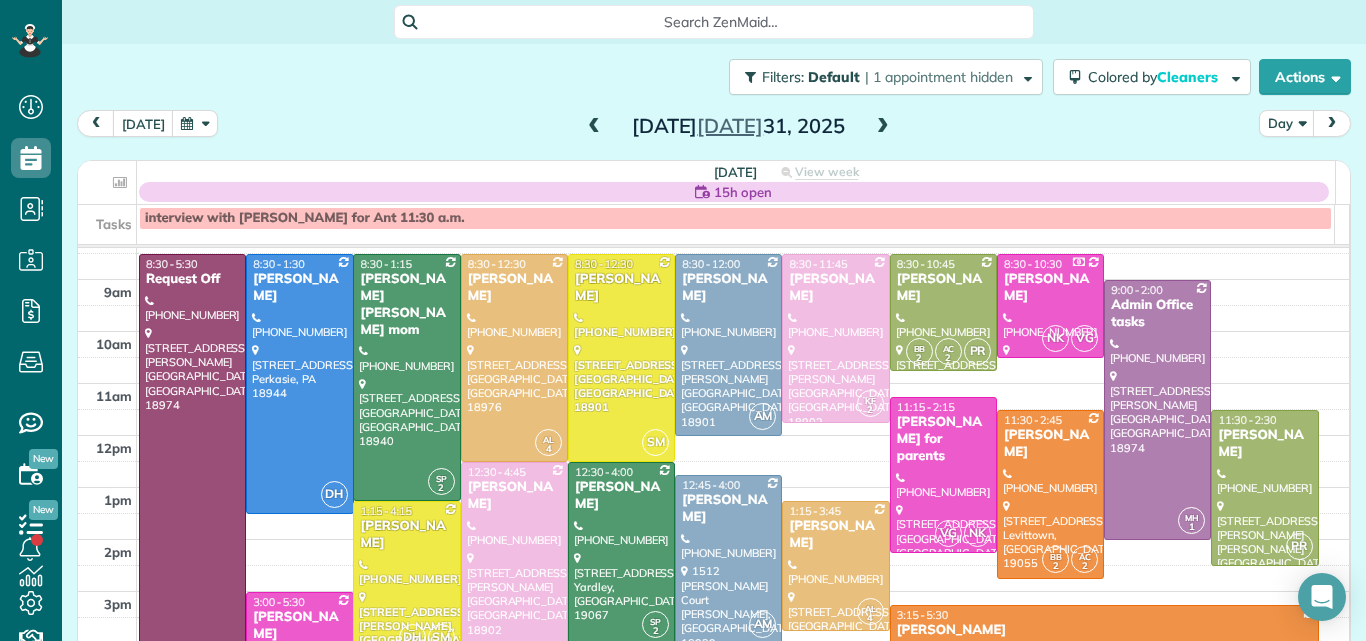 scroll, scrollTop: 44, scrollLeft: 0, axis: vertical 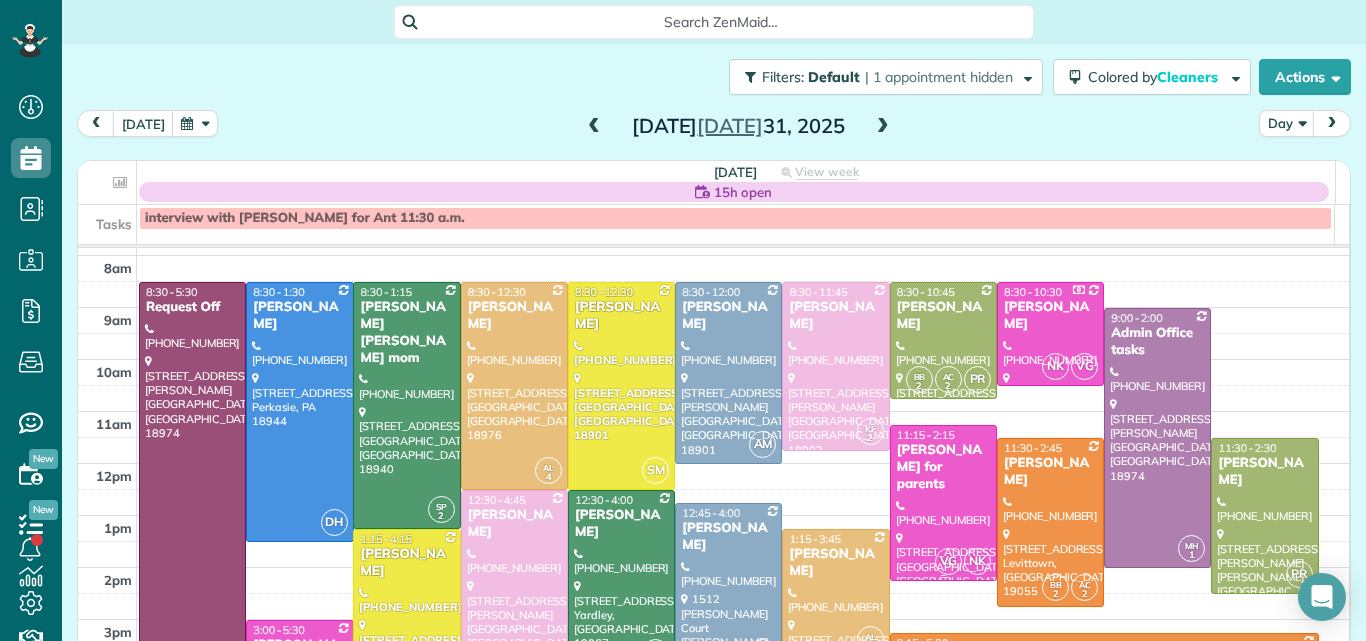 click on "Stacey Morgan for parents" at bounding box center (943, 467) 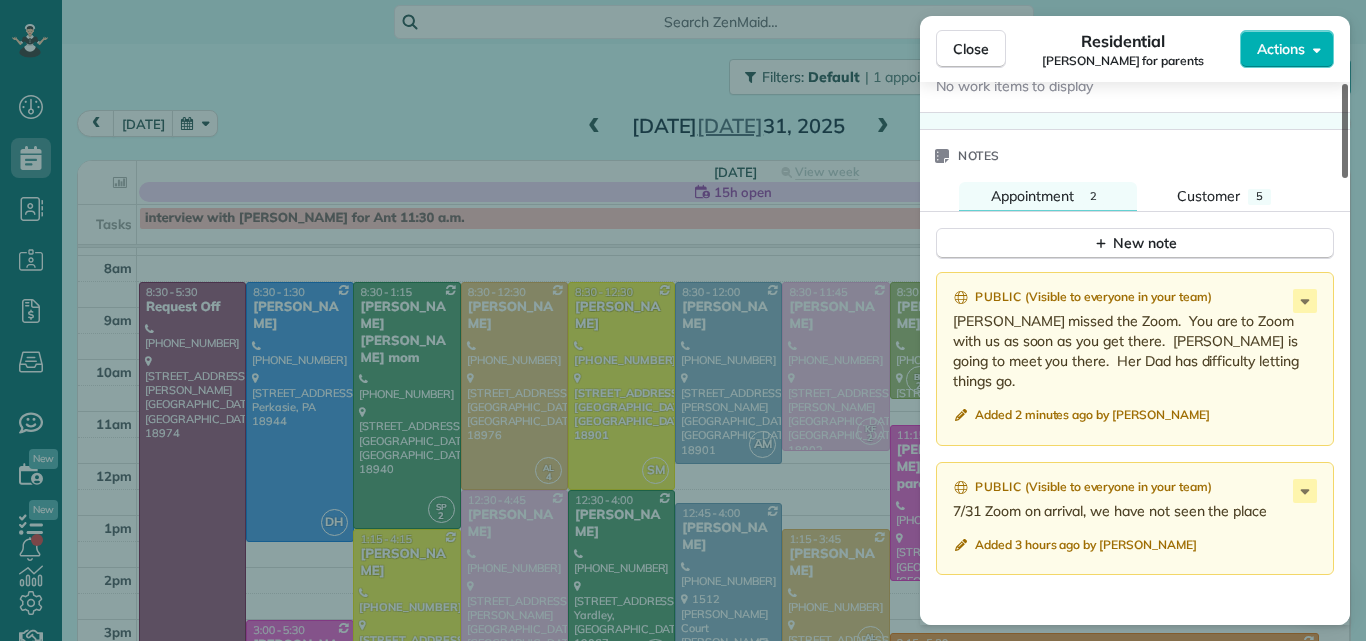 drag, startPoint x: 1343, startPoint y: 151, endPoint x: 1355, endPoint y: 504, distance: 353.20392 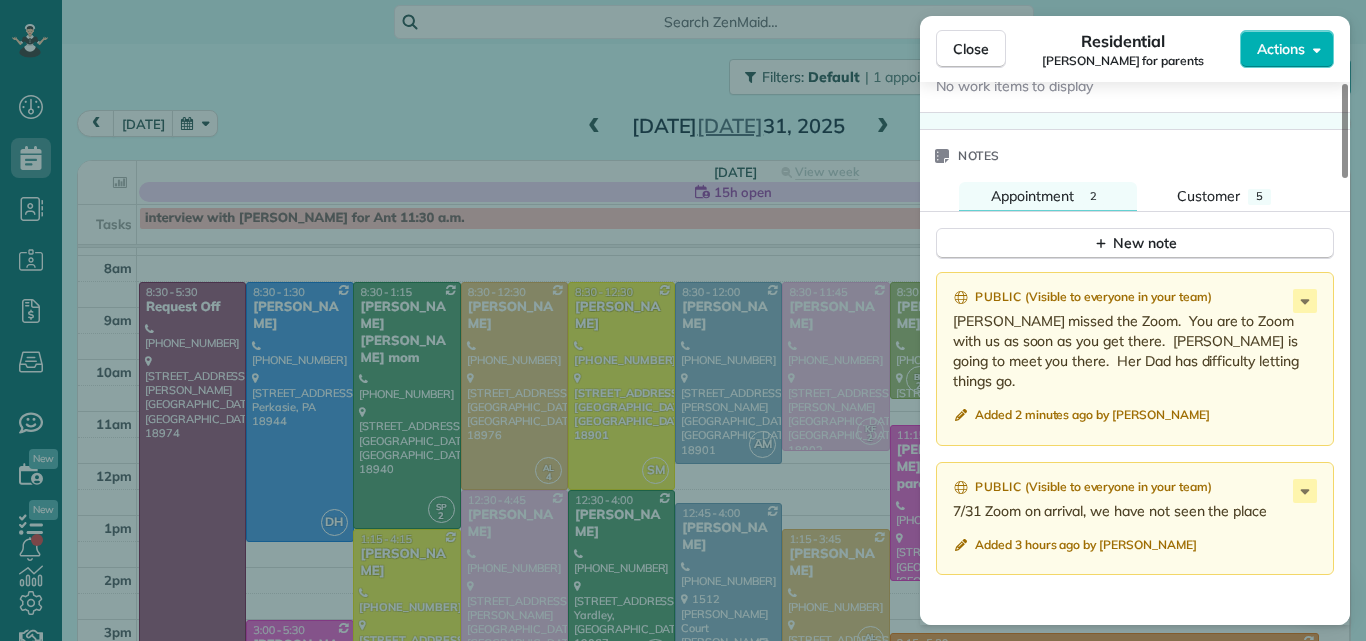 scroll, scrollTop: 2048, scrollLeft: 0, axis: vertical 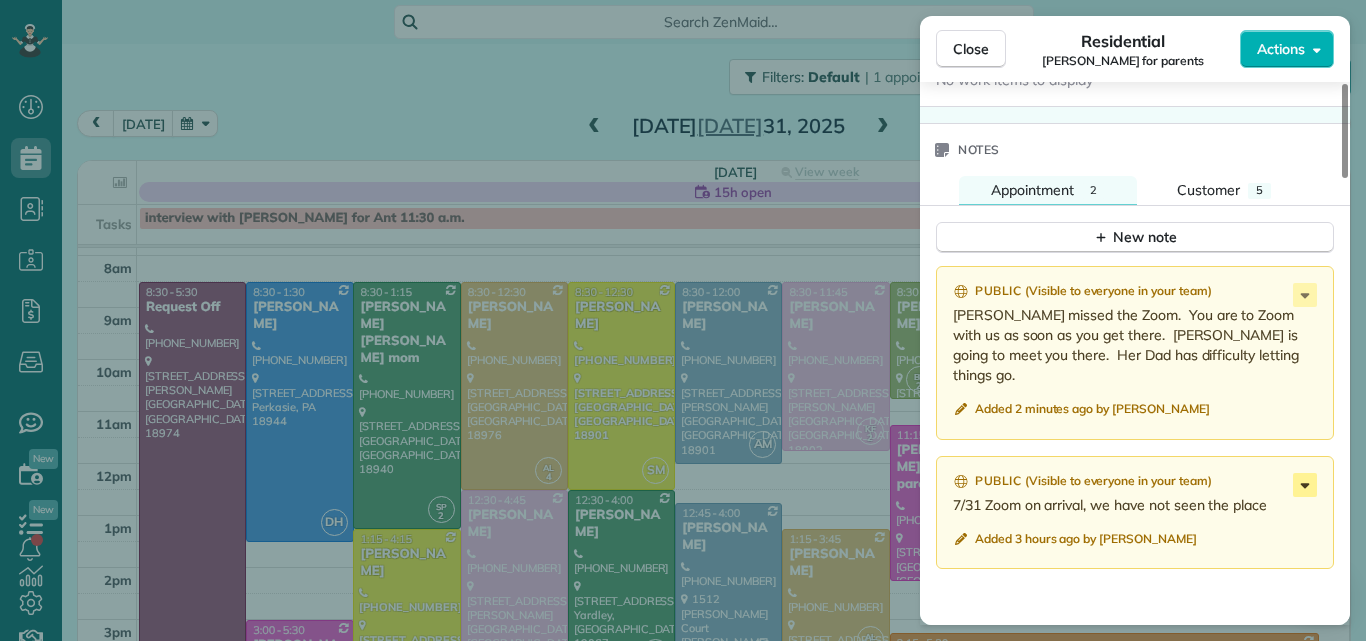 click 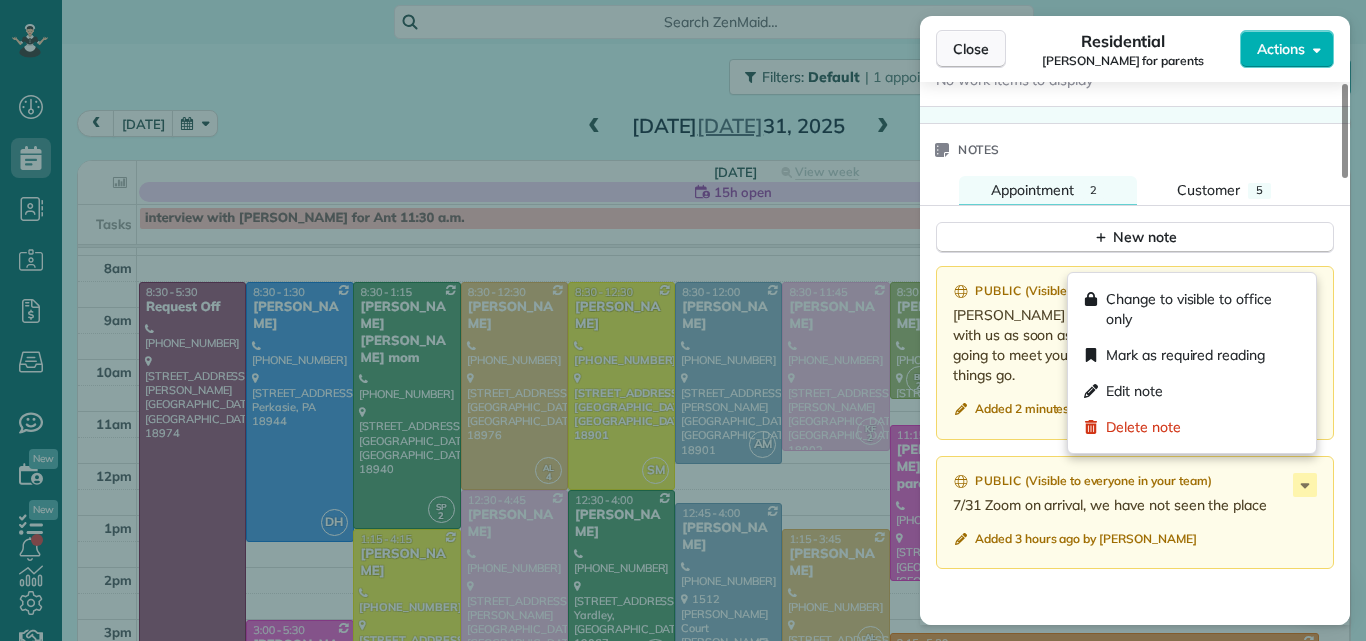 click on "Close" at bounding box center [971, 49] 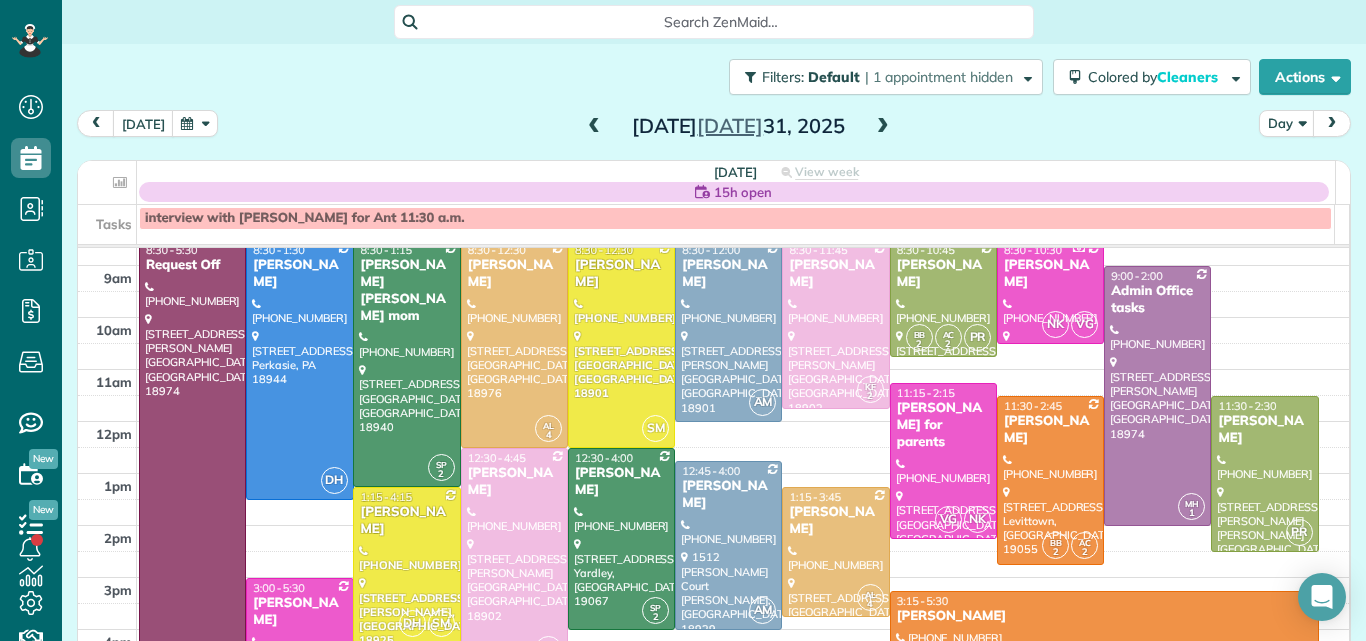 scroll, scrollTop: 0, scrollLeft: 0, axis: both 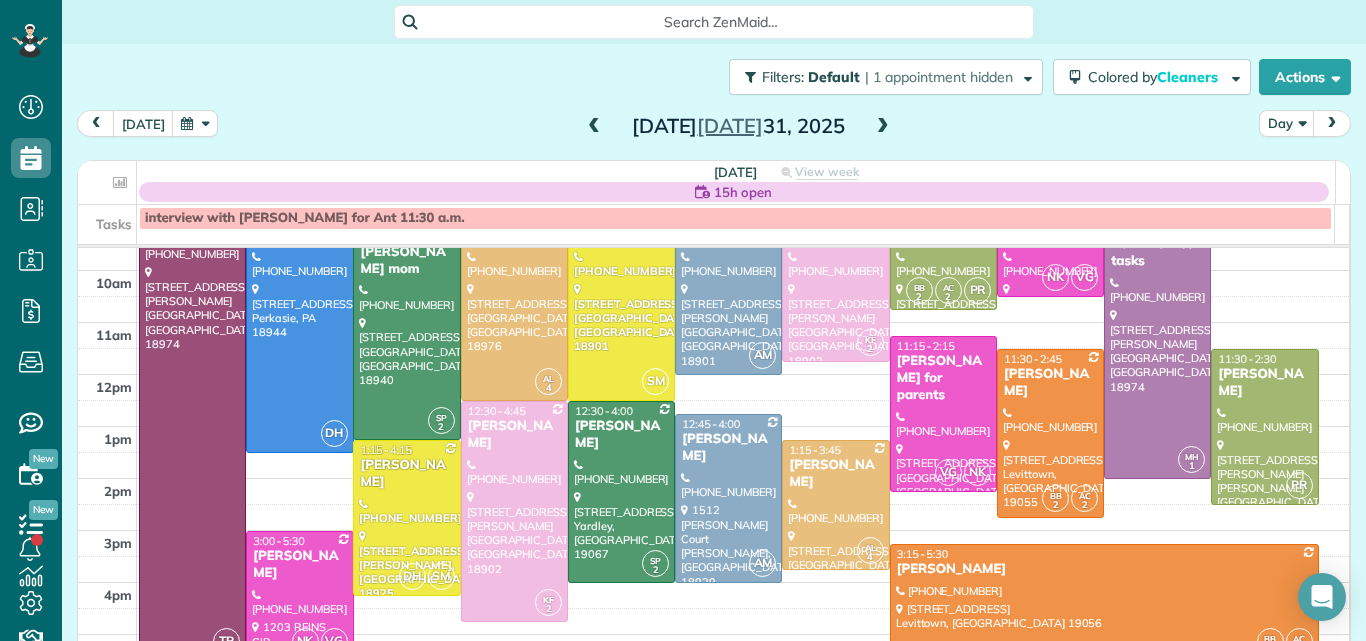 click at bounding box center (883, 127) 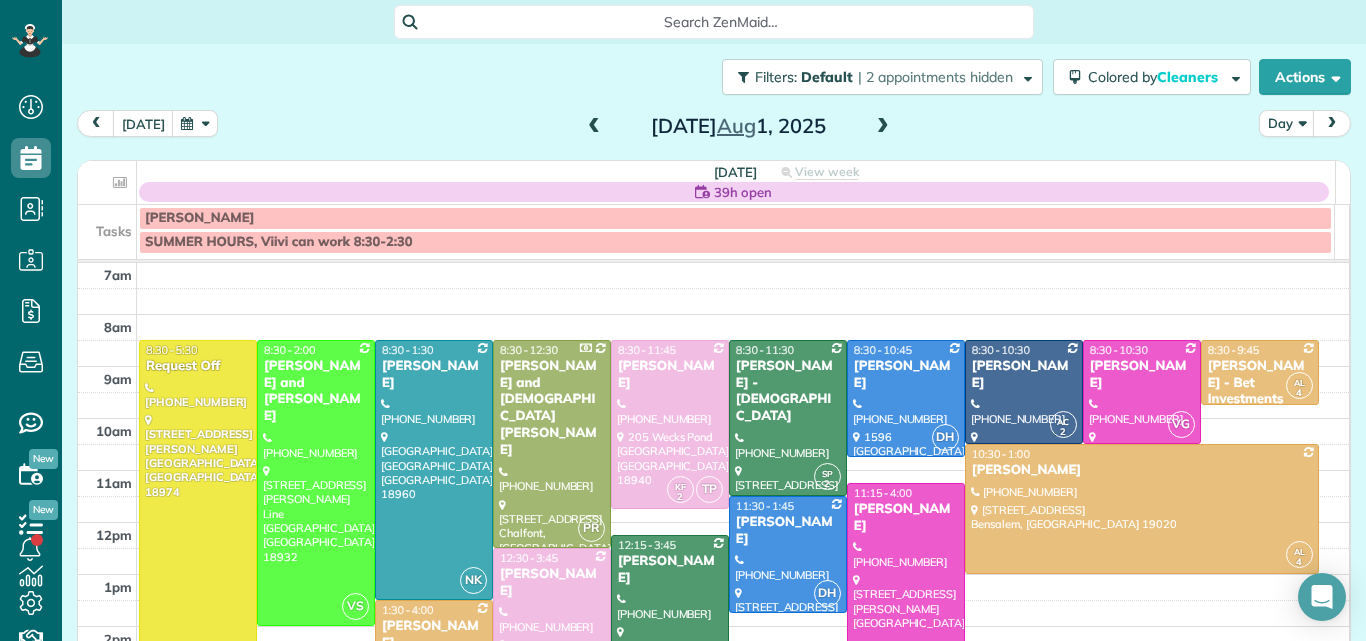 click at bounding box center (594, 127) 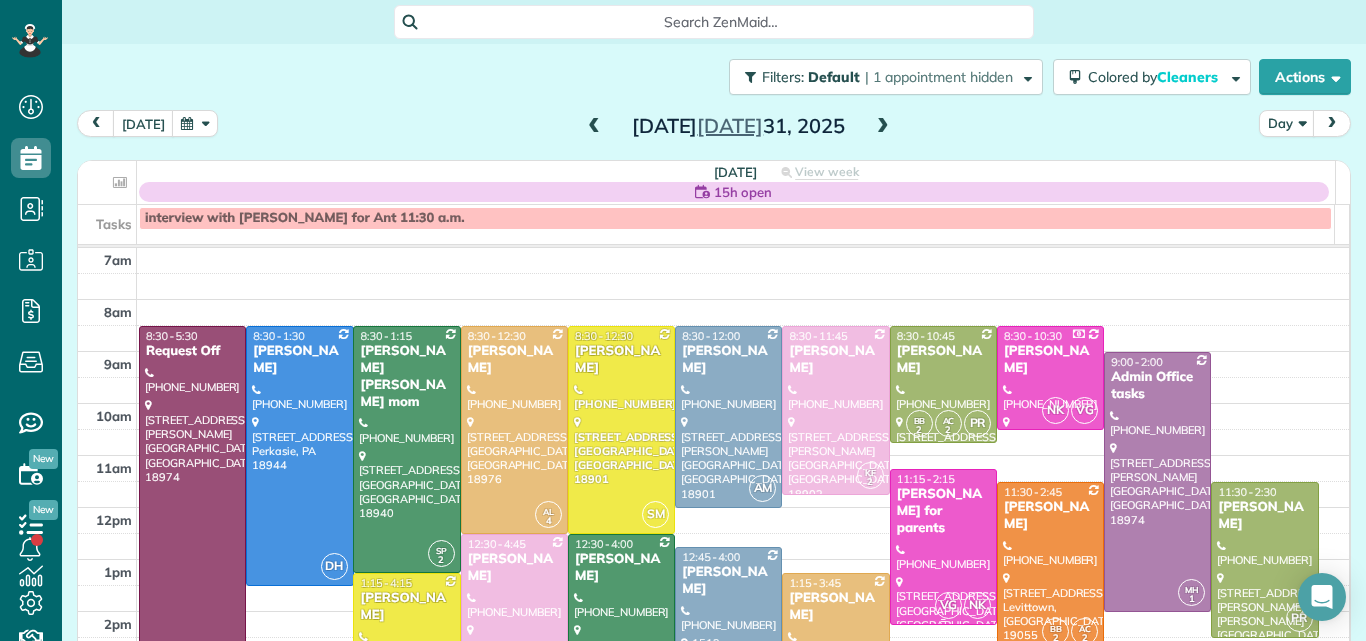 click on "[PERSON_NAME] for parents" at bounding box center (943, 511) 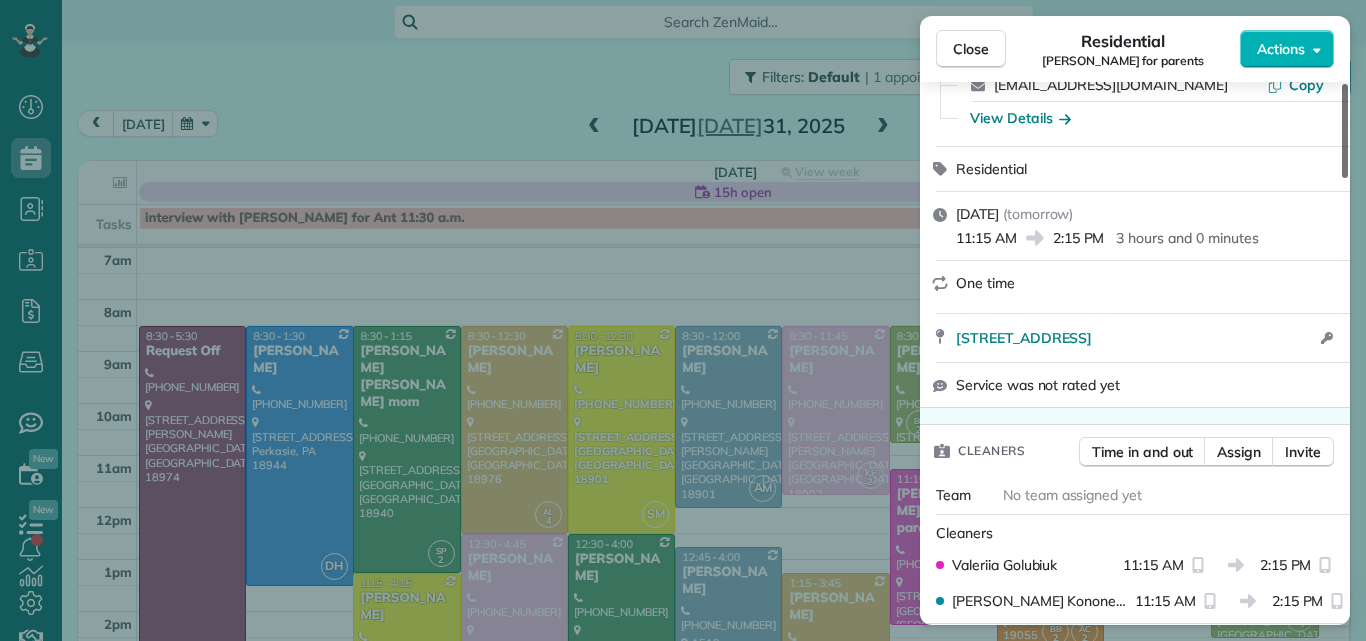 drag, startPoint x: 1343, startPoint y: 122, endPoint x: 1323, endPoint y: 146, distance: 31.241 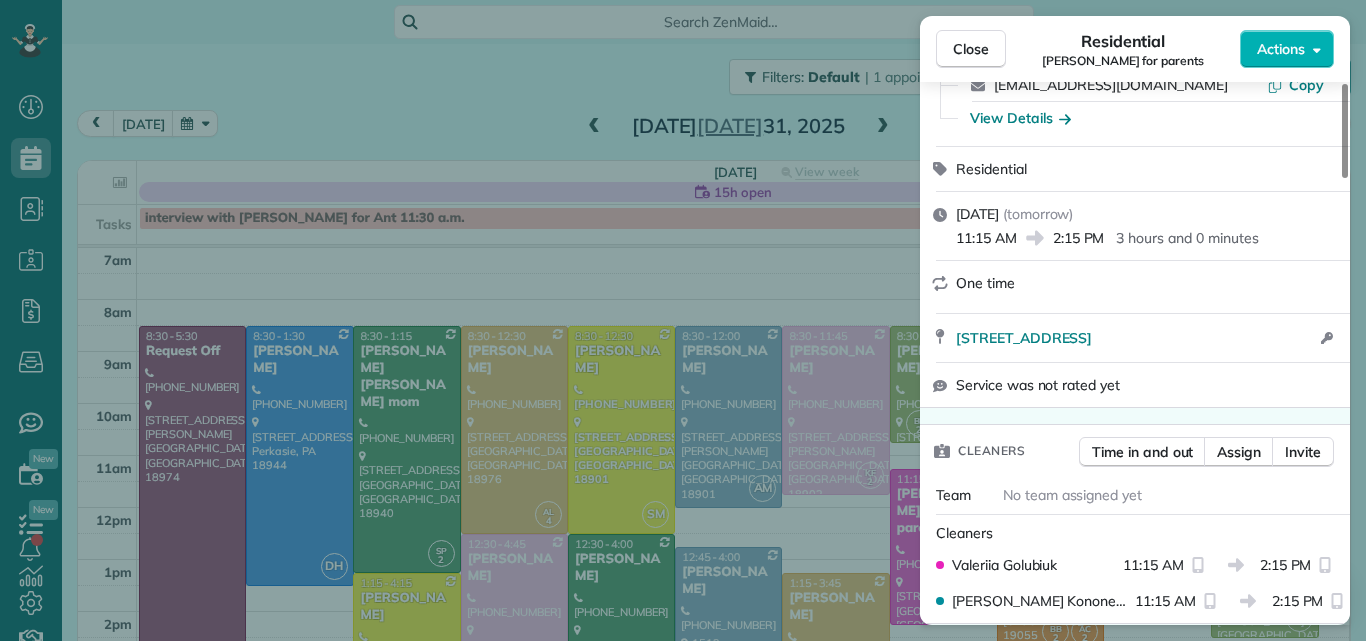 scroll, scrollTop: 139, scrollLeft: 0, axis: vertical 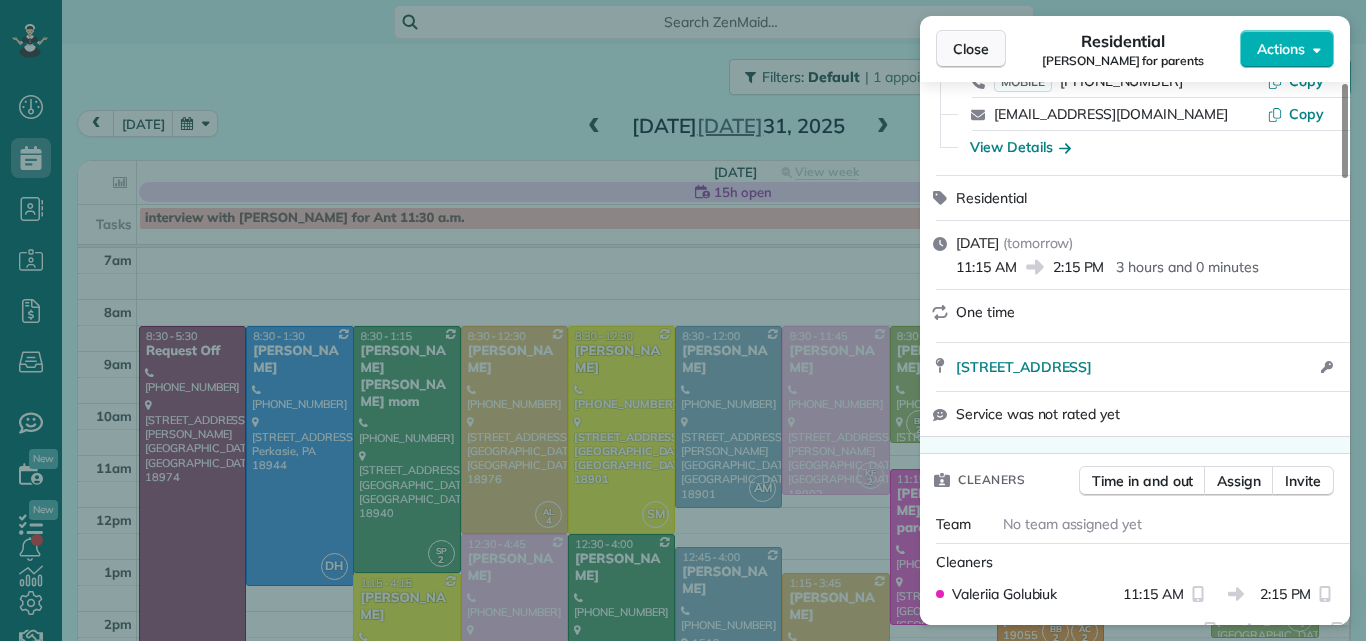 click on "Close" at bounding box center [971, 49] 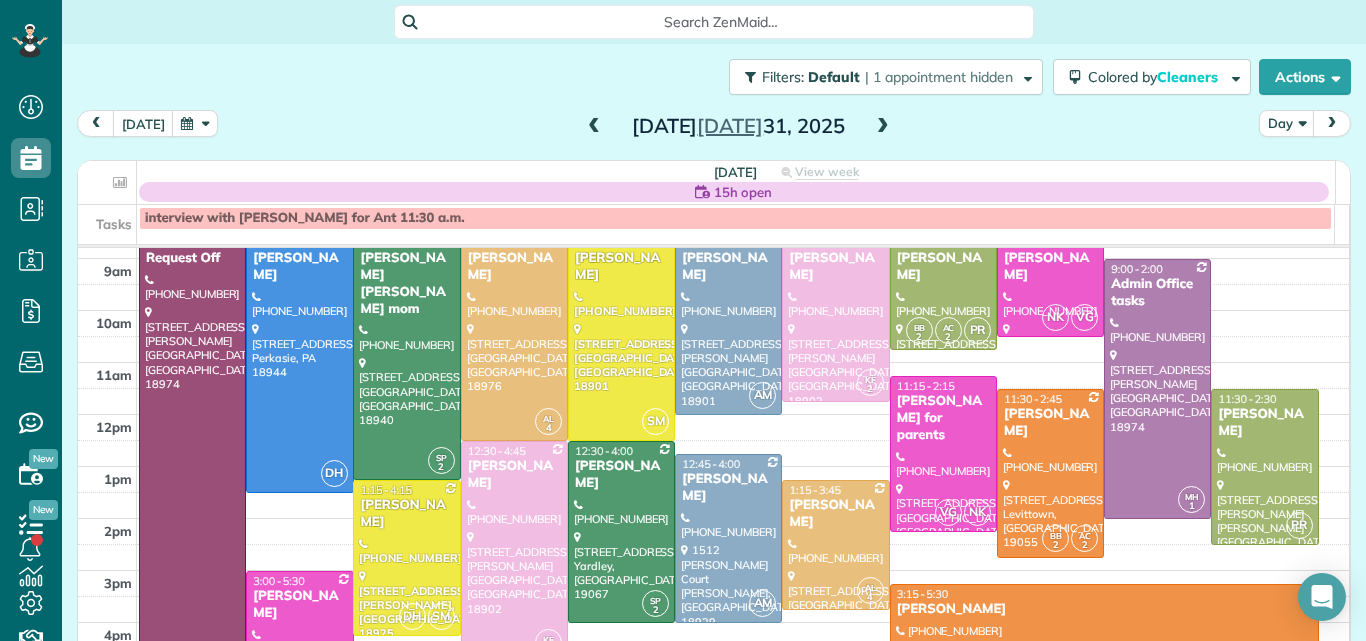 scroll, scrollTop: 120, scrollLeft: 0, axis: vertical 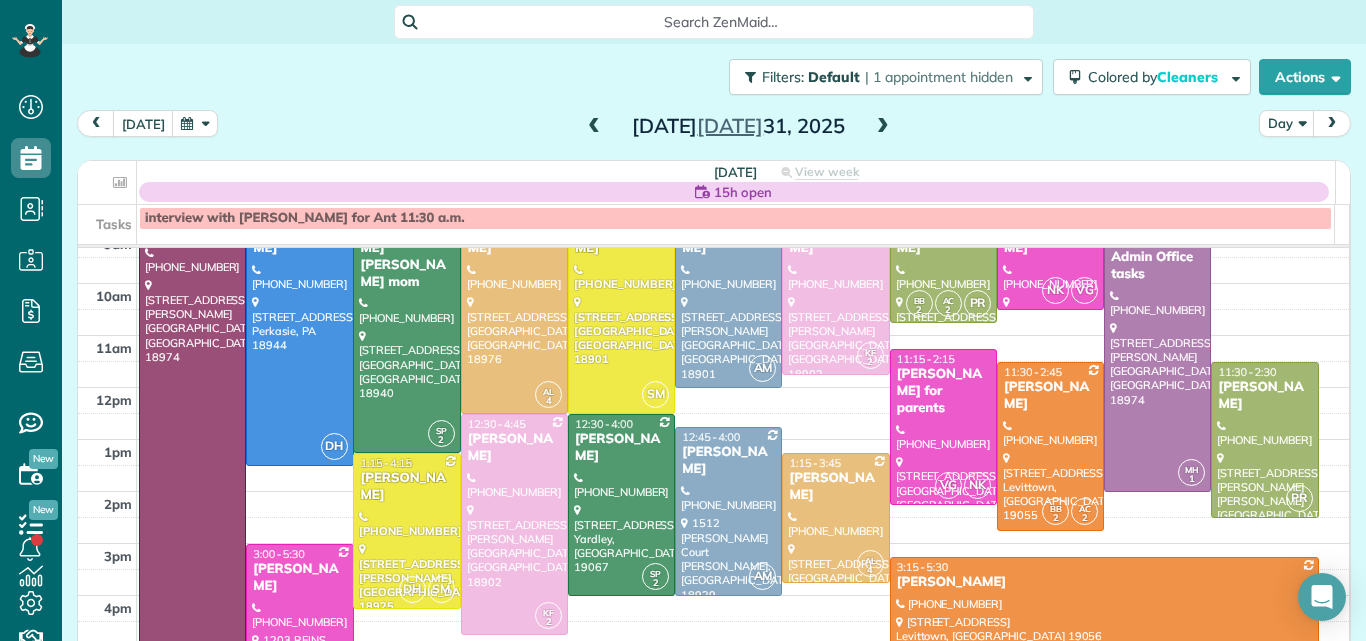 drag, startPoint x: 996, startPoint y: 151, endPoint x: 996, endPoint y: 140, distance: 11 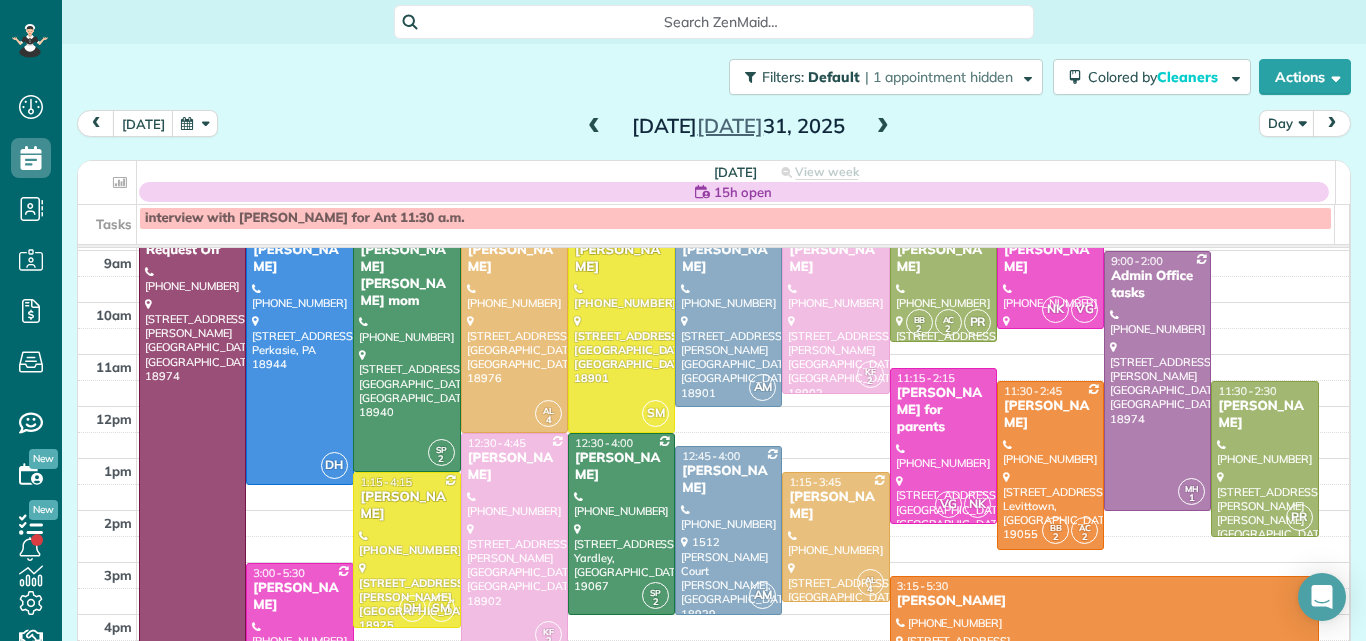 scroll, scrollTop: 148, scrollLeft: 0, axis: vertical 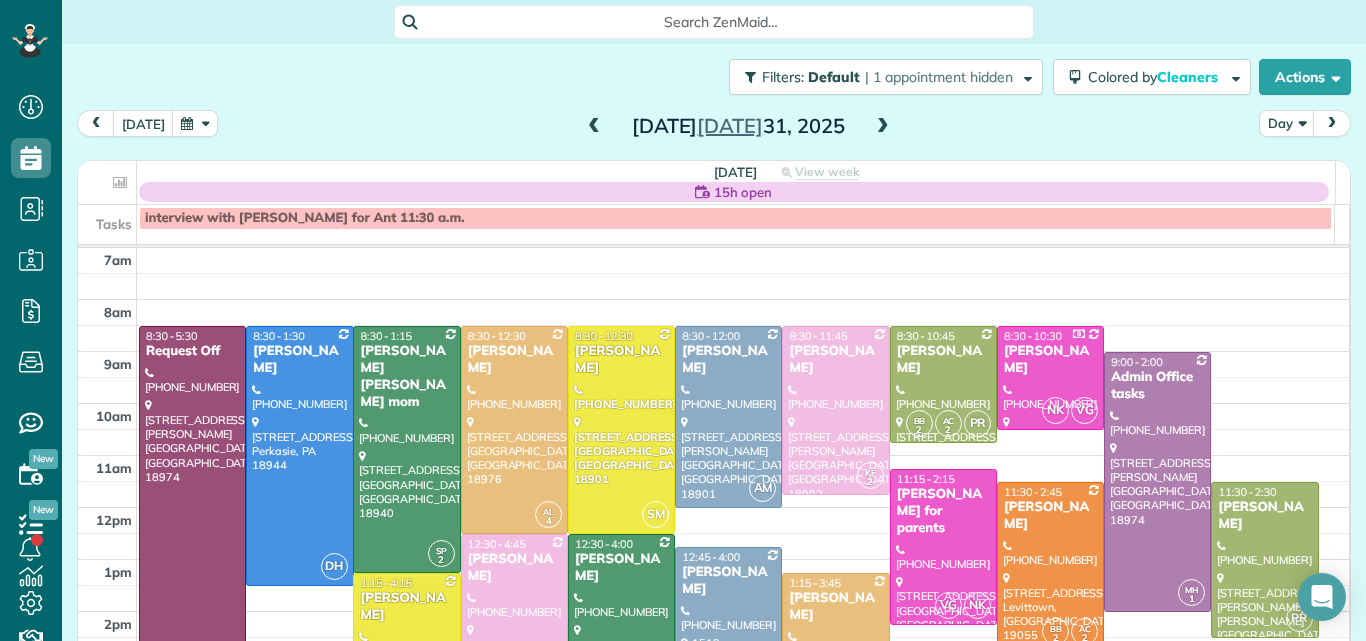 click on "Tasks   interview with Nysircia for Ant 11:30 a.m." at bounding box center (706, 224) 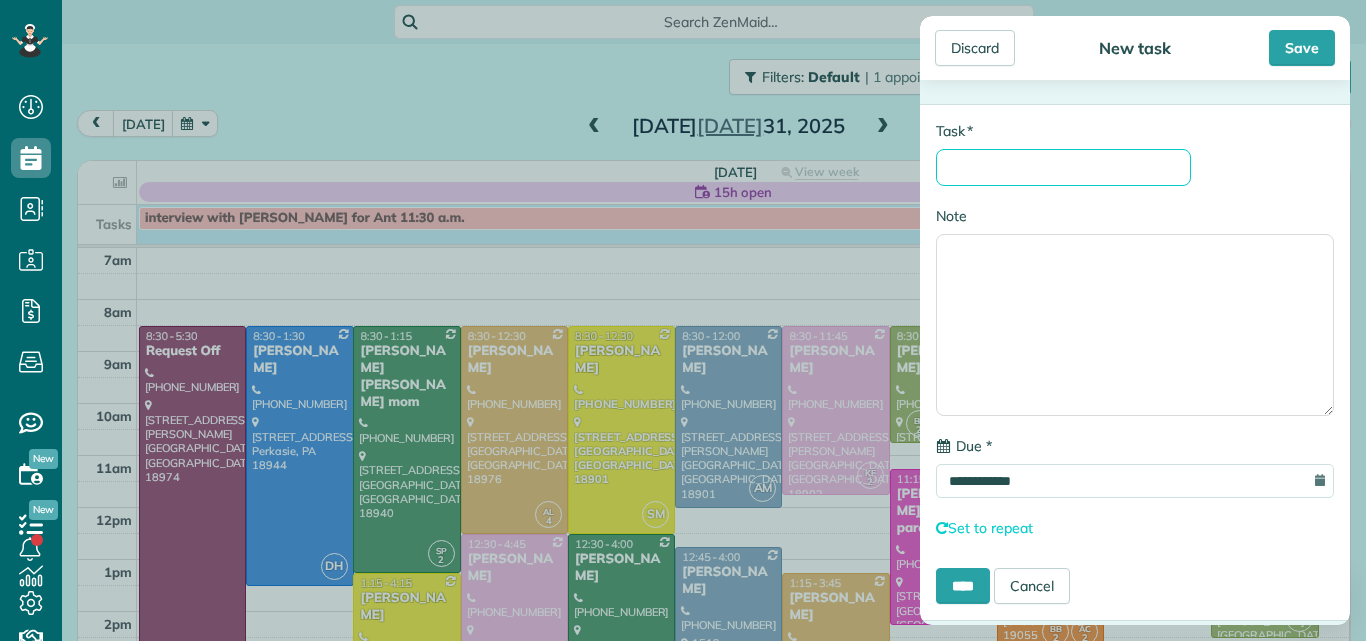 click on "*  Task" at bounding box center [1063, 167] 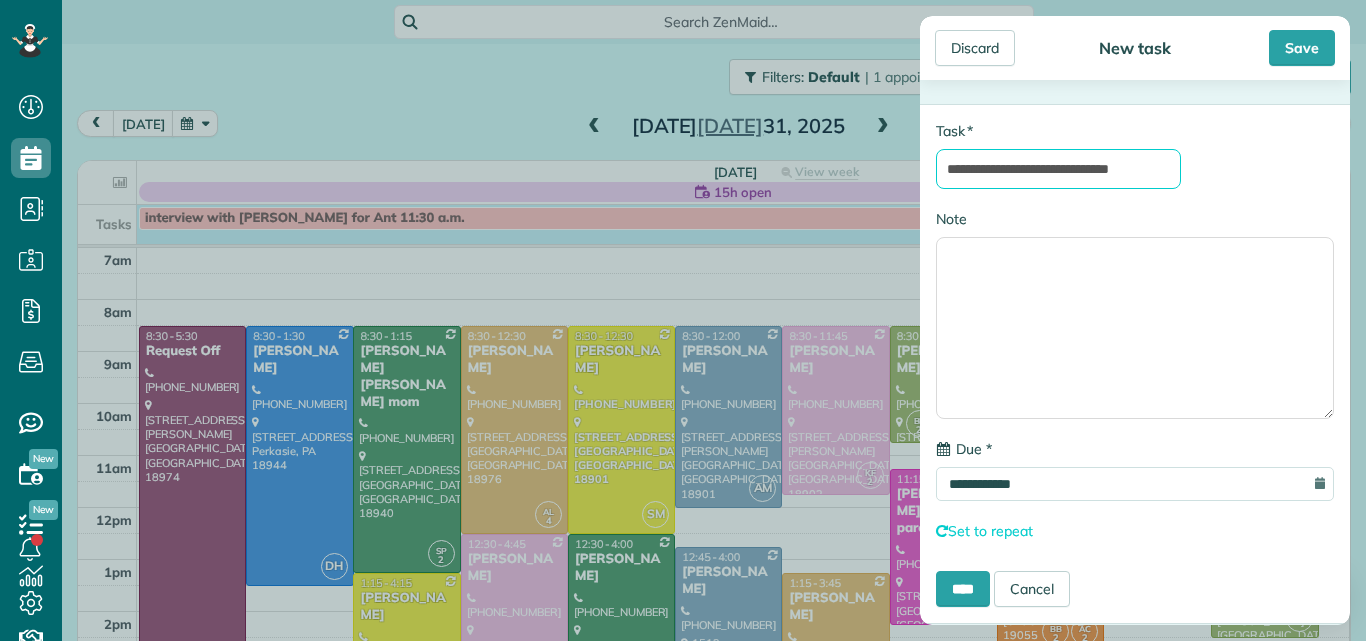 scroll, scrollTop: 0, scrollLeft: 6, axis: horizontal 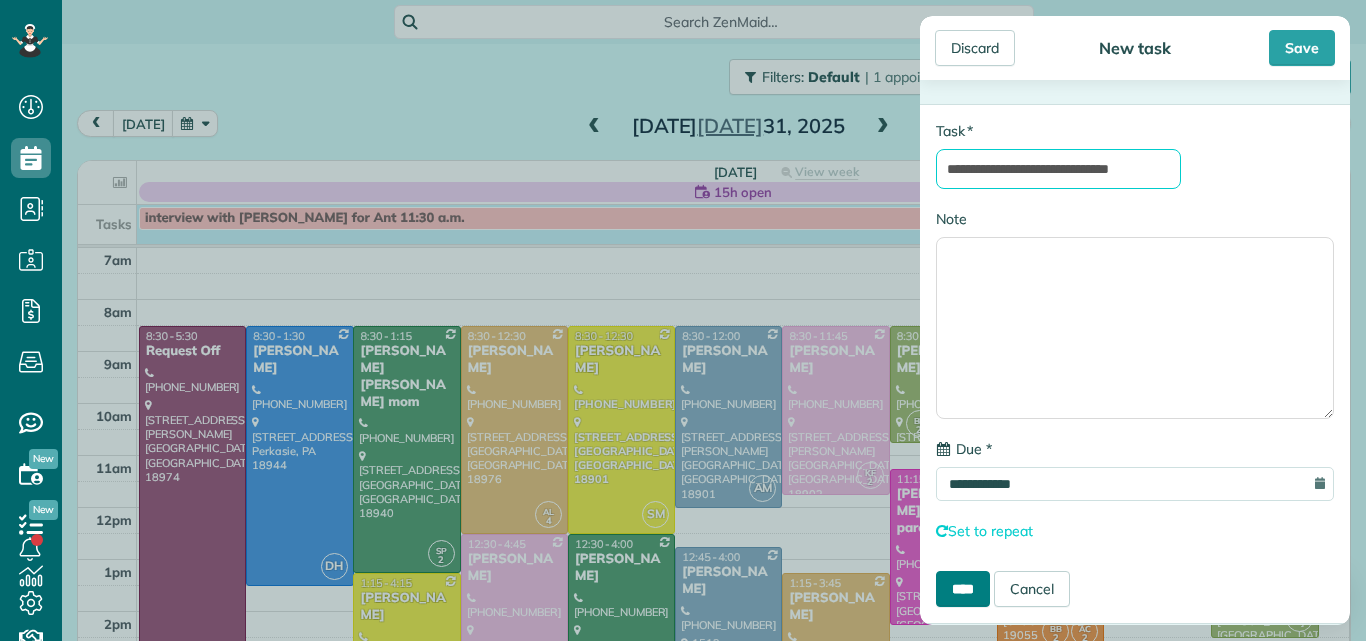 type on "**********" 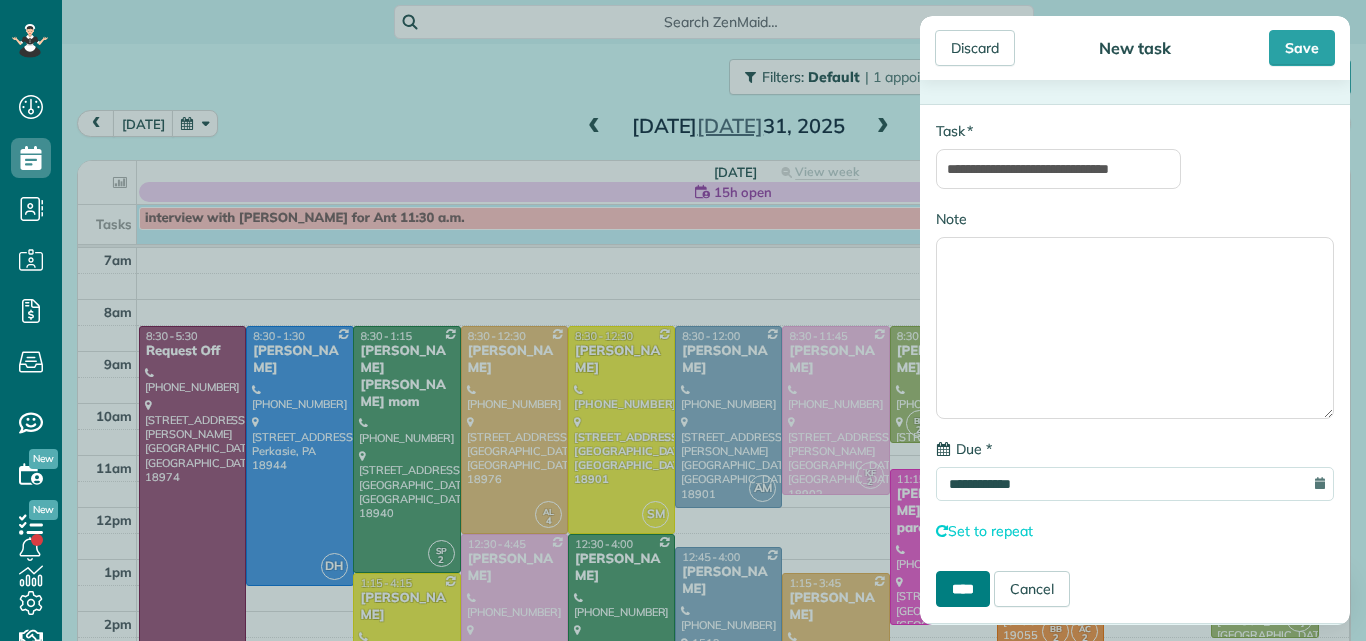 scroll, scrollTop: 0, scrollLeft: 0, axis: both 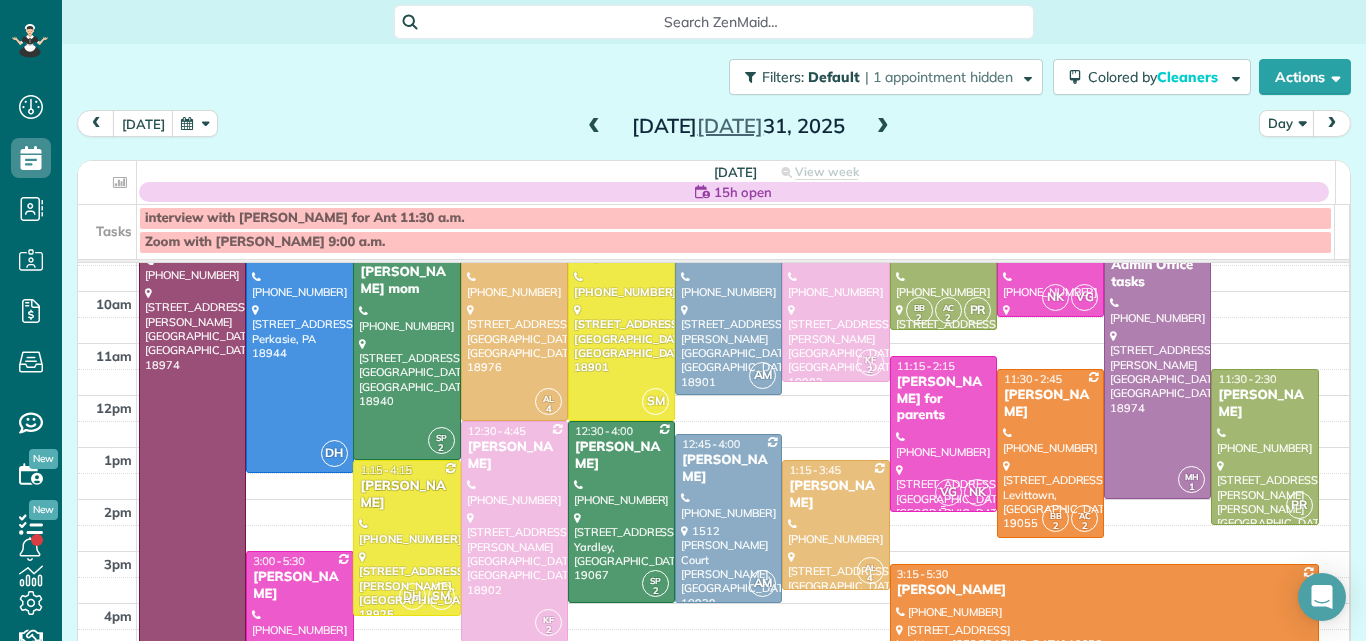 click on "[PERSON_NAME] for parents" at bounding box center [943, 399] 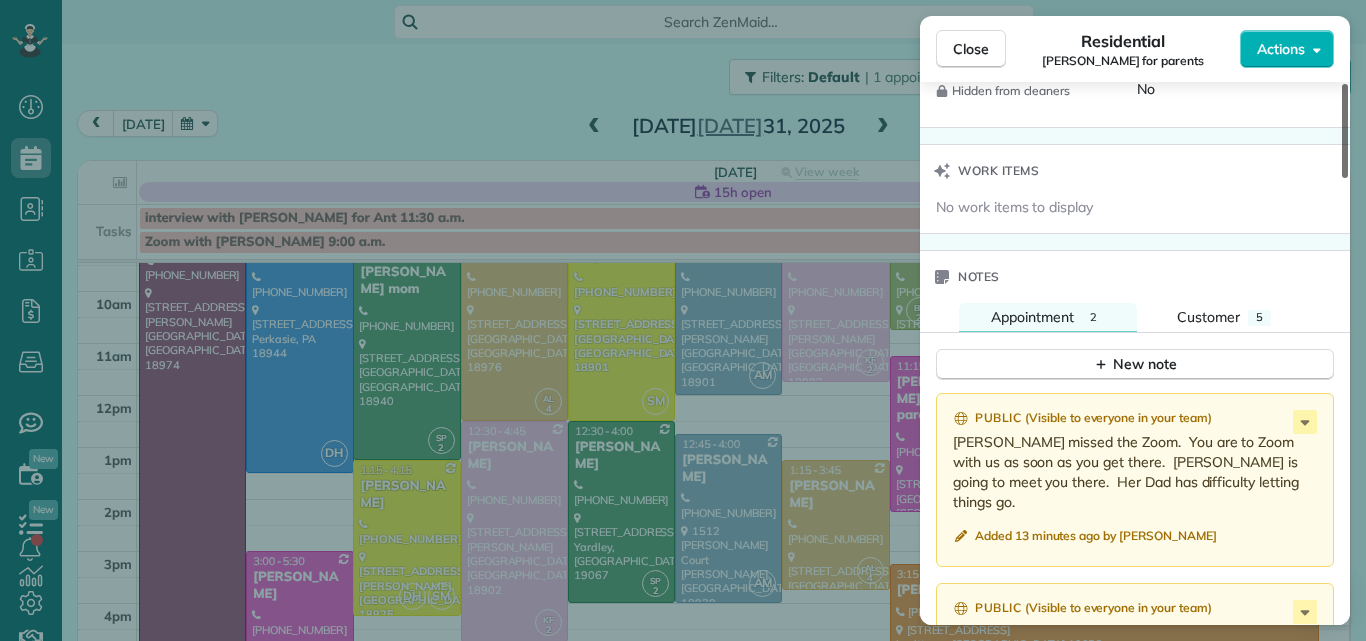 scroll, scrollTop: 1926, scrollLeft: 0, axis: vertical 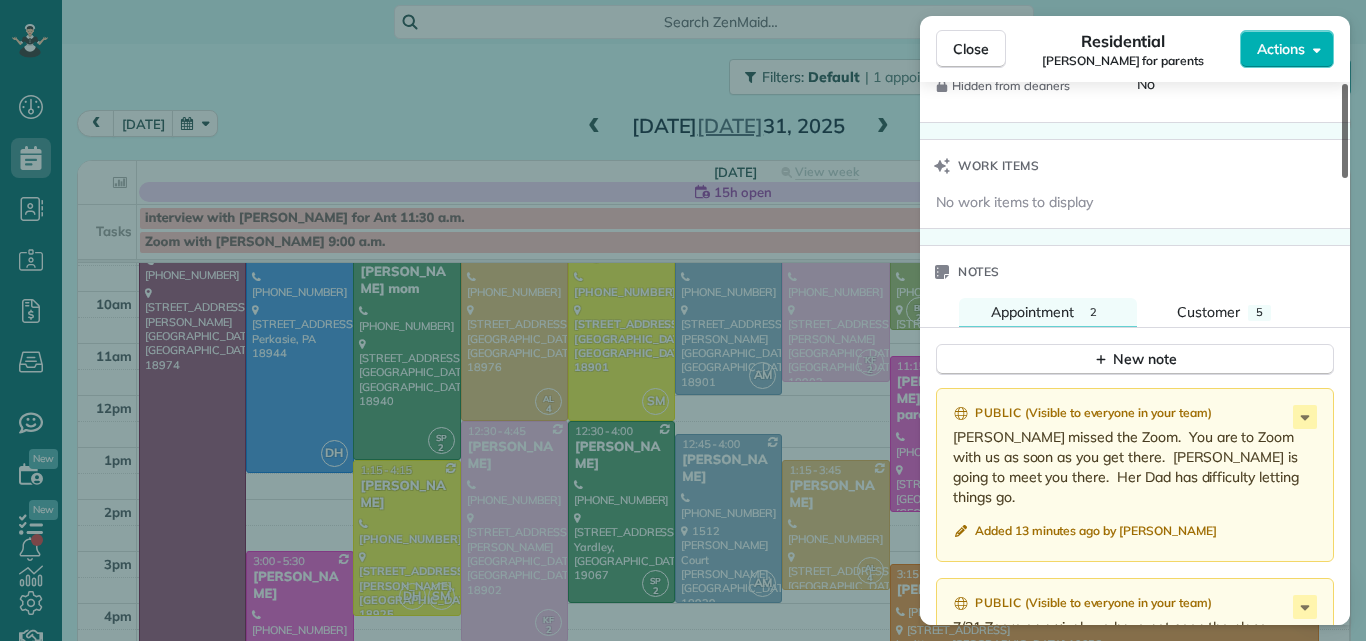 drag, startPoint x: 1342, startPoint y: 167, endPoint x: 1363, endPoint y: 499, distance: 332.66348 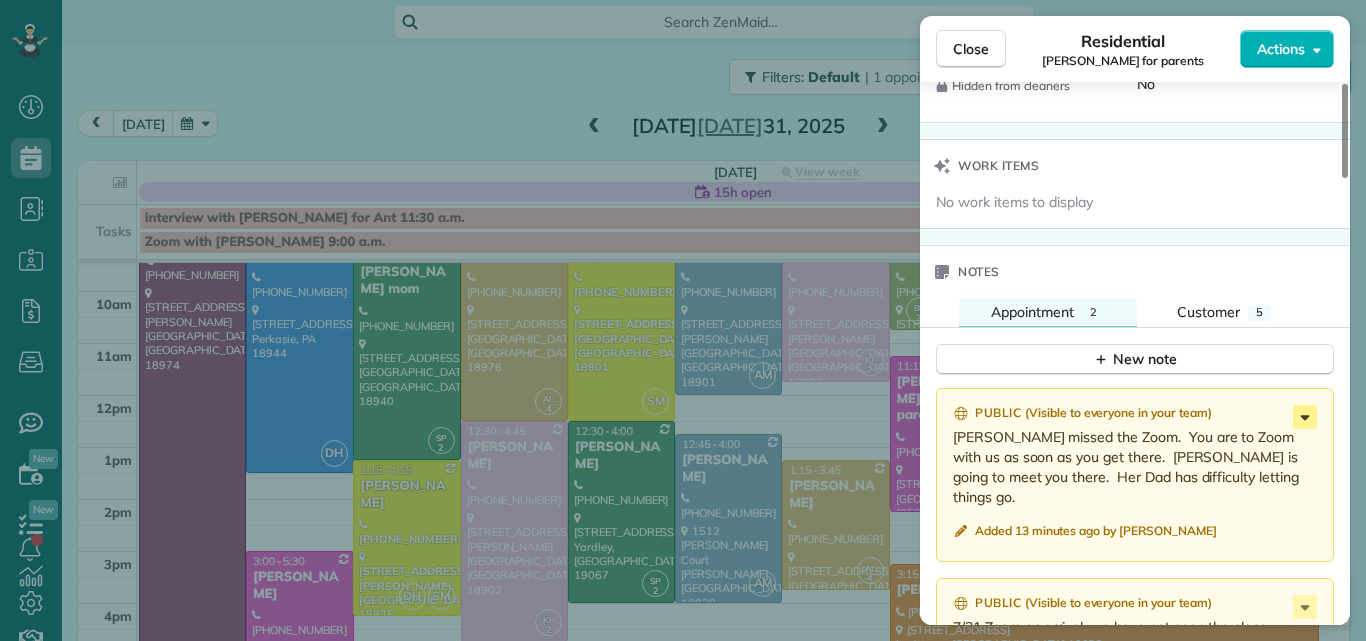 click 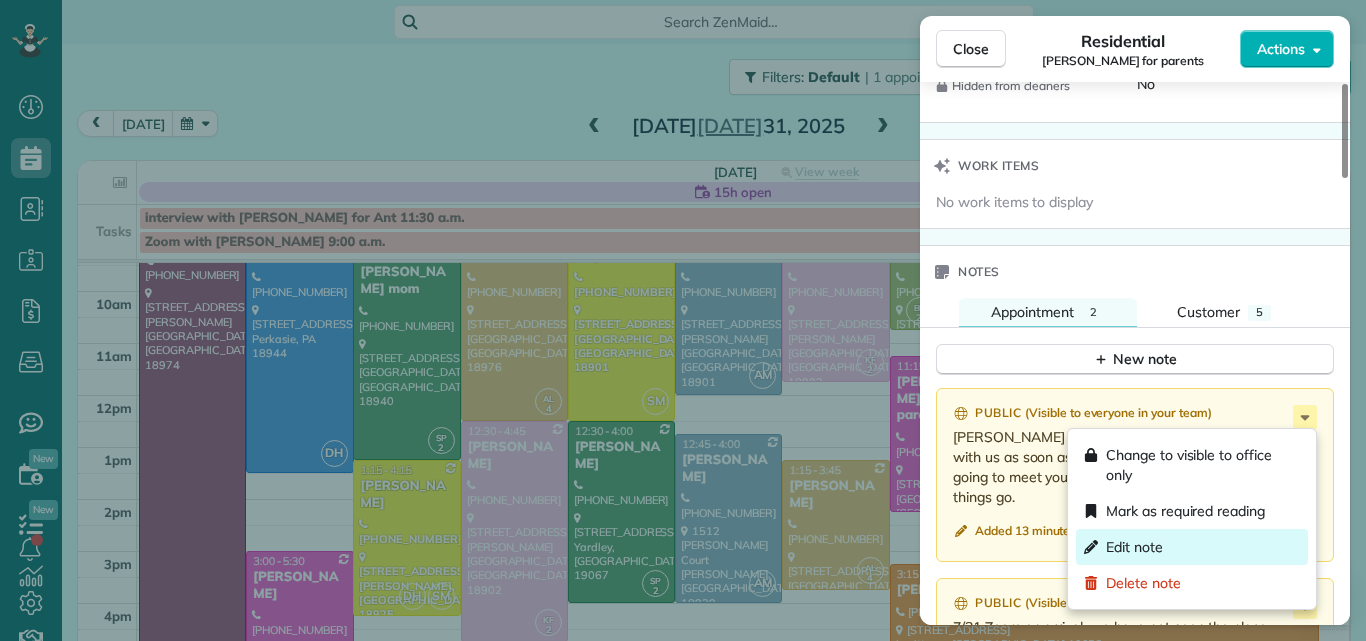 click on "Edit note" at bounding box center (1134, 547) 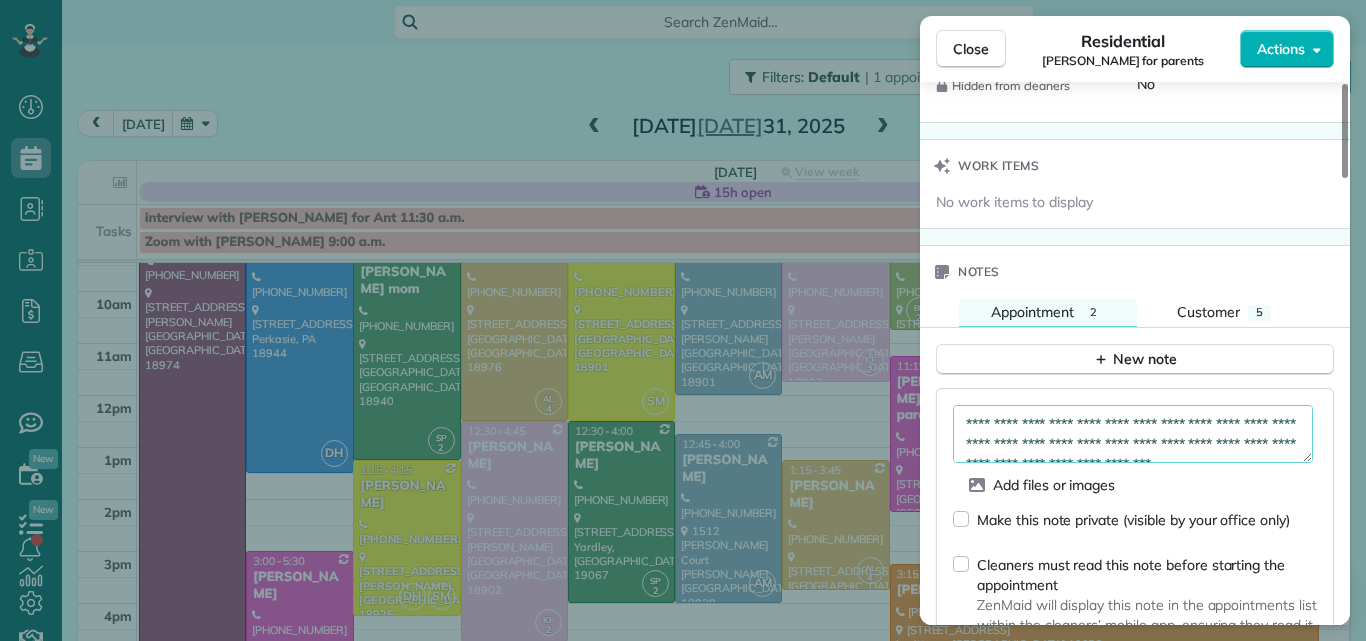 click on "**********" at bounding box center [1133, 434] 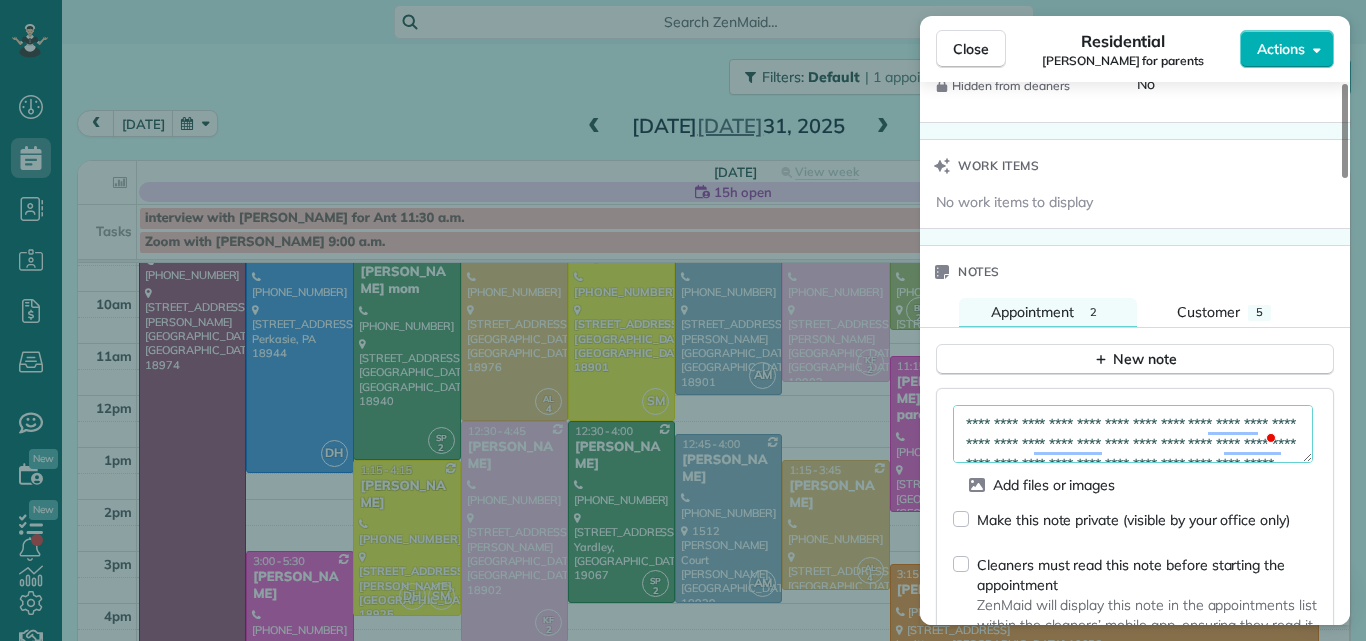 click on "**********" at bounding box center (1133, 434) 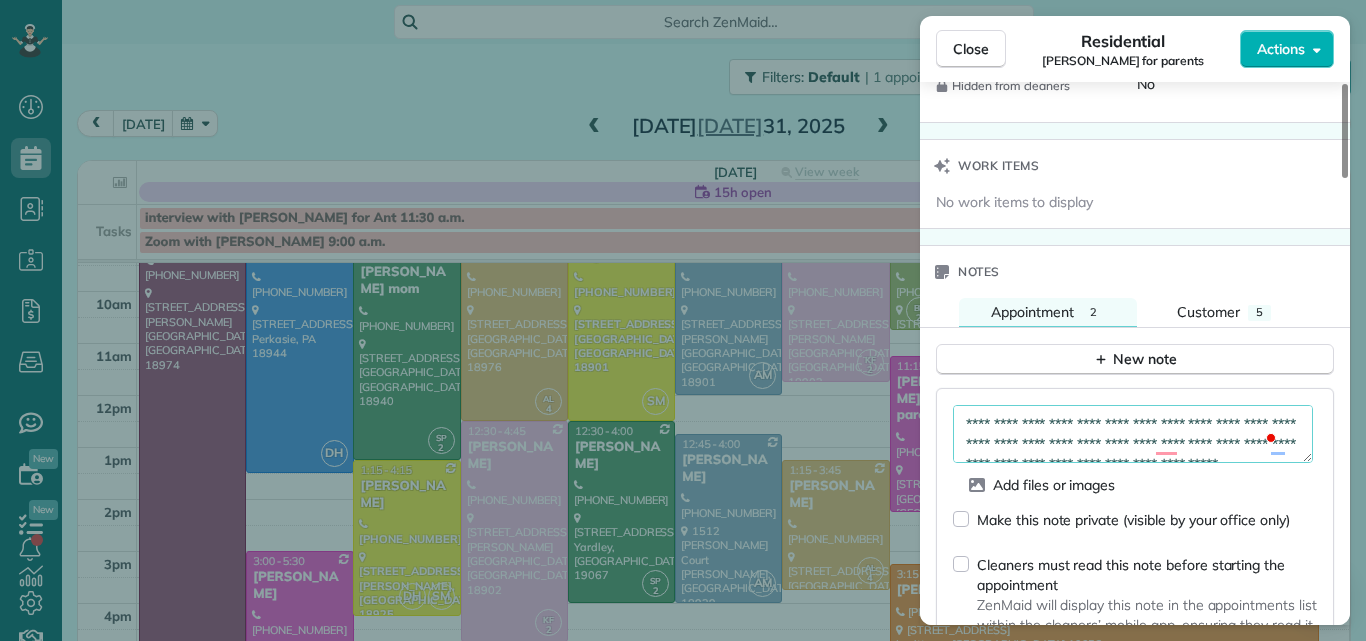 click on "**********" at bounding box center [1133, 434] 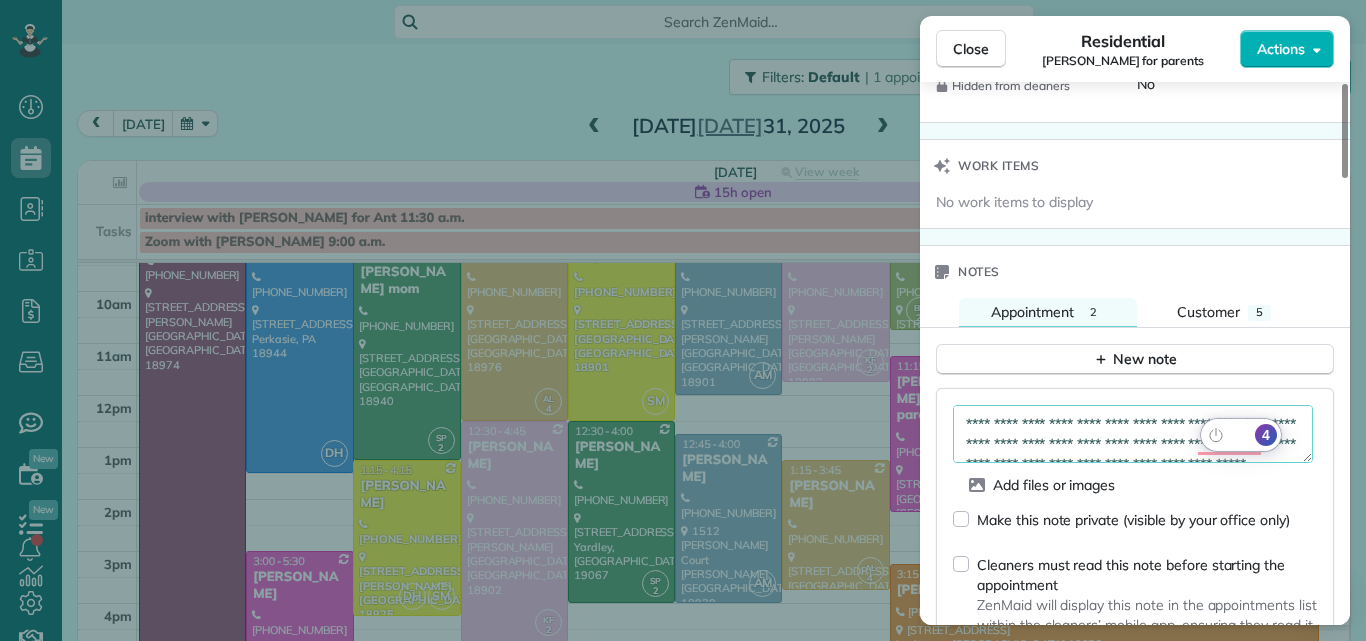 scroll, scrollTop: 21, scrollLeft: 0, axis: vertical 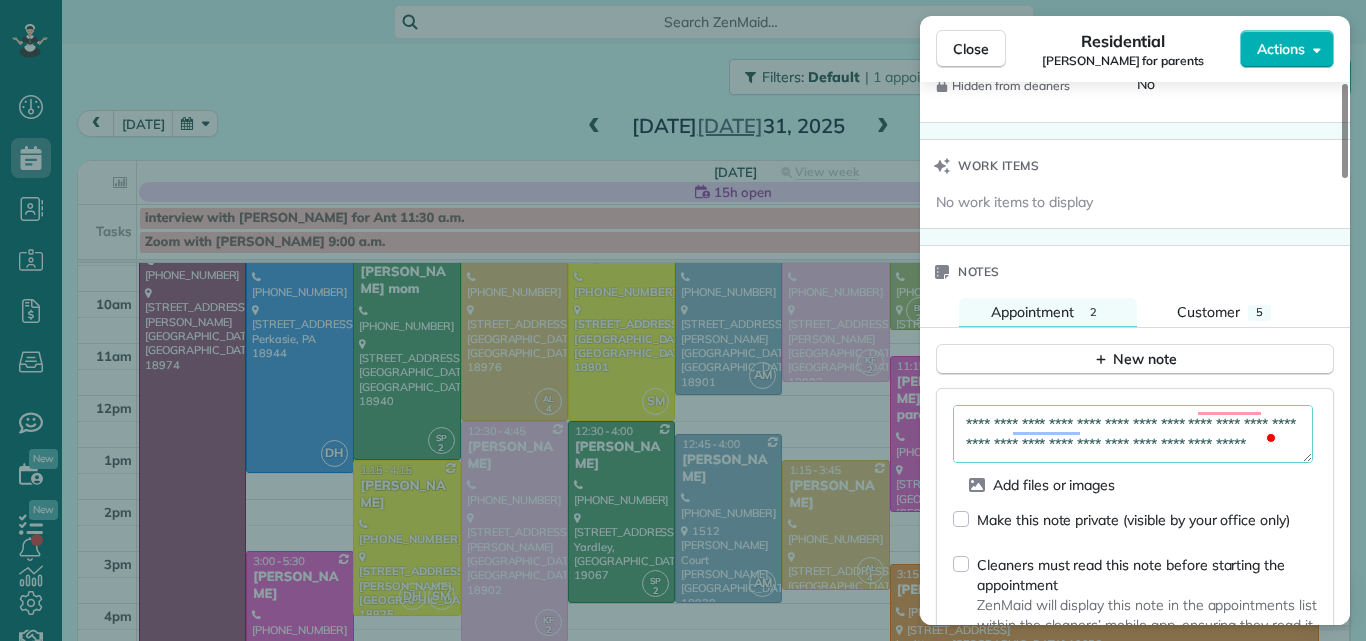 click on "**********" at bounding box center [1133, 434] 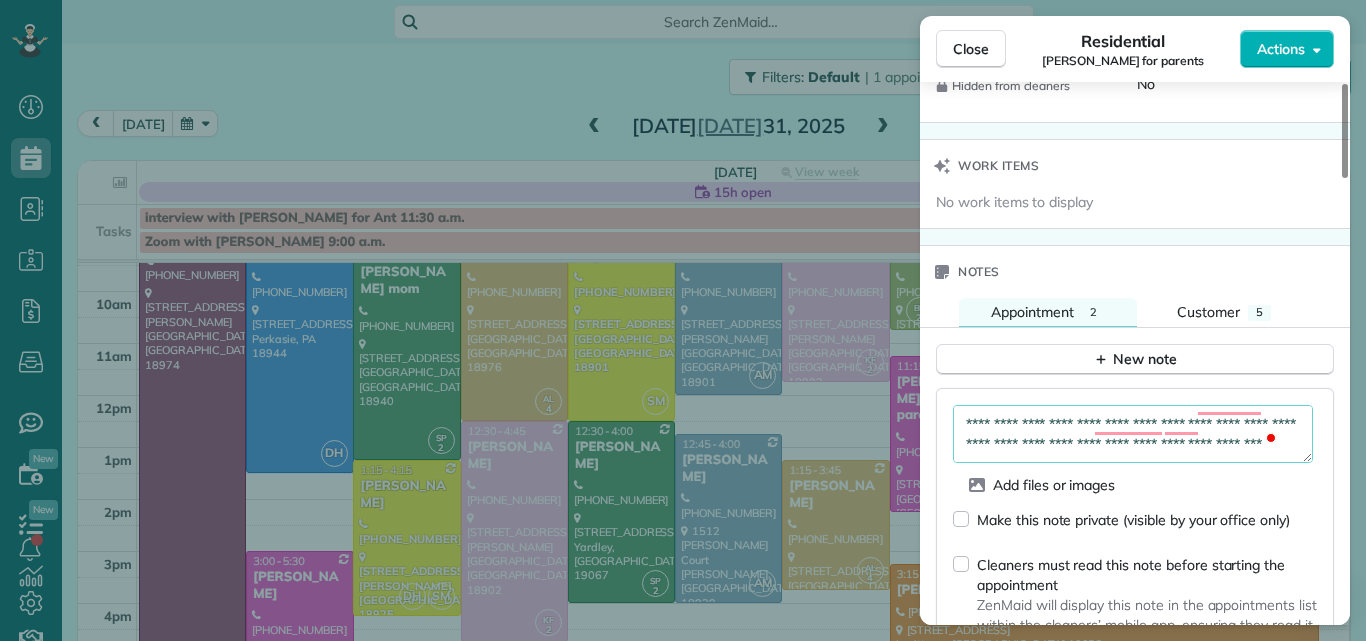 click on "**********" at bounding box center (1133, 434) 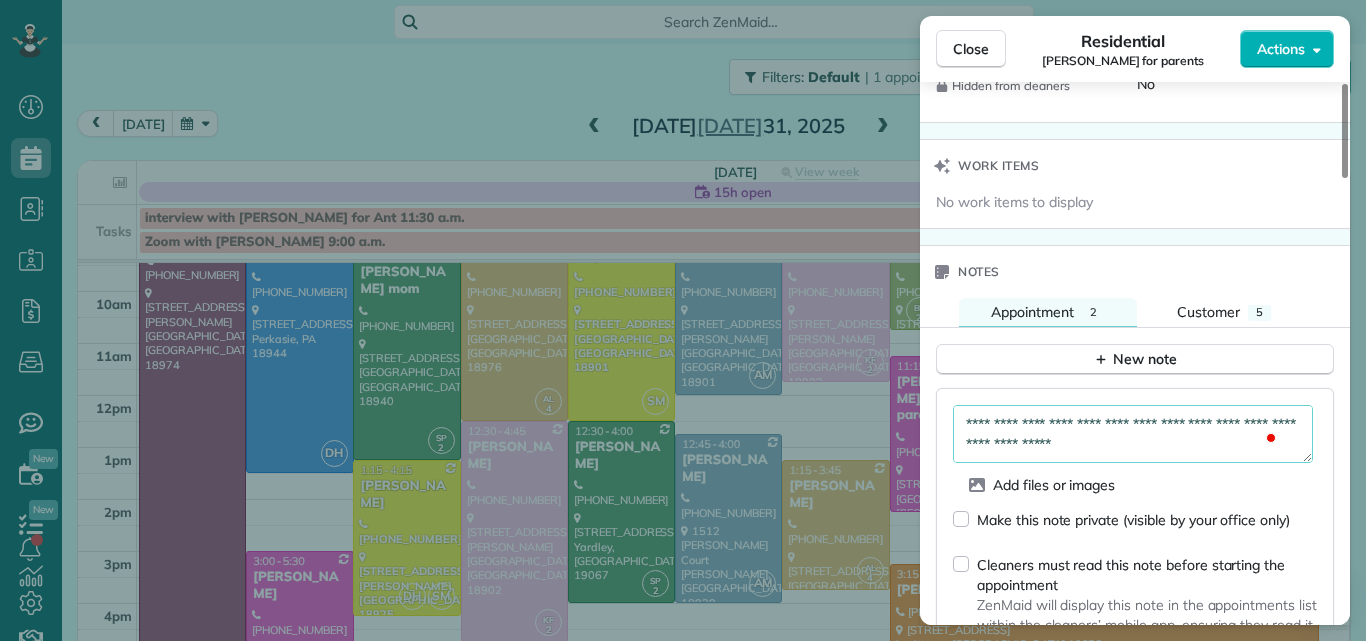 scroll, scrollTop: 52, scrollLeft: 0, axis: vertical 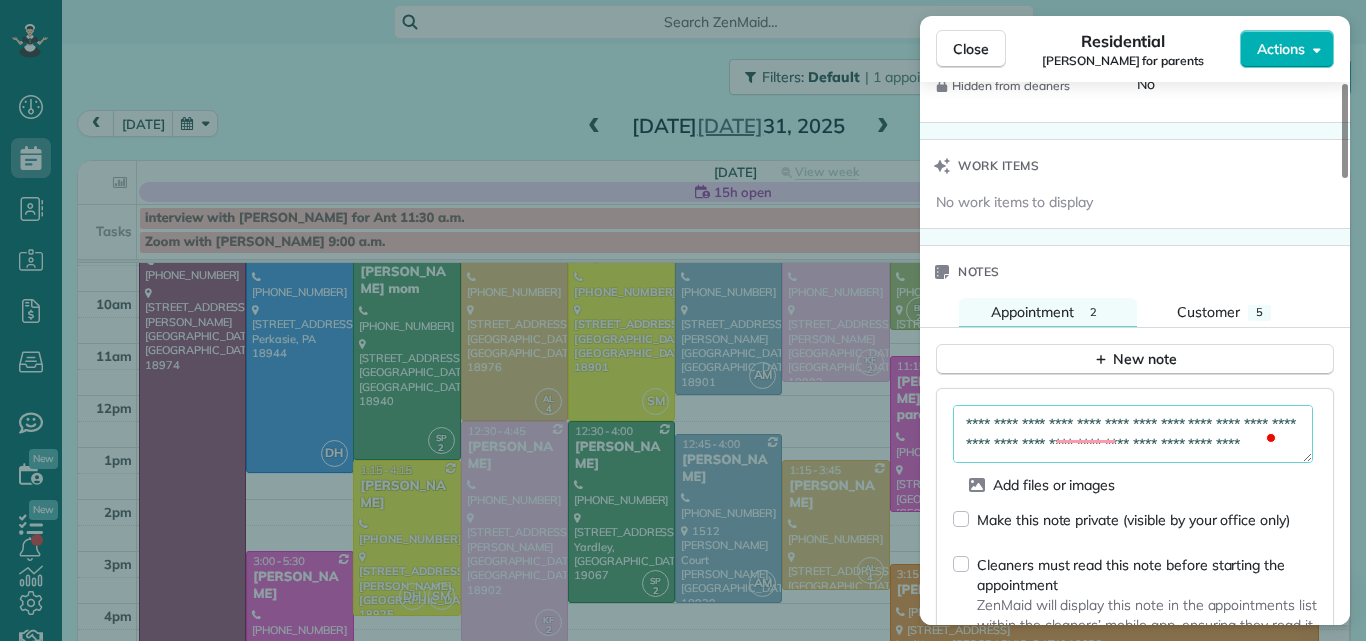 type on "**********" 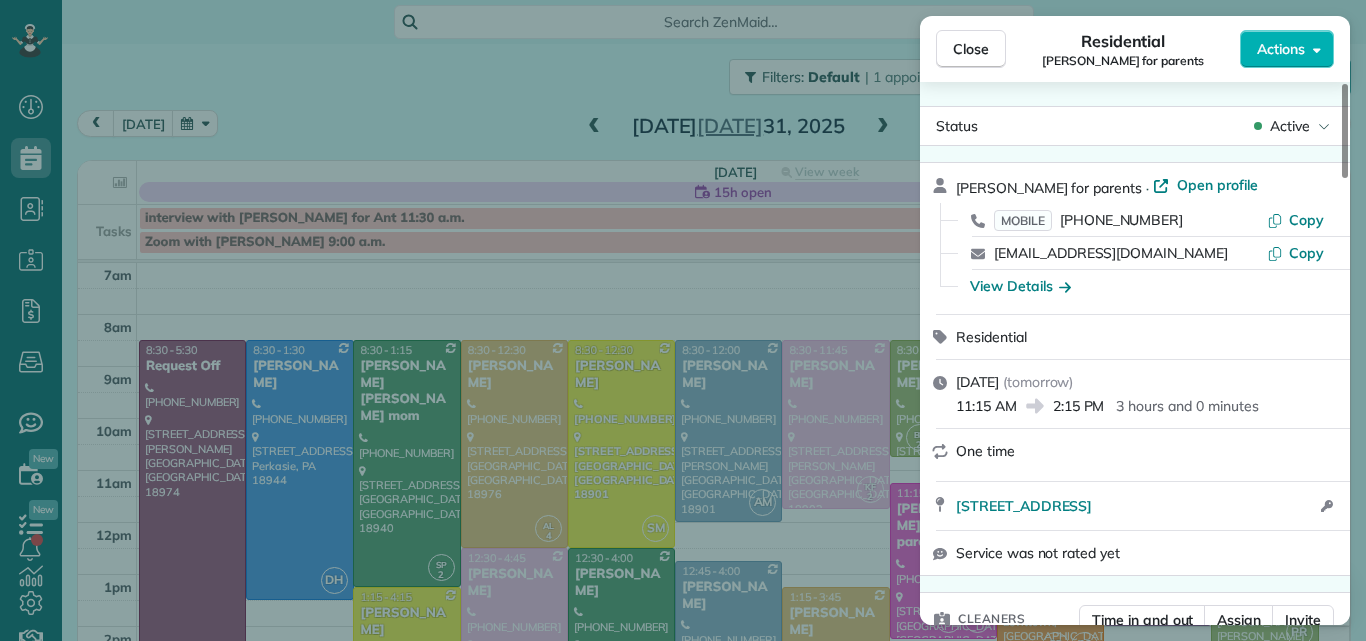 scroll, scrollTop: 0, scrollLeft: 0, axis: both 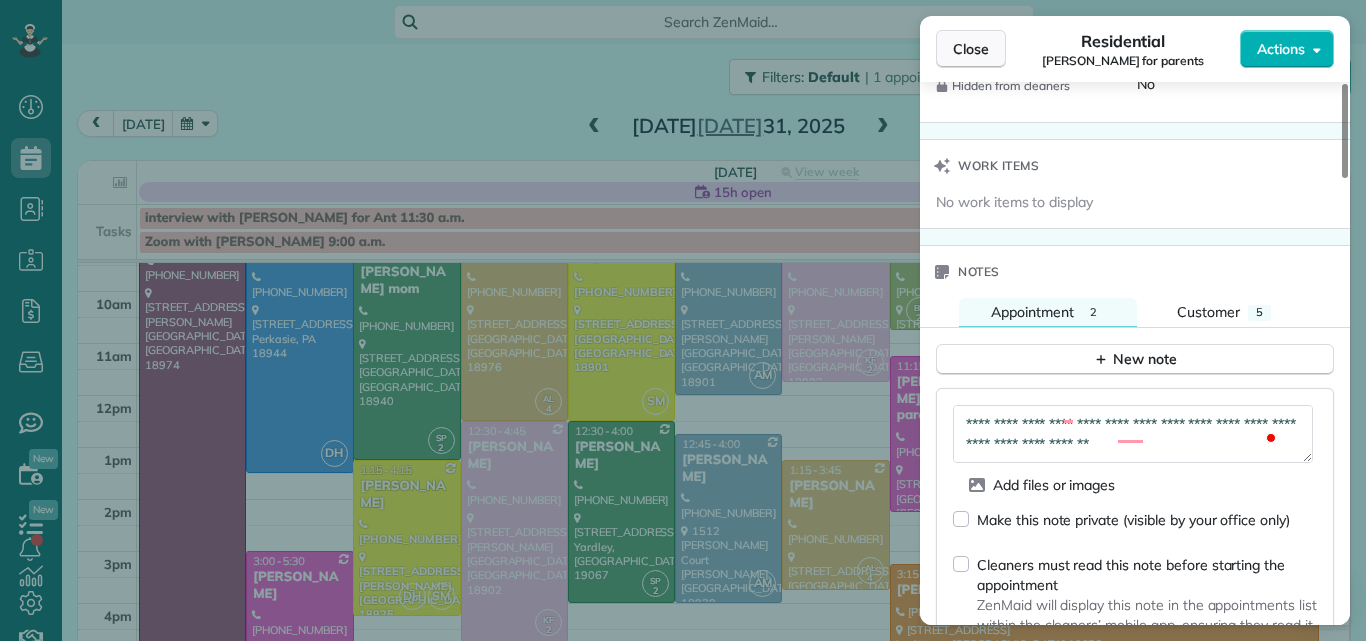 type on "**********" 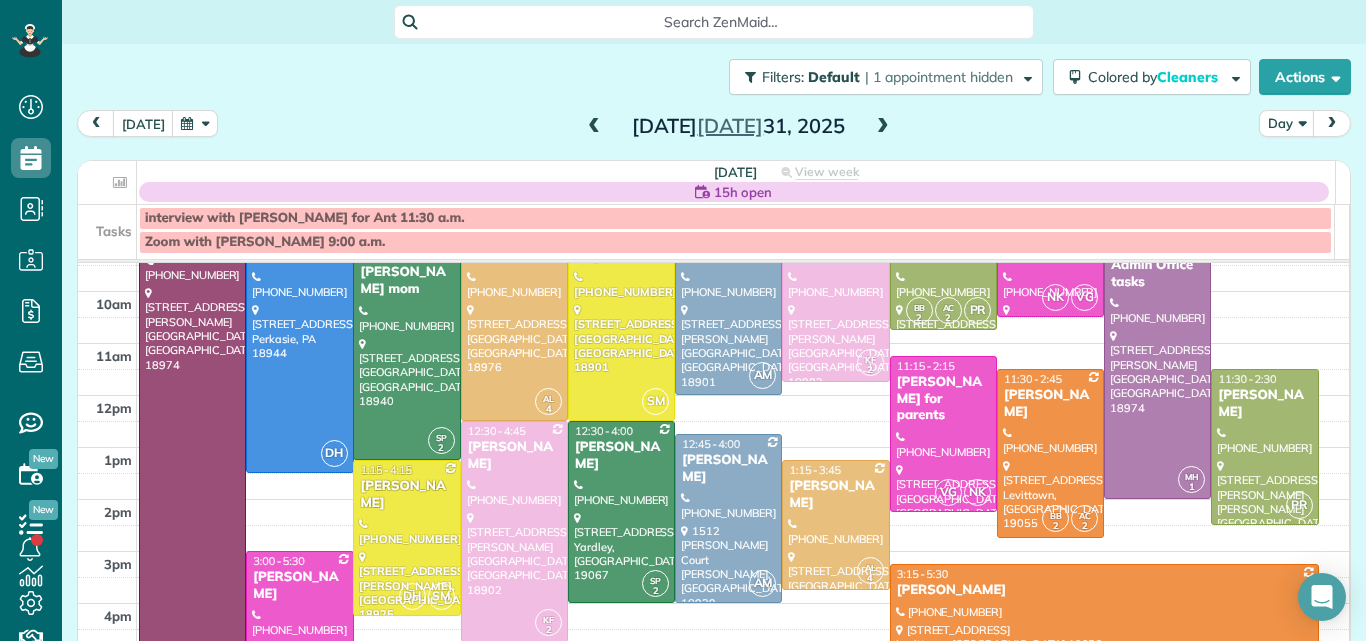 click at bounding box center (883, 127) 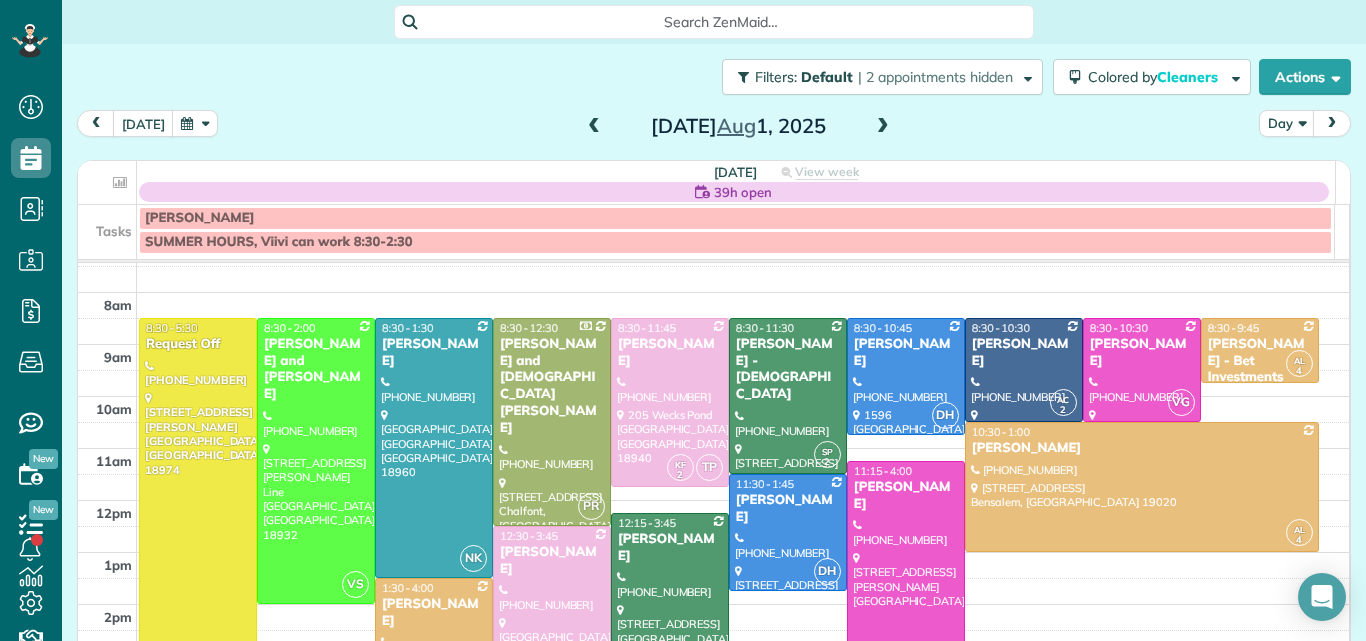 scroll, scrollTop: 6, scrollLeft: 0, axis: vertical 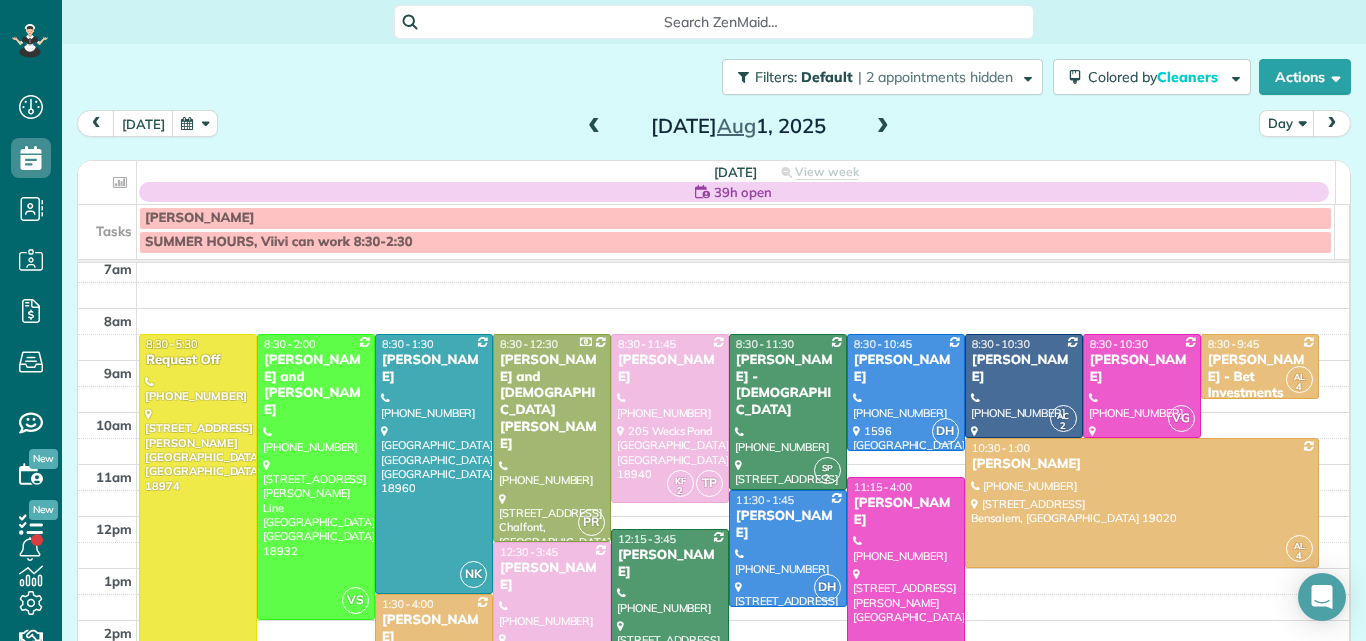 click at bounding box center [883, 127] 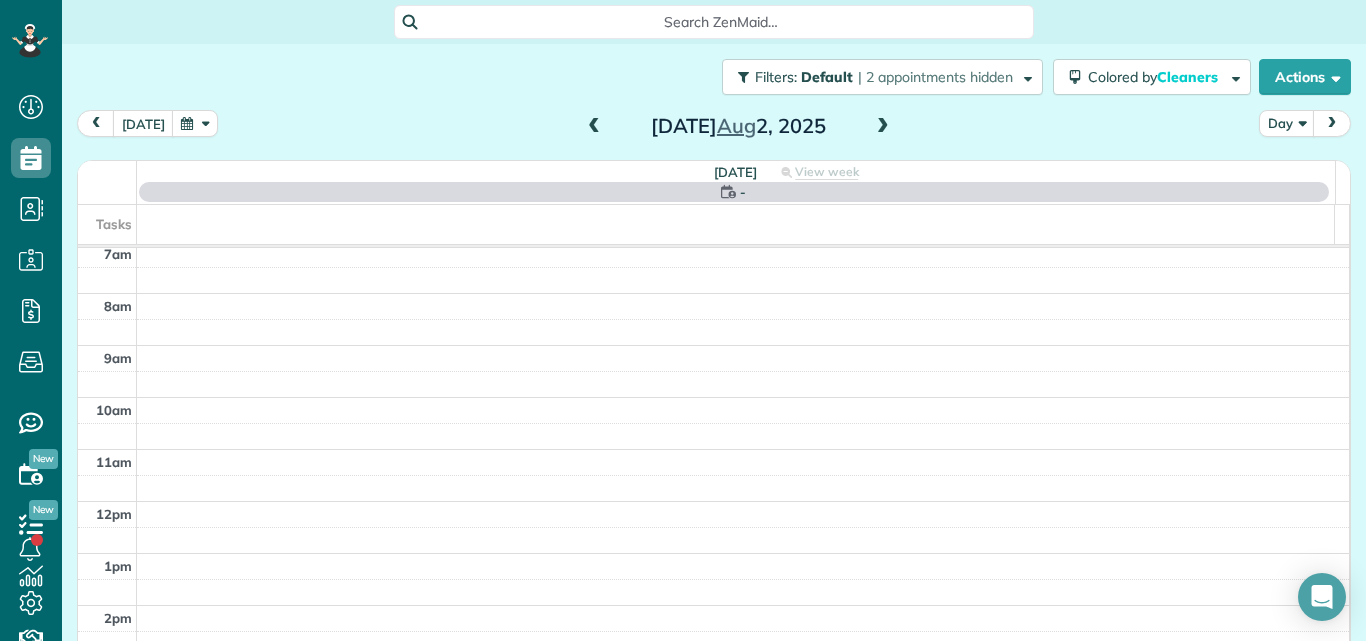 scroll, scrollTop: 0, scrollLeft: 0, axis: both 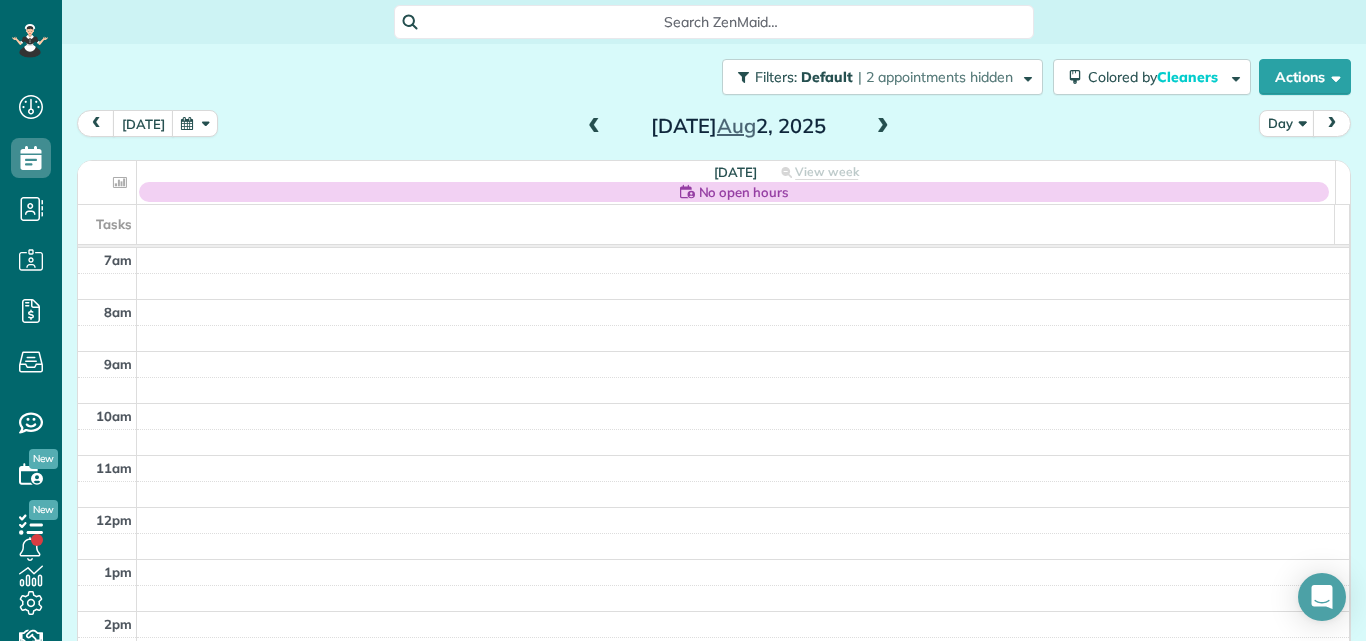 click at bounding box center (594, 127) 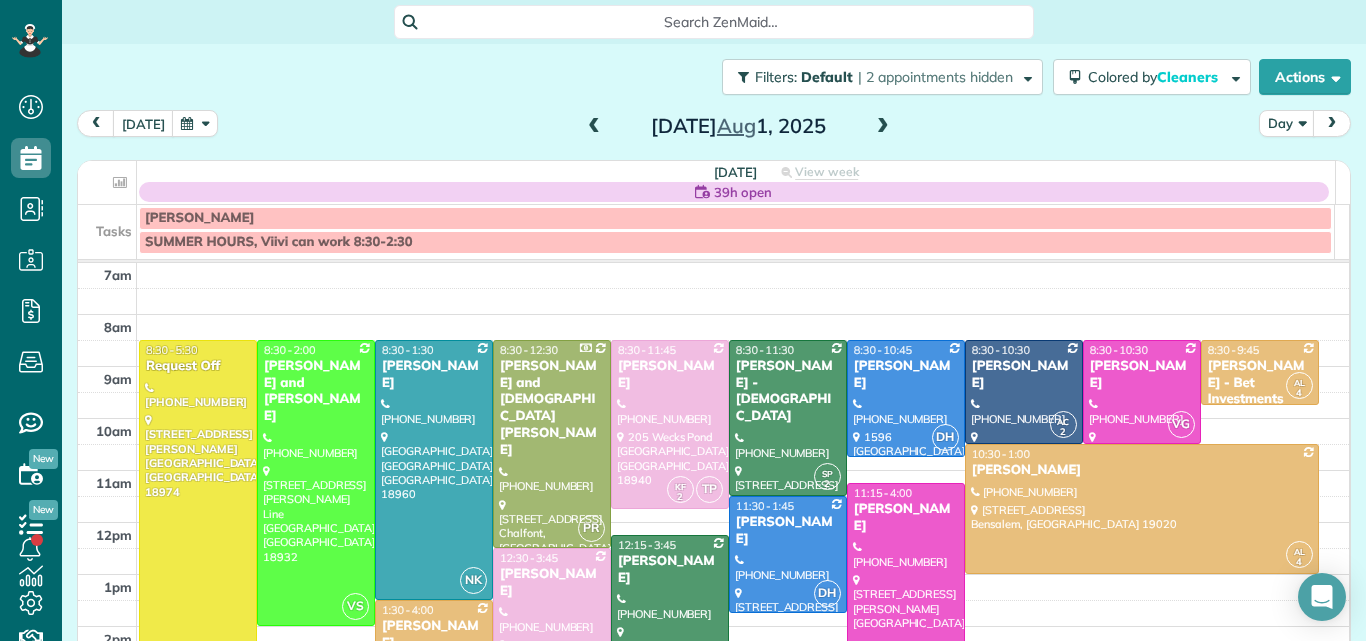 click at bounding box center [594, 127] 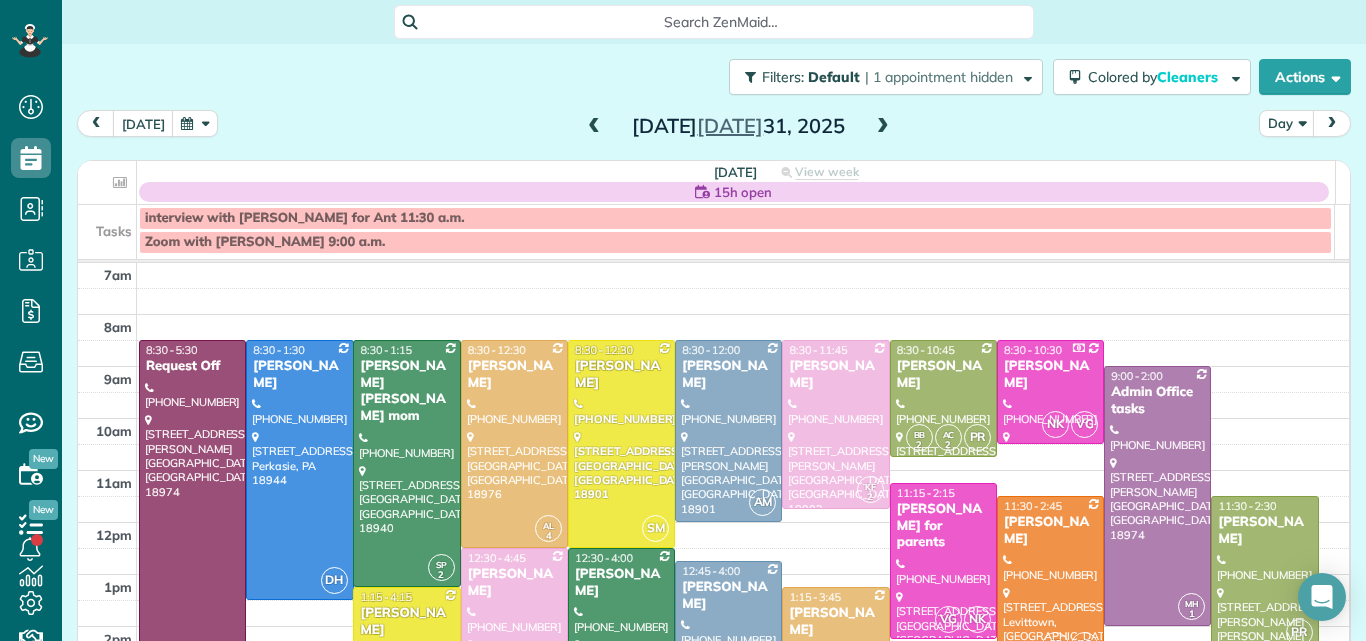 click at bounding box center [883, 127] 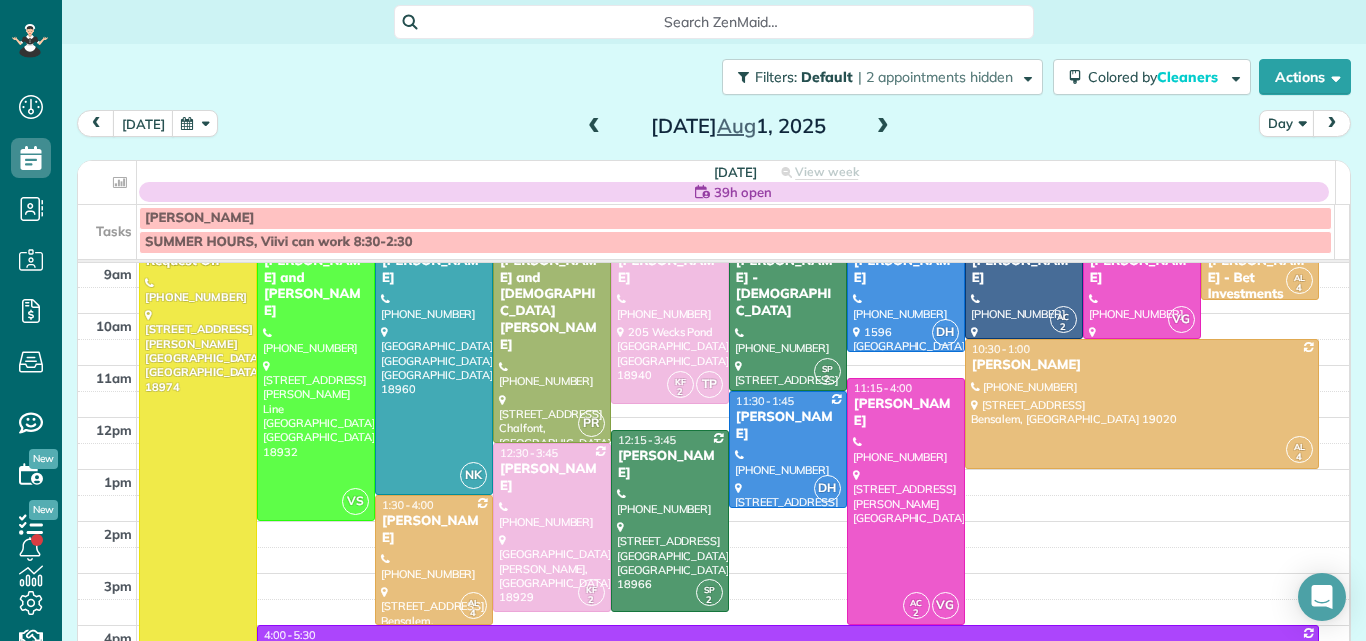 scroll, scrollTop: 14, scrollLeft: 0, axis: vertical 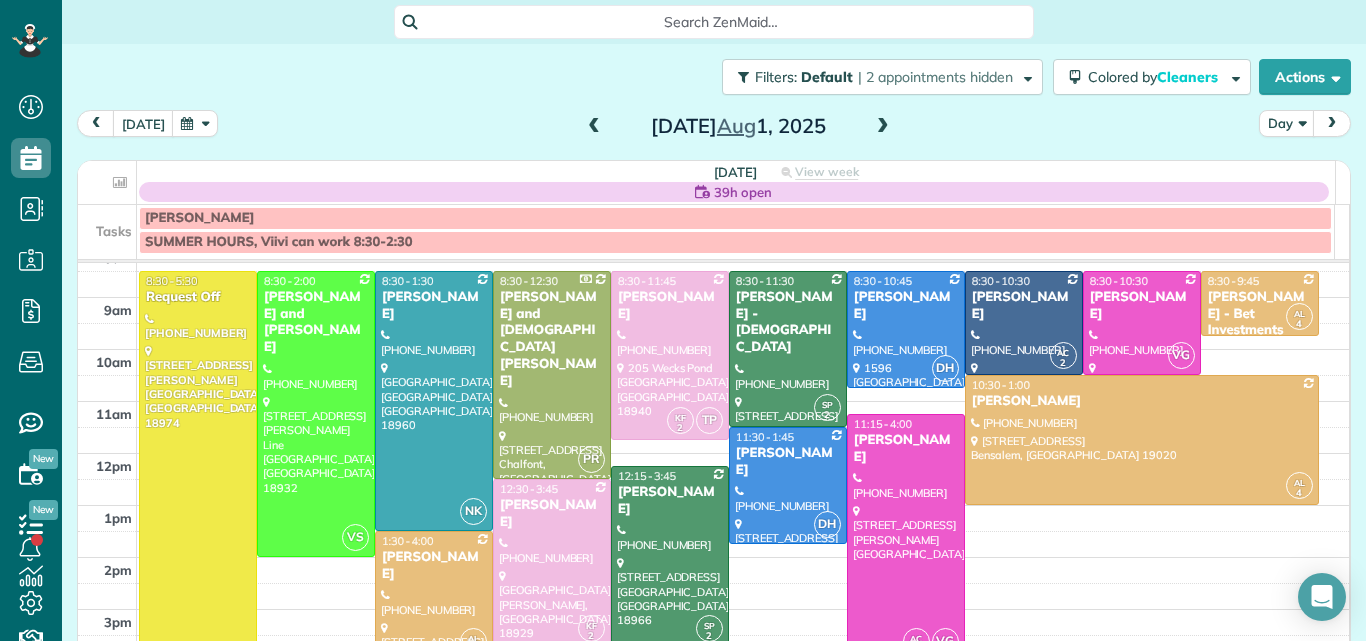 click at bounding box center [594, 127] 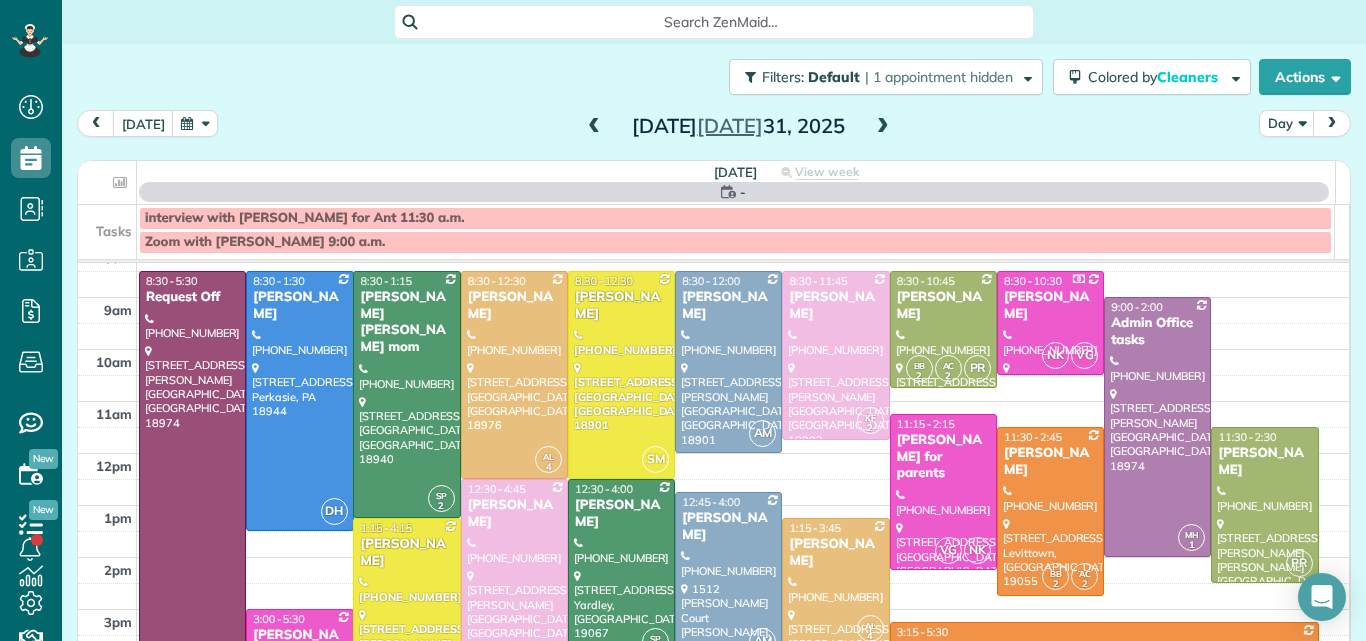 scroll, scrollTop: 0, scrollLeft: 0, axis: both 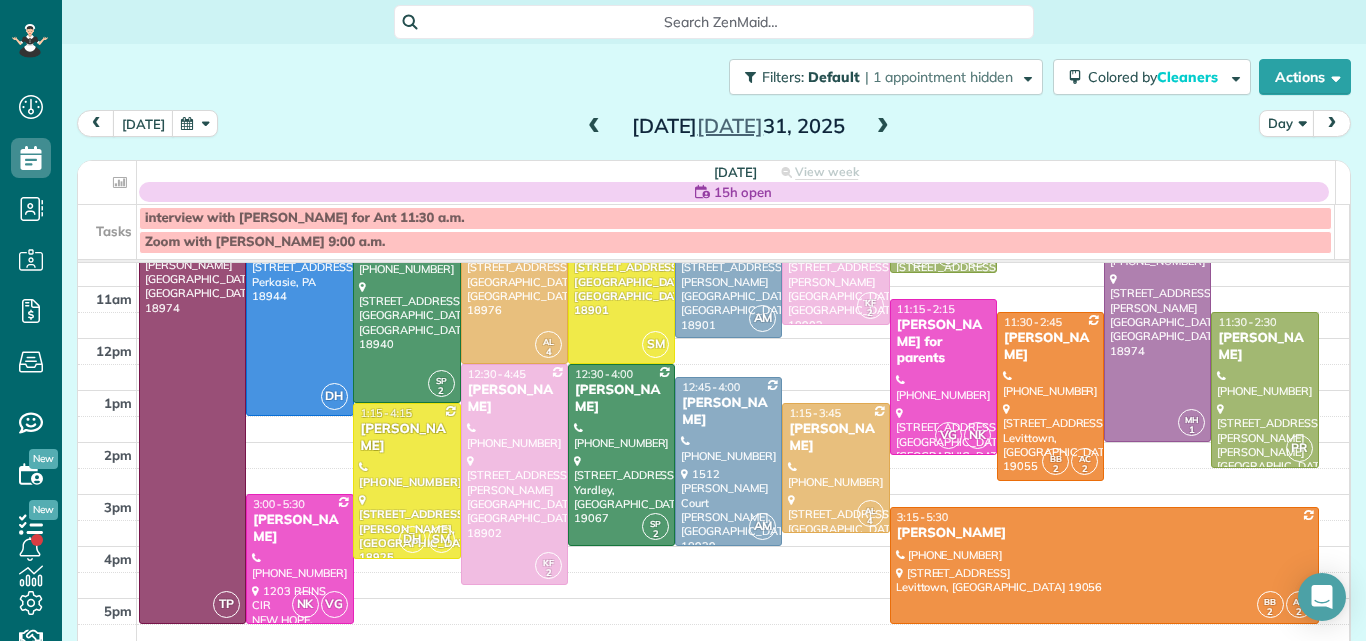 drag, startPoint x: 1335, startPoint y: 441, endPoint x: 1315, endPoint y: 344, distance: 99.0404 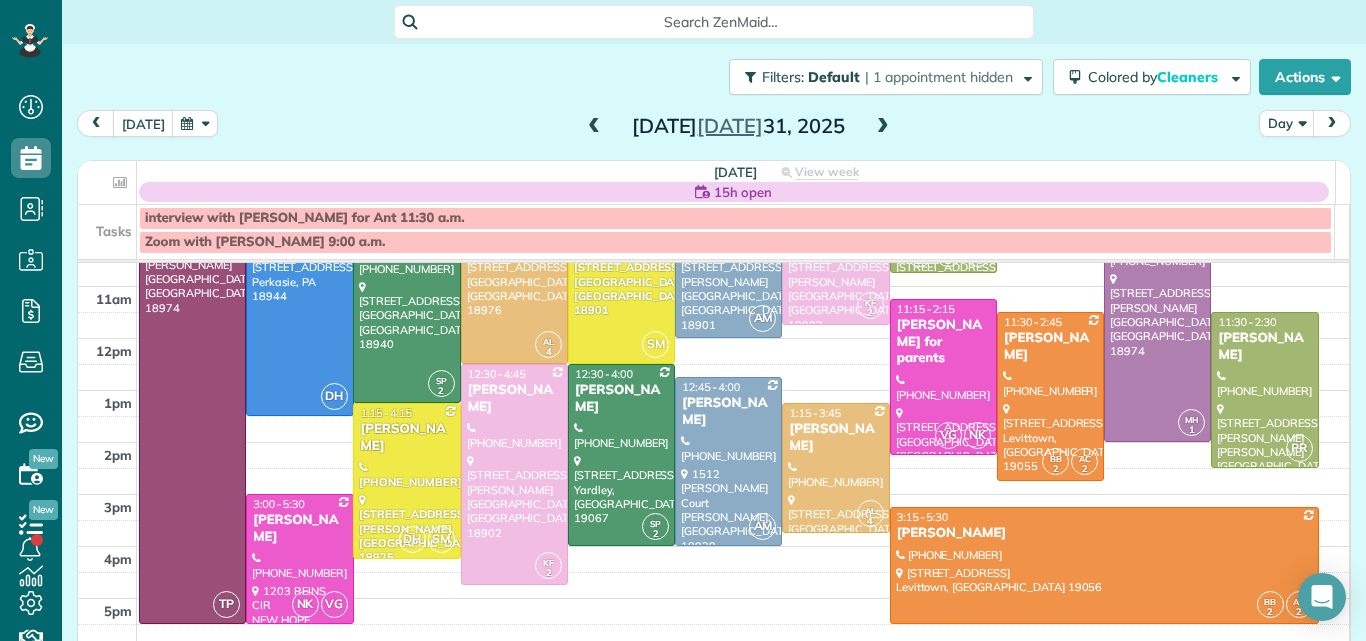 click on "[DATE] 15h open
View week $3,940.00 93.75  Man Hours 20  Appointments 7% Paid All Assigned Tasks   interview with Nysircia for Ant 11:30 a.m.    Zoom with [PERSON_NAME] 9:00 a.m. 7am 8am 9am 10am 11am 12pm 1pm 2pm 3pm 4pm 5pm 6pm 7pm 8pm TP 8:30 - 5:30 Request Off [PHONE_NUMBER] [STREET_ADDRESS][PERSON_NAME] DH 8:30 - 1:30 [PERSON_NAME] [PHONE_NUMBER] [STREET_ADDRESS] SP 2 8:30 - 1:15 [PERSON_NAME] [PERSON_NAME] mom (215) 990-[GEOGRAPHIC_DATA][STREET_ADDRESS] AL 4 8:30 - 12:30 [PERSON_NAME] [PHONE_NUMBER] [STREET_ADDRESS] SM 8:30 - 12:30 [PERSON_NAME] (772) 475-[GEOGRAPHIC_DATA][STREET_ADDRESS] AM 8:30 - 12:00 [PERSON_NAME] [PHONE_NUMBER] [STREET_ADDRESS][PERSON_NAME] KF 2 8:30 - 11:45 [PERSON_NAME] [PHONE_NUMBER] [STREET_ADDRESS][PERSON_NAME] BB 2 AC 2 PR 8:30 - 10:45 [PERSON_NAME] [PHONE_NUMBER] [STREET_ADDRESS][PERSON_NAME] NK VG 8:30 - 10:30 [PERSON_NAME] [PHONE_NUMBER] [STREET_ADDRESS] 2" at bounding box center (714, 413) 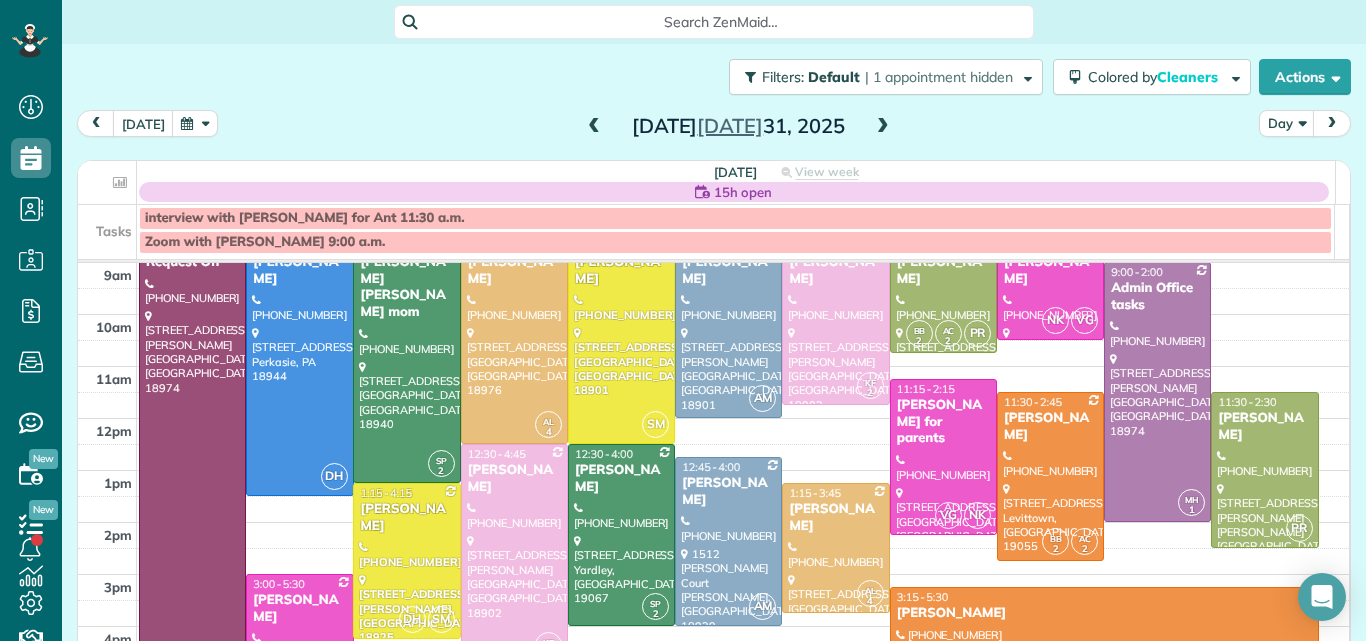 scroll, scrollTop: 64, scrollLeft: 0, axis: vertical 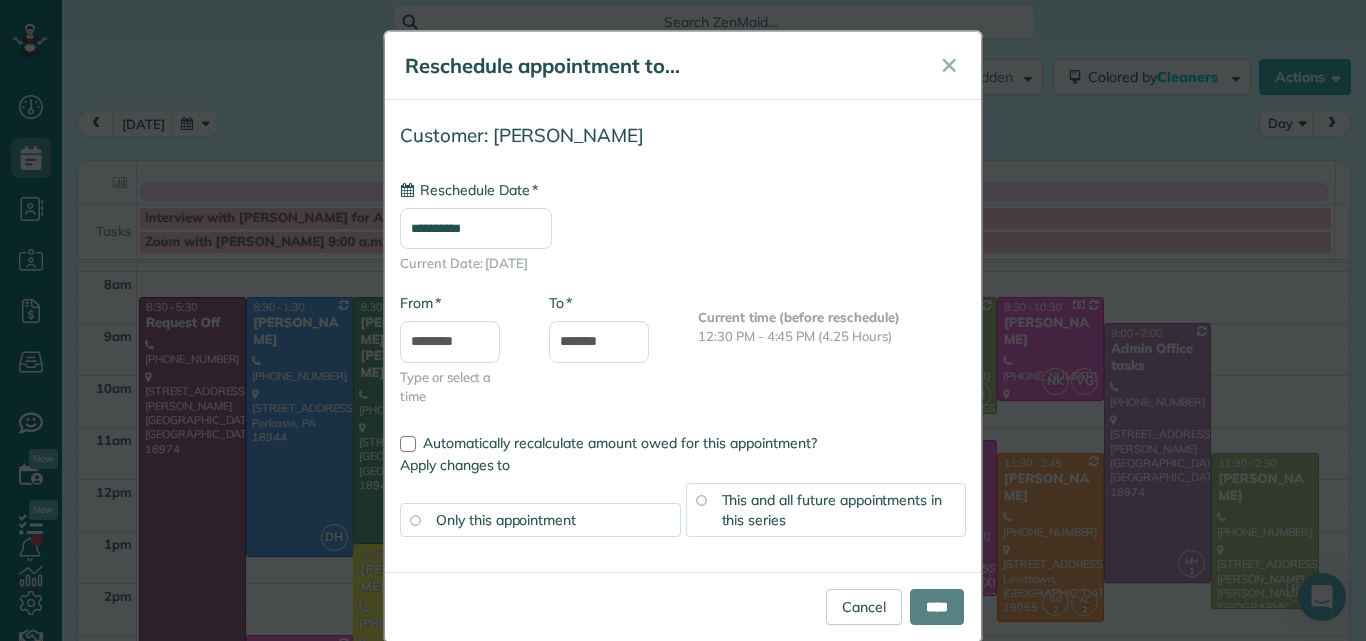 type on "**********" 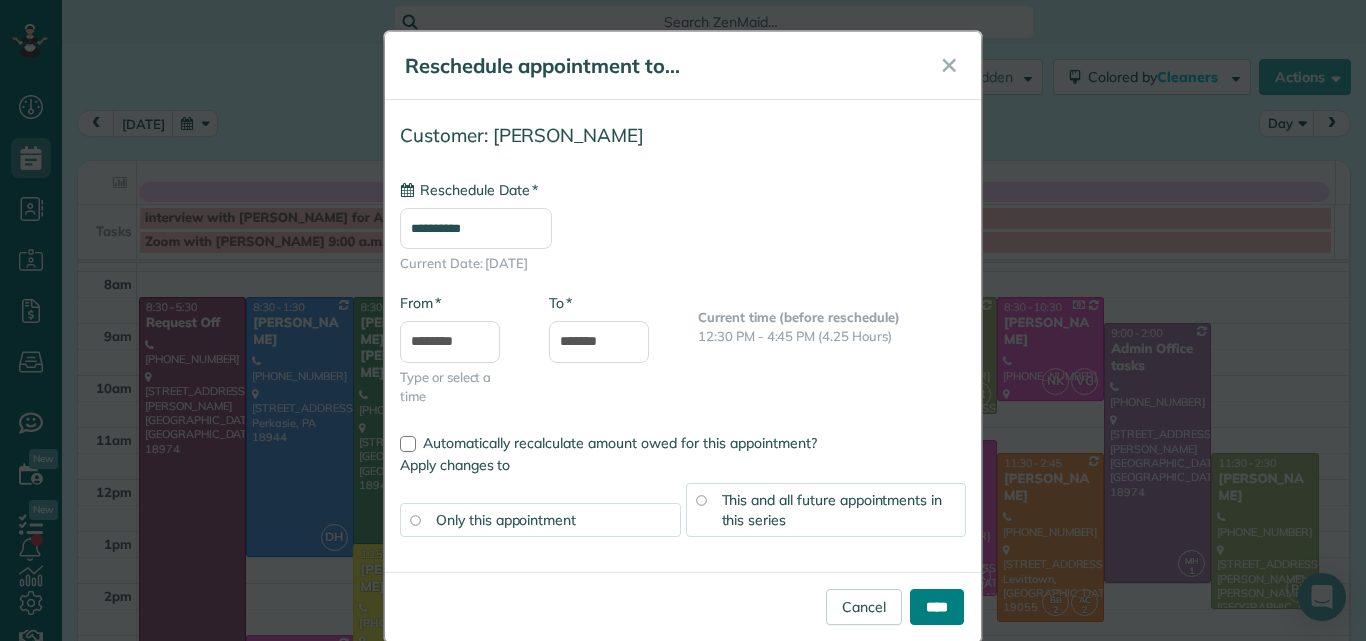 click on "****" at bounding box center [937, 607] 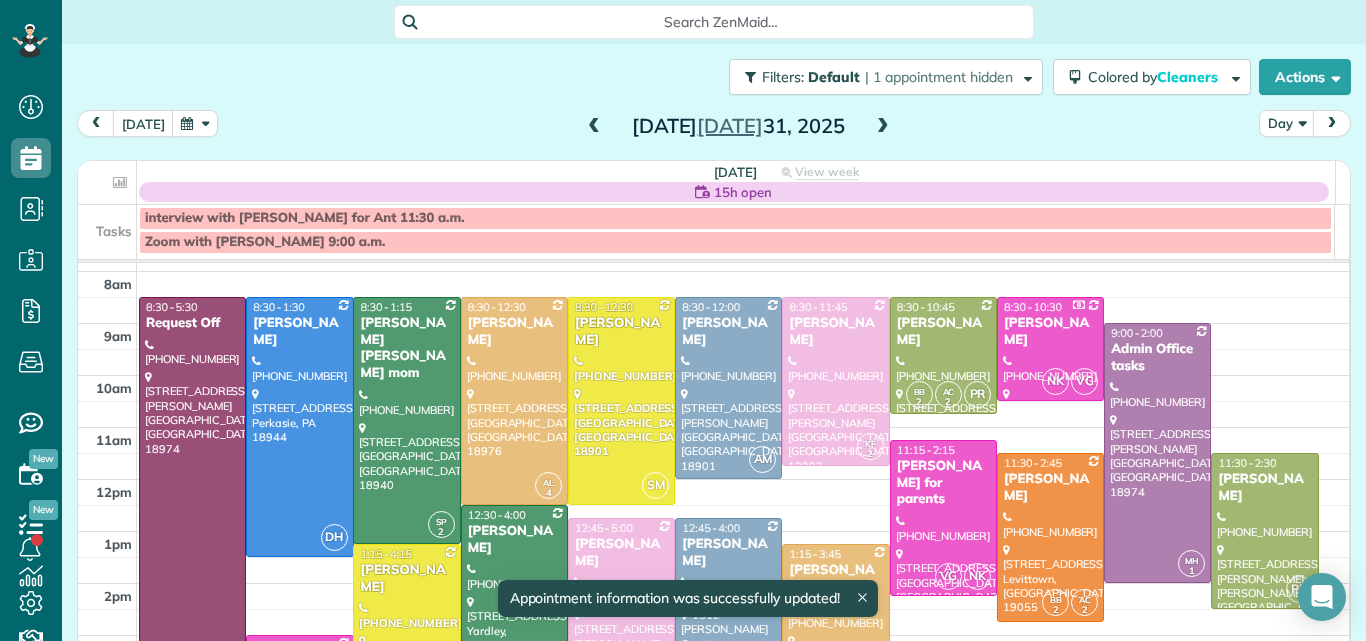 click at bounding box center [883, 127] 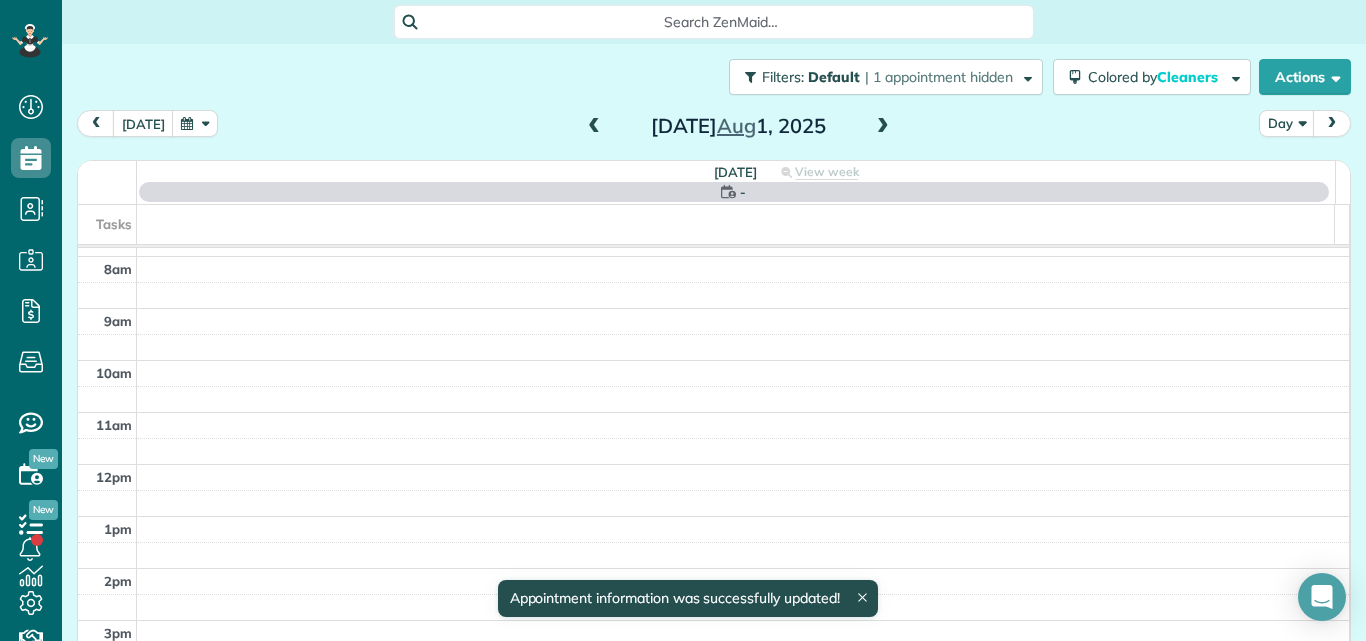 scroll, scrollTop: 0, scrollLeft: 0, axis: both 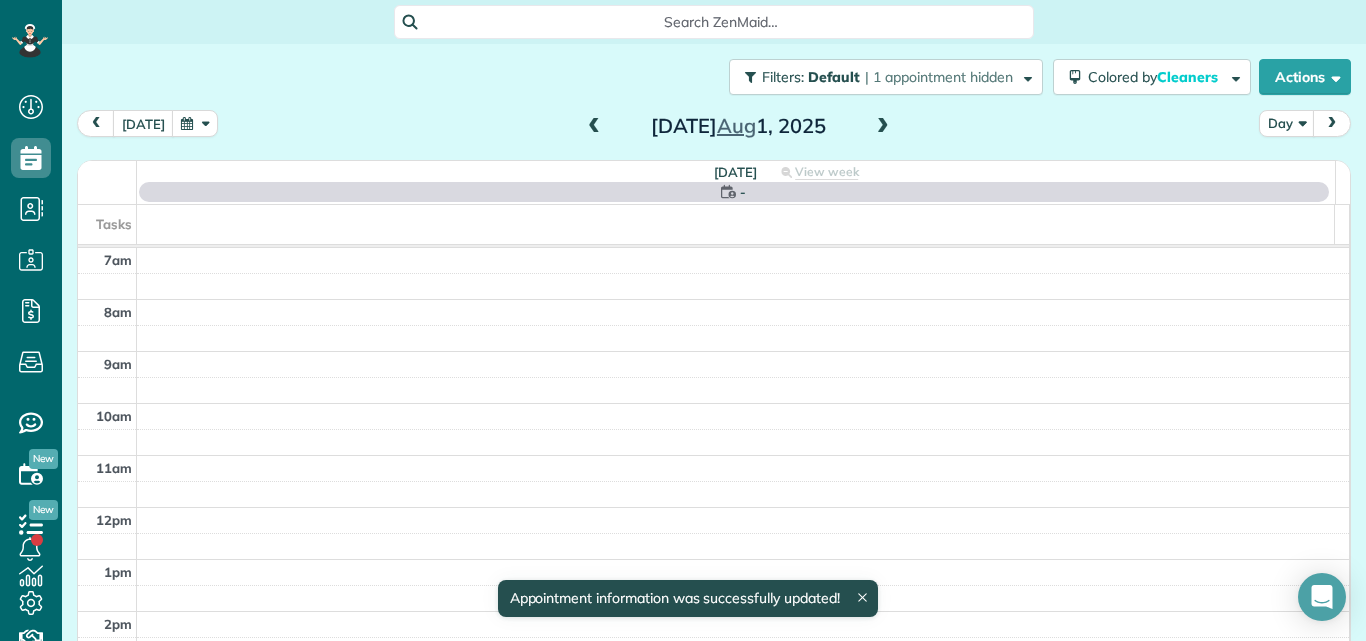 click at bounding box center [883, 127] 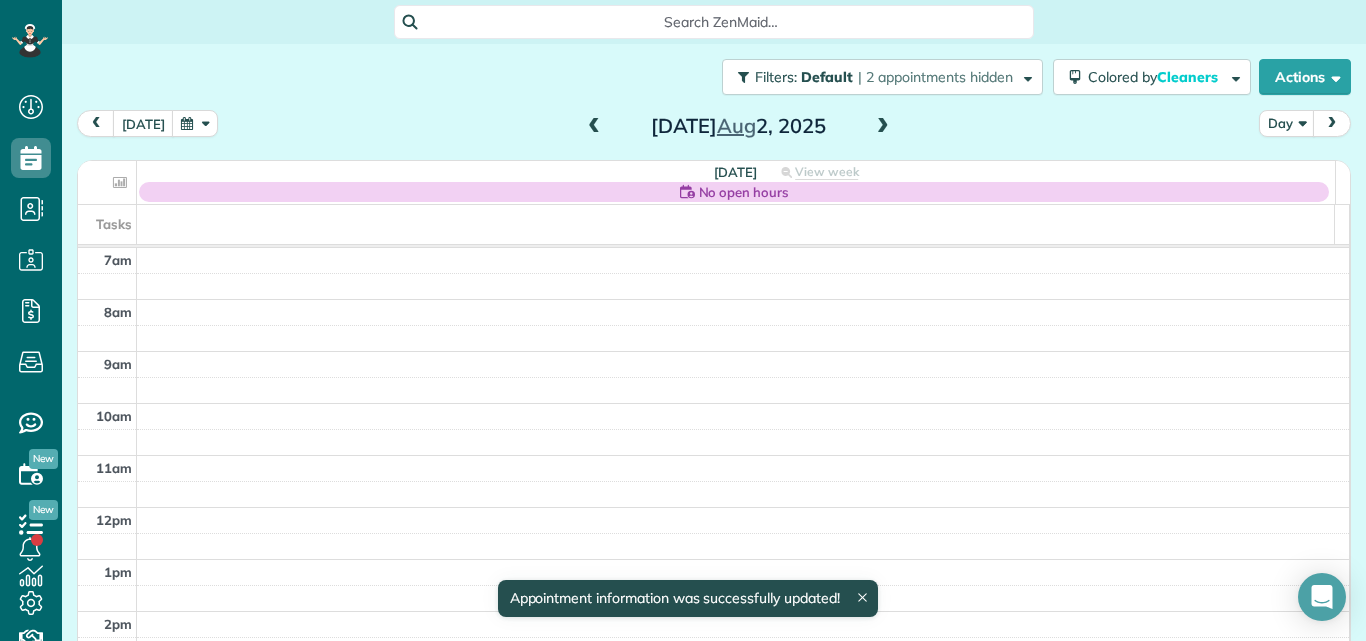 click at bounding box center [883, 127] 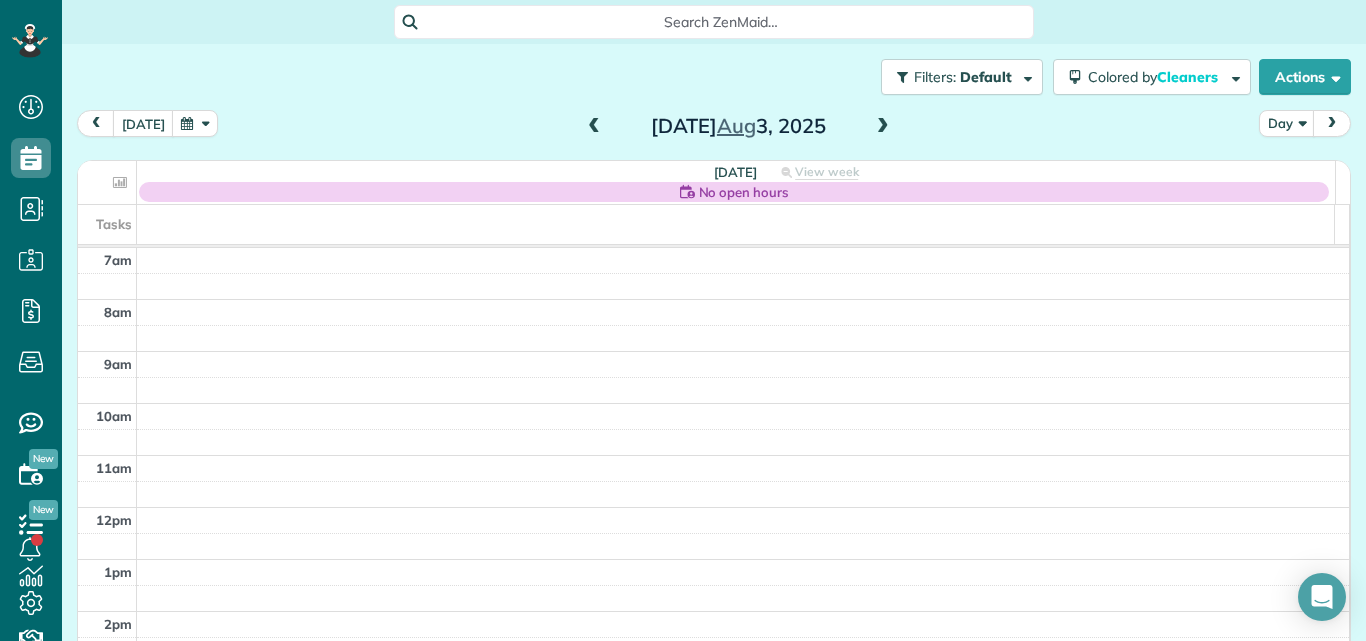 click at bounding box center [883, 127] 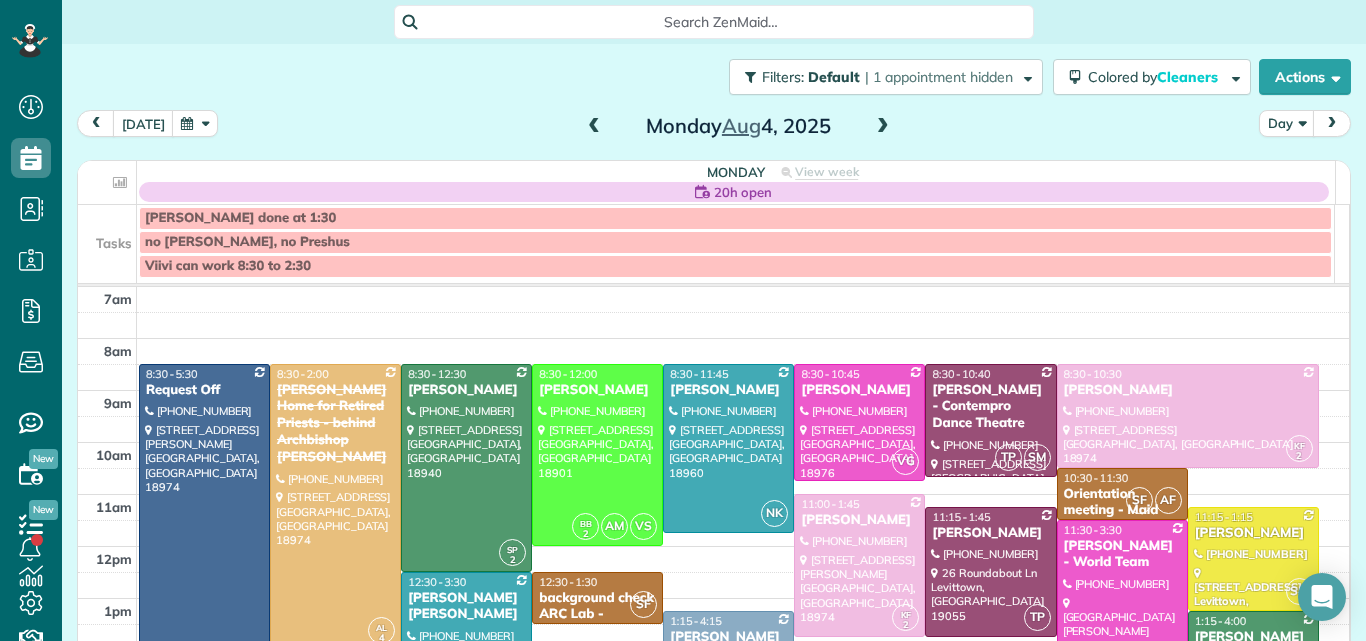 click at bounding box center [883, 127] 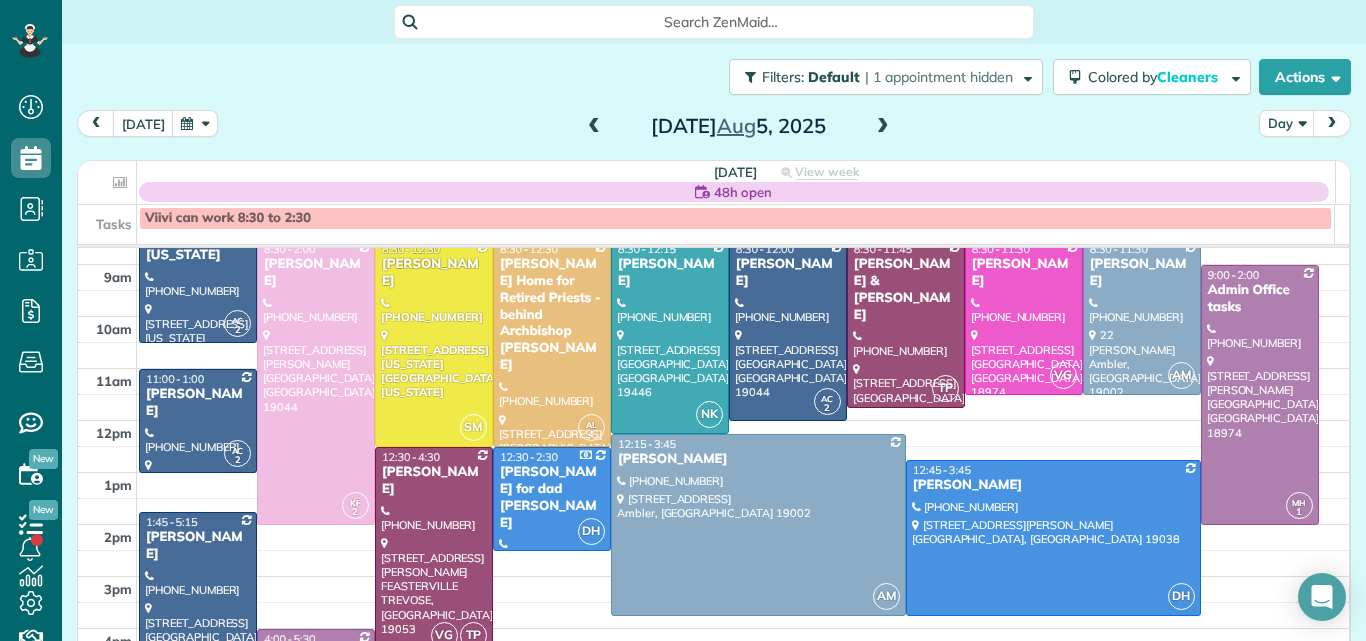 scroll, scrollTop: 85, scrollLeft: 0, axis: vertical 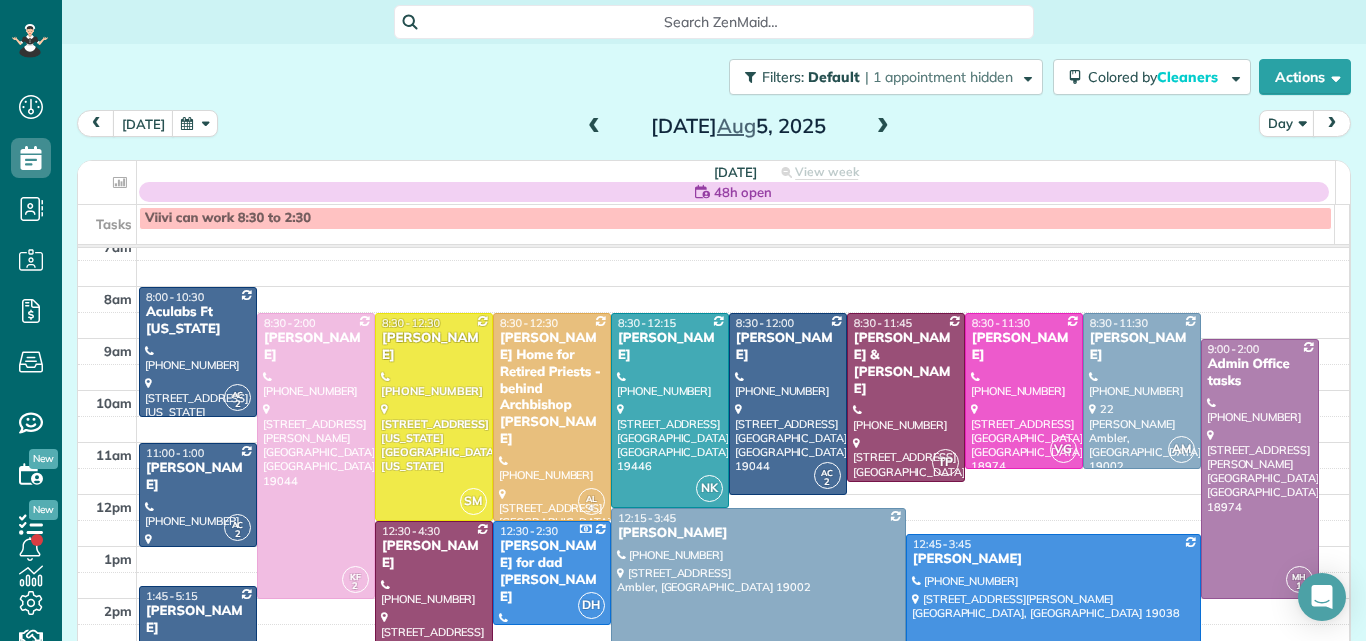 click at bounding box center [594, 127] 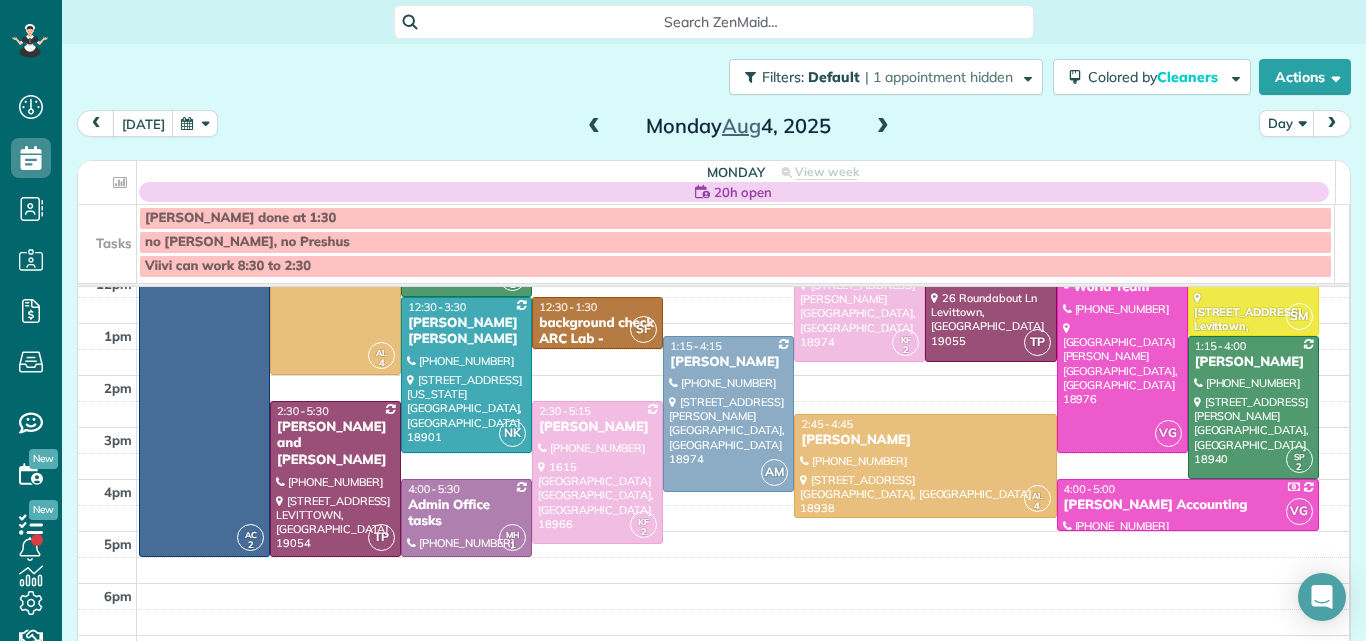 scroll, scrollTop: 212, scrollLeft: 0, axis: vertical 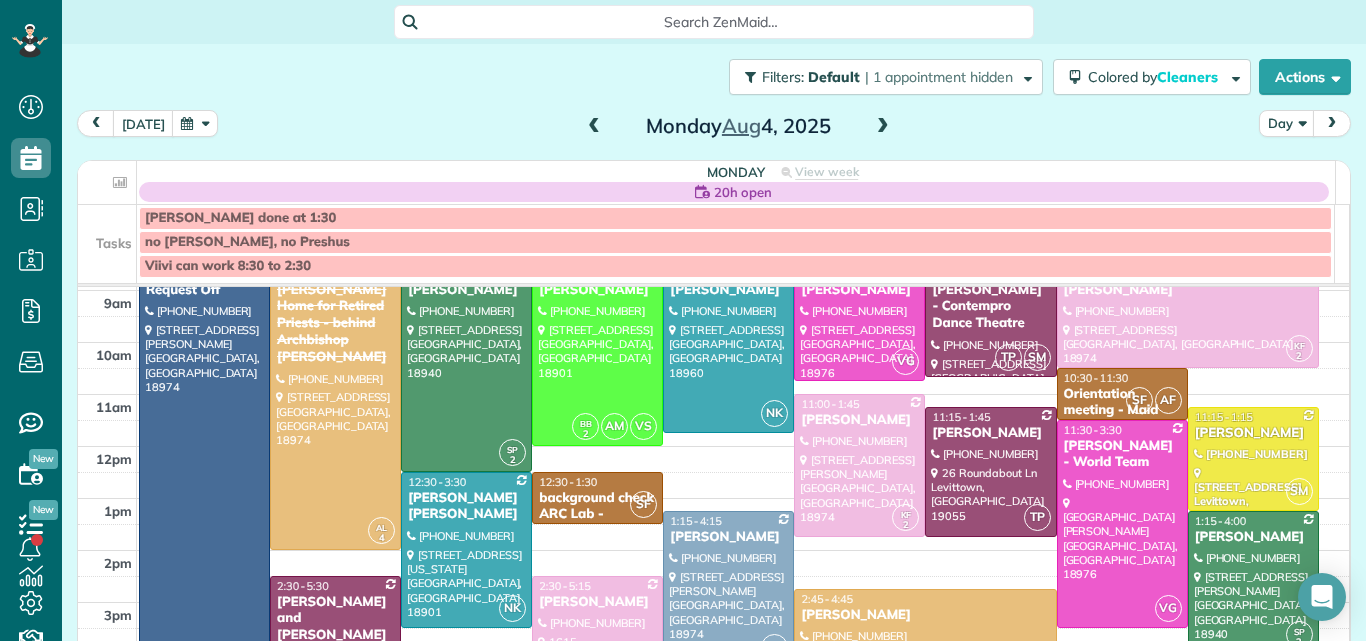 click at bounding box center [594, 127] 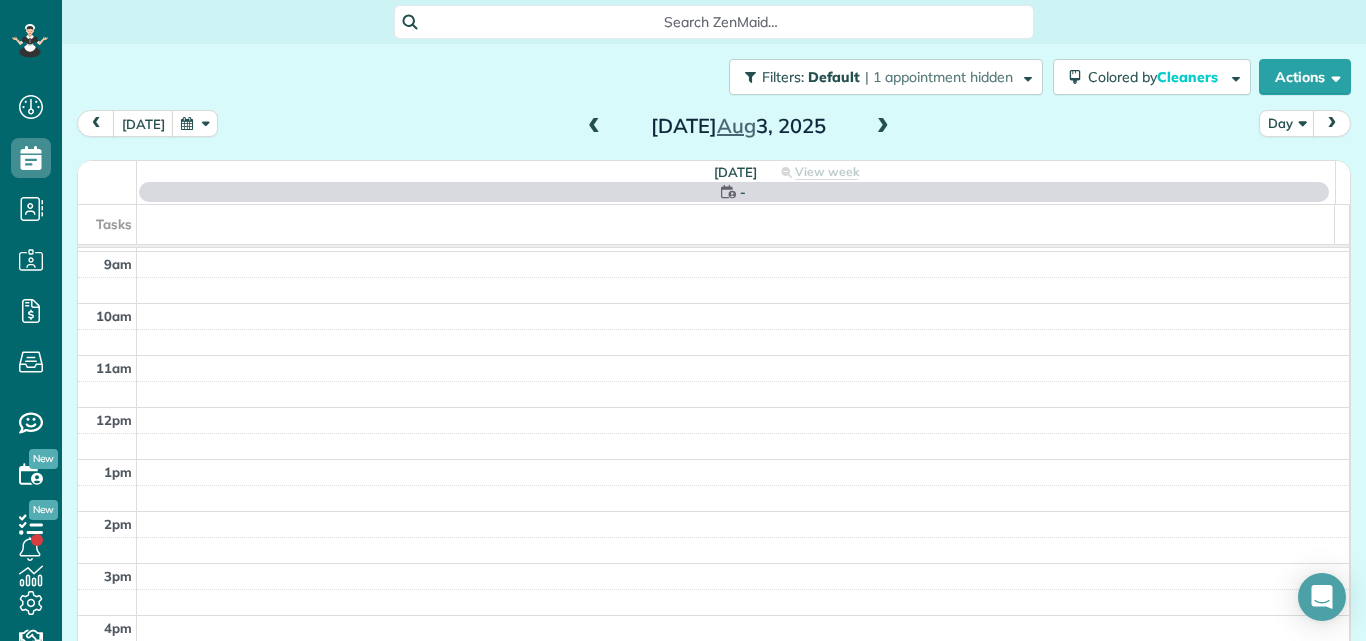 scroll, scrollTop: 0, scrollLeft: 0, axis: both 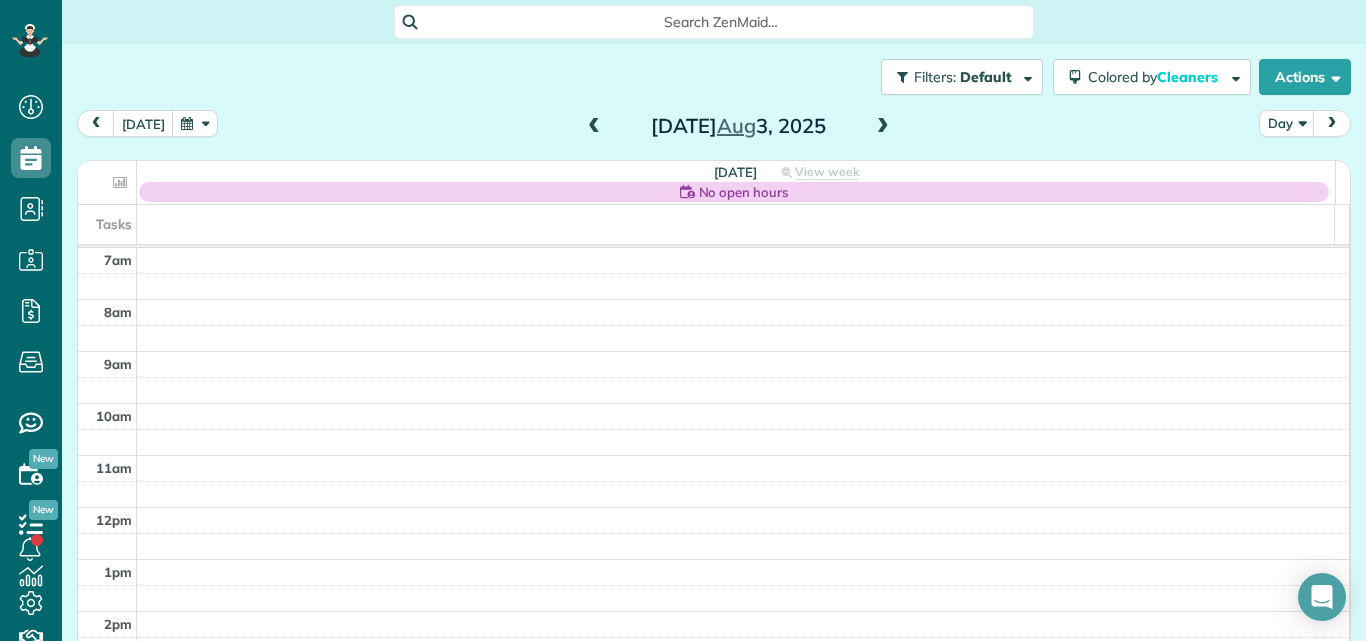 click at bounding box center (883, 127) 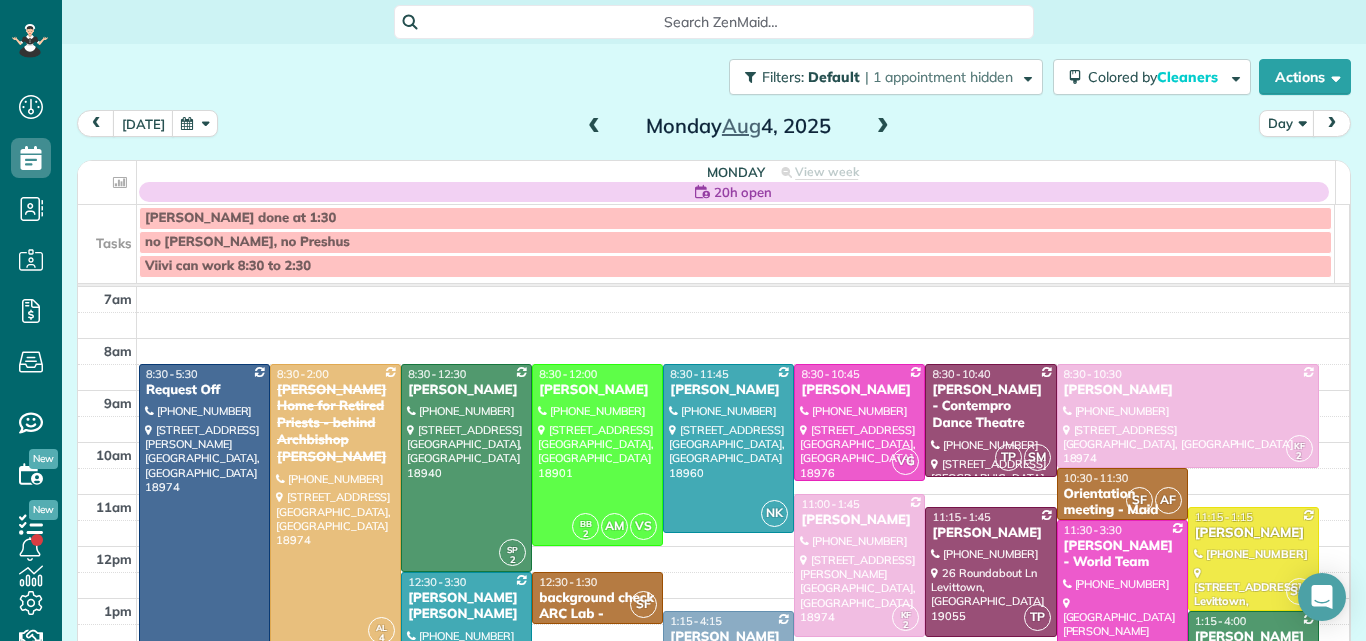 click on "Leah done at 1:30   no Denise, no Preshus   Viivi can work 8:30 to 2:30" at bounding box center [706, 244] 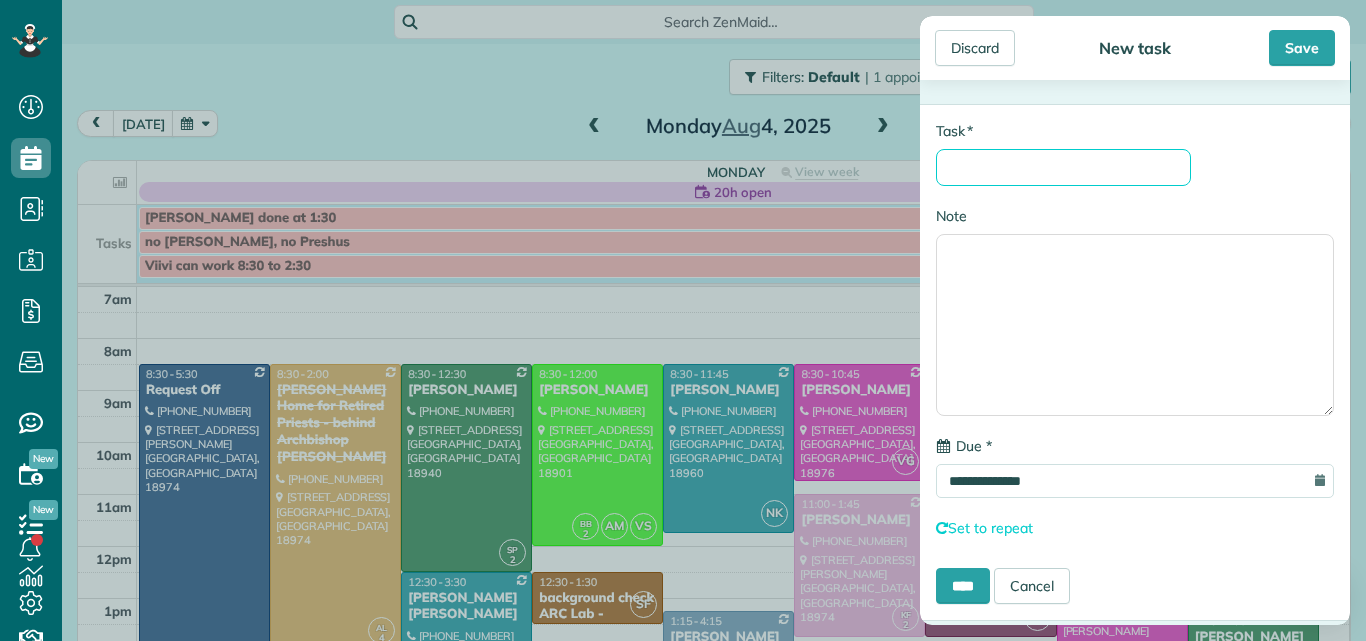 click on "*  Task" at bounding box center [1063, 167] 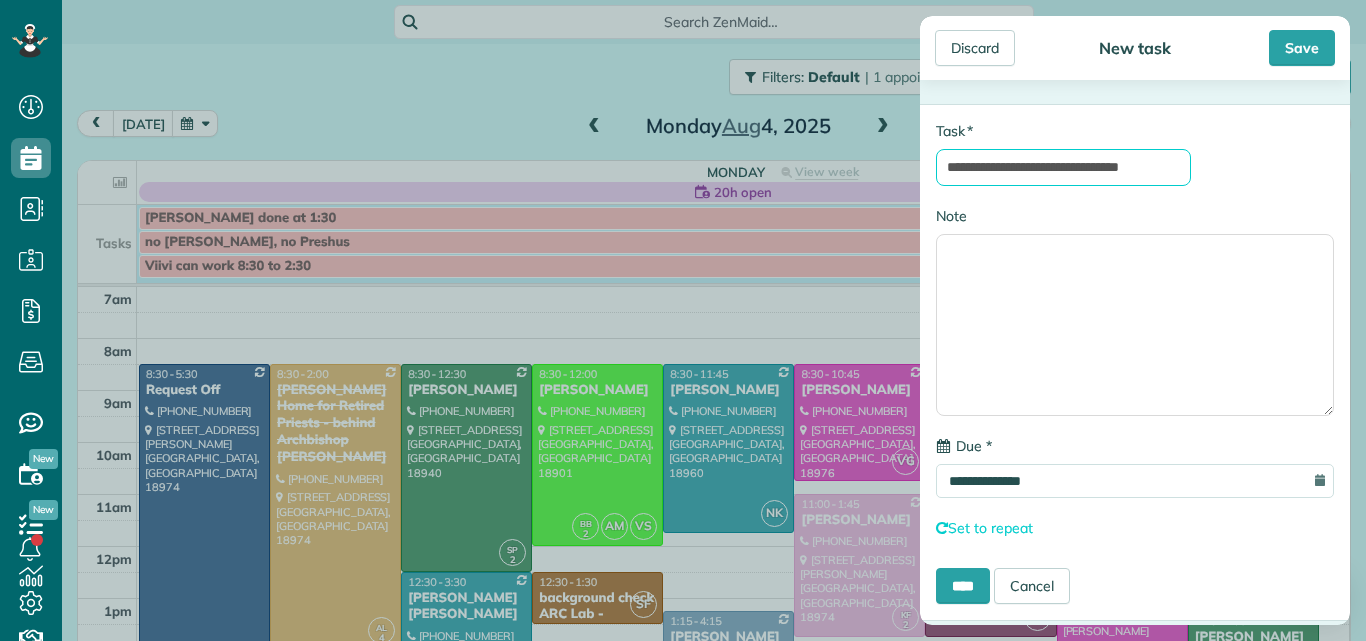 click on "**********" at bounding box center [1063, 167] 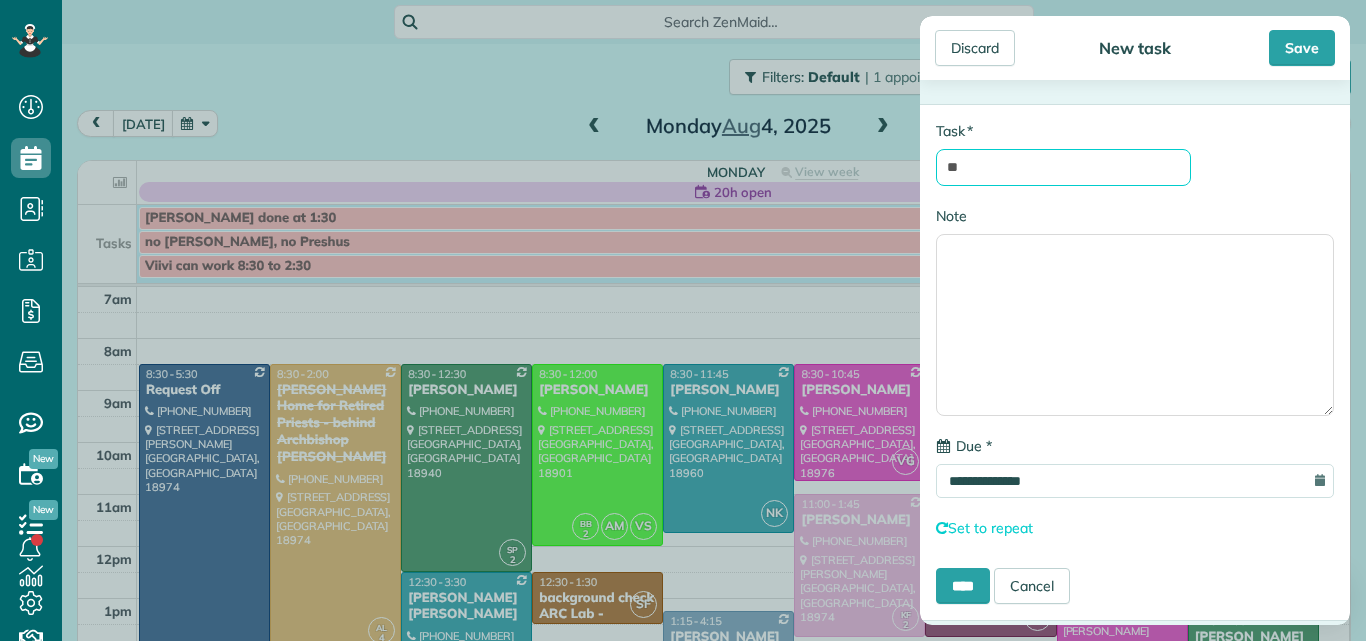 type on "*" 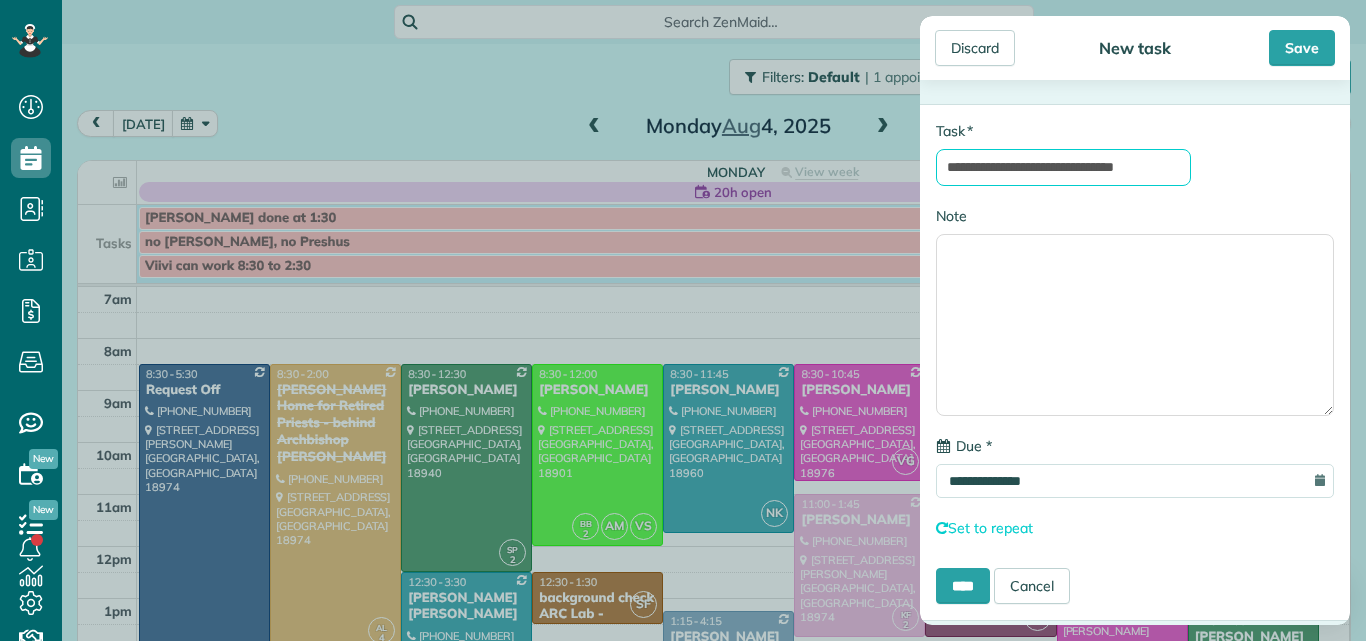 type on "**********" 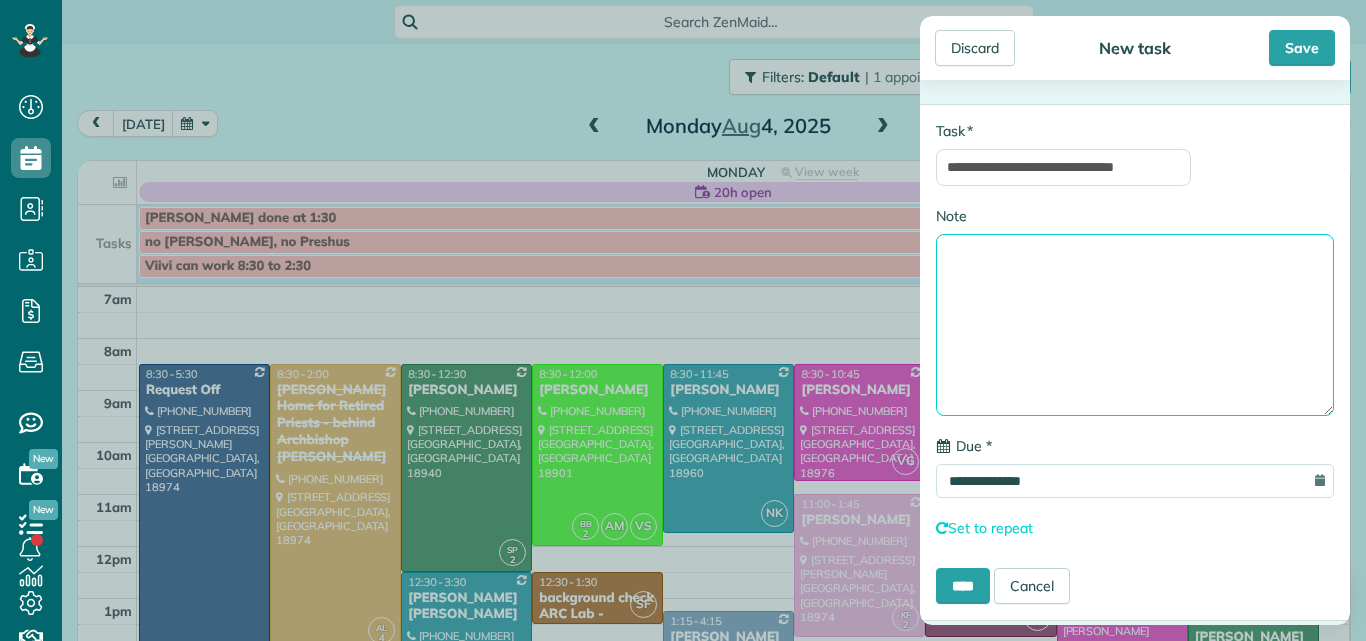 click on "Note" at bounding box center (1135, 325) 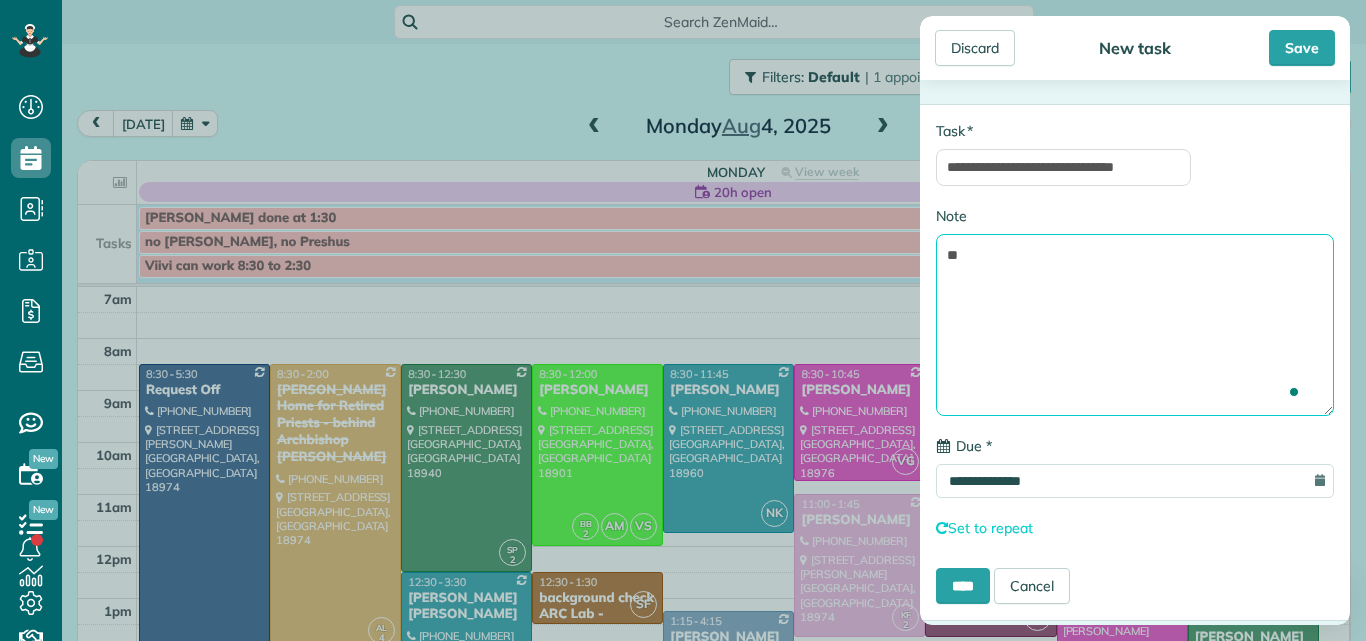 type on "*" 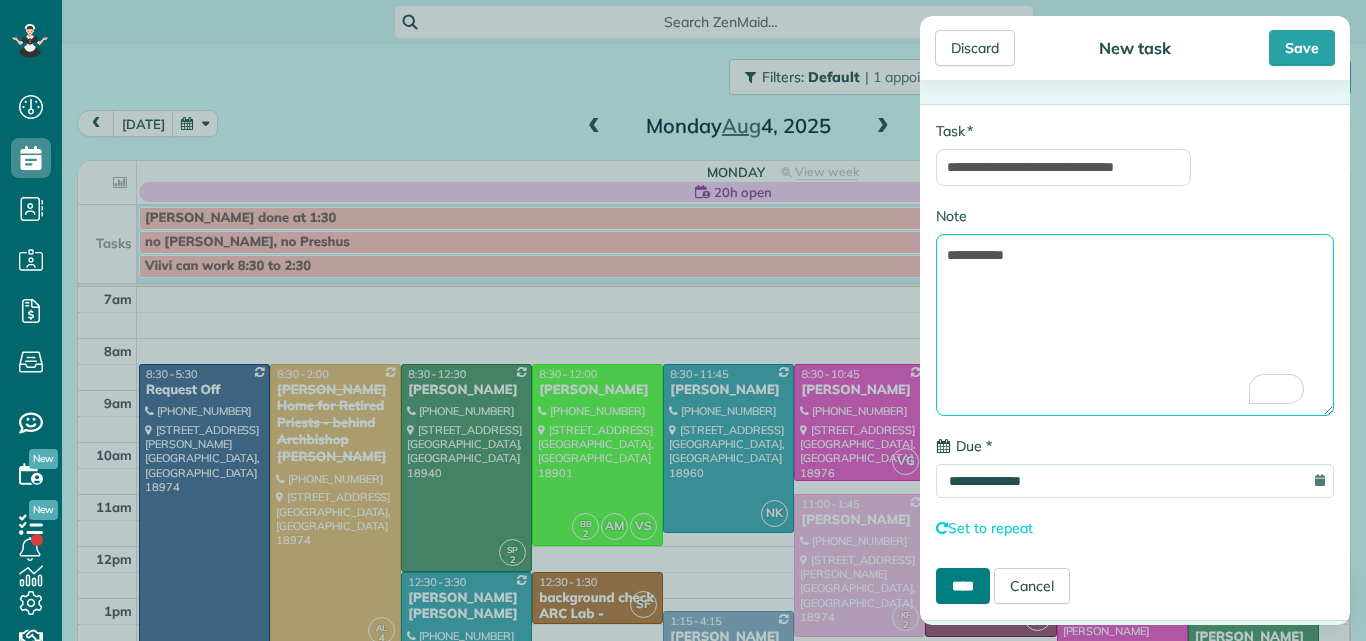 type on "**********" 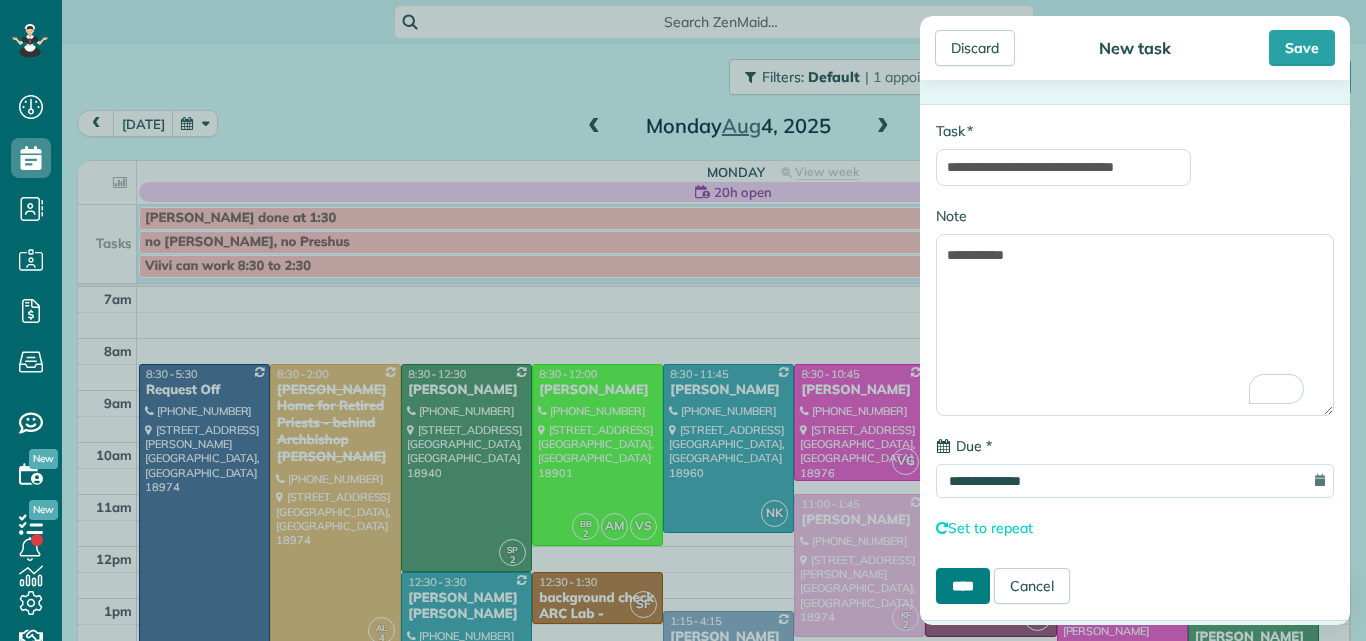 click on "****" at bounding box center [963, 586] 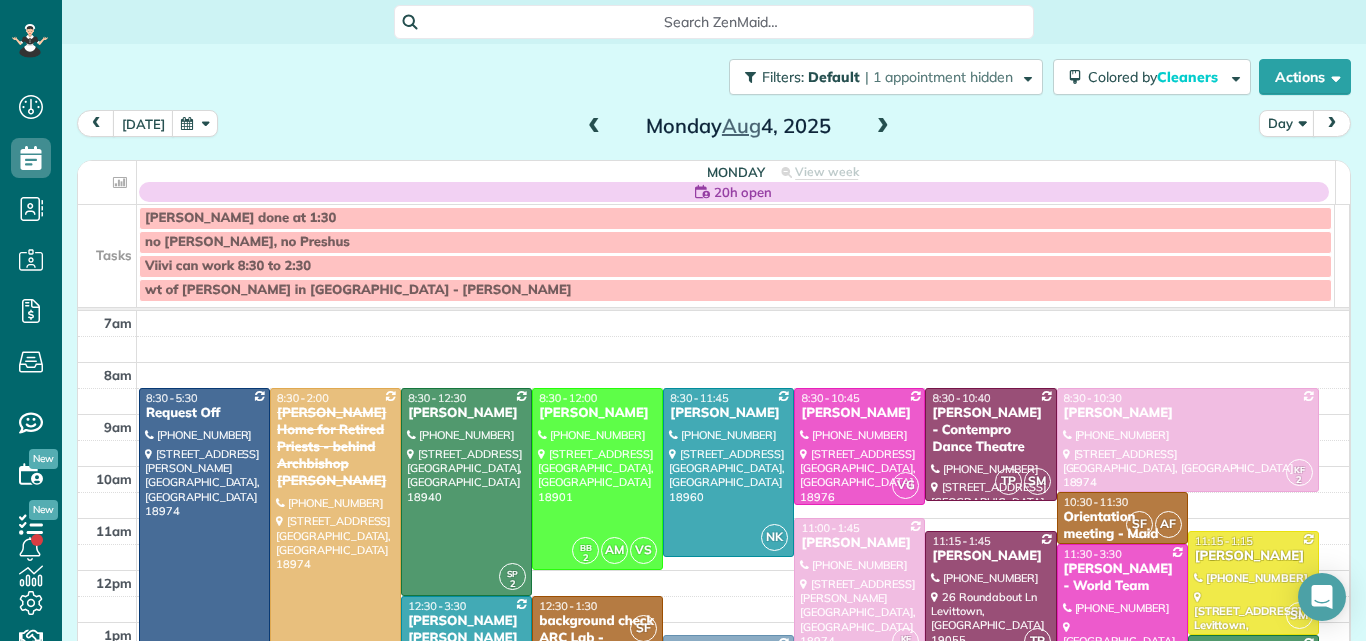 click at bounding box center (594, 127) 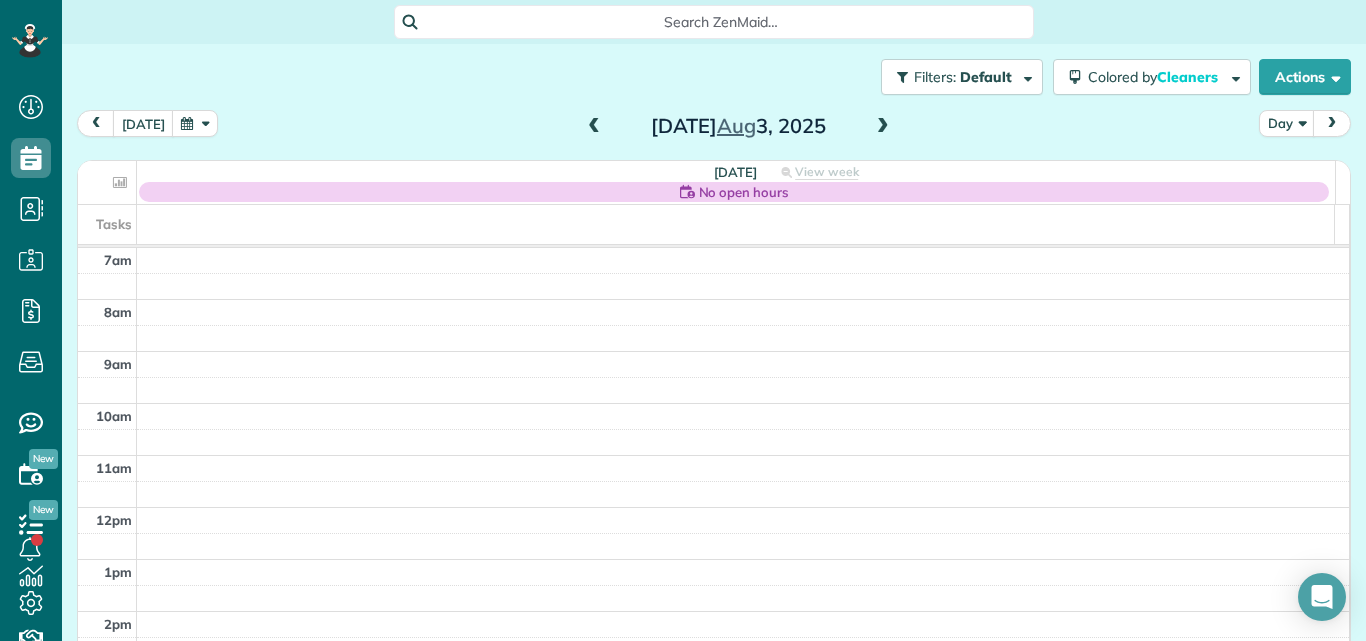 click at bounding box center [594, 127] 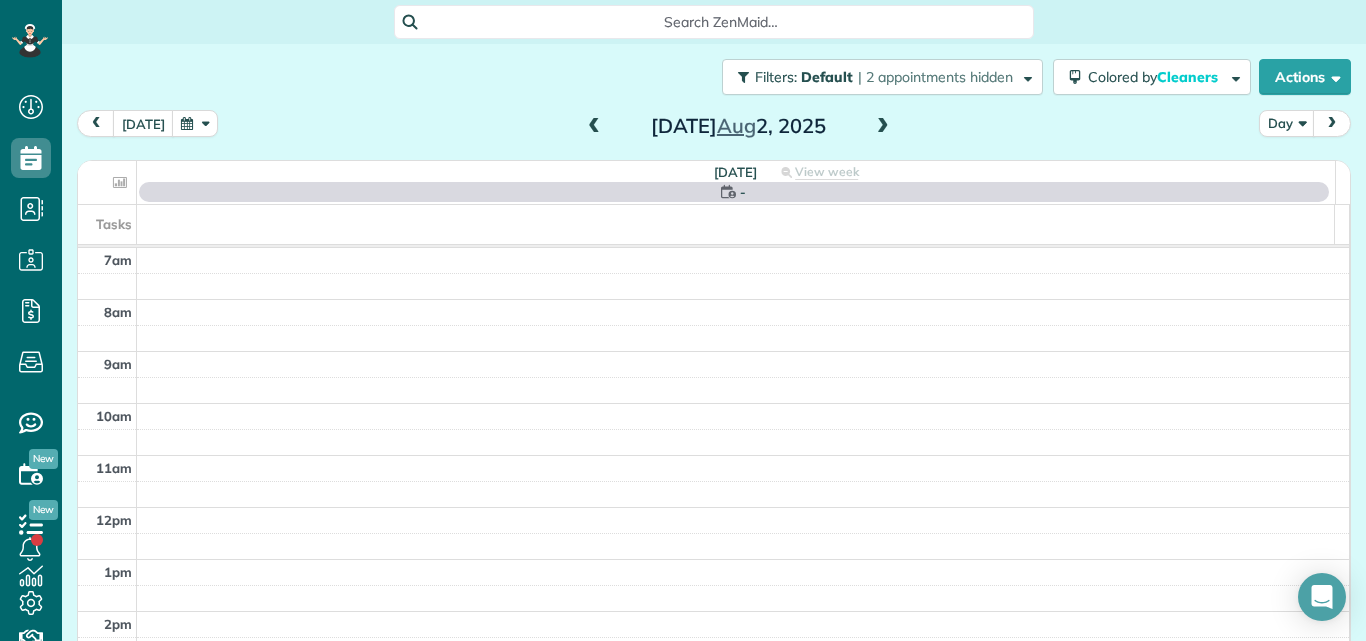click at bounding box center [594, 127] 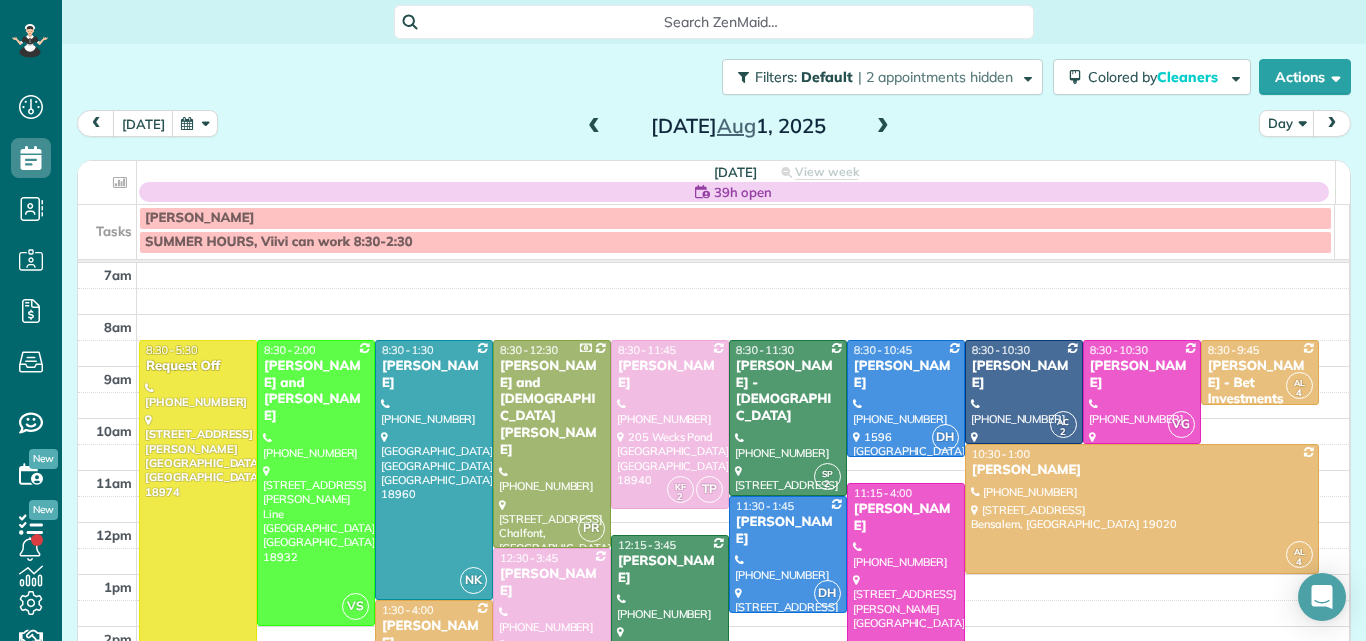 click at bounding box center (594, 127) 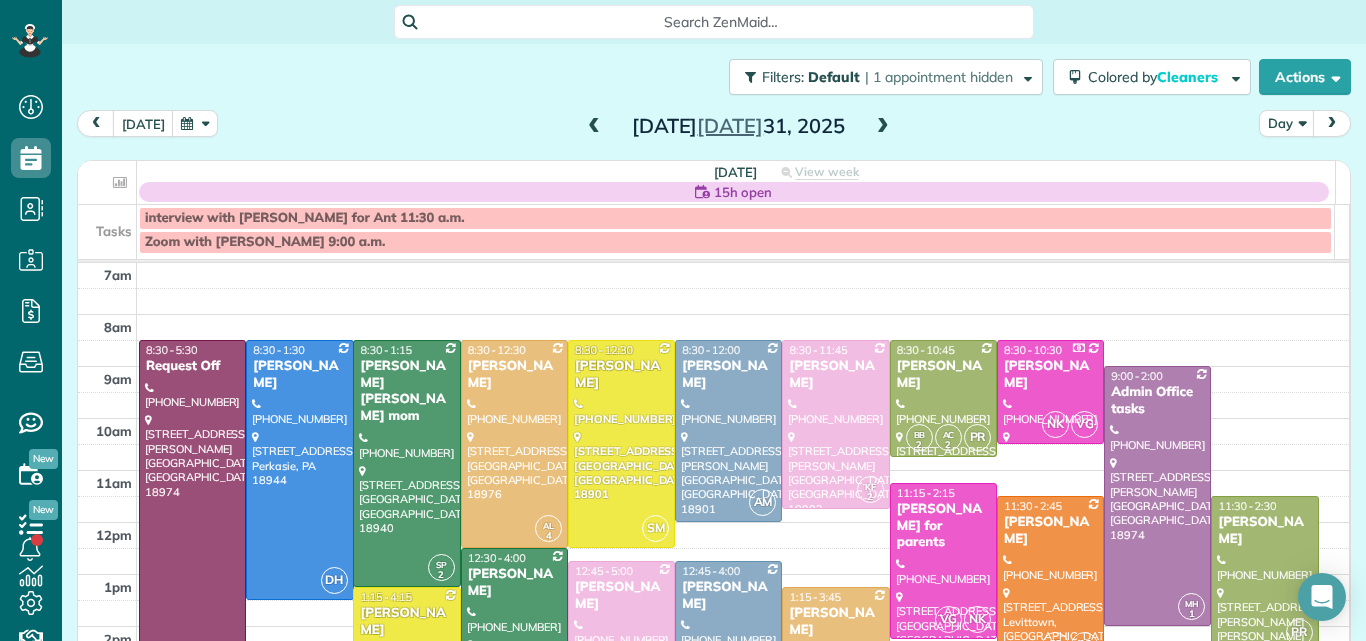 click at bounding box center [594, 127] 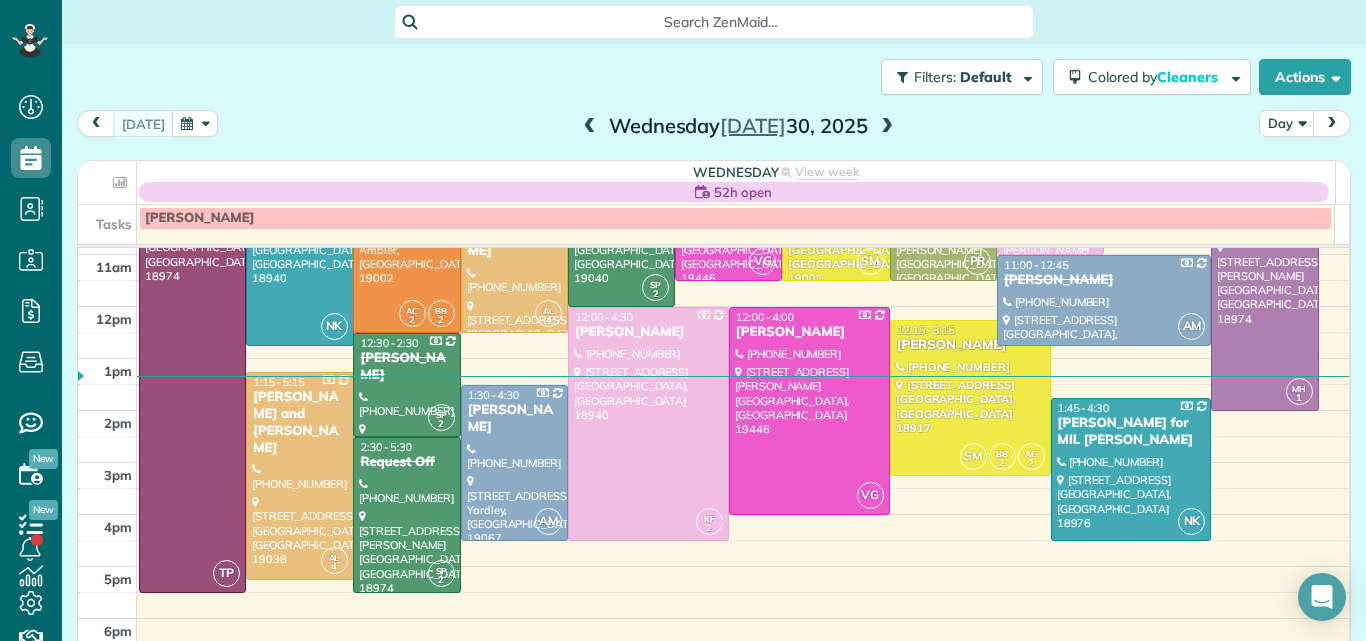scroll, scrollTop: 222, scrollLeft: 0, axis: vertical 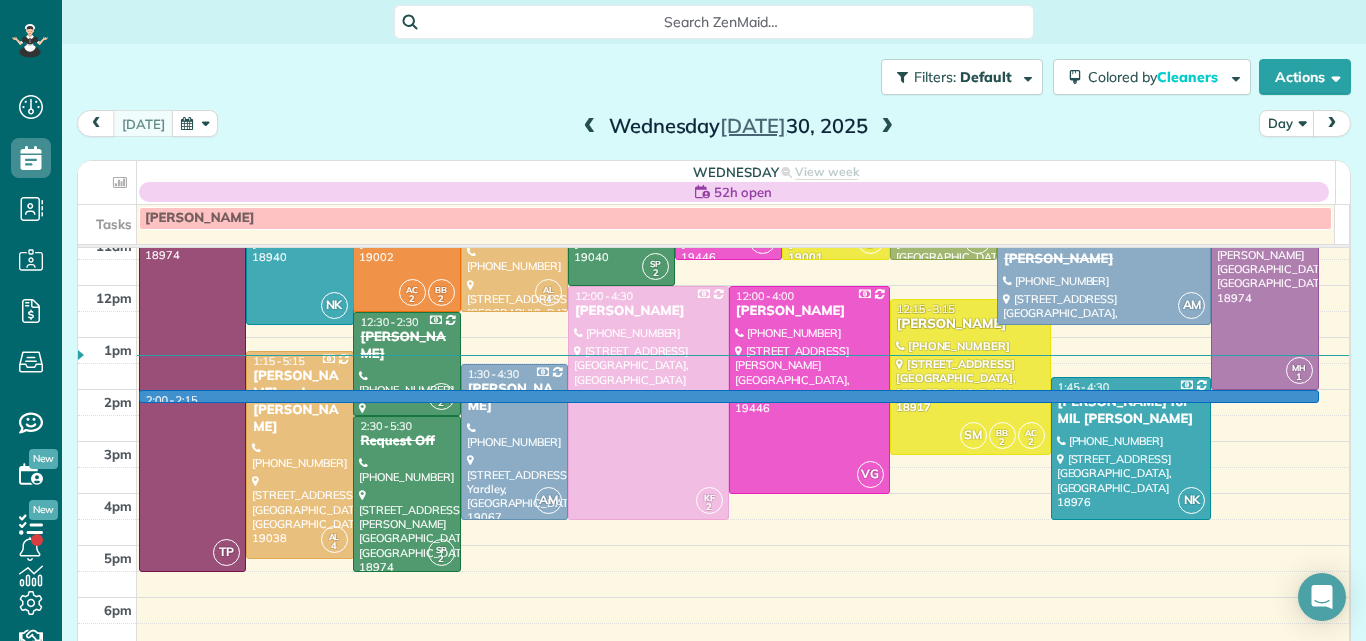 click at bounding box center [743, 403] 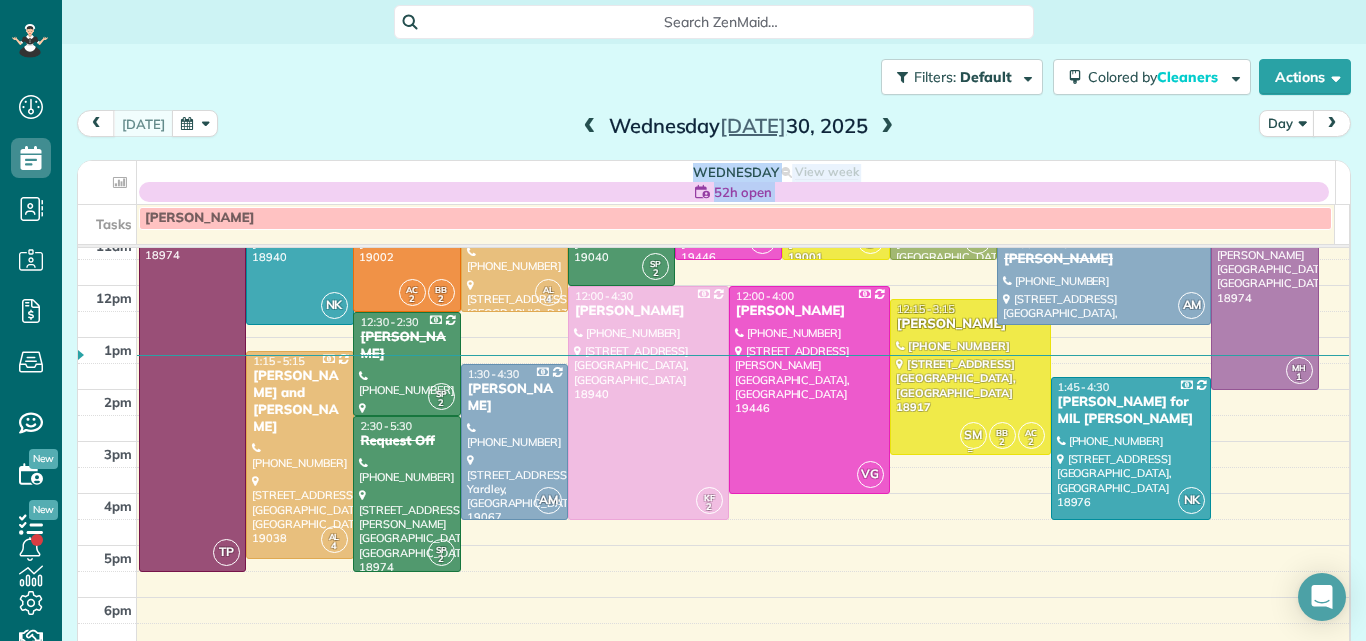 click at bounding box center (970, 377) 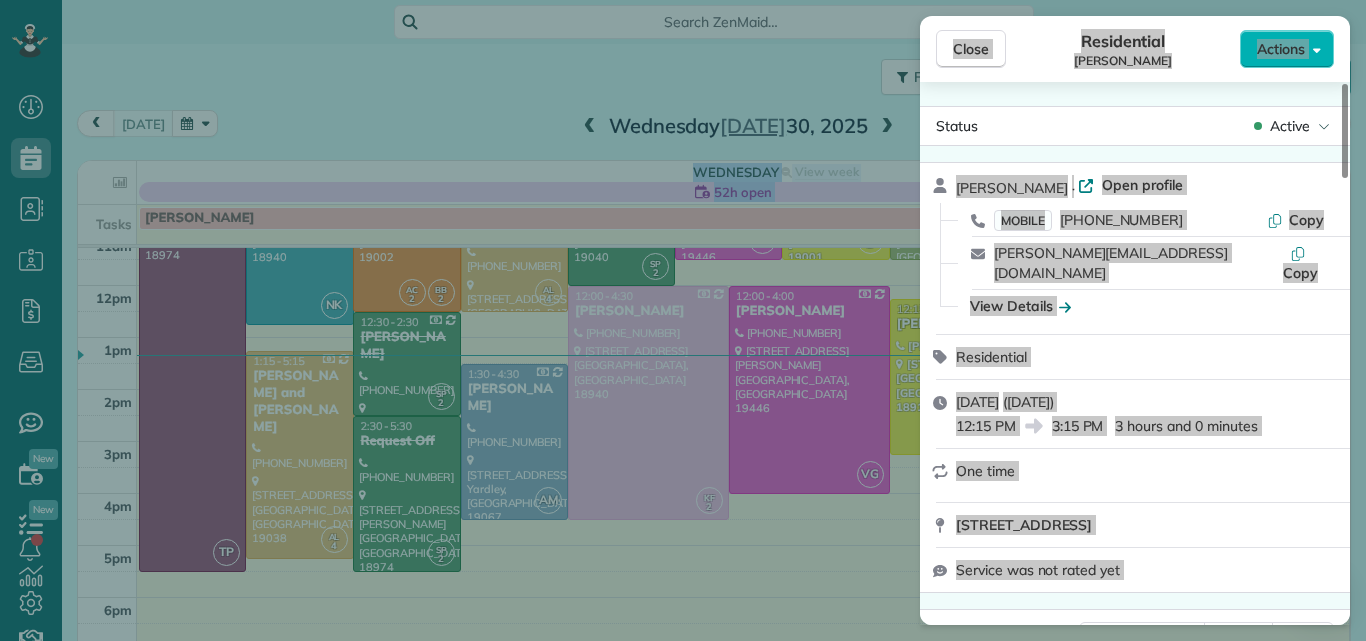 click on "Residential Timothy Rauch" at bounding box center (1123, 49) 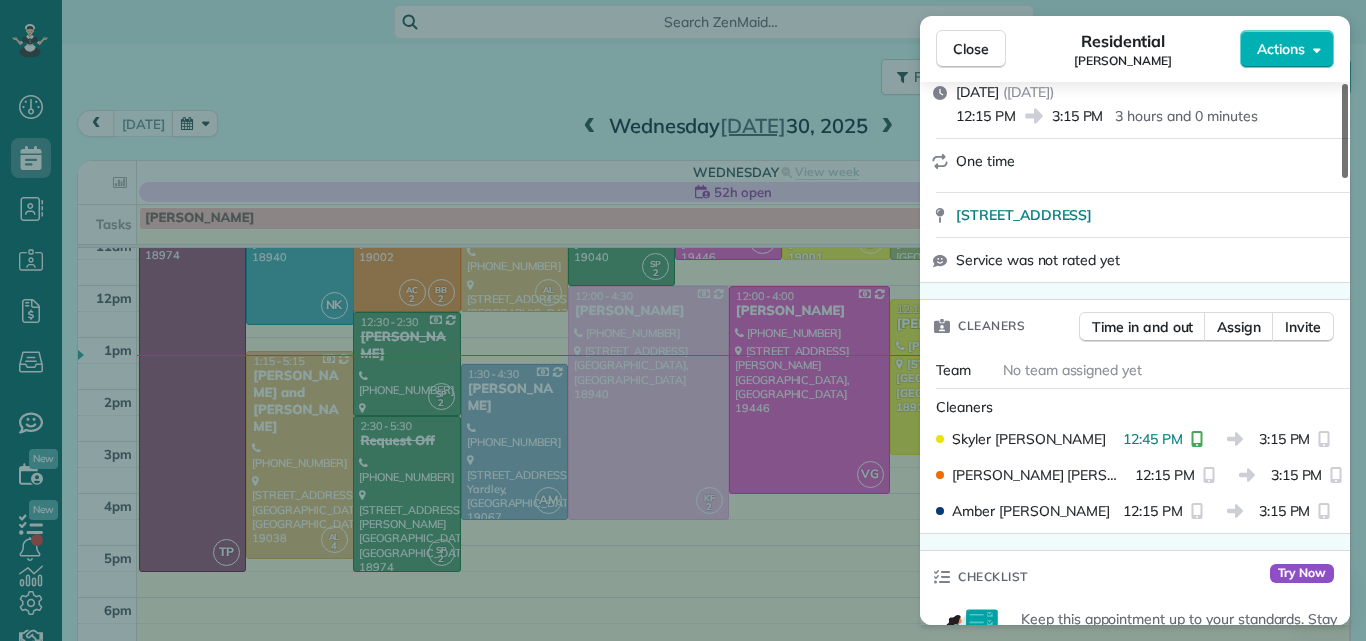 scroll, scrollTop: 356, scrollLeft: 0, axis: vertical 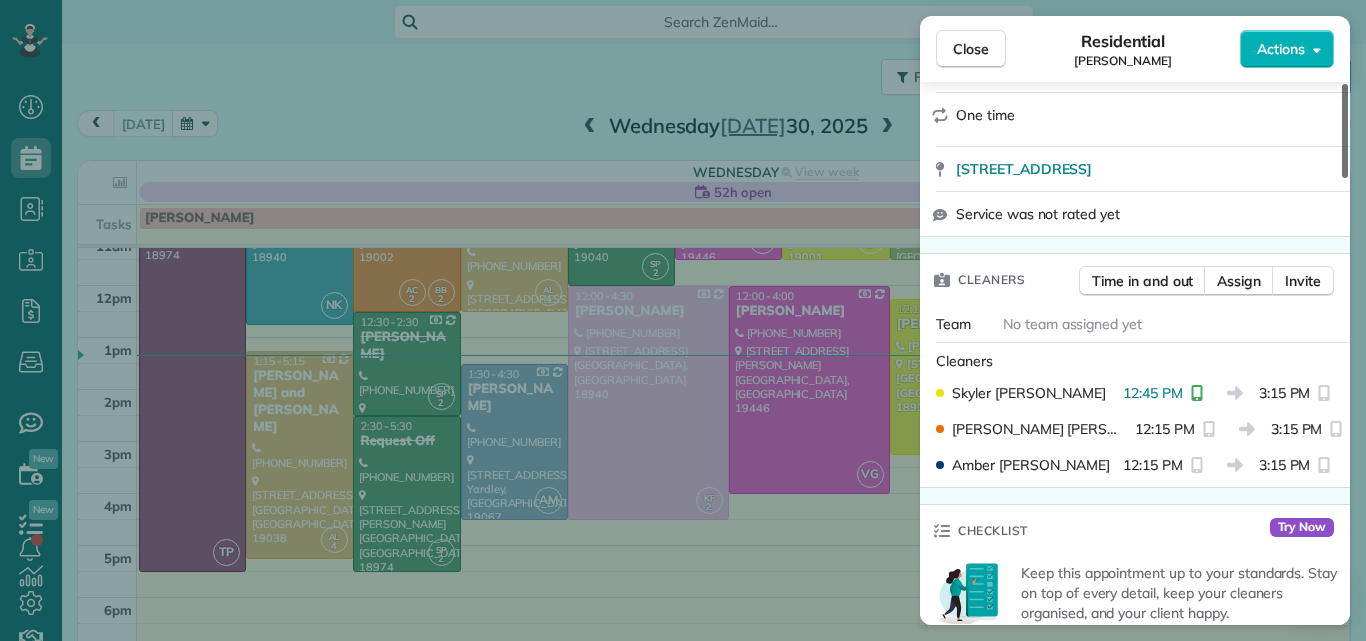 drag, startPoint x: 1346, startPoint y: 156, endPoint x: 1344, endPoint y: 218, distance: 62.03225 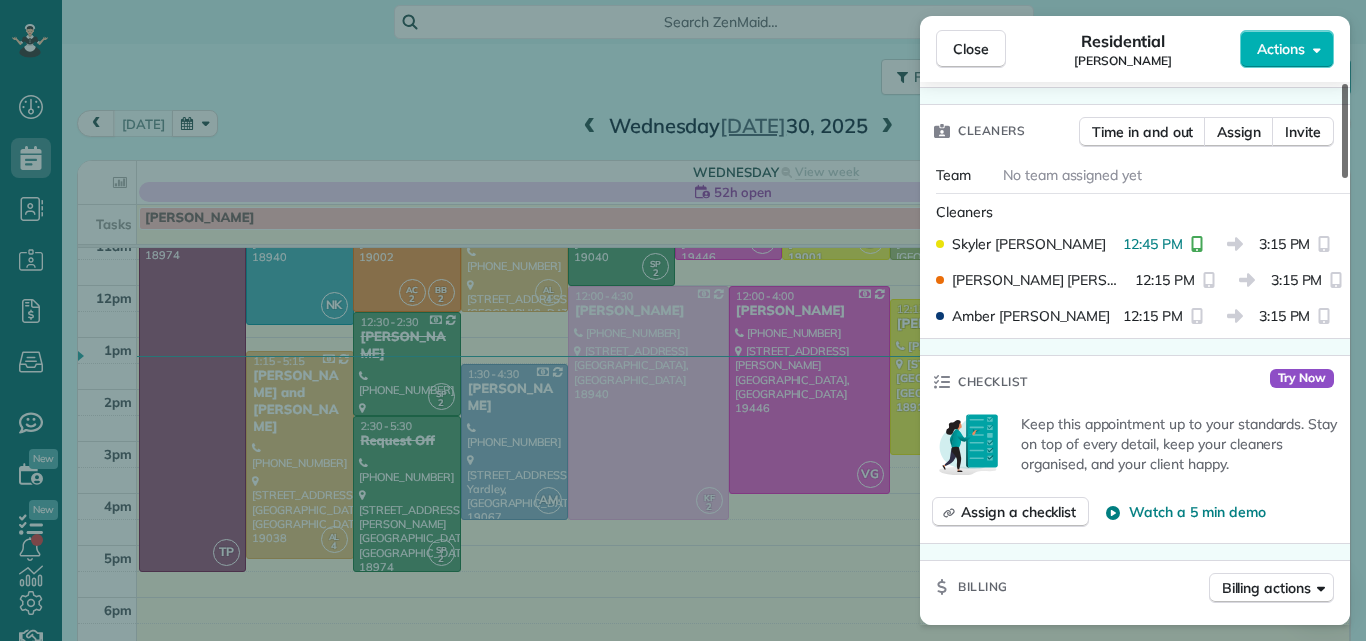 scroll, scrollTop: 540, scrollLeft: 0, axis: vertical 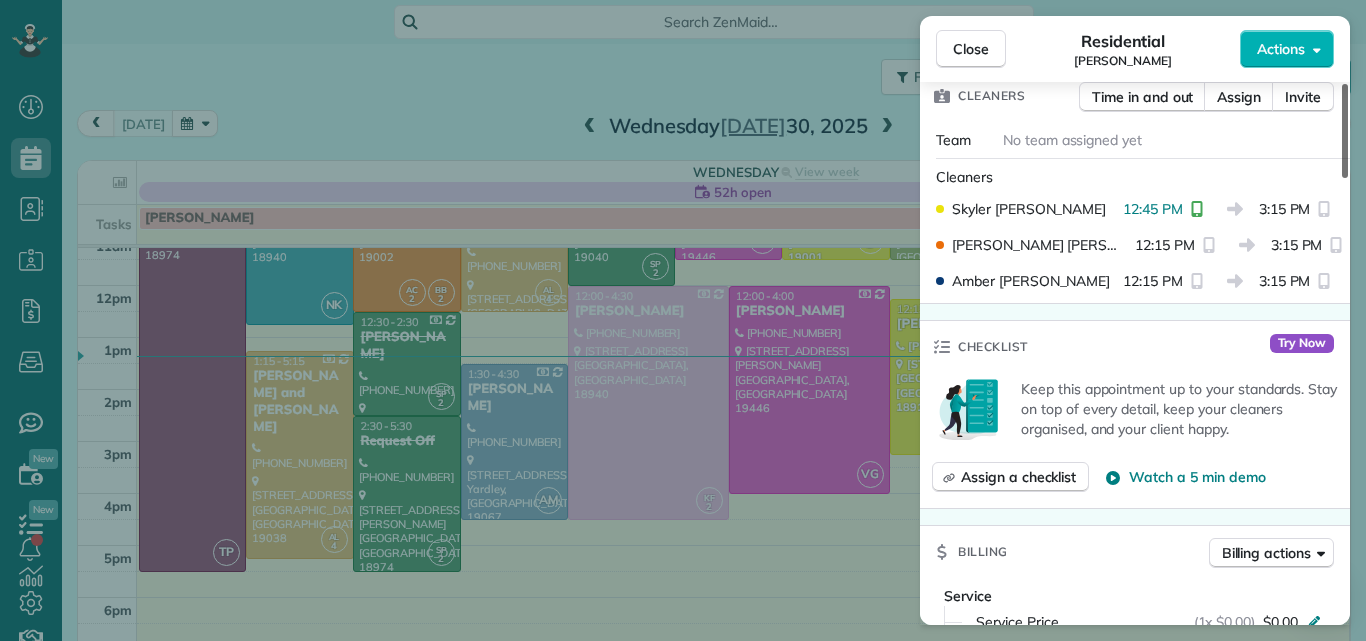 drag, startPoint x: 1344, startPoint y: 217, endPoint x: 1343, endPoint y: 249, distance: 32.01562 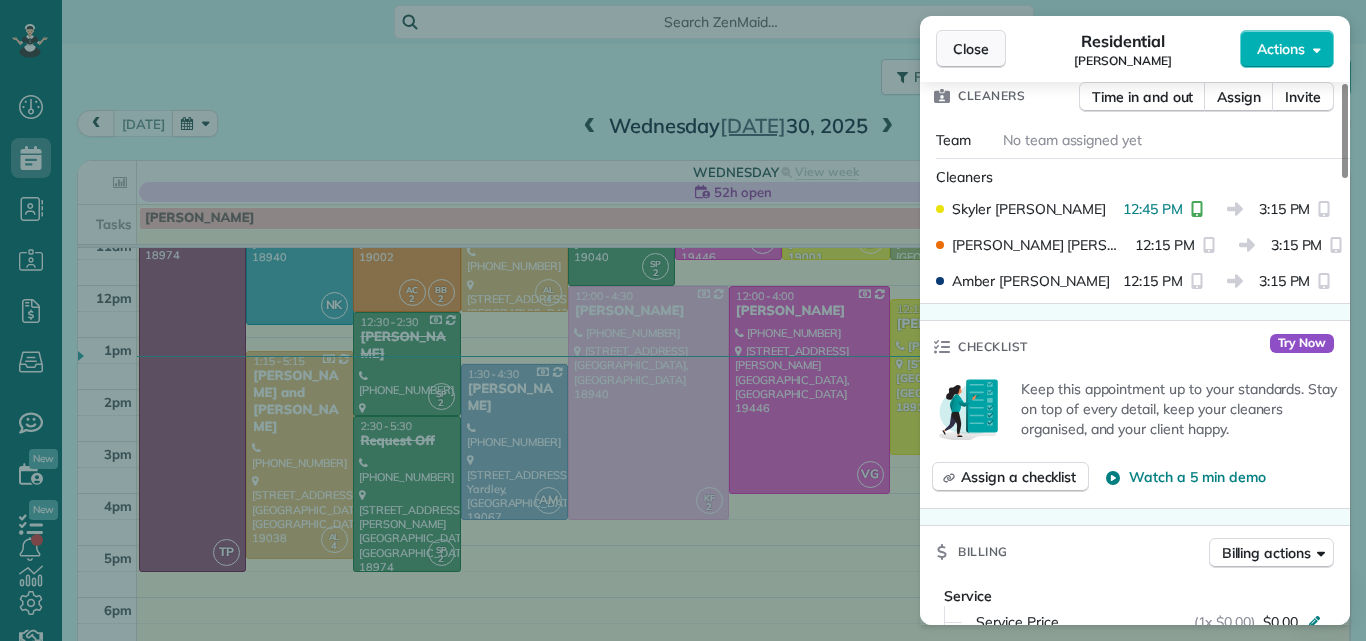 click on "Close" at bounding box center [971, 49] 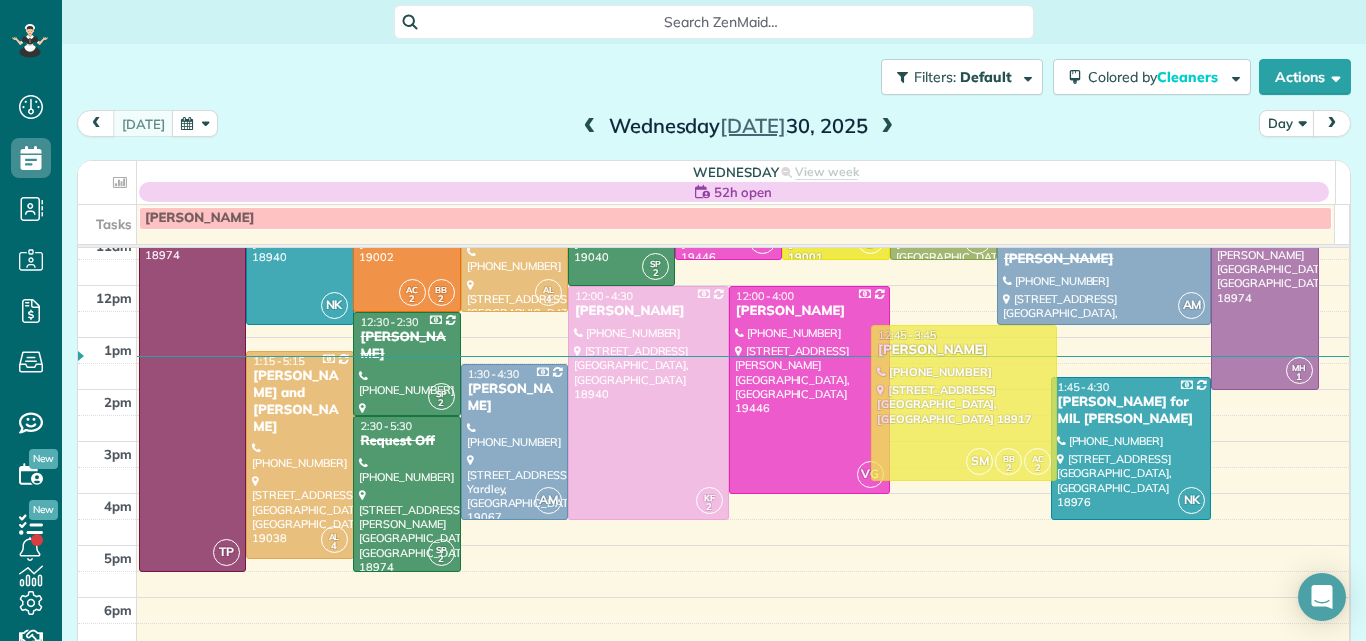 drag, startPoint x: 913, startPoint y: 317, endPoint x: 916, endPoint y: 340, distance: 23.194826 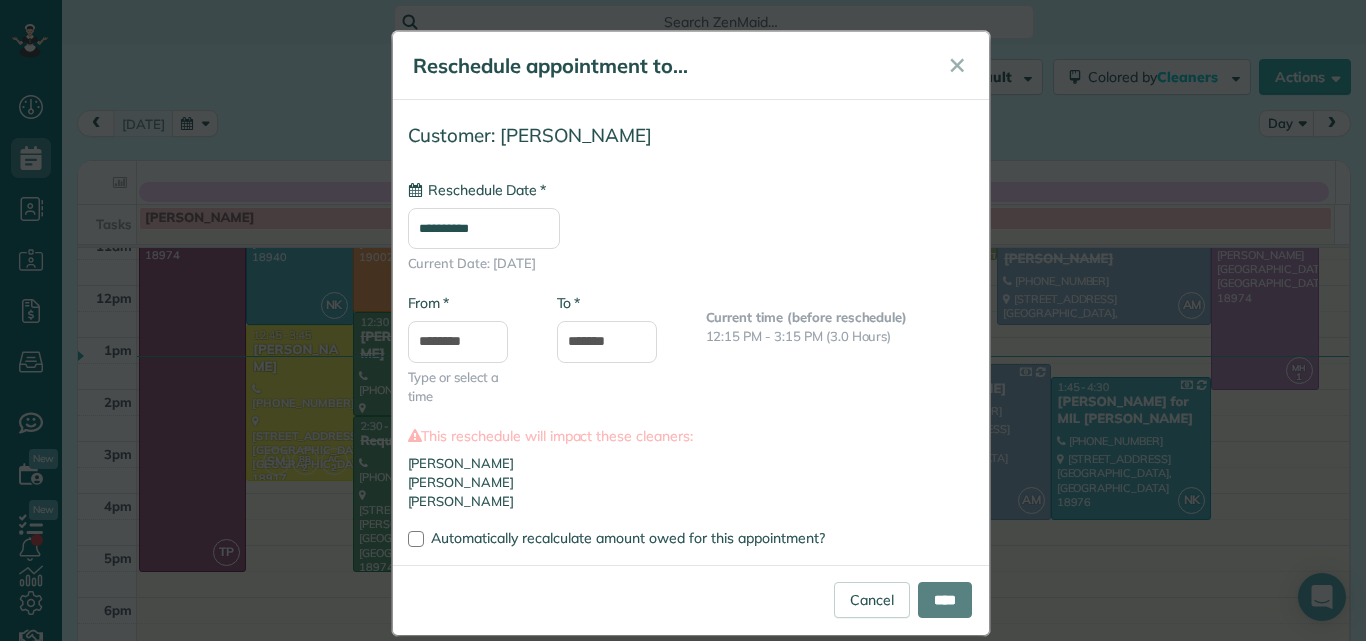 type on "**********" 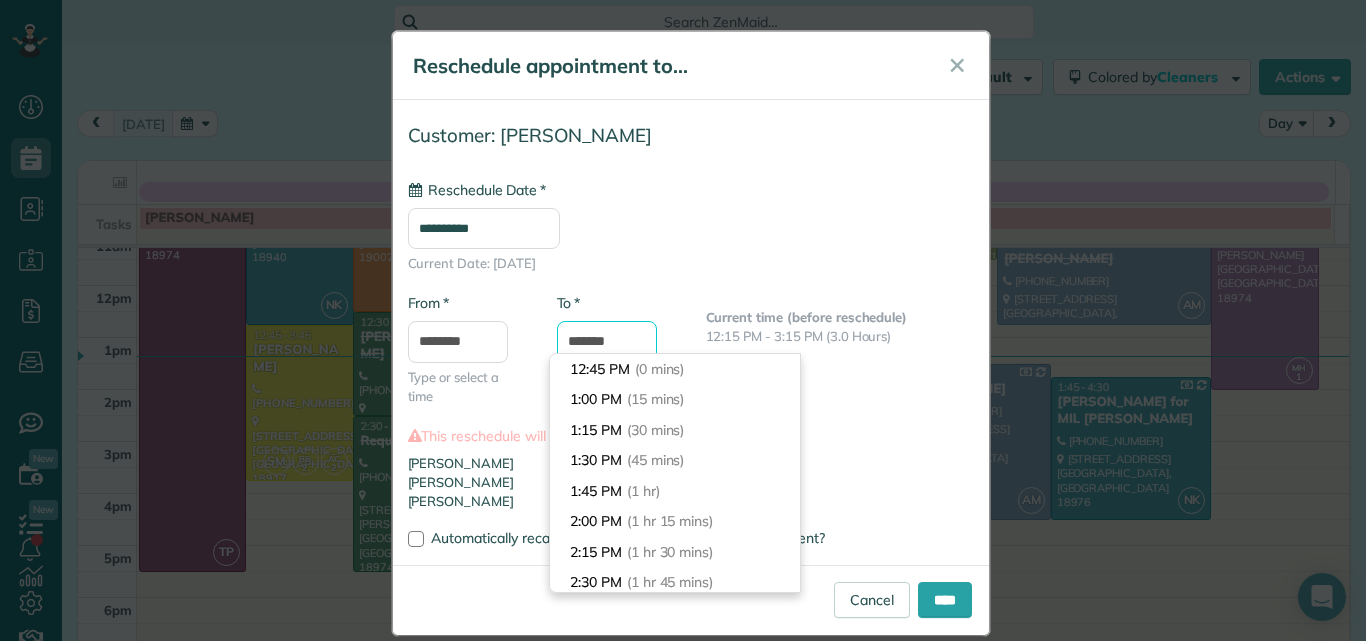 click on "*******" at bounding box center [607, 342] 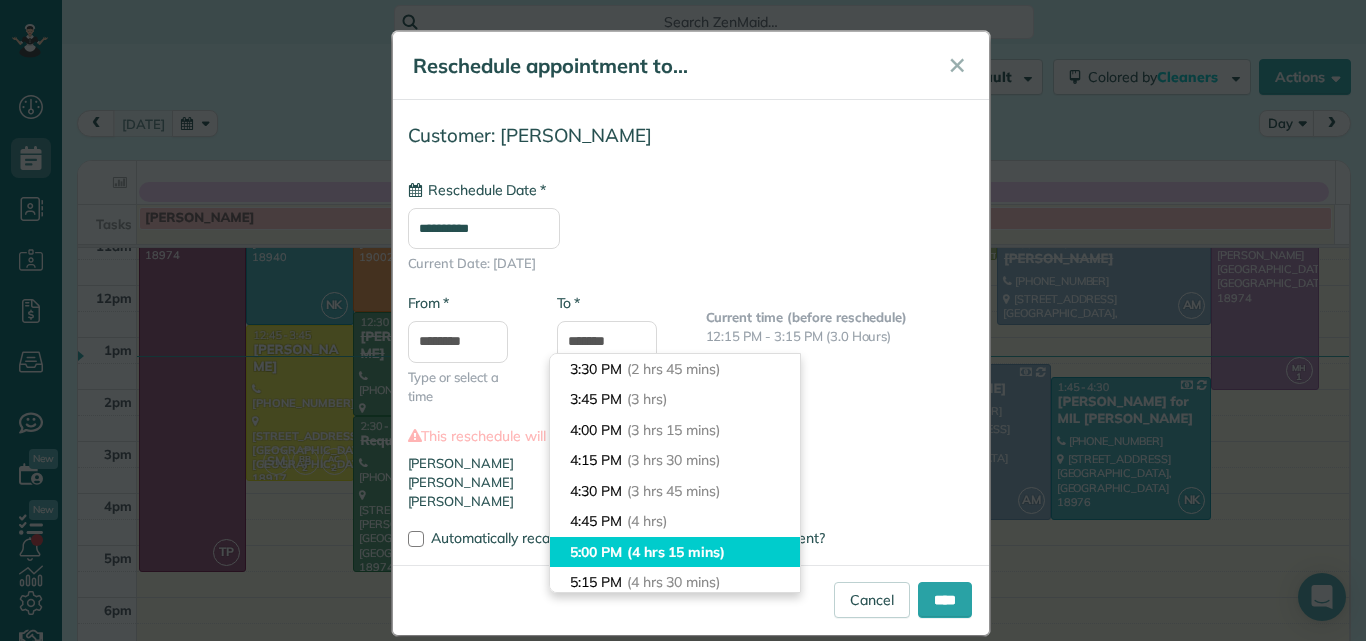 type on "*******" 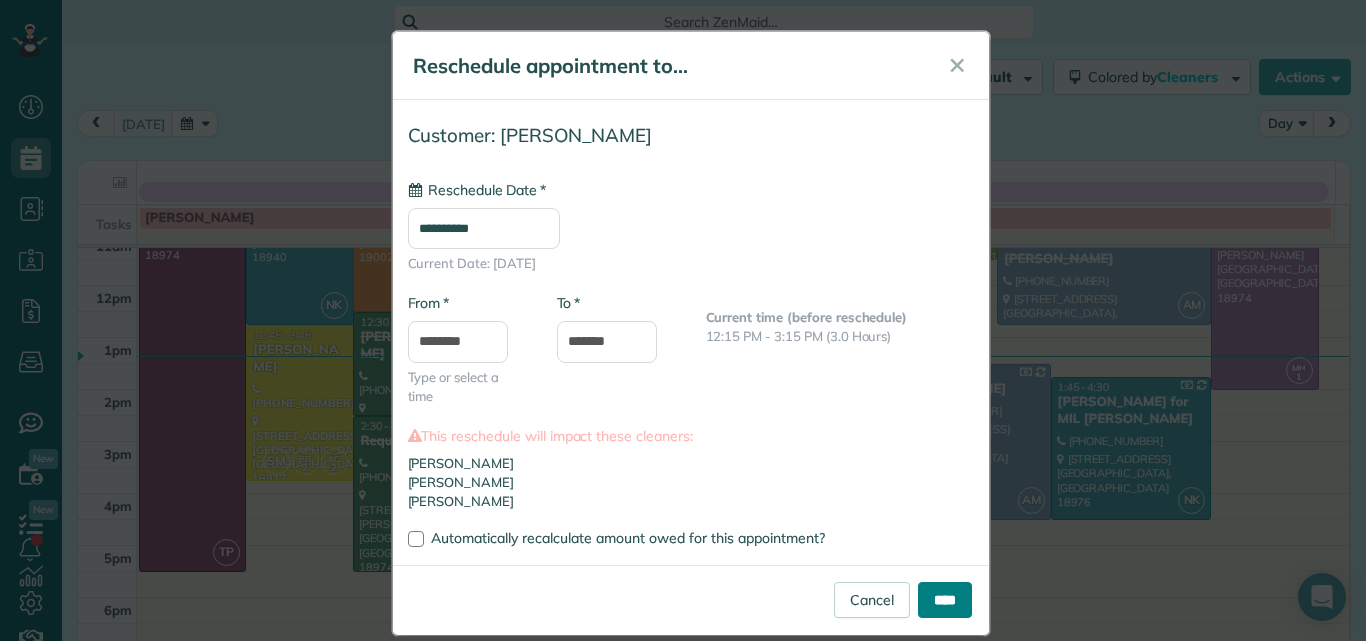 click on "****" at bounding box center [945, 600] 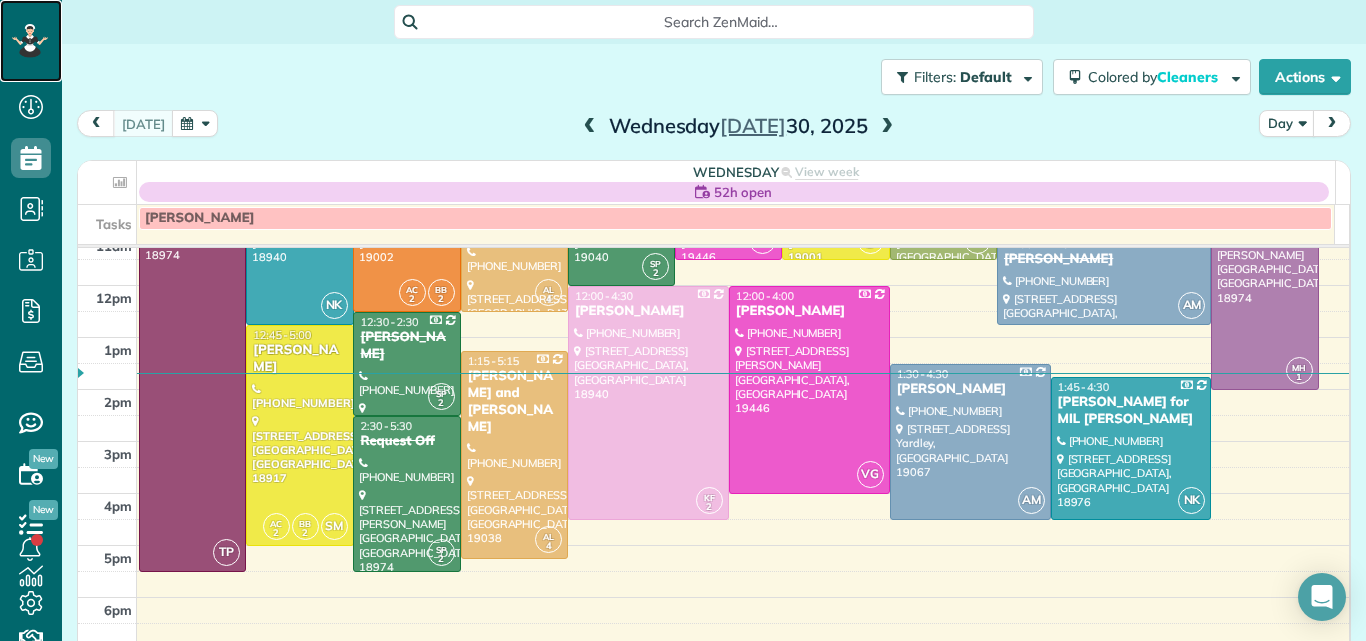 click 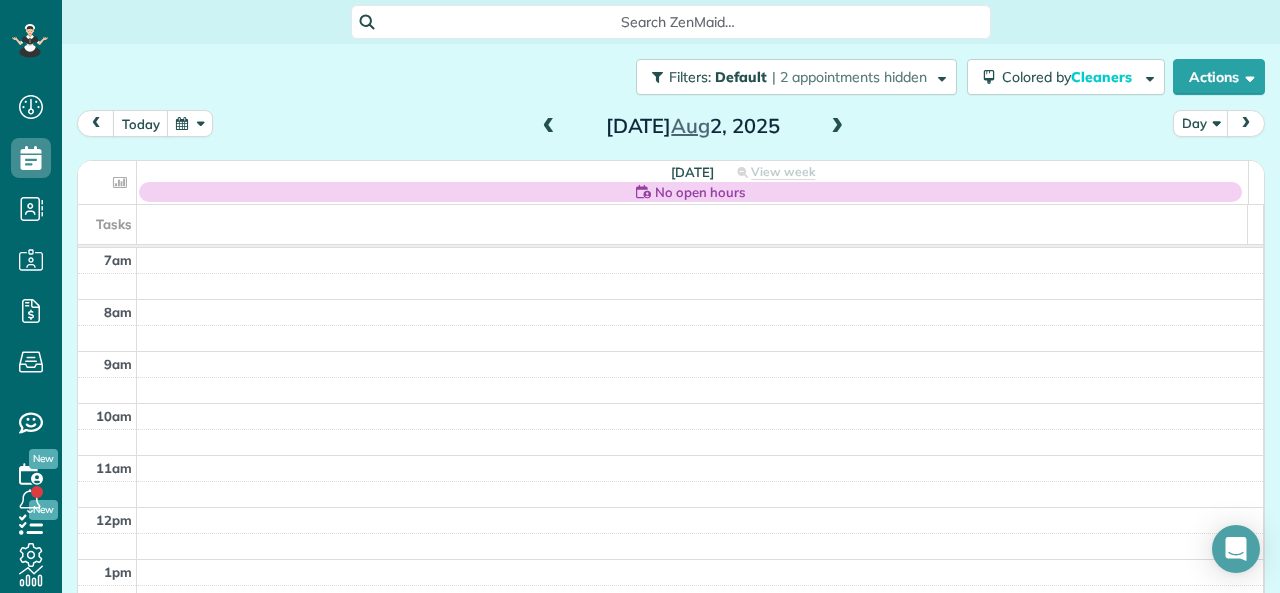 scroll, scrollTop: 0, scrollLeft: 0, axis: both 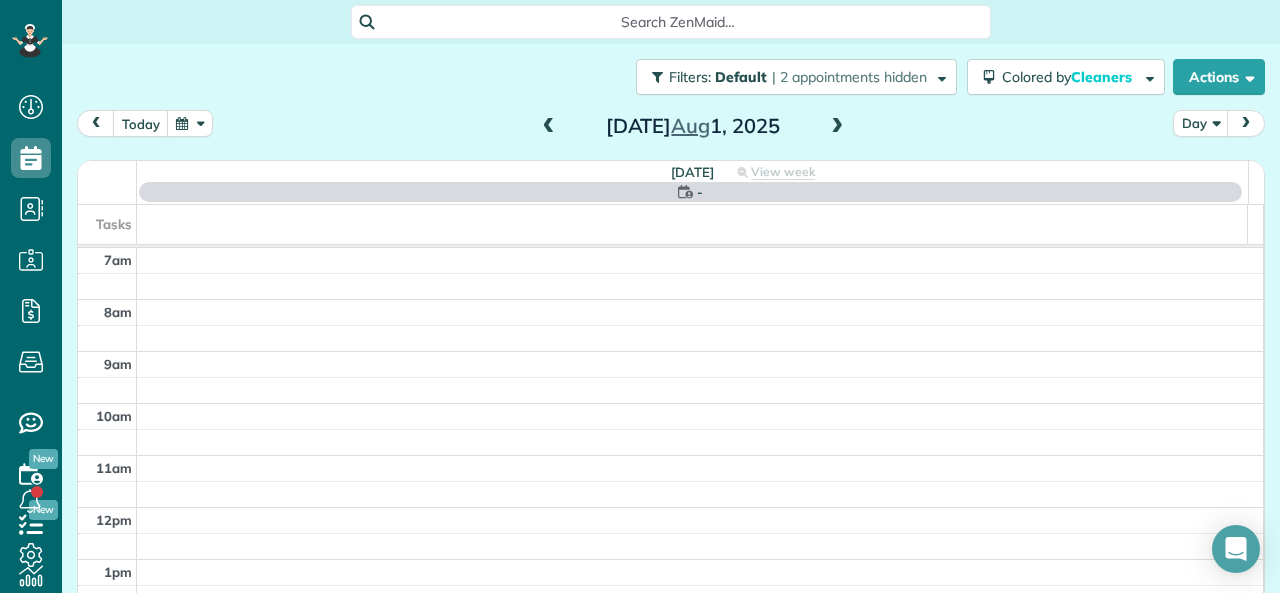 click at bounding box center (549, 127) 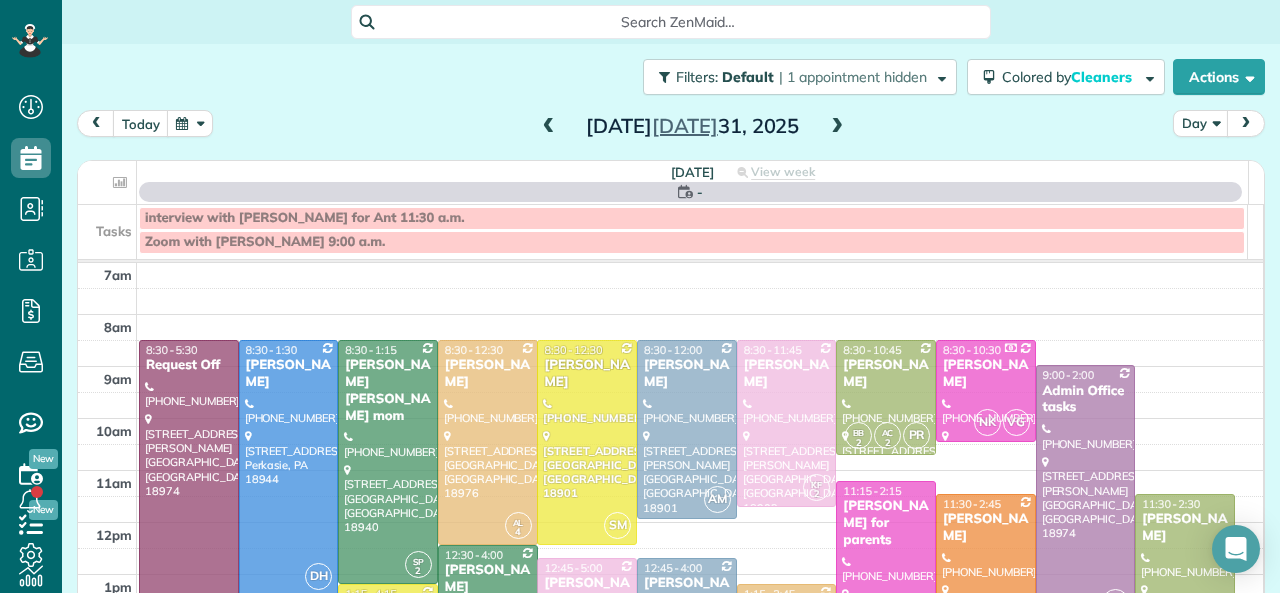 click at bounding box center [549, 127] 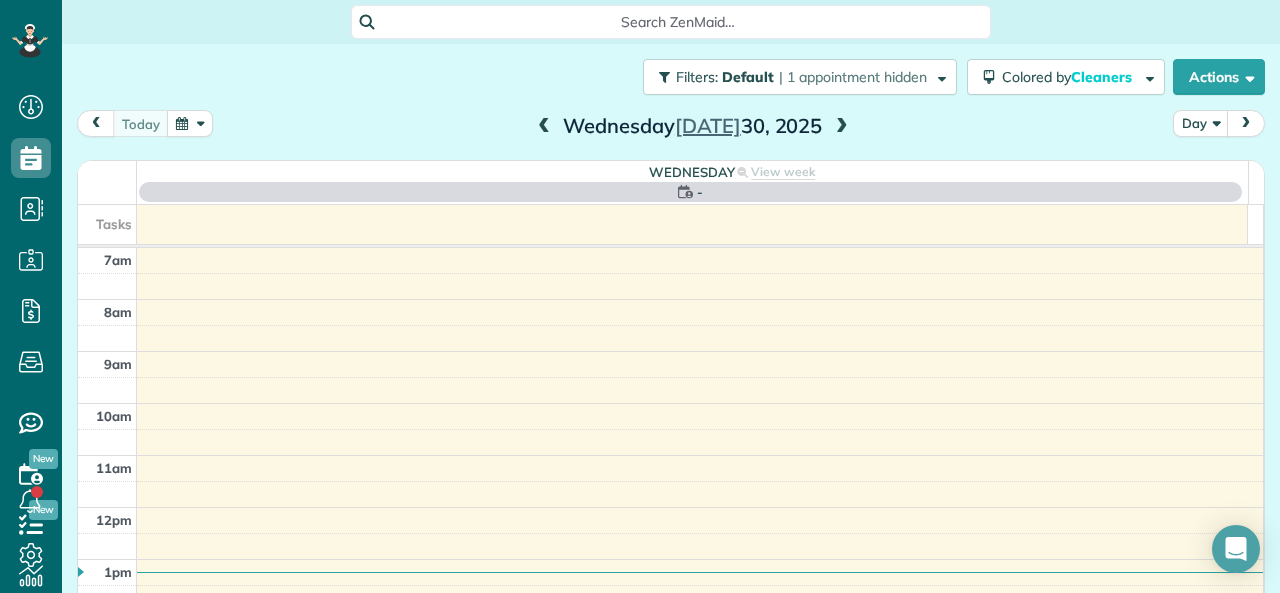 click at bounding box center [544, 127] 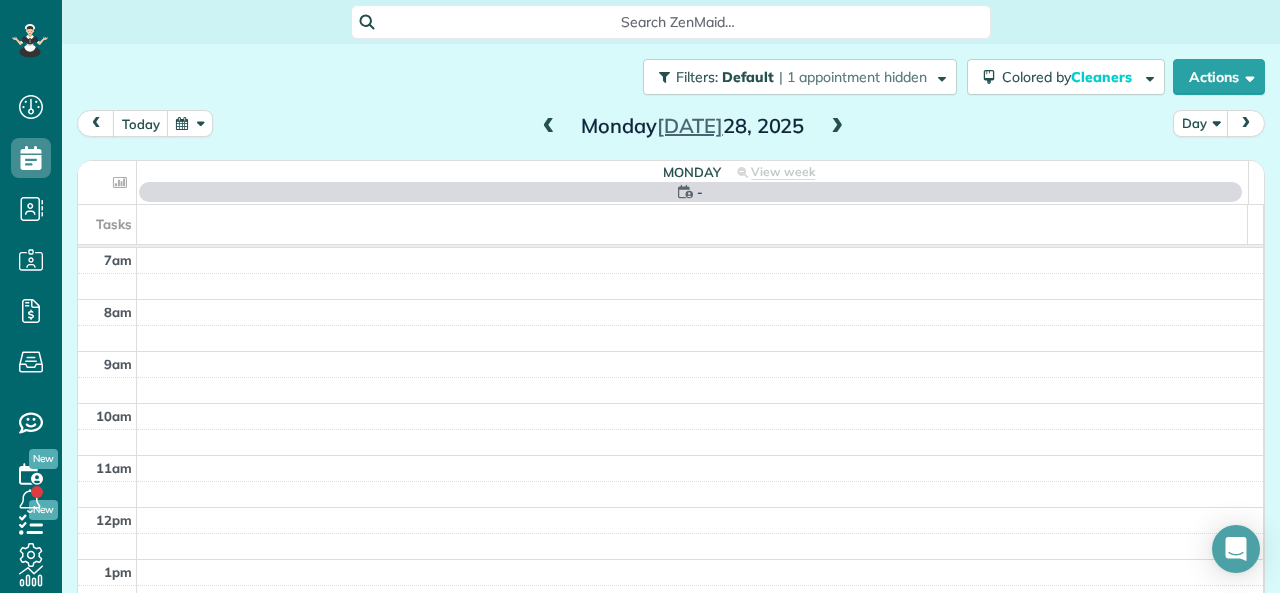 click at bounding box center (549, 127) 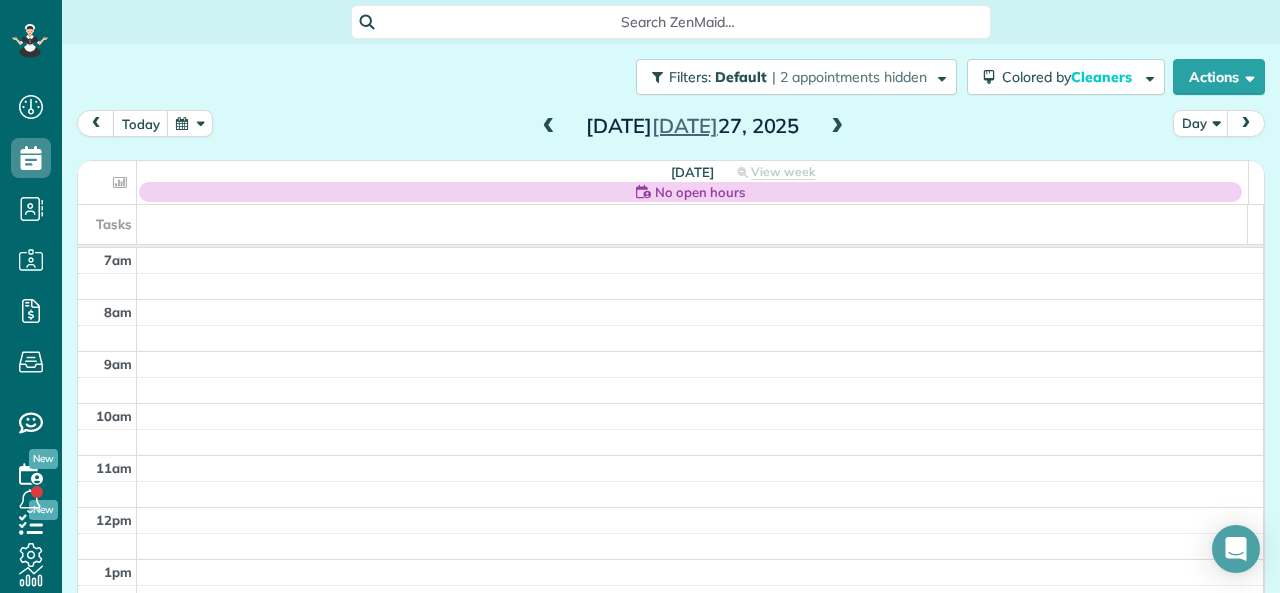 click at bounding box center [549, 127] 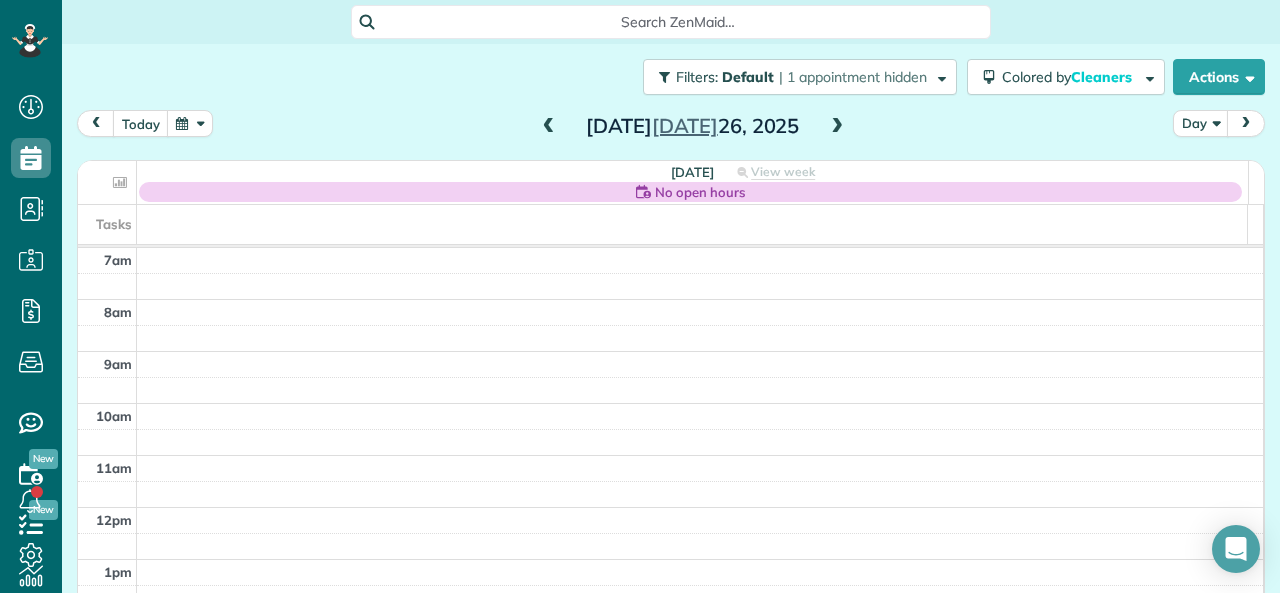 click at bounding box center [549, 127] 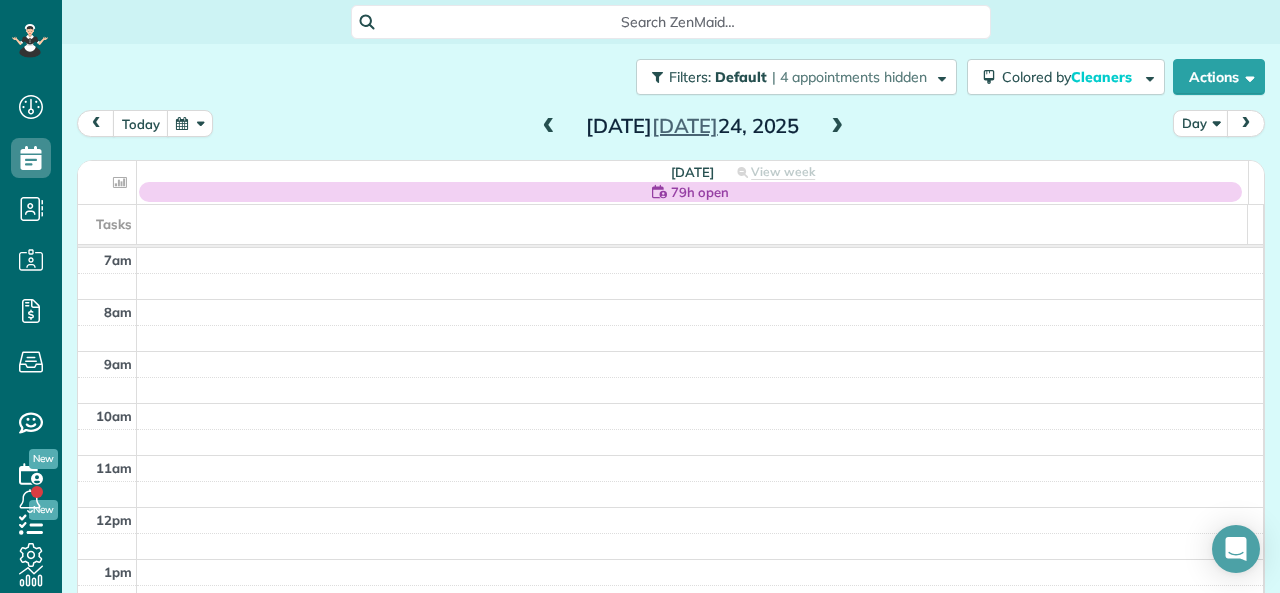 click at bounding box center [549, 127] 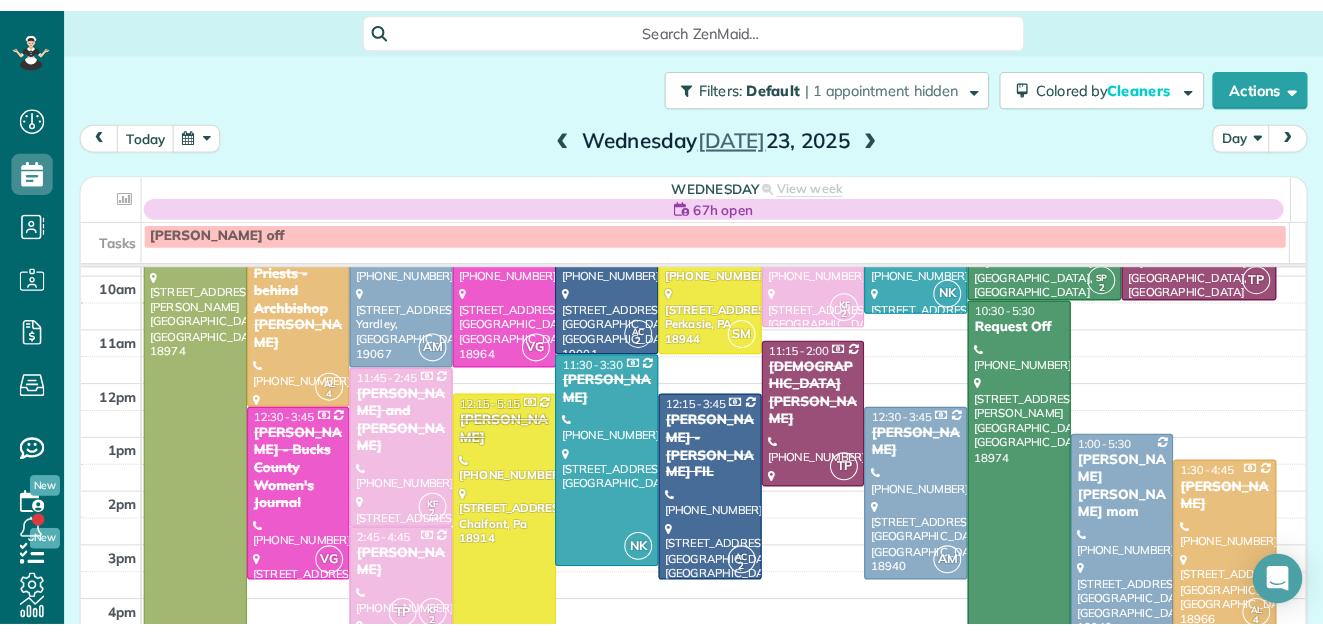 scroll, scrollTop: 202, scrollLeft: 0, axis: vertical 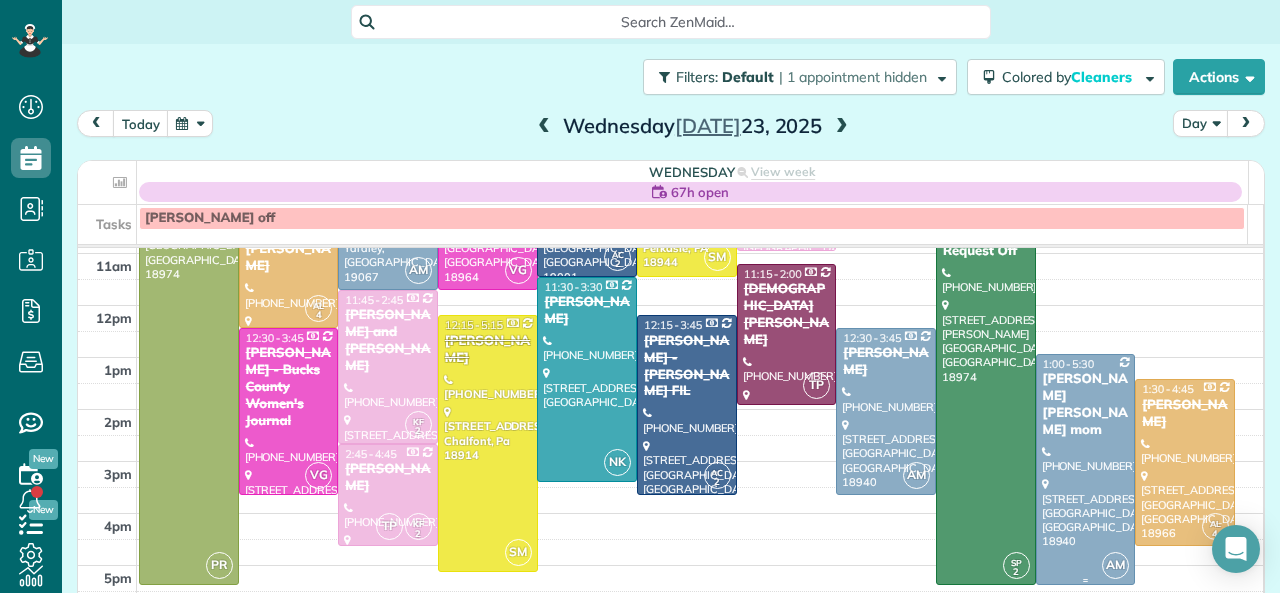 click on "[PERSON_NAME] [PERSON_NAME] mom" at bounding box center [1086, 405] 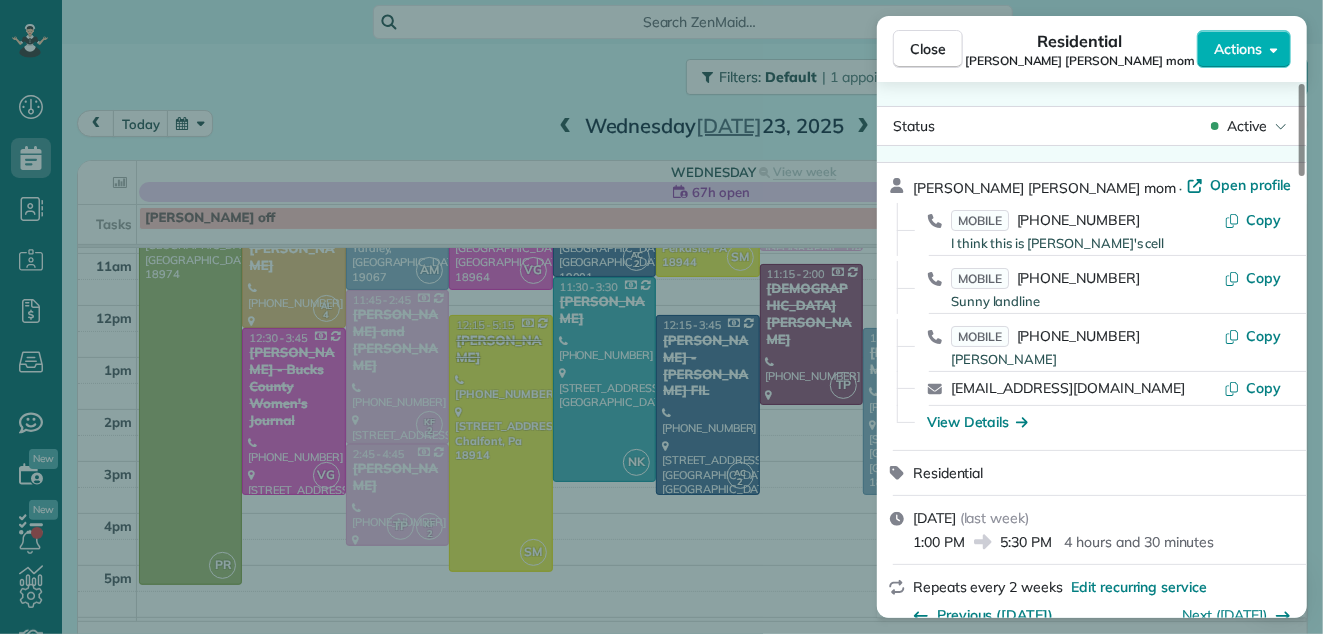 scroll, scrollTop: 634, scrollLeft: 62, axis: both 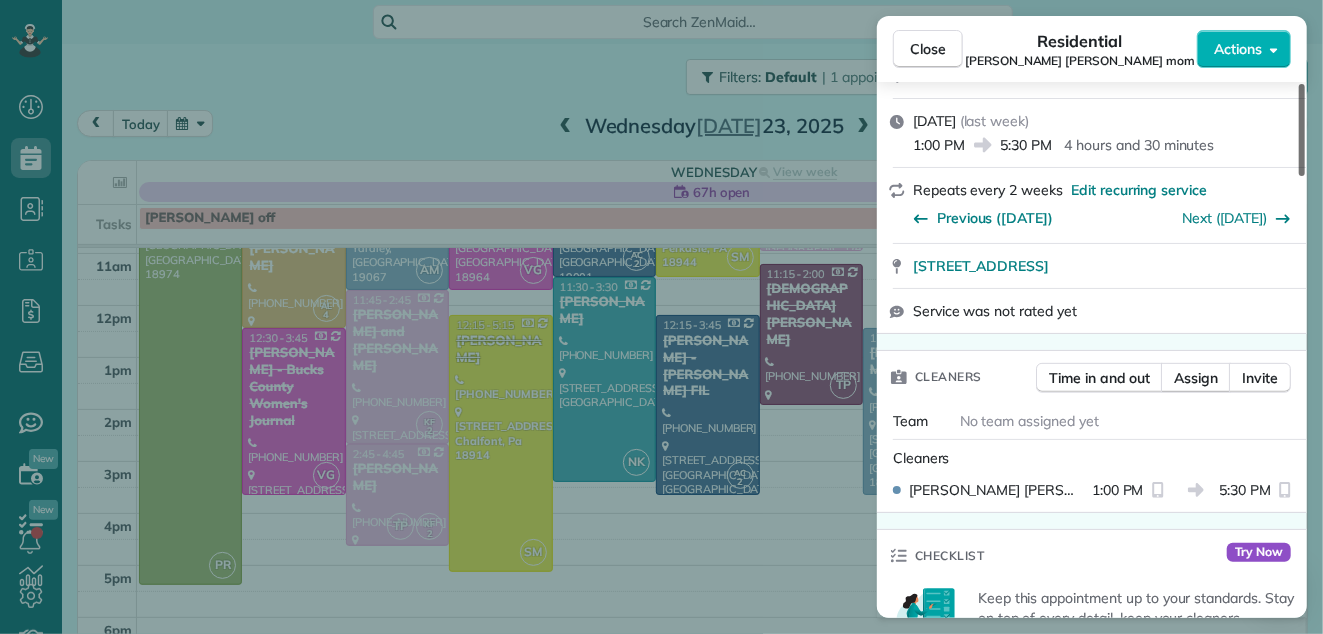 drag, startPoint x: 1301, startPoint y: 155, endPoint x: 1279, endPoint y: 223, distance: 71.470276 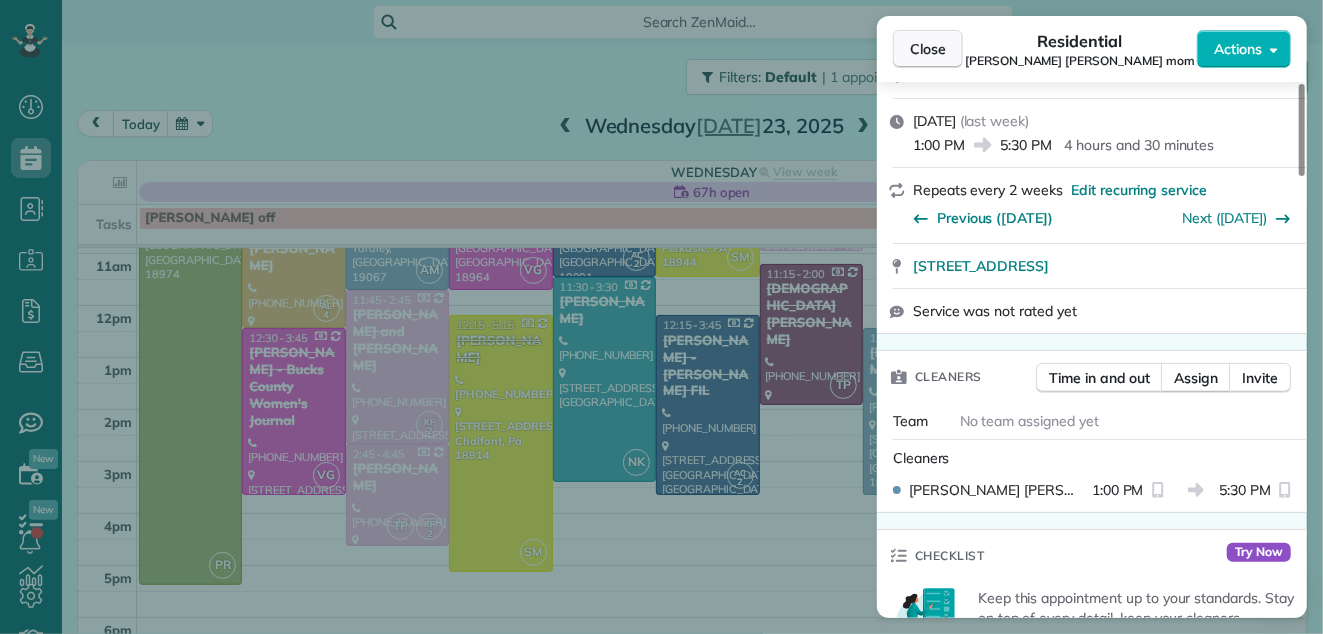 click on "Close" at bounding box center [928, 49] 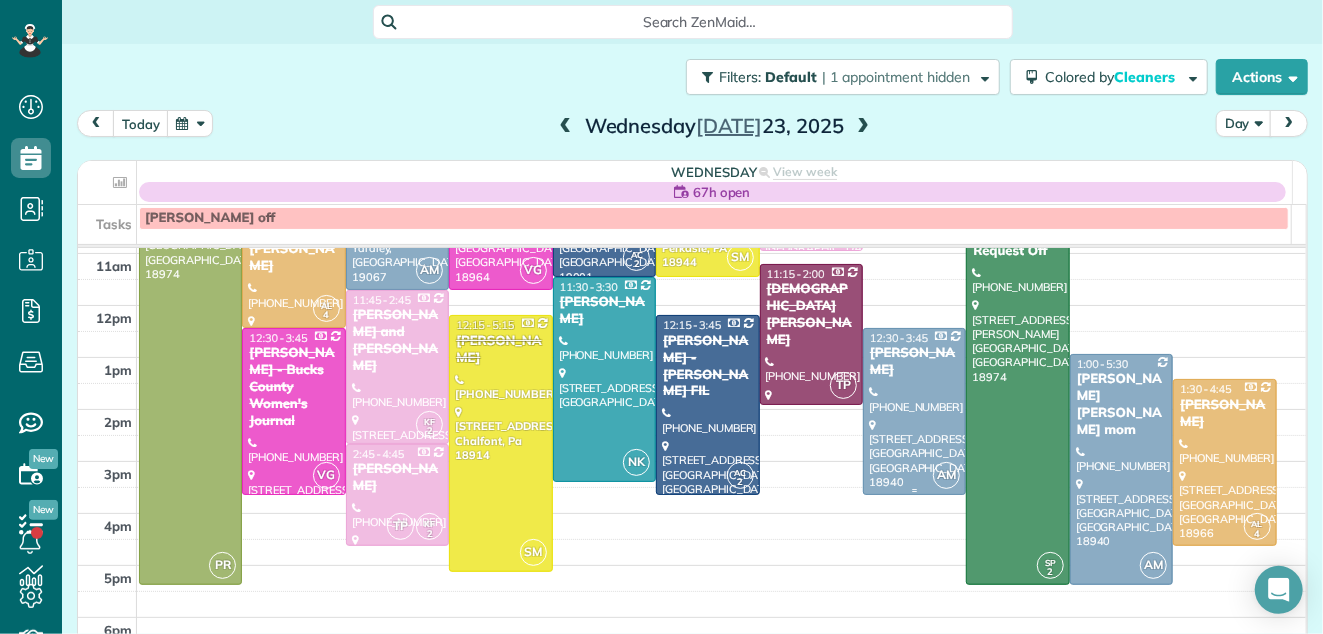 click on "Vanessa Shubert" at bounding box center (914, 362) 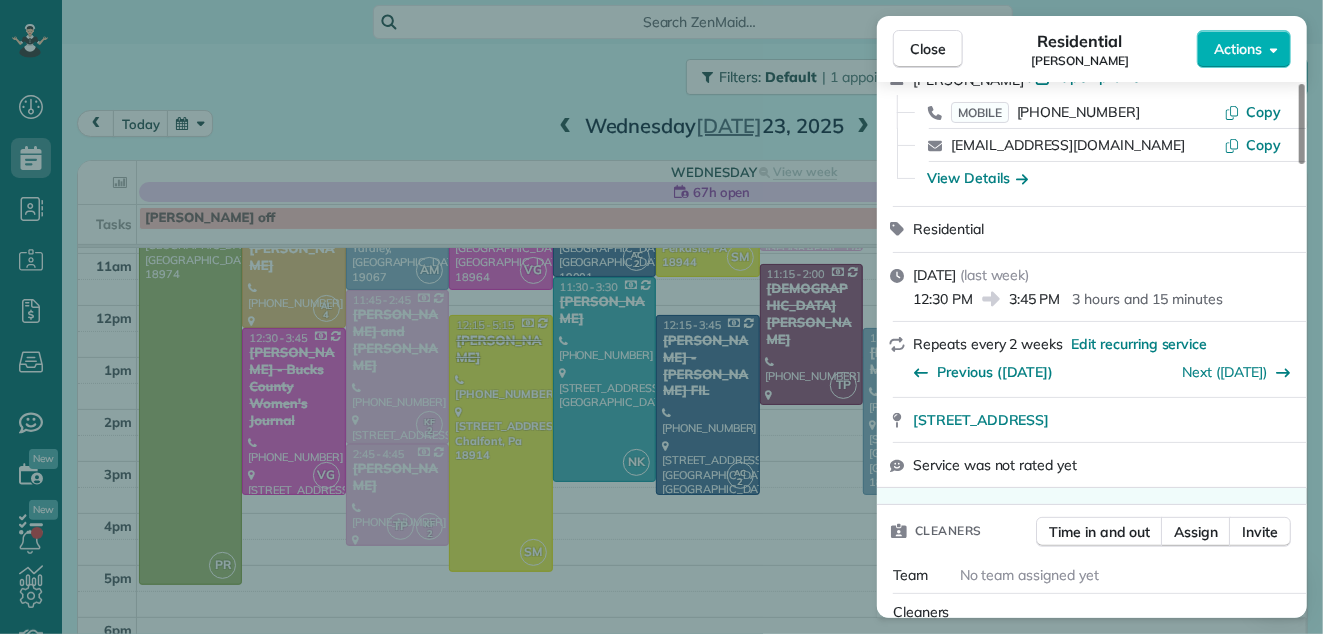 scroll, scrollTop: 195, scrollLeft: 0, axis: vertical 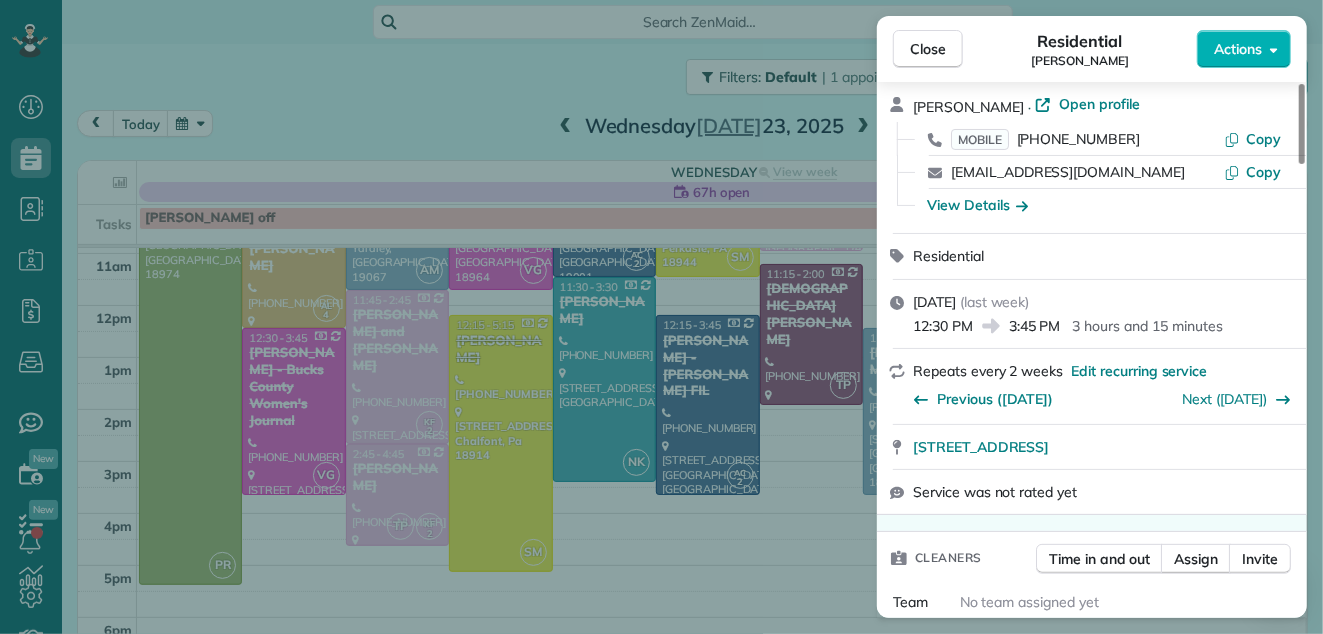 drag, startPoint x: 1300, startPoint y: 144, endPoint x: 1290, endPoint y: 173, distance: 30.675724 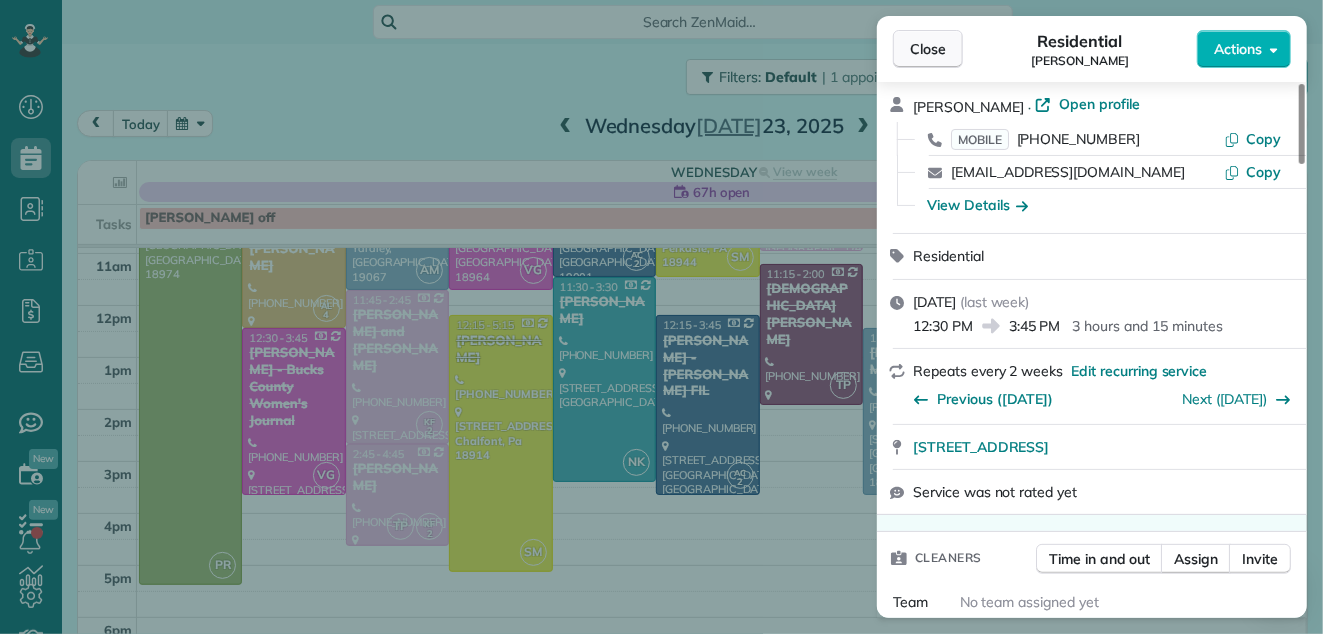 click on "Close" at bounding box center [928, 49] 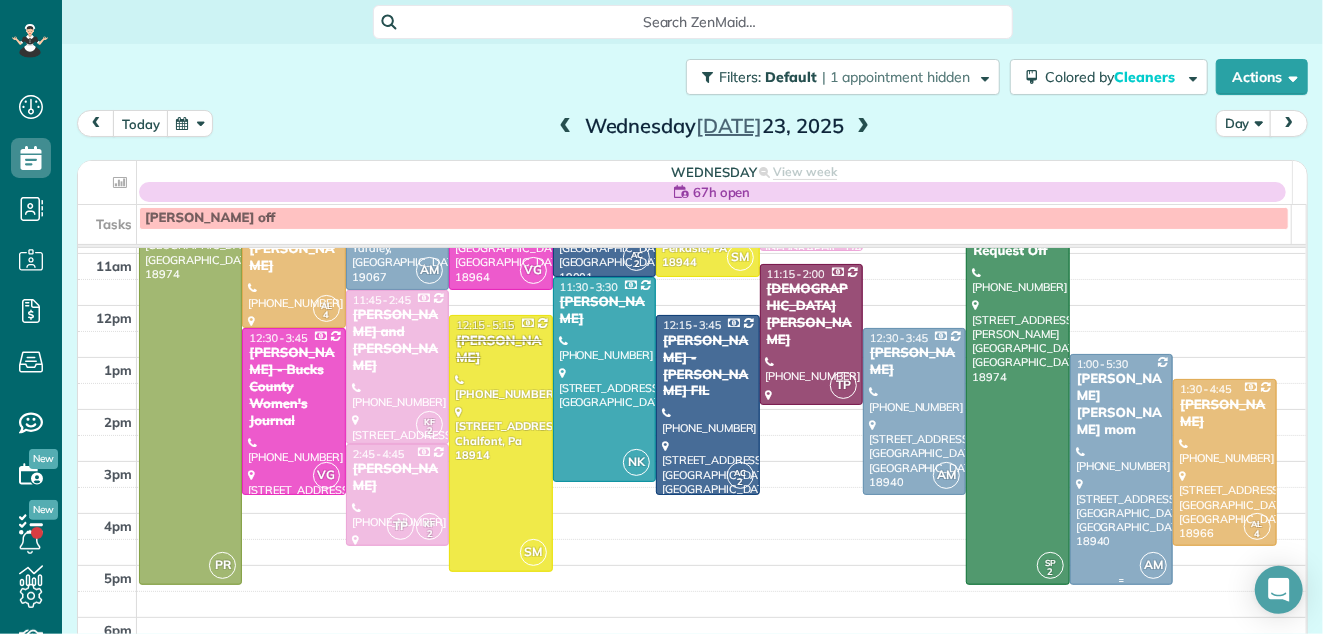 click on "[PERSON_NAME] [PERSON_NAME] mom" at bounding box center [1121, 405] 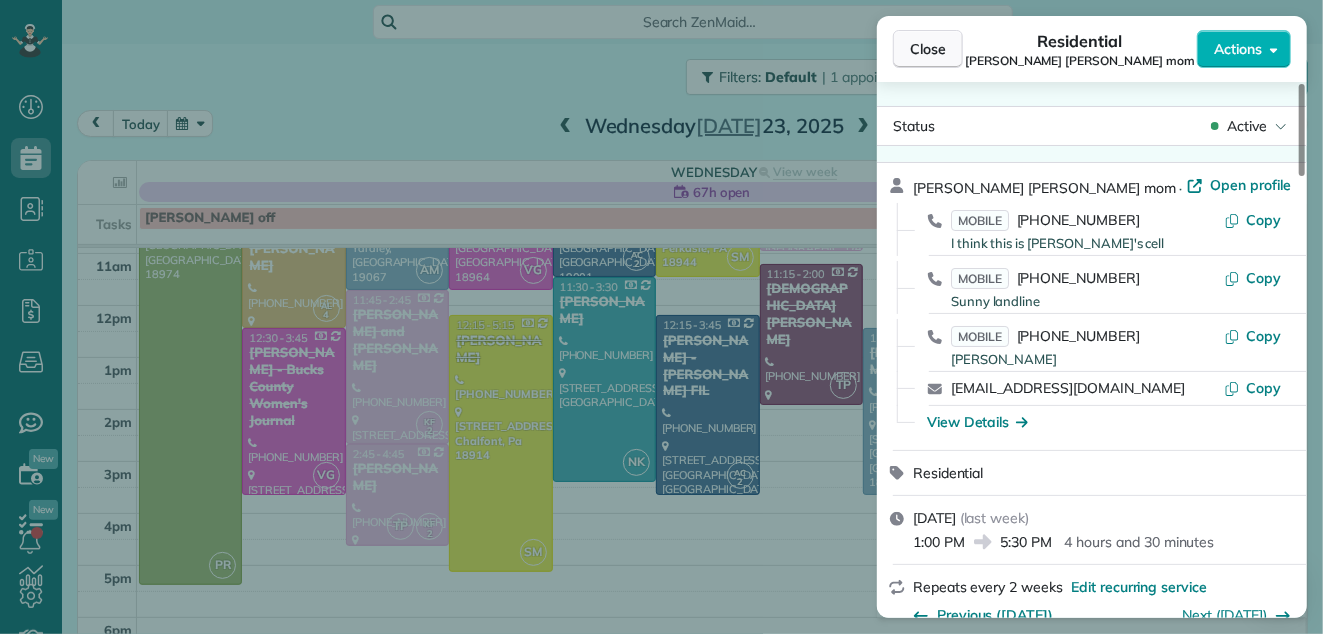 click on "Close" at bounding box center [928, 49] 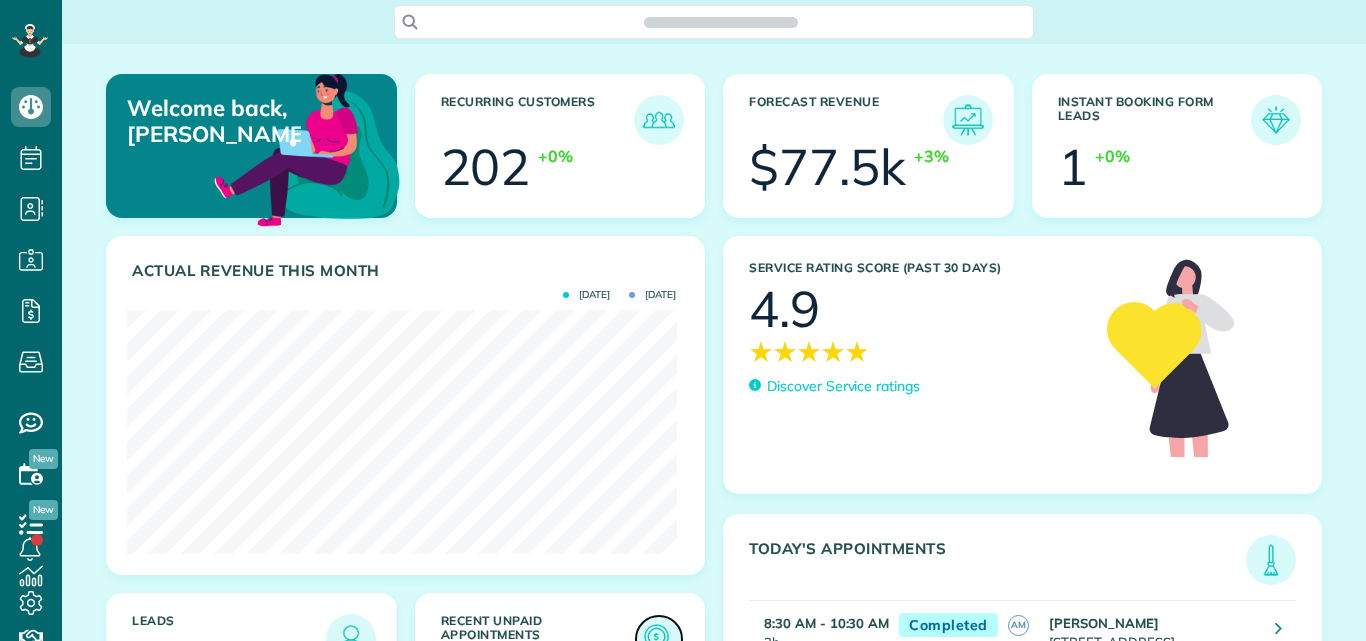 click at bounding box center (659, 639) 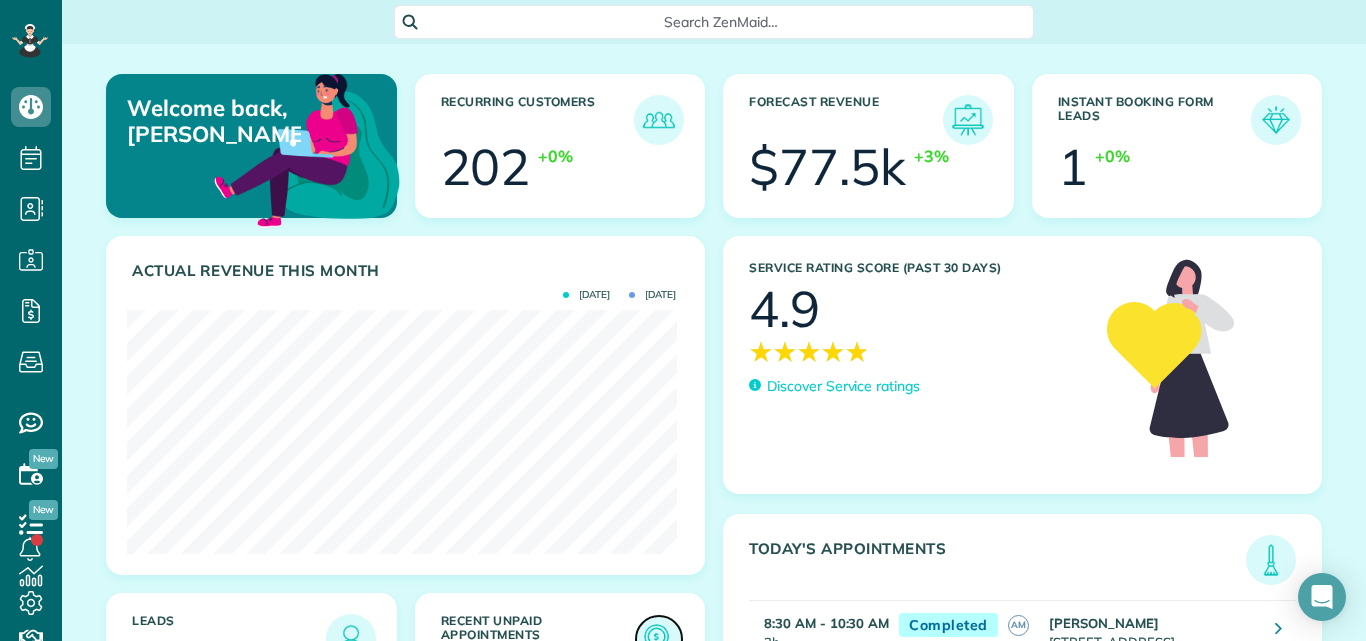 scroll, scrollTop: 641, scrollLeft: 62, axis: both 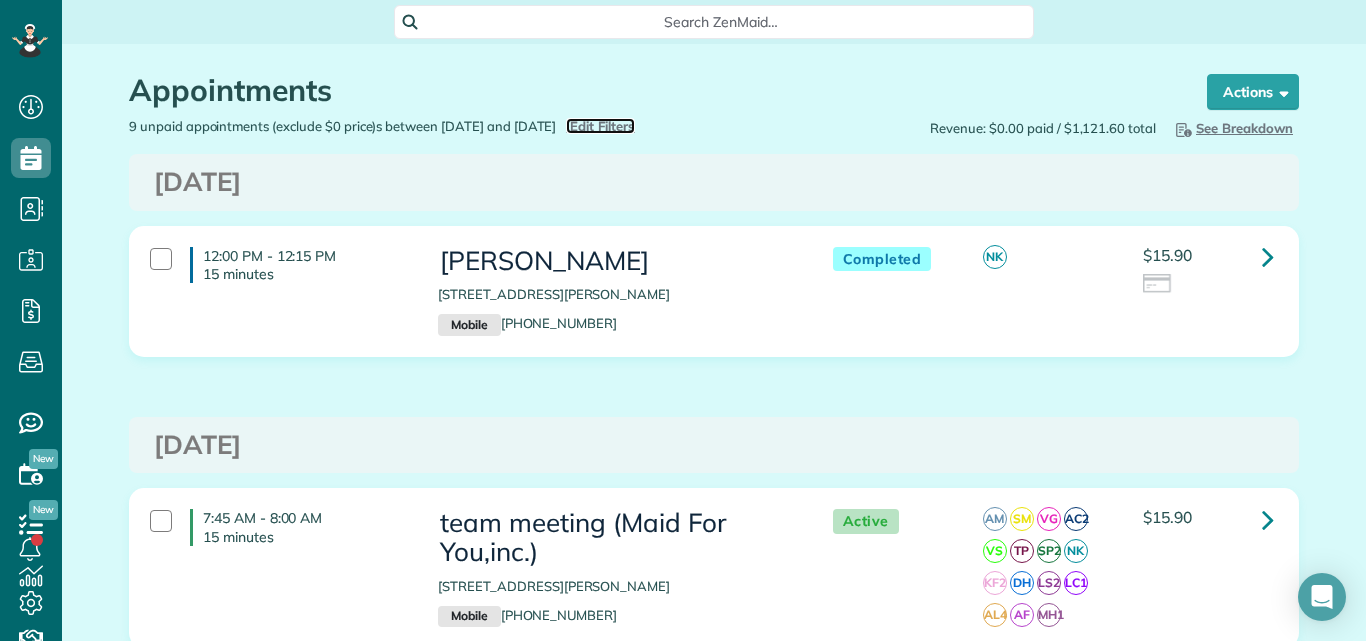 click on "Edit Filters" at bounding box center [602, 126] 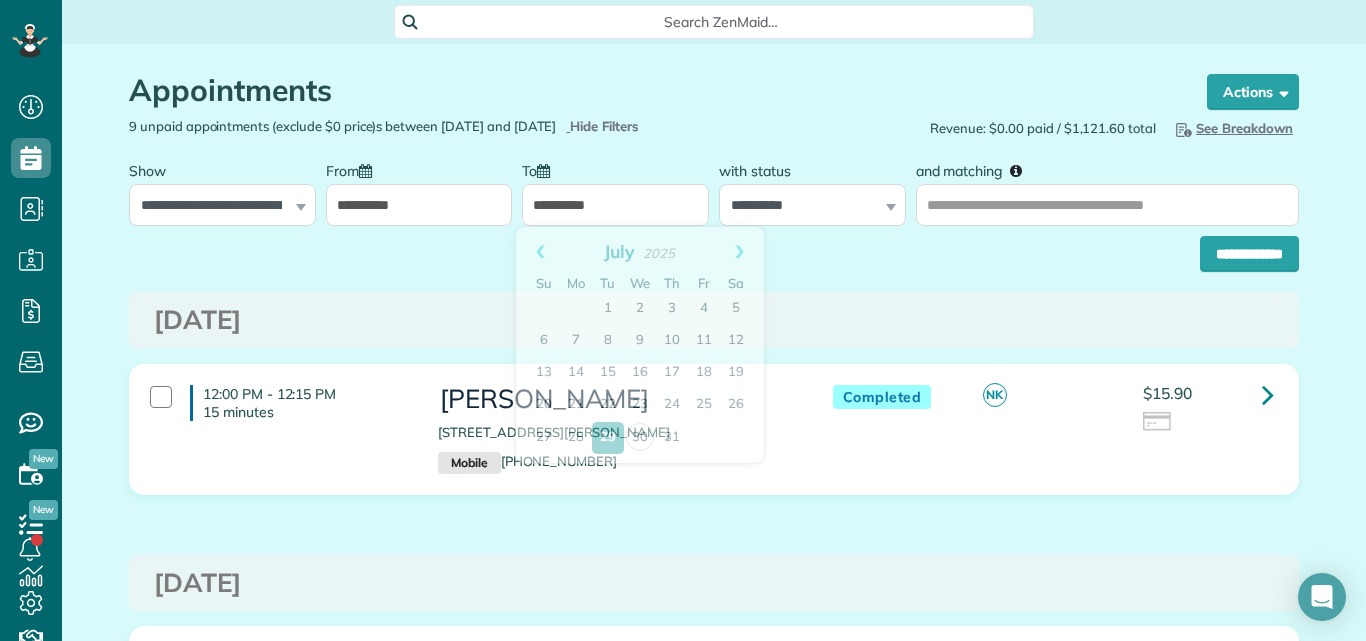 click on "**********" at bounding box center (615, 205) 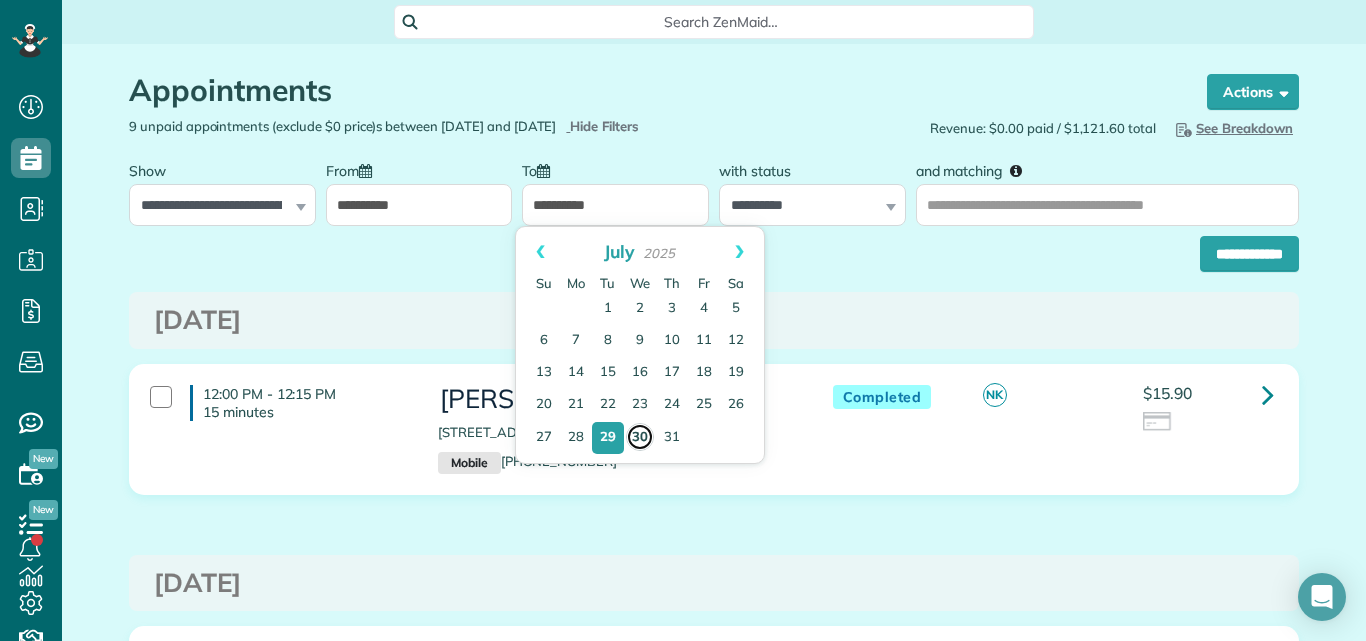 click on "30" at bounding box center (640, 437) 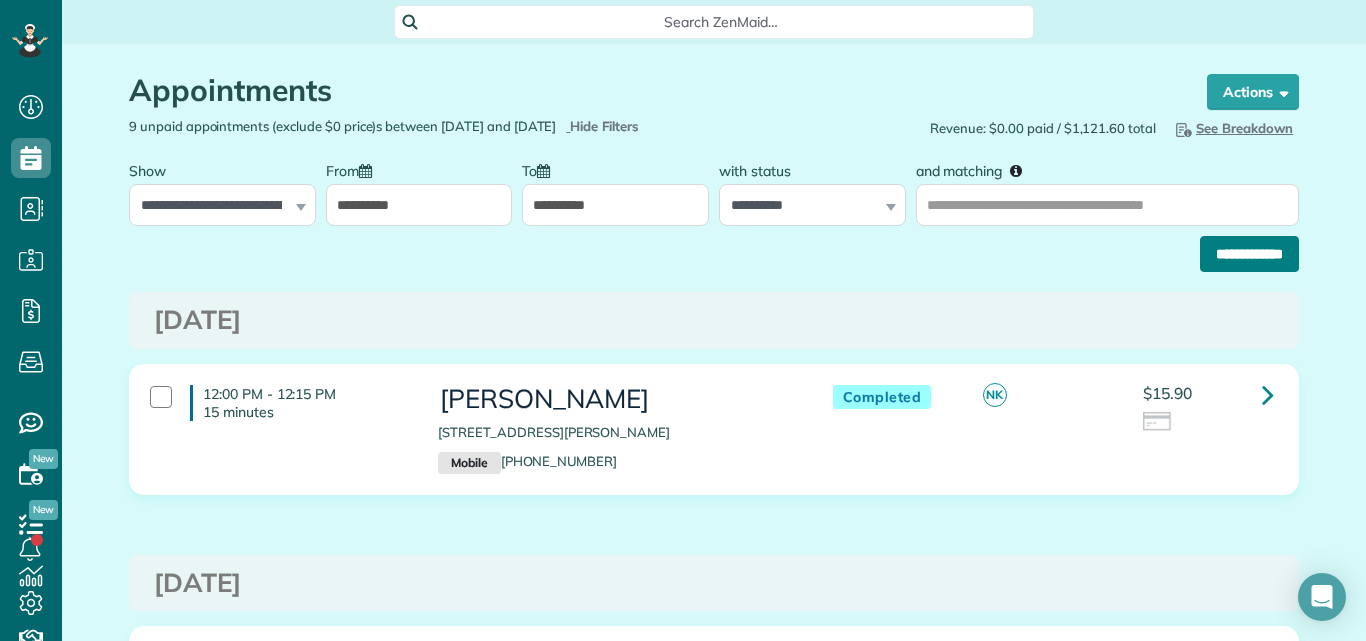 click on "**********" at bounding box center (1249, 254) 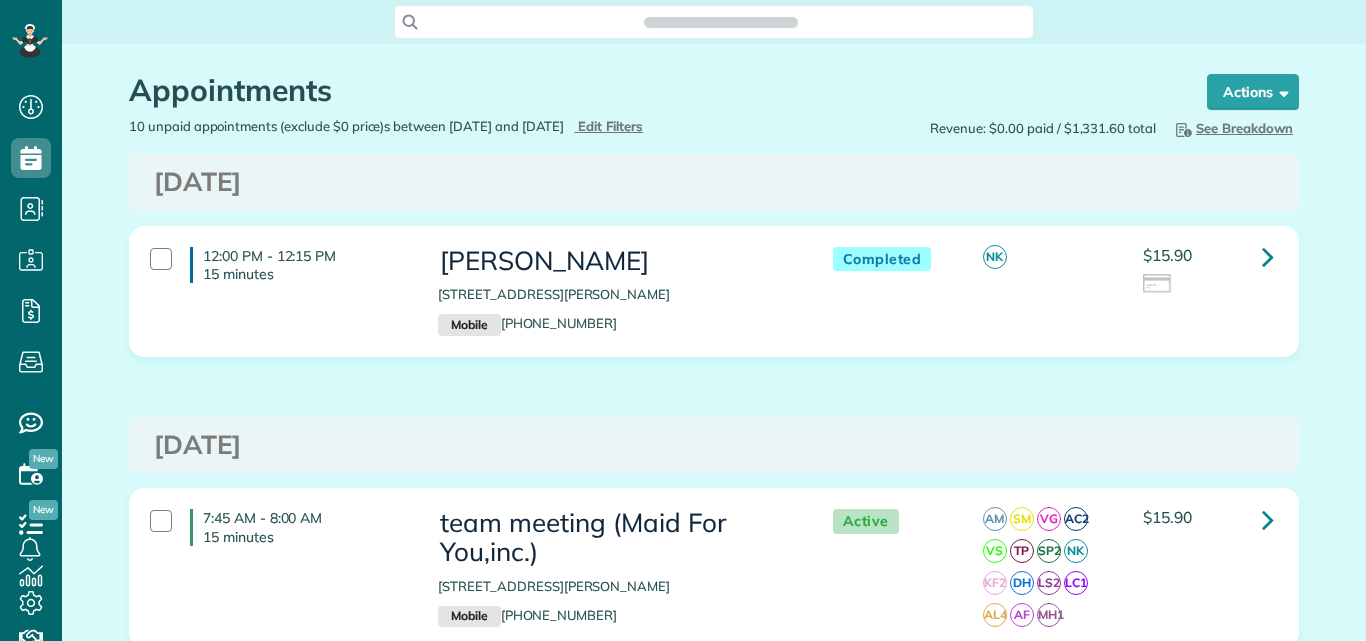 scroll, scrollTop: 0, scrollLeft: 0, axis: both 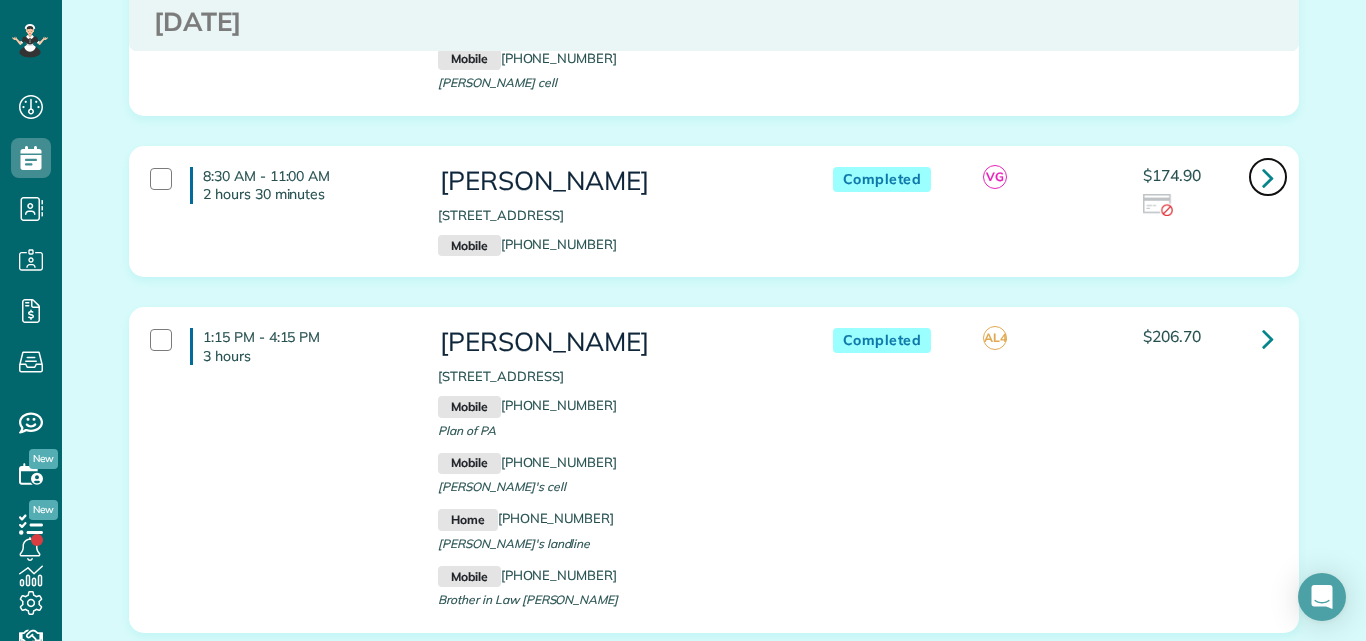 click at bounding box center [1268, 177] 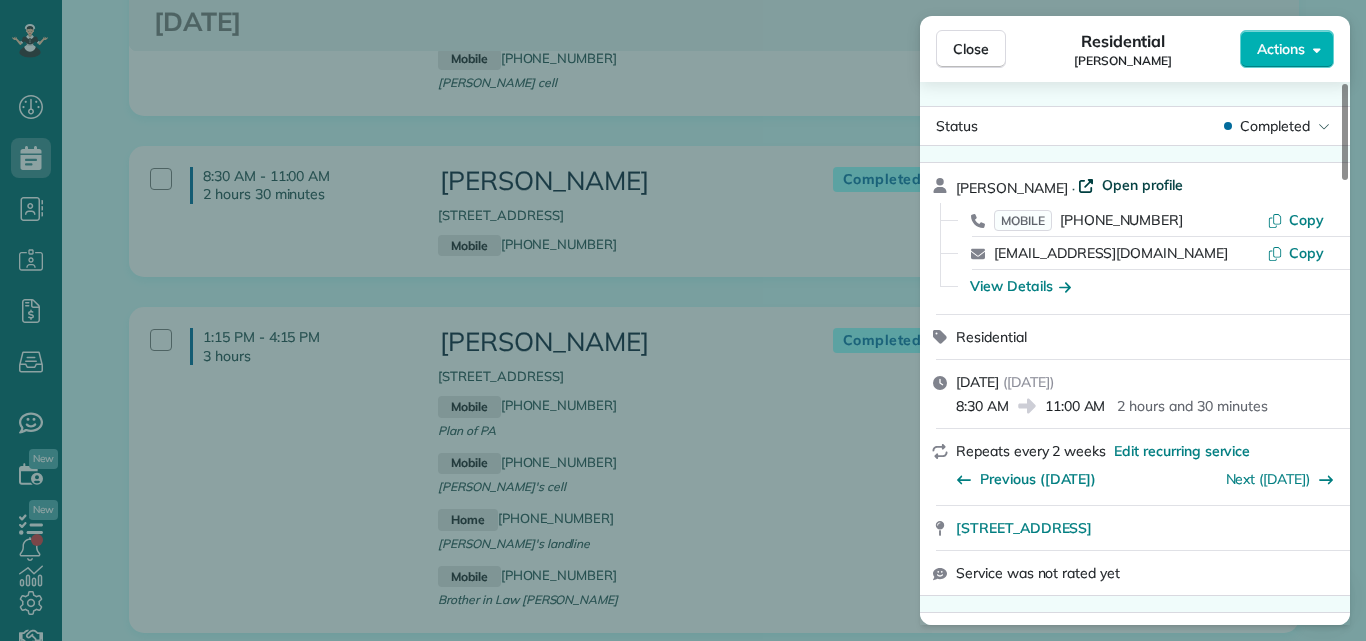 click on "Open profile" at bounding box center (1142, 185) 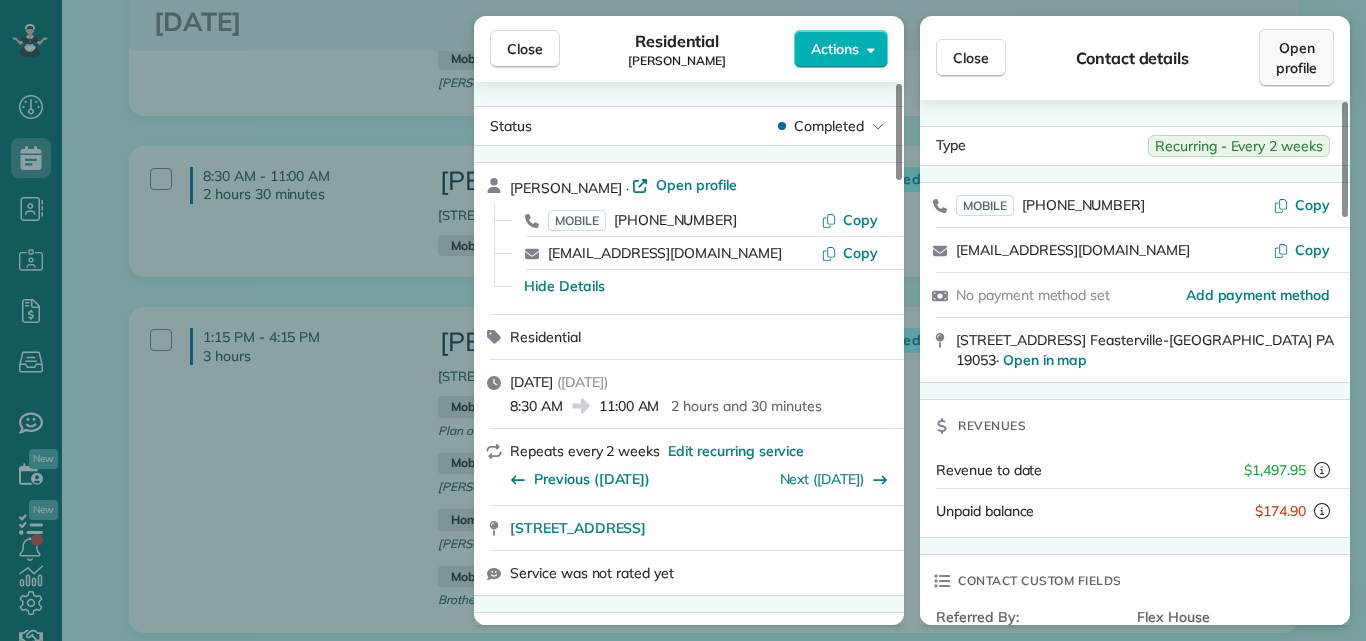 click on "Open profile" at bounding box center [1296, 58] 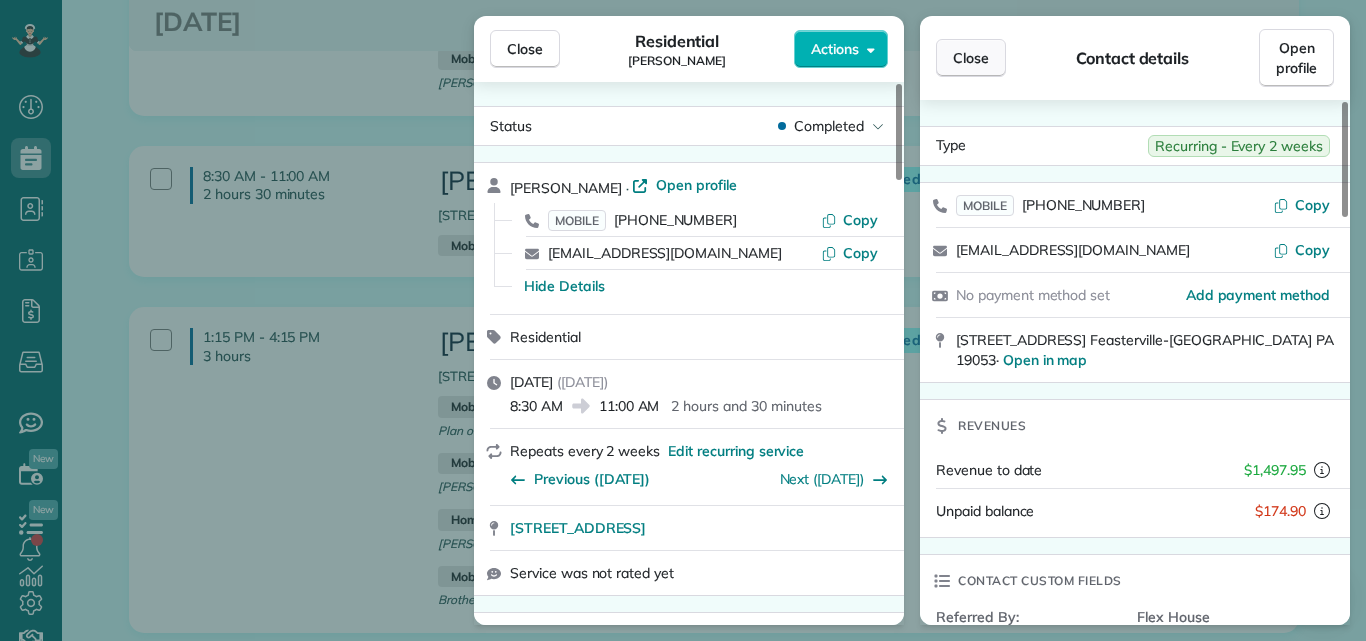 click on "Close" at bounding box center (971, 58) 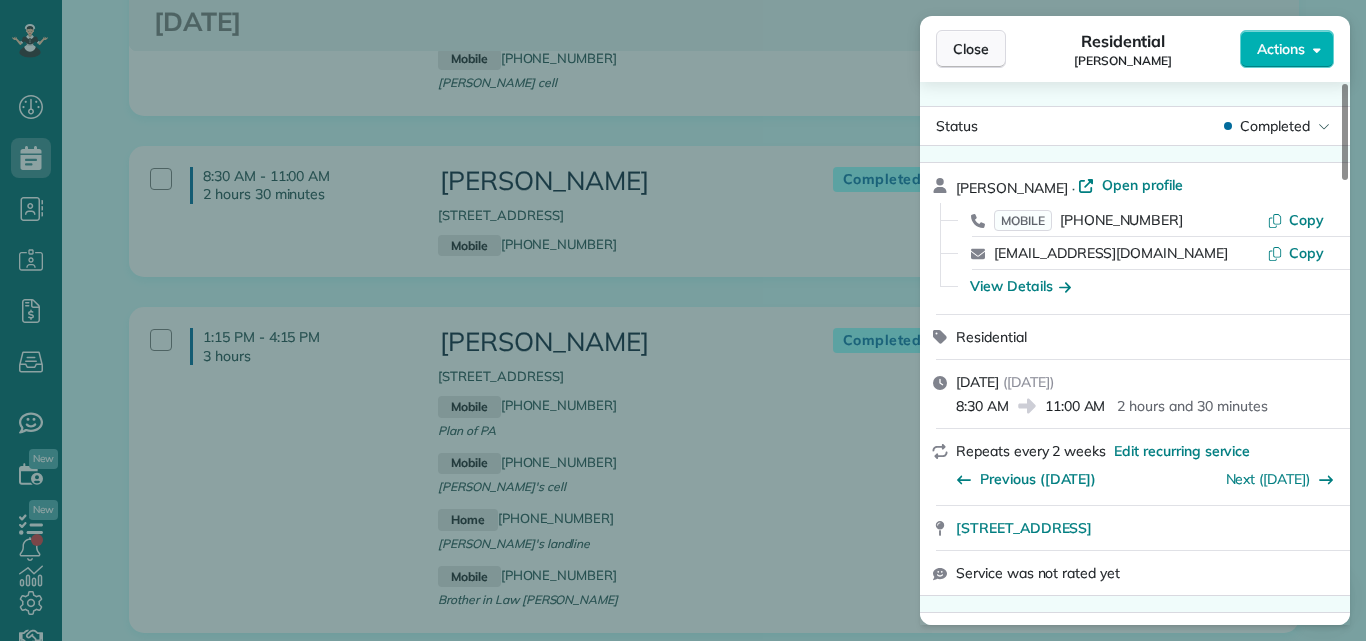 click on "Close" at bounding box center (971, 49) 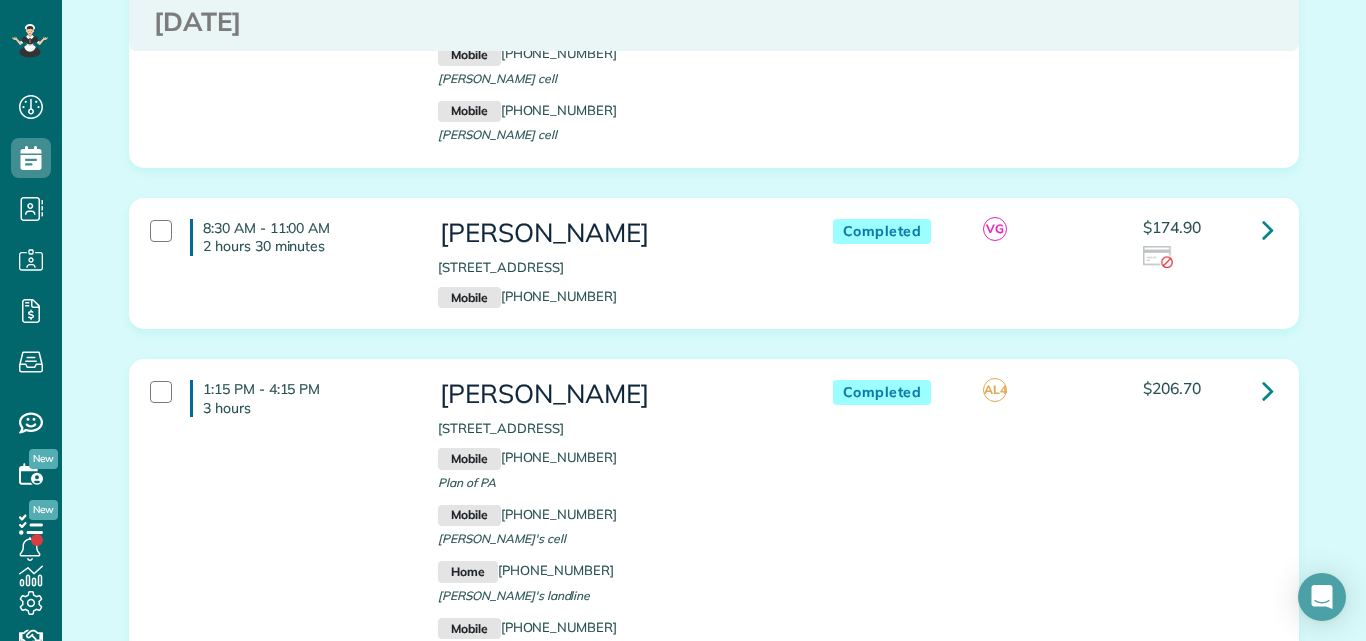 scroll, scrollTop: 2453, scrollLeft: 0, axis: vertical 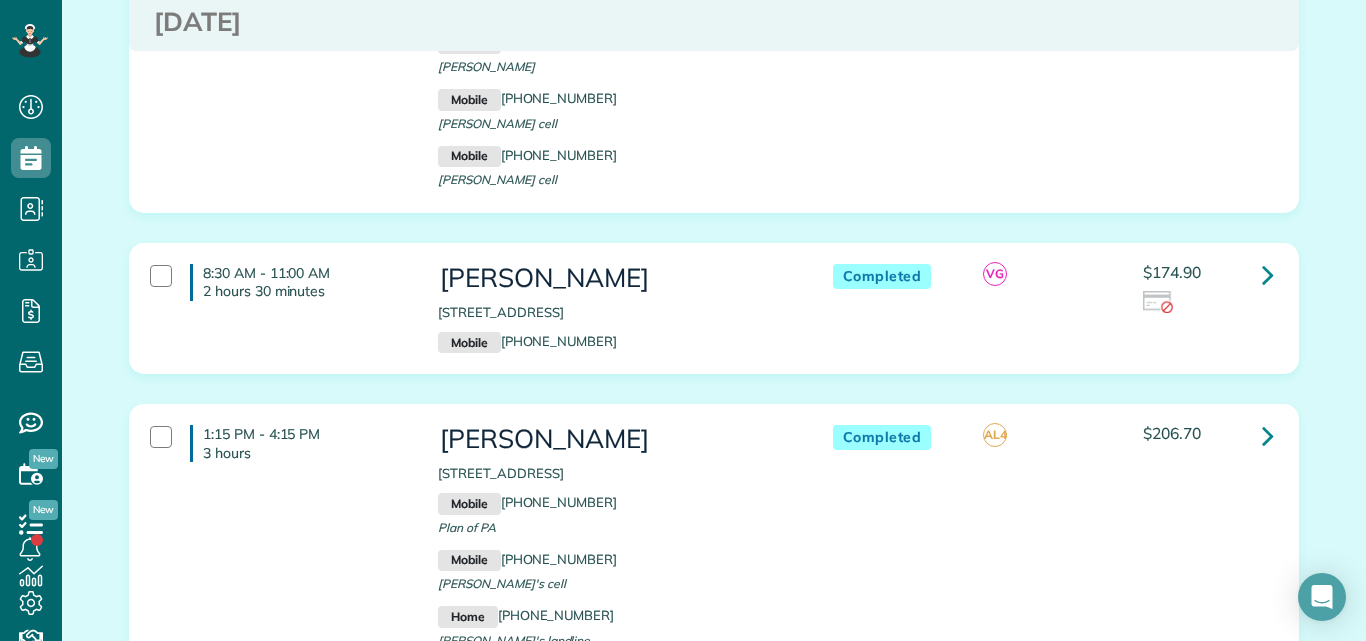 drag, startPoint x: 1333, startPoint y: 413, endPoint x: 1333, endPoint y: 386, distance: 27 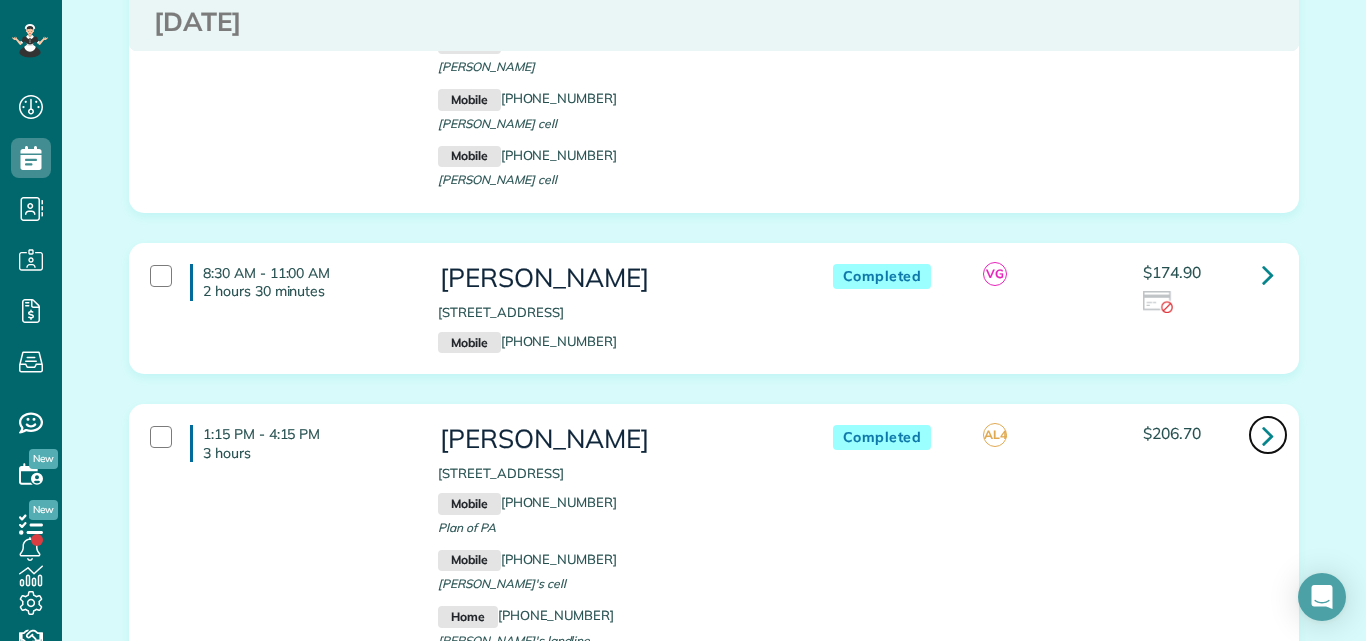click at bounding box center [1268, 435] 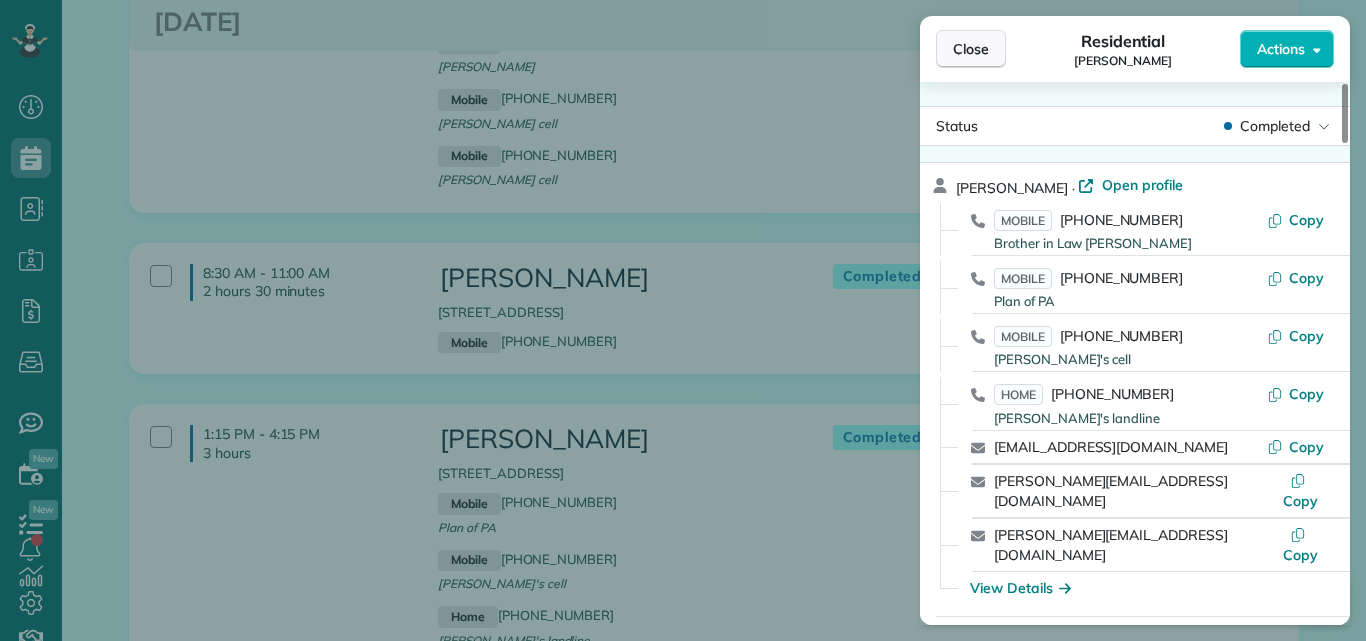 click on "Close" at bounding box center (971, 49) 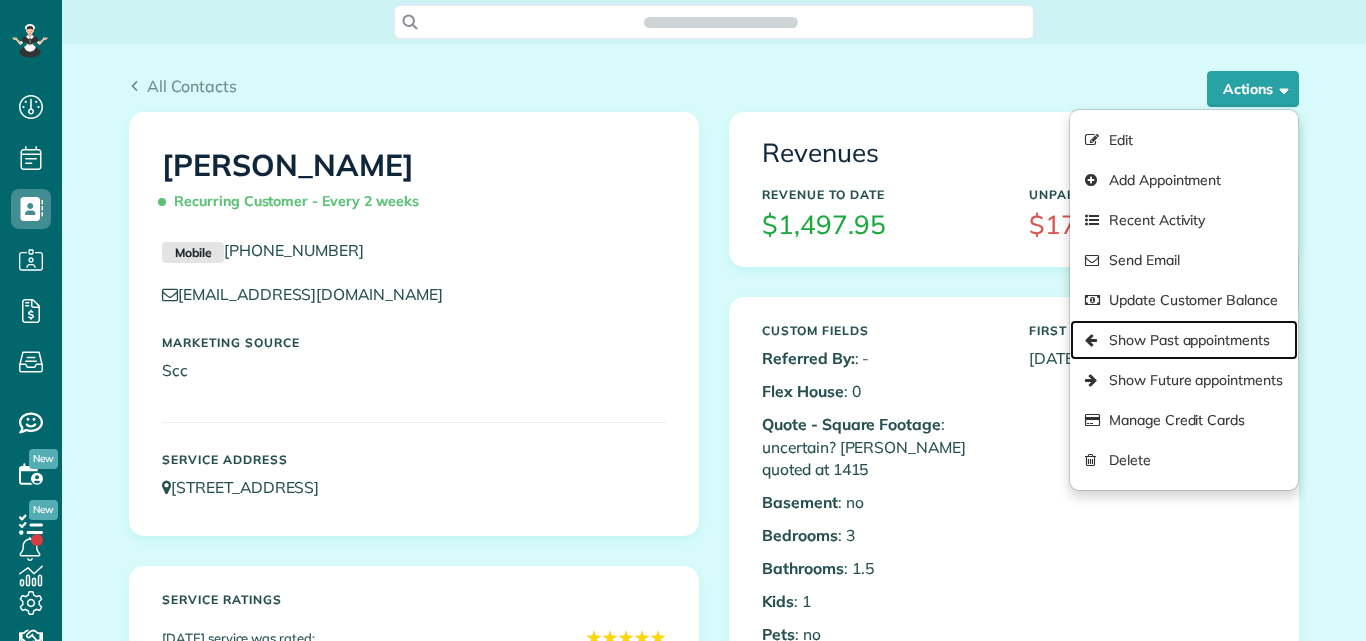 click on "Show Past appointments" at bounding box center (1184, 340) 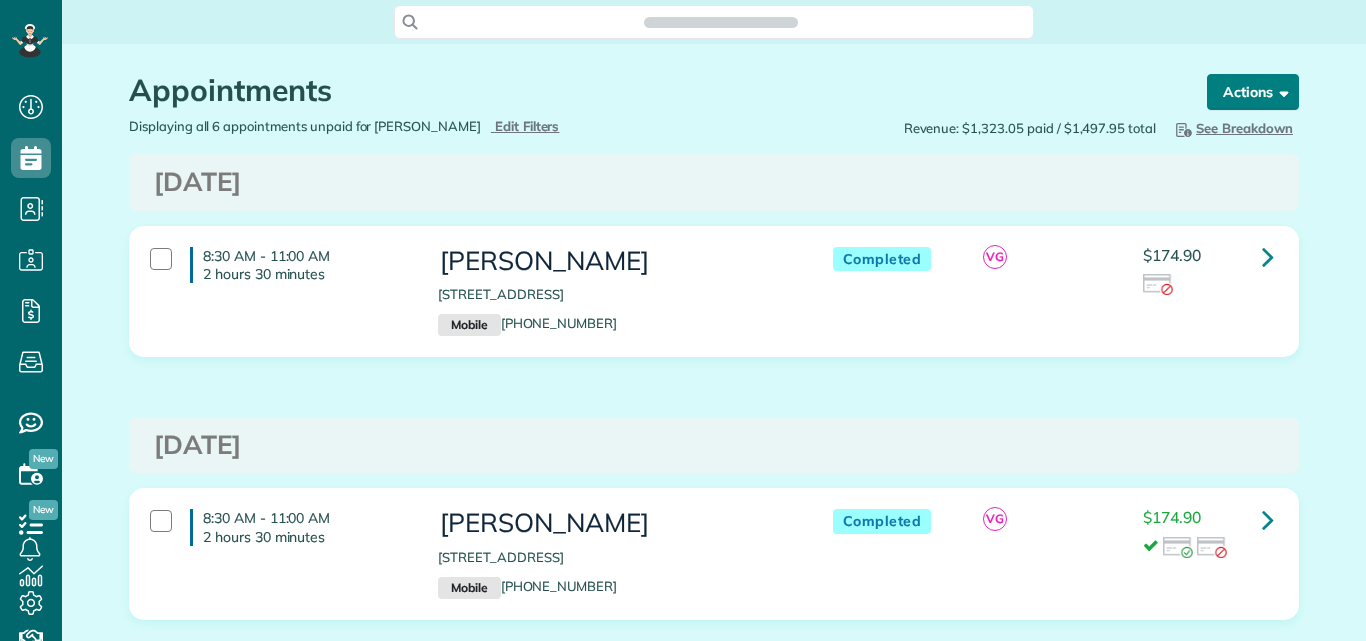 scroll, scrollTop: 0, scrollLeft: 0, axis: both 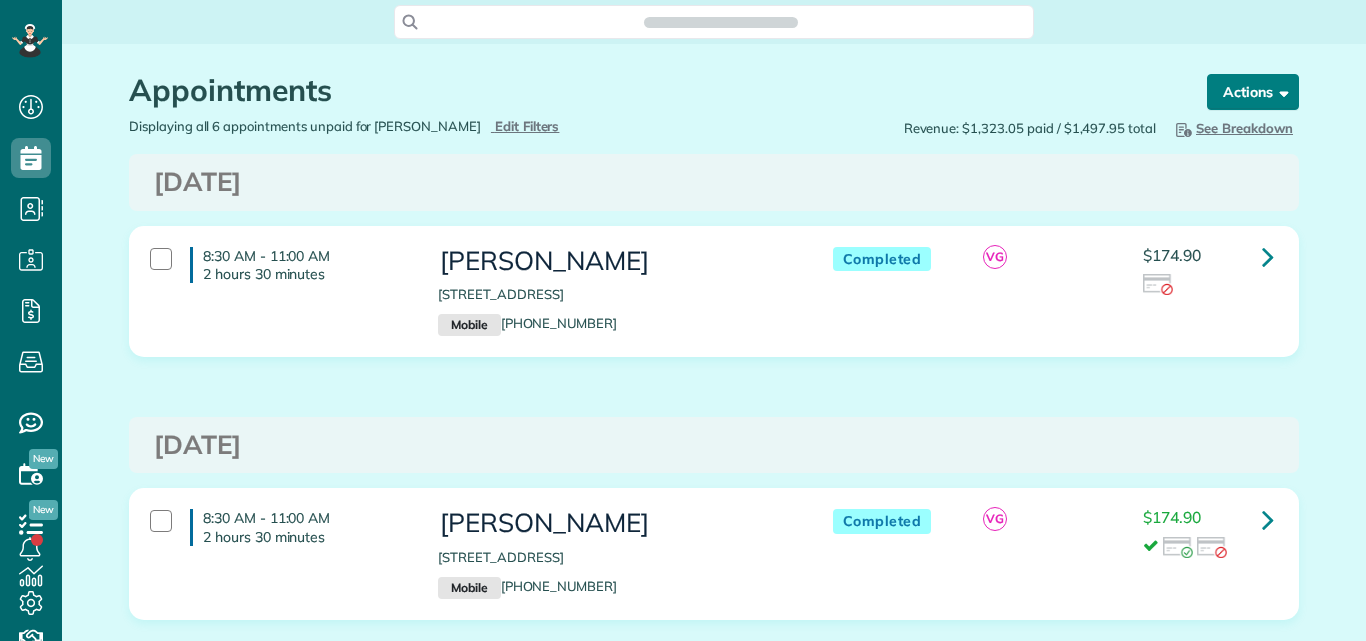 click on "Actions" at bounding box center (1253, 92) 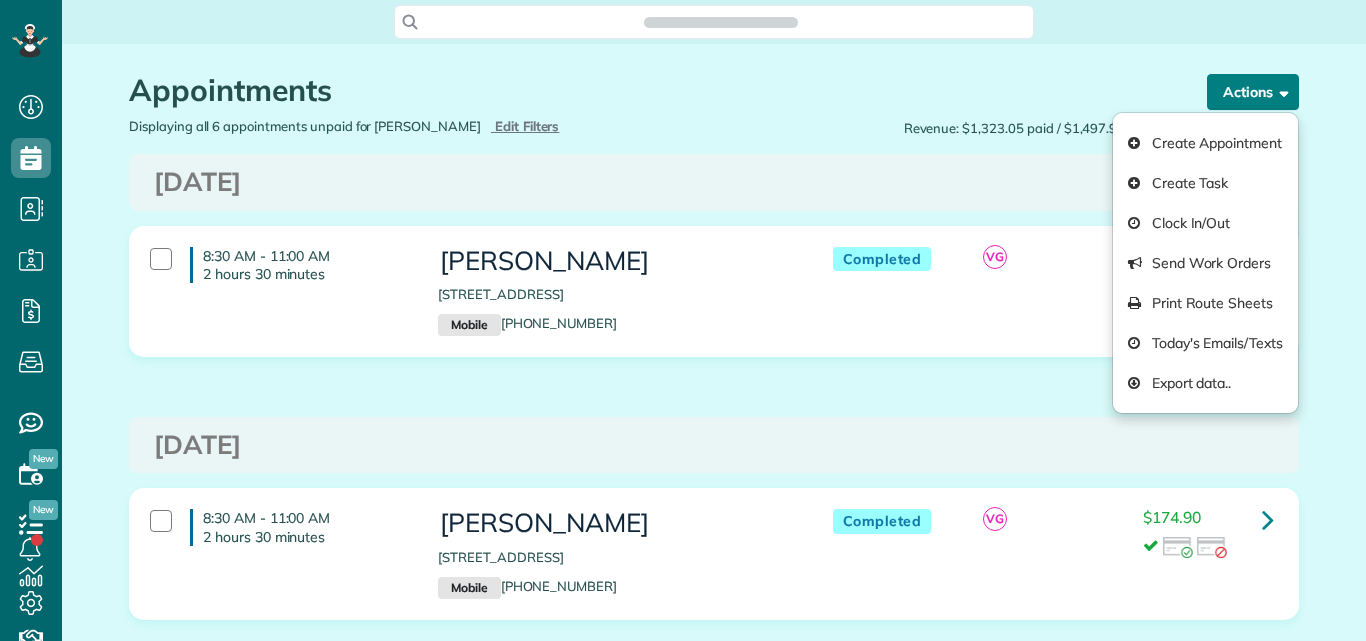 scroll, scrollTop: 641, scrollLeft: 62, axis: both 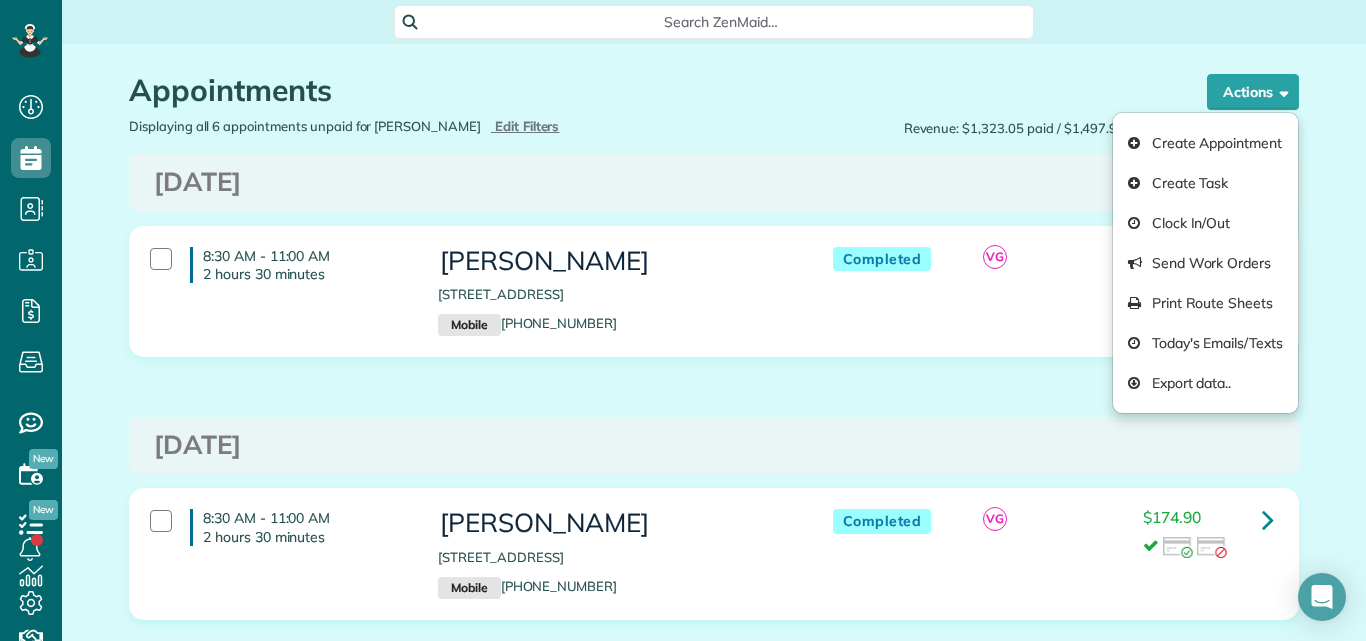 click on "Search ZenMaid…" at bounding box center (714, 22) 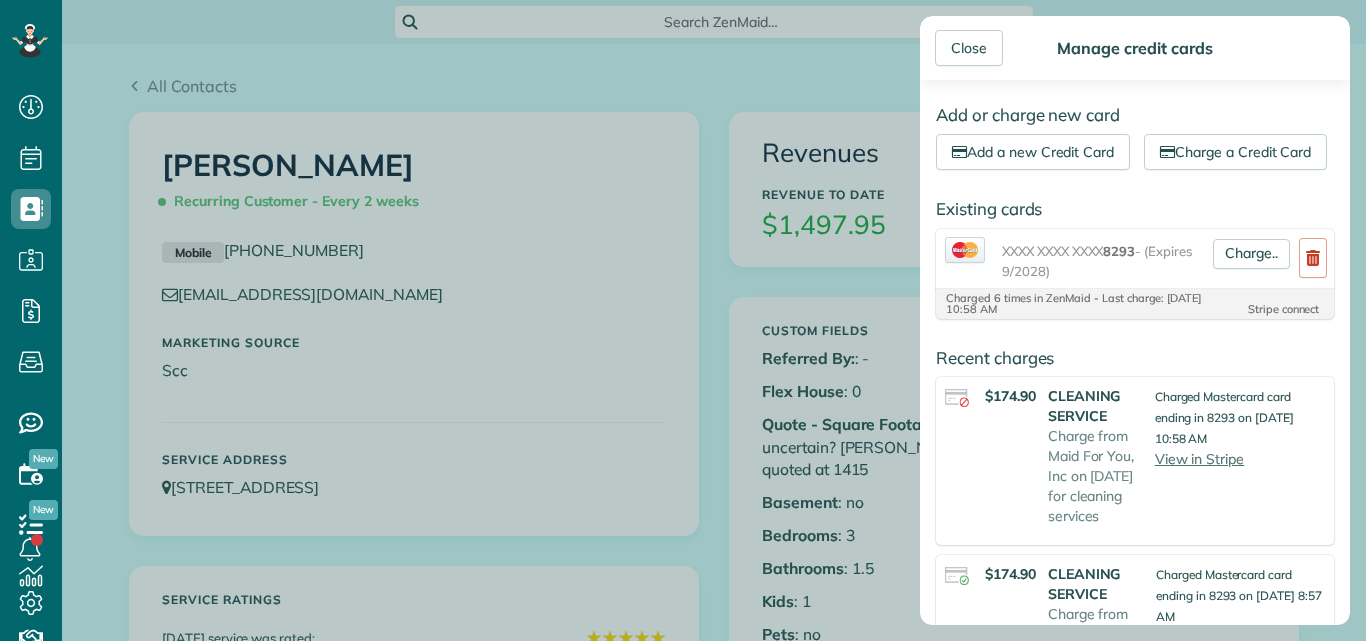 scroll, scrollTop: 0, scrollLeft: 0, axis: both 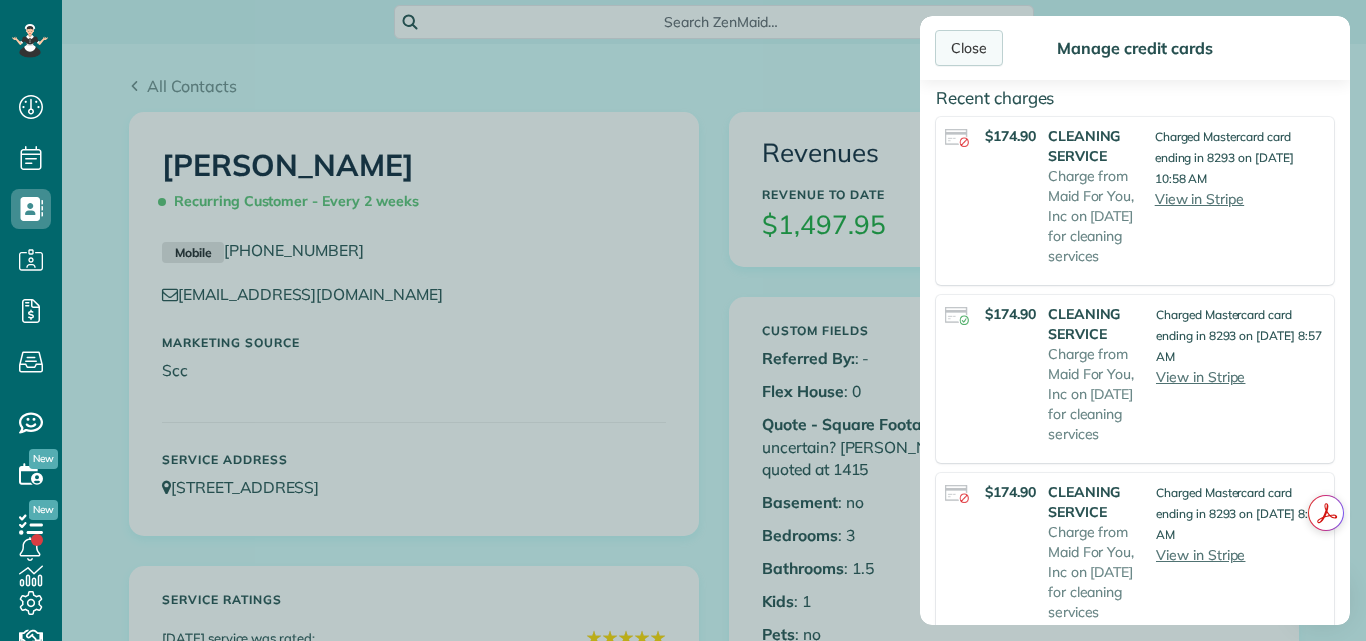 click on "Close" at bounding box center (969, 48) 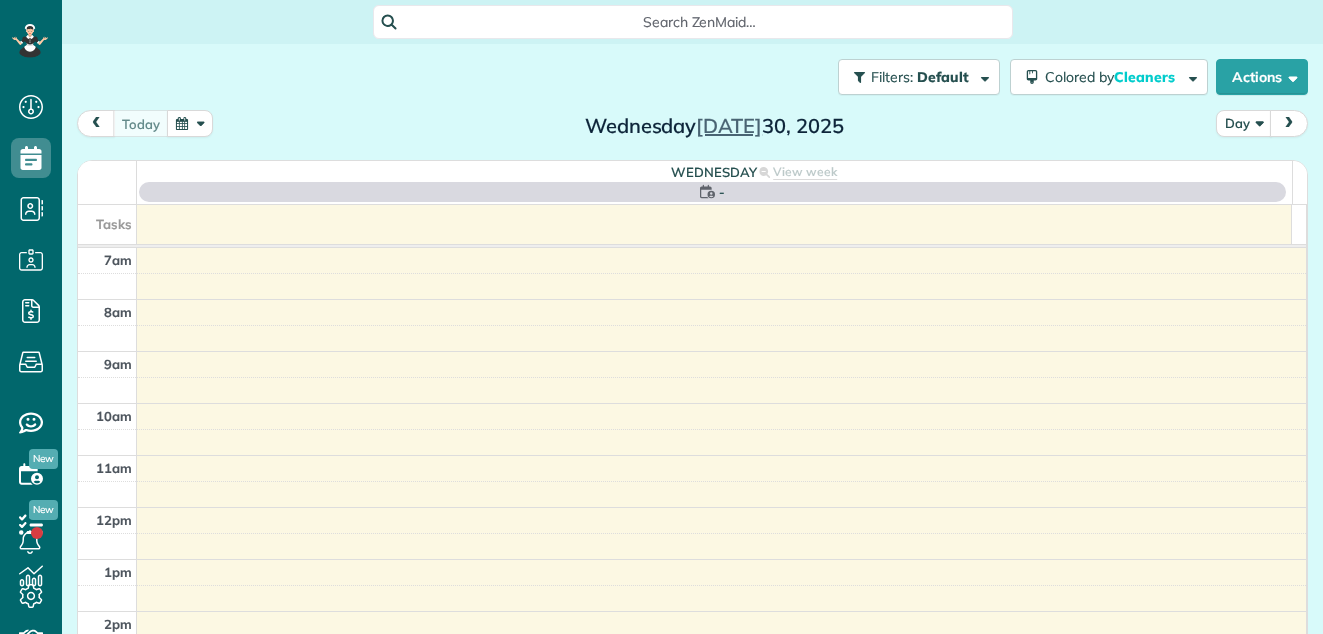 scroll, scrollTop: 0, scrollLeft: 0, axis: both 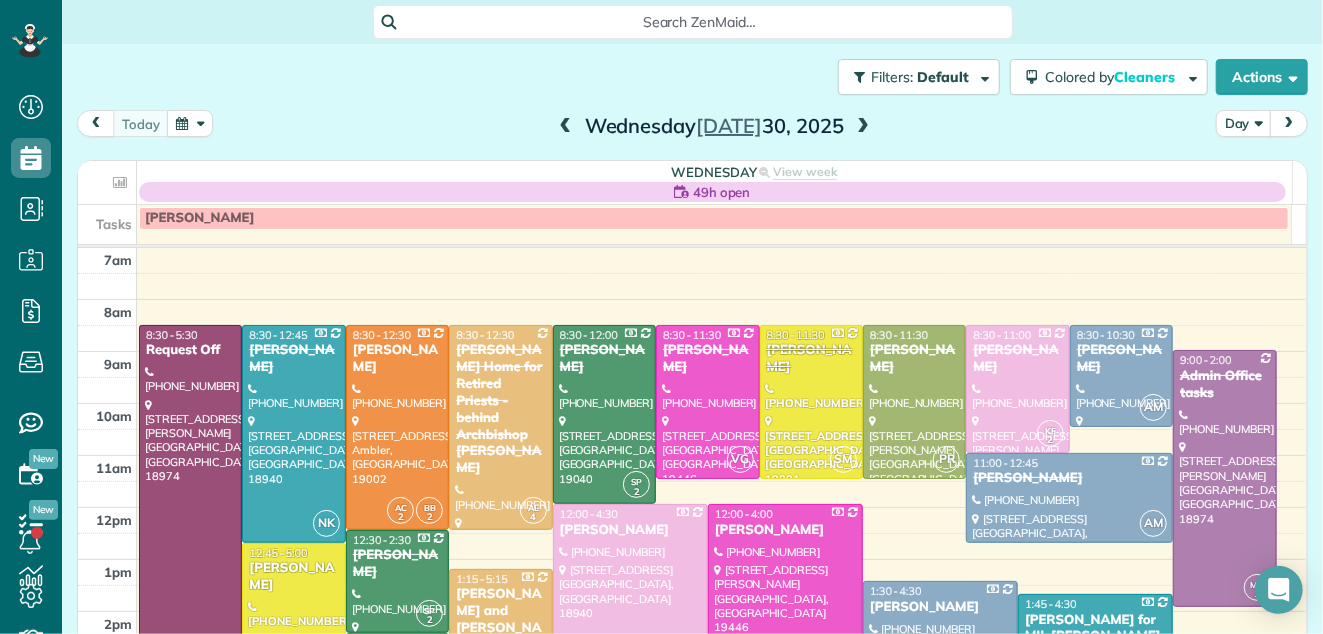 click at bounding box center (863, 127) 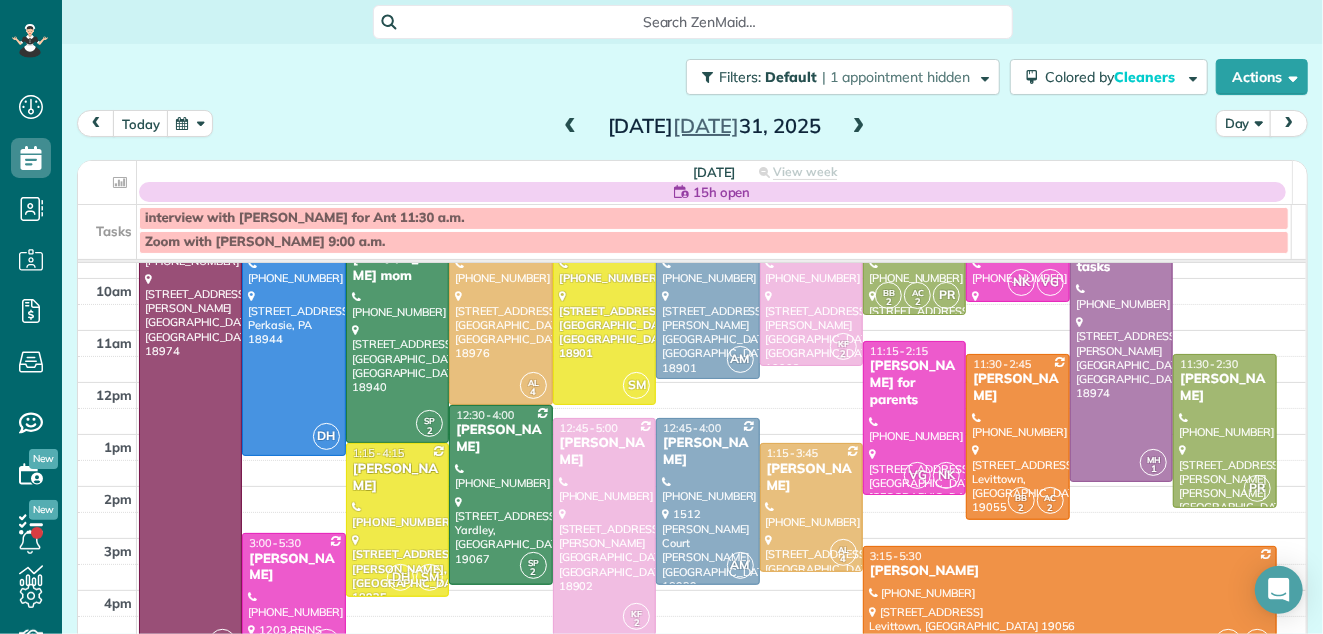 scroll, scrollTop: 172, scrollLeft: 0, axis: vertical 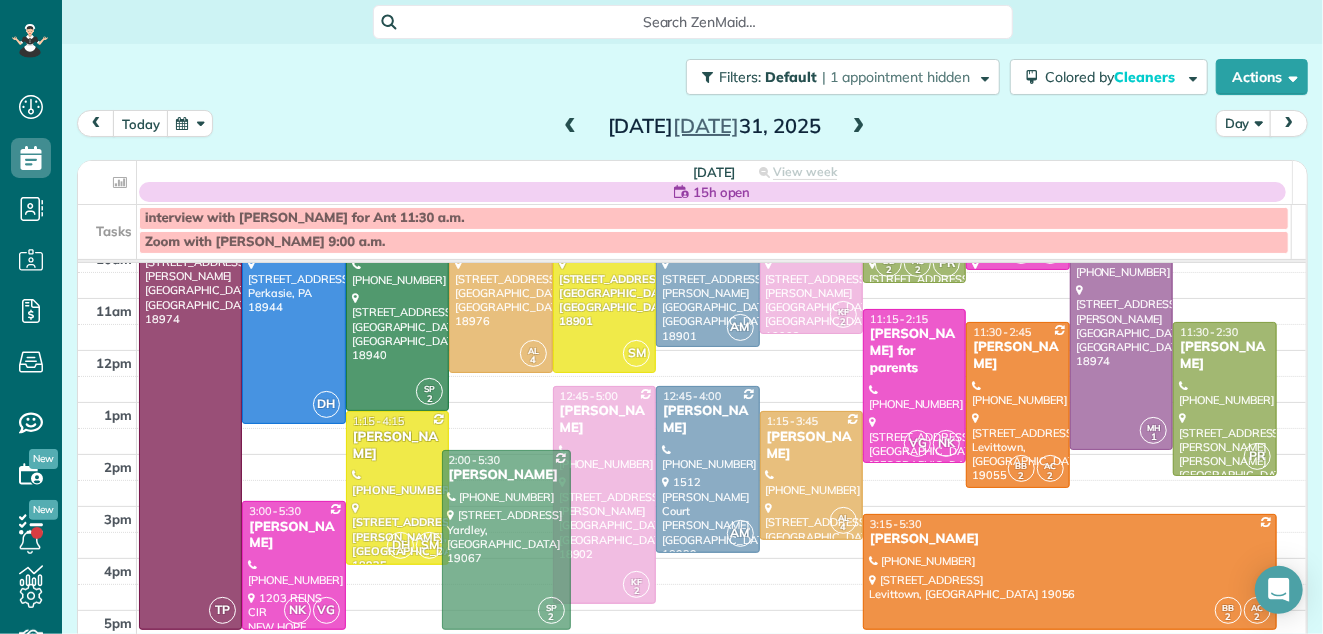 drag, startPoint x: 498, startPoint y: 433, endPoint x: 505, endPoint y: 511, distance: 78.31347 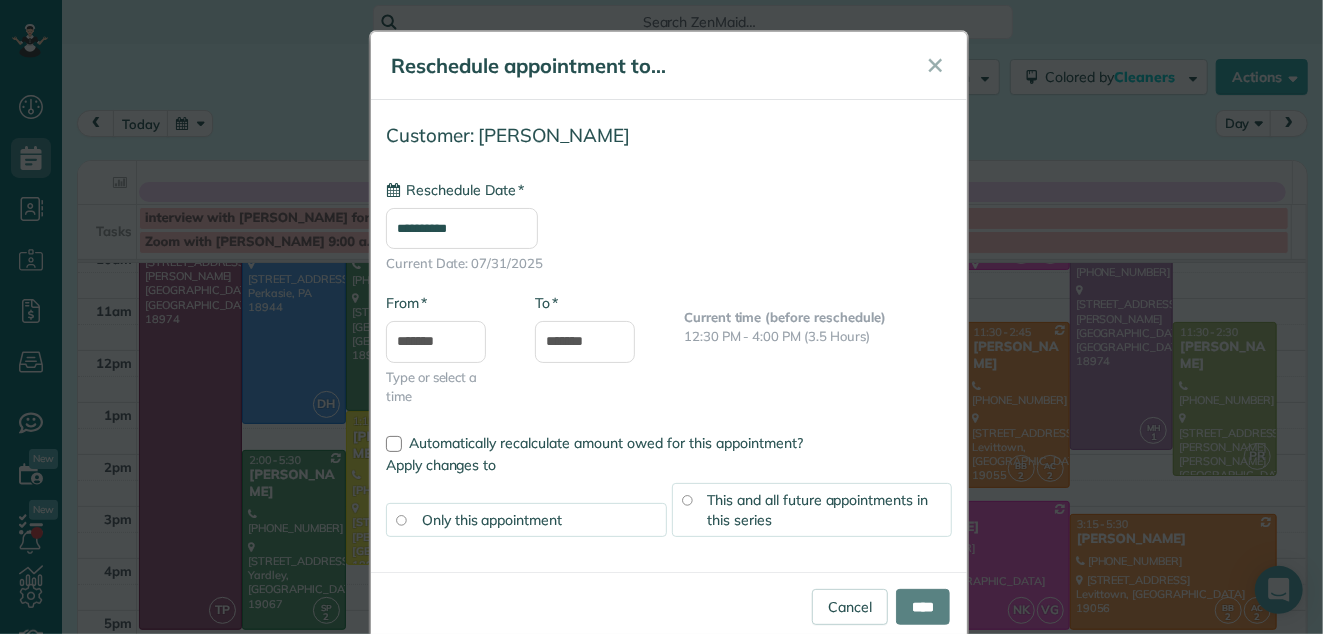 type on "**********" 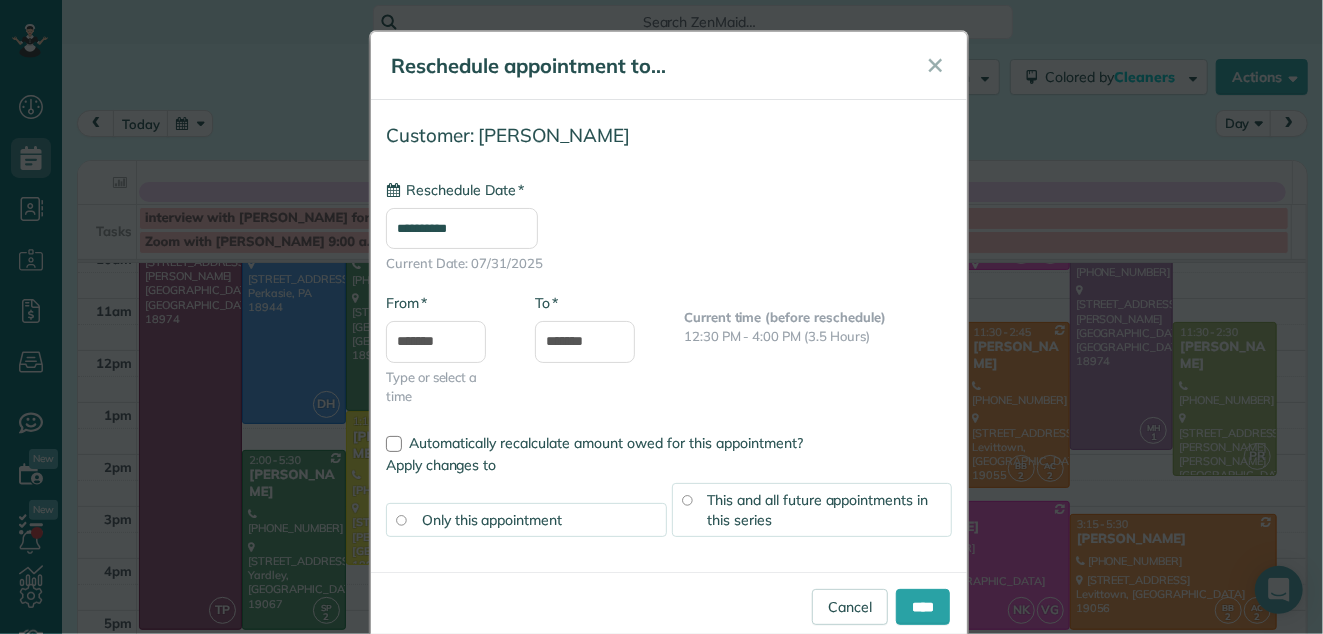 click on "Cancel
****" at bounding box center (669, 607) 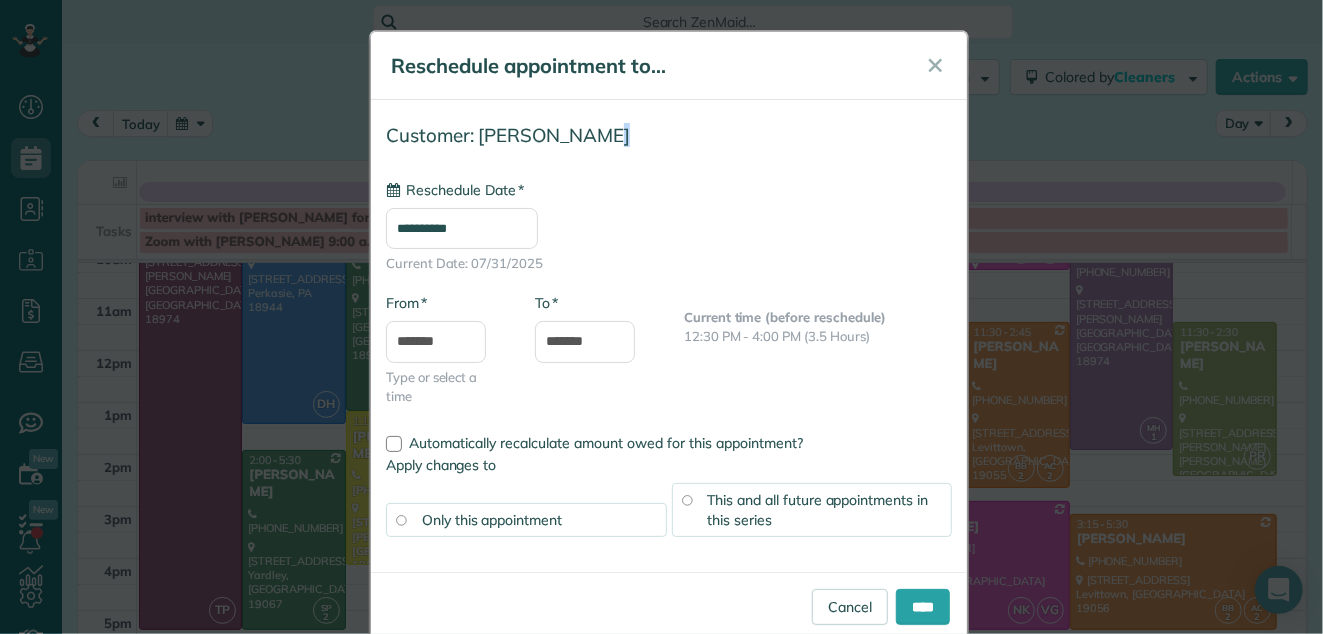 drag, startPoint x: 955, startPoint y: 162, endPoint x: 950, endPoint y: 241, distance: 79.15807 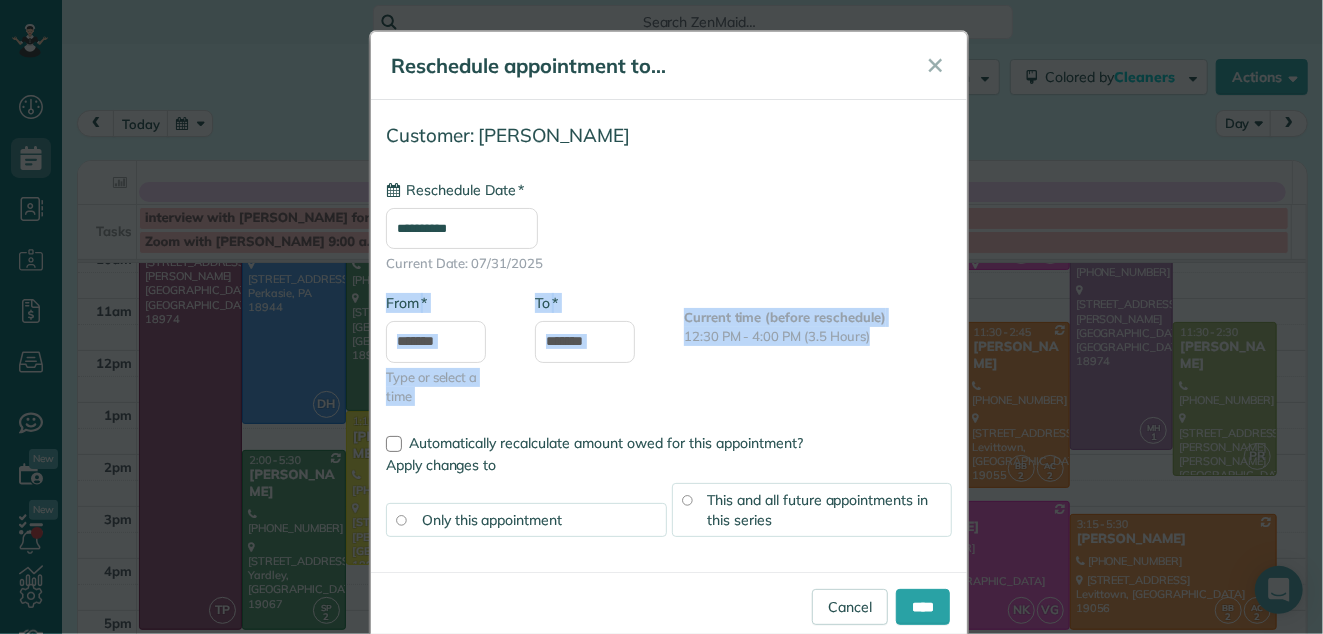 drag, startPoint x: 1306, startPoint y: 293, endPoint x: 1304, endPoint y: 345, distance: 52.03845 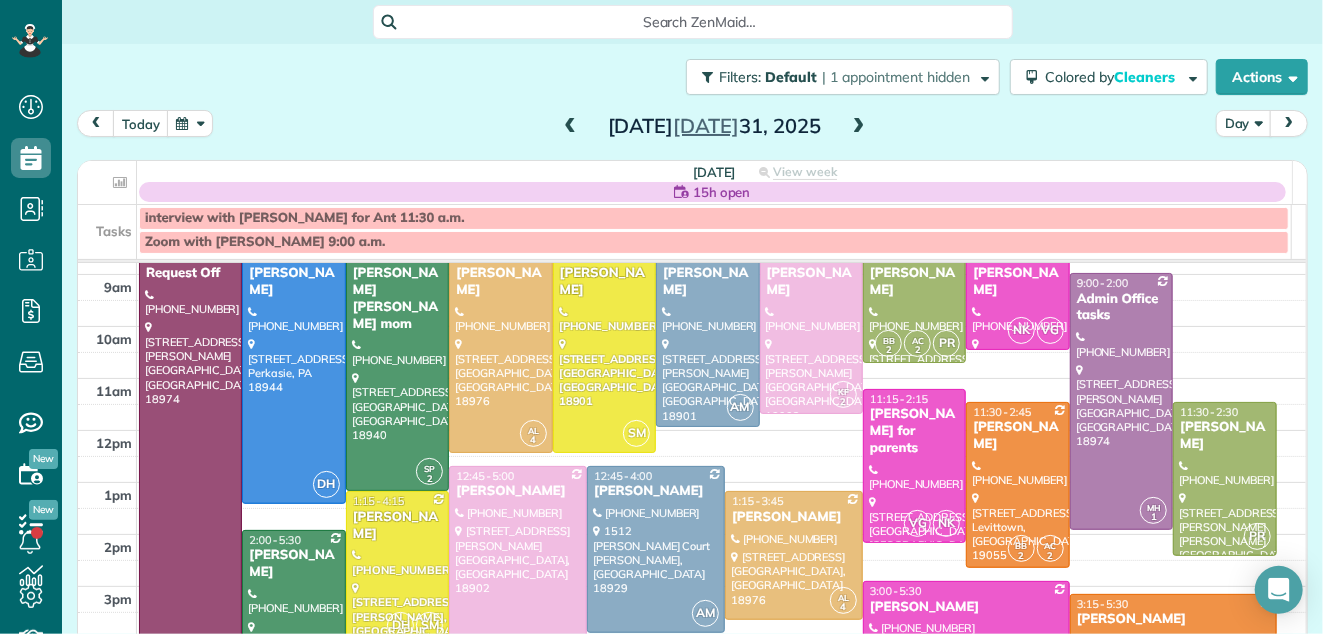 scroll, scrollTop: 52, scrollLeft: 0, axis: vertical 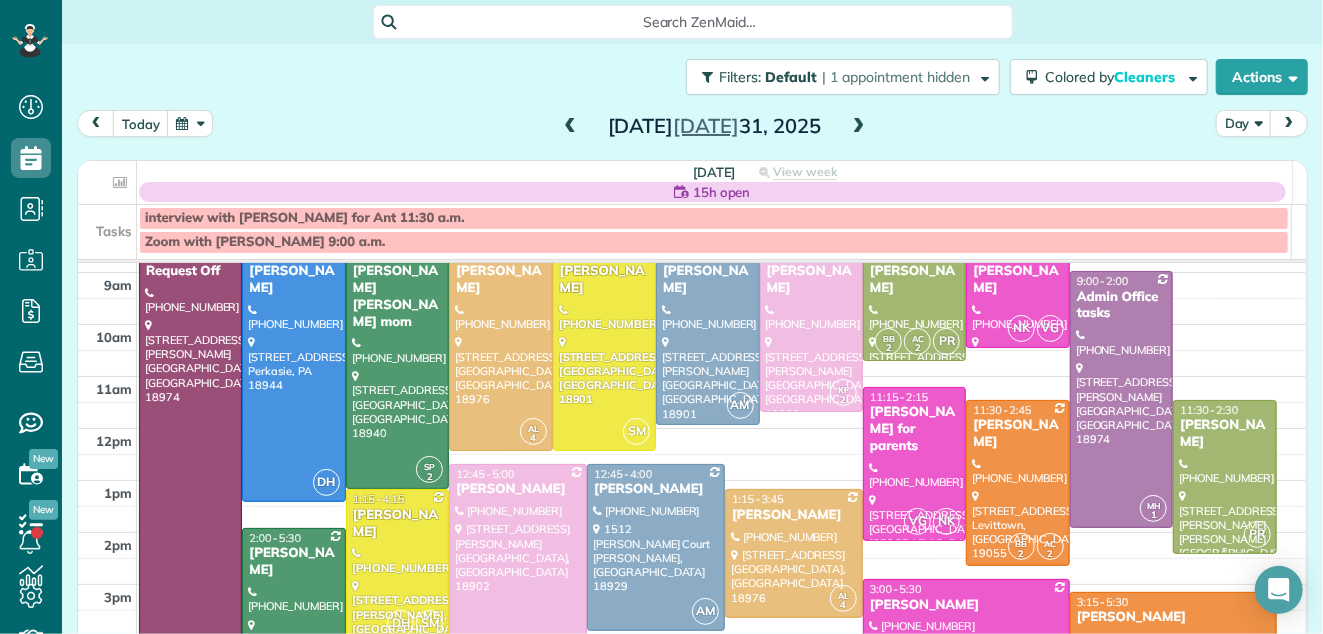 click at bounding box center [1224, 477] 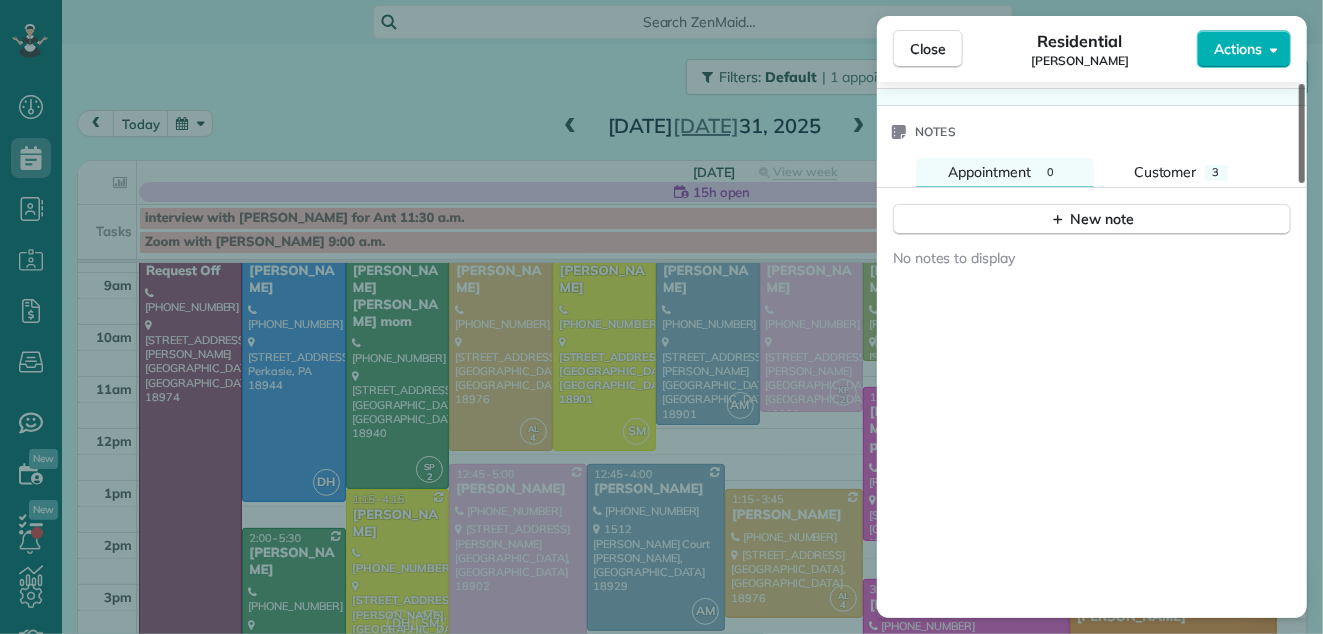 scroll, scrollTop: 2093, scrollLeft: 0, axis: vertical 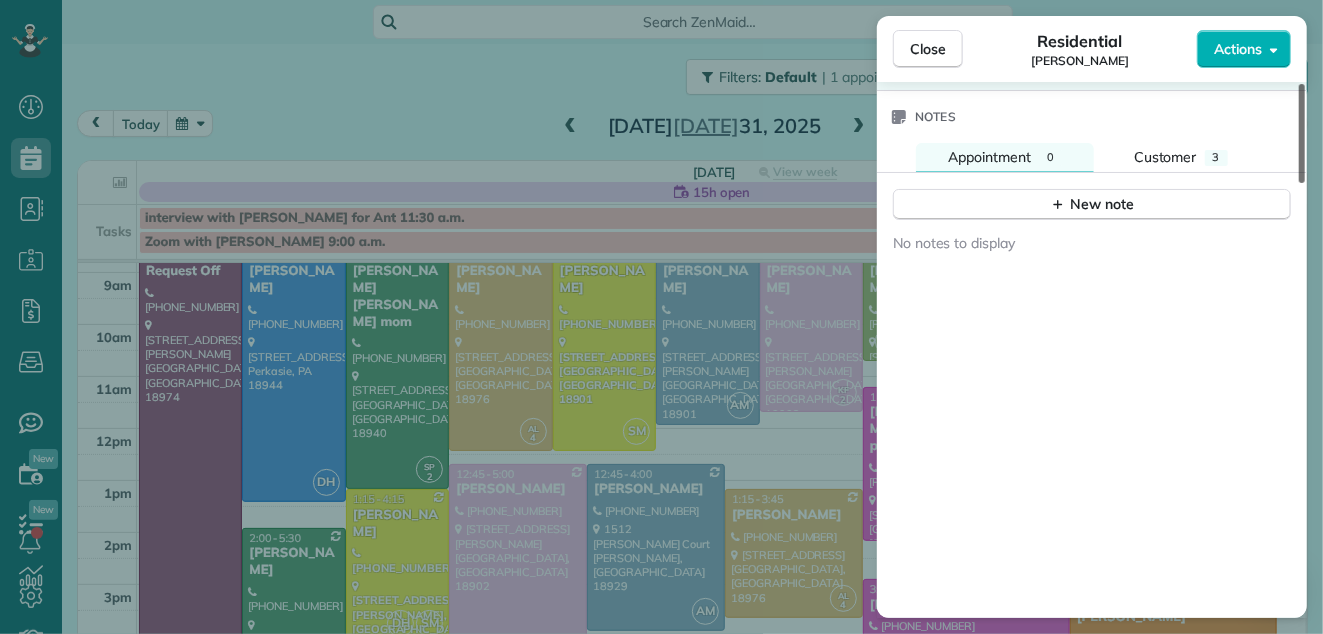 drag, startPoint x: 1300, startPoint y: 141, endPoint x: 1292, endPoint y: 527, distance: 386.0829 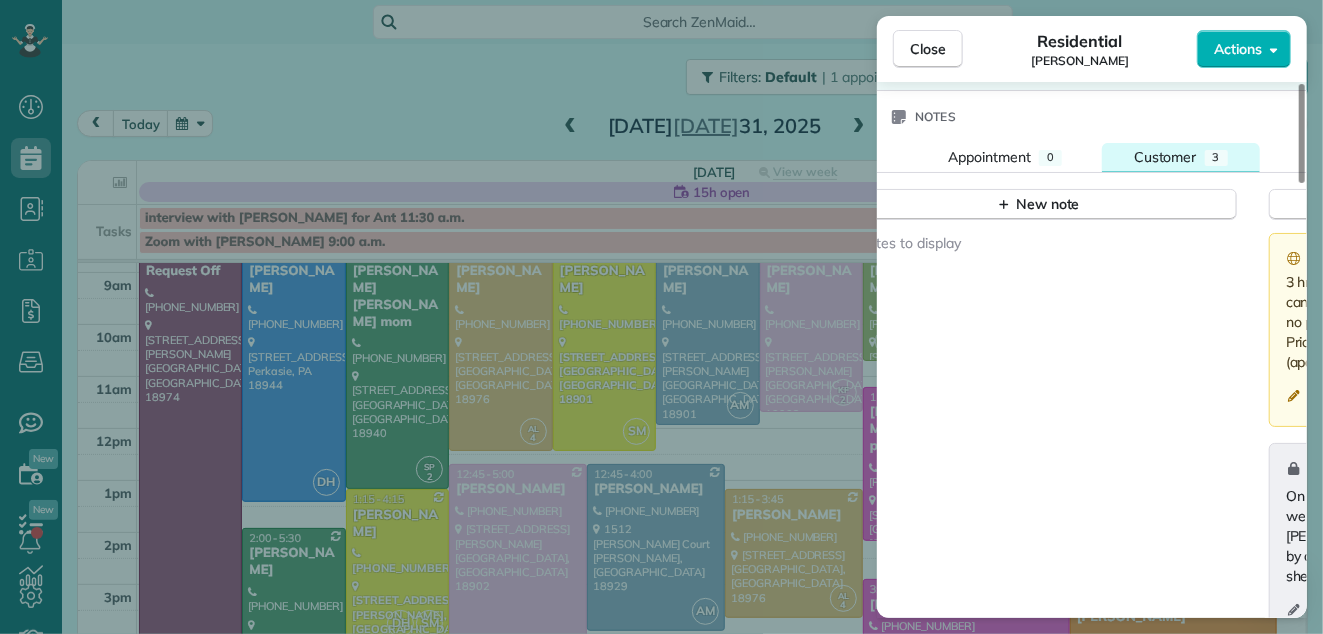click on "Customer" at bounding box center (1165, 157) 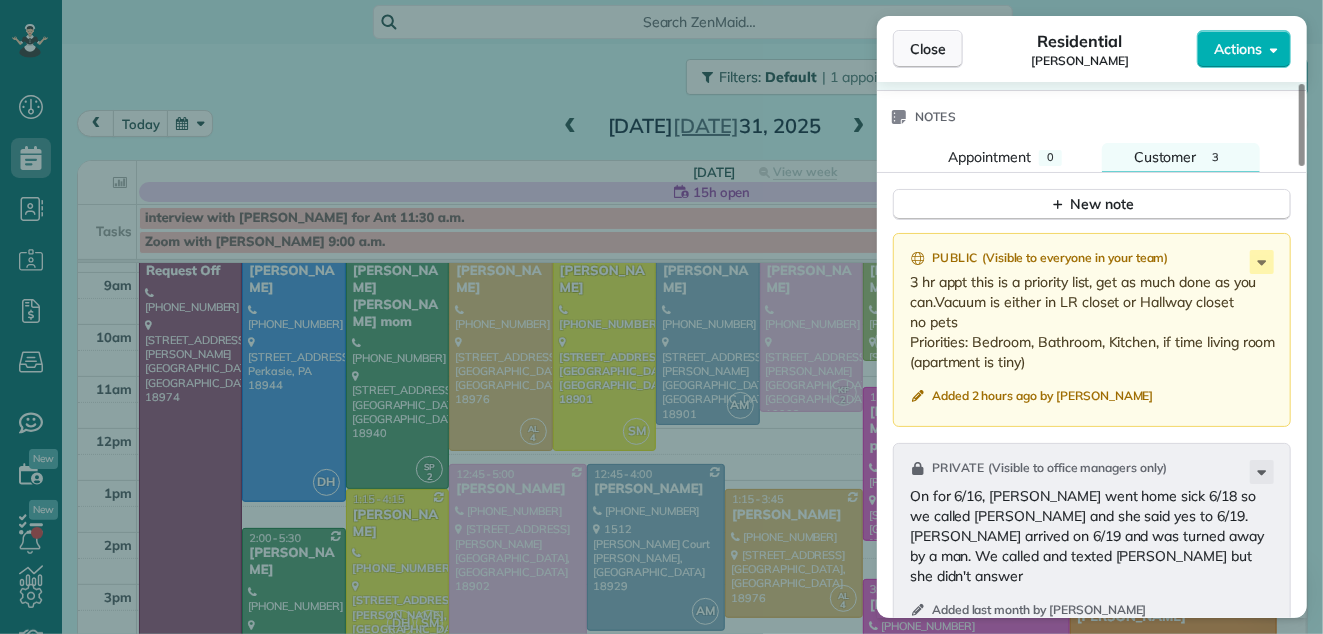 click on "Close" at bounding box center [928, 49] 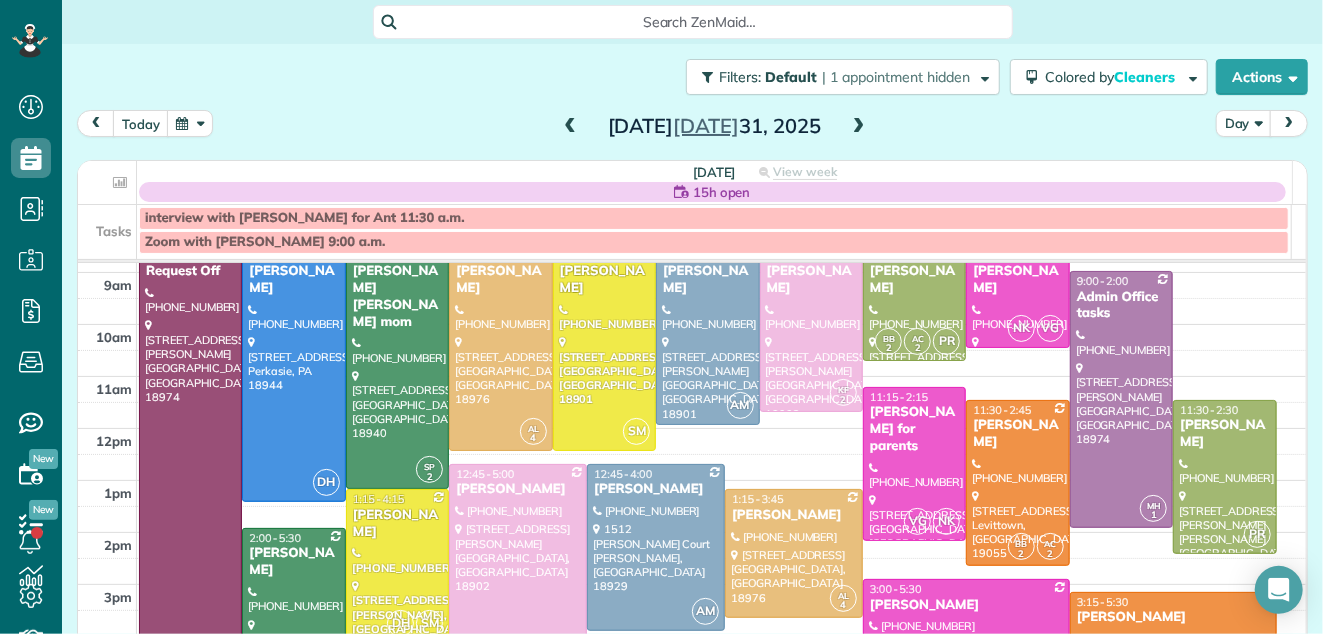 click at bounding box center (570, 127) 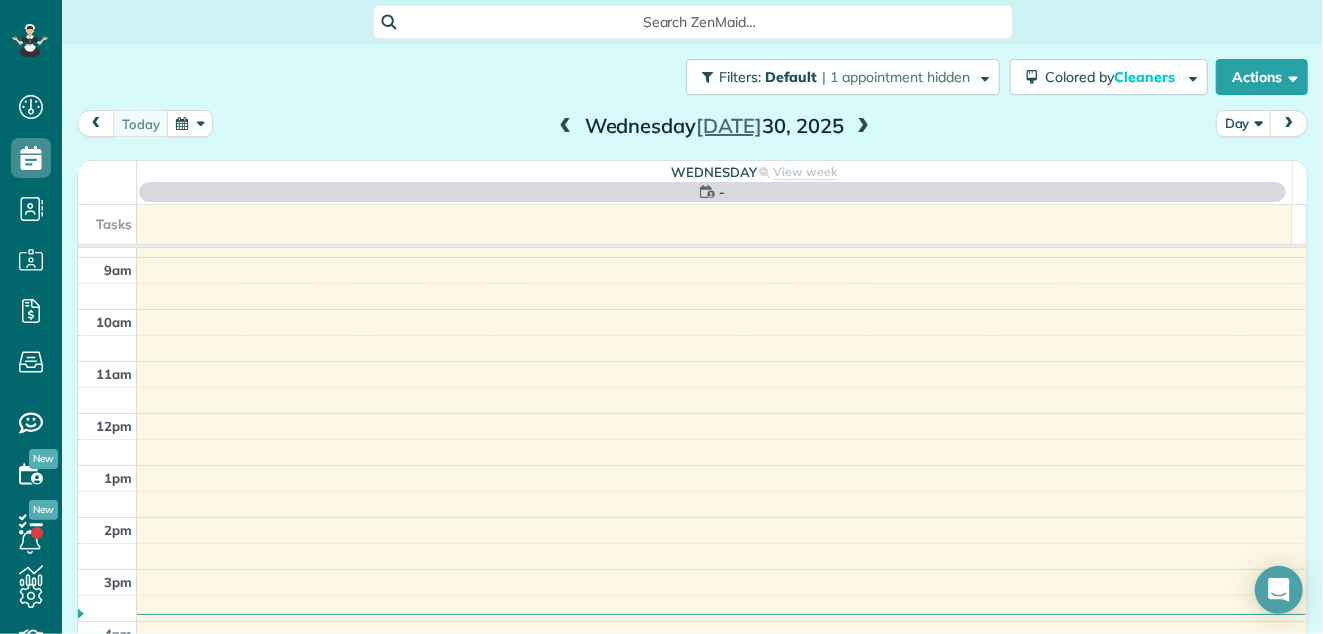 scroll, scrollTop: 0, scrollLeft: 0, axis: both 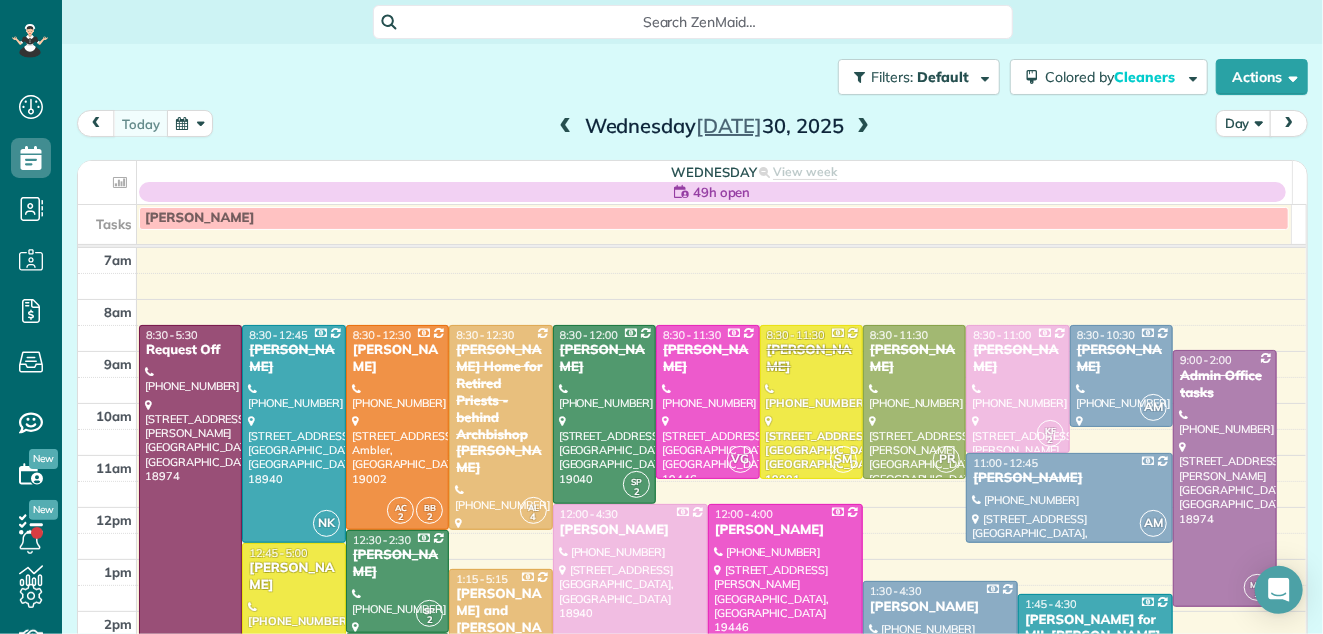 click at bounding box center [566, 127] 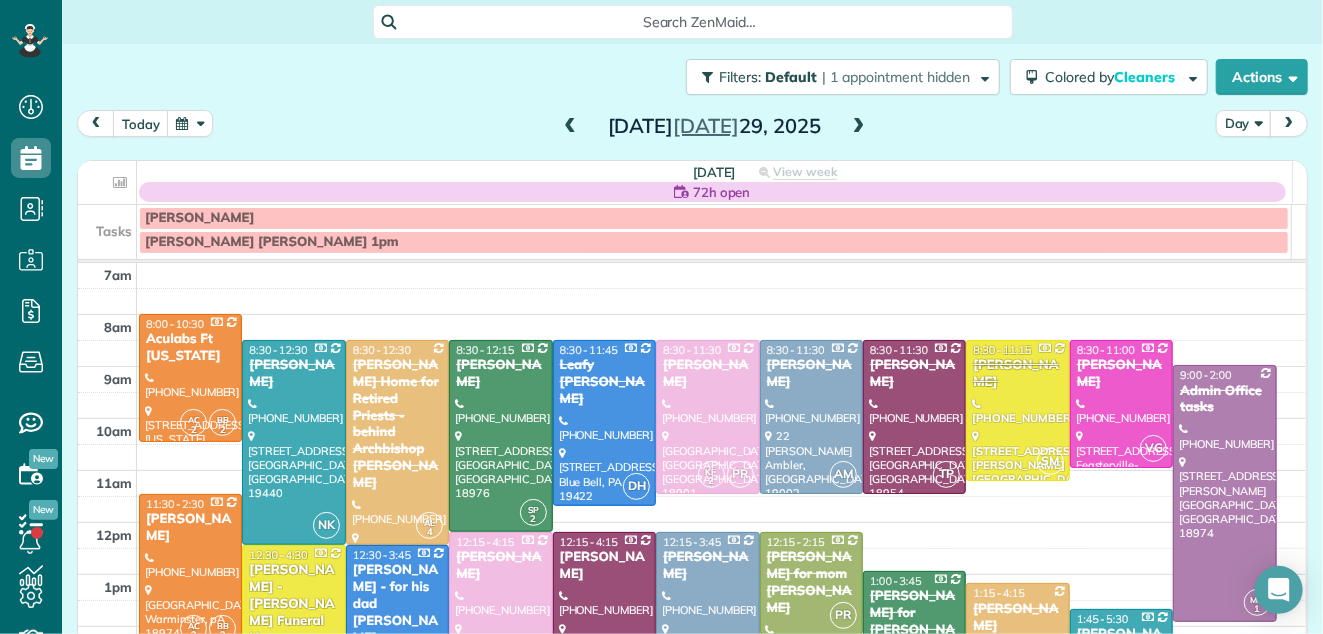 click at bounding box center [570, 127] 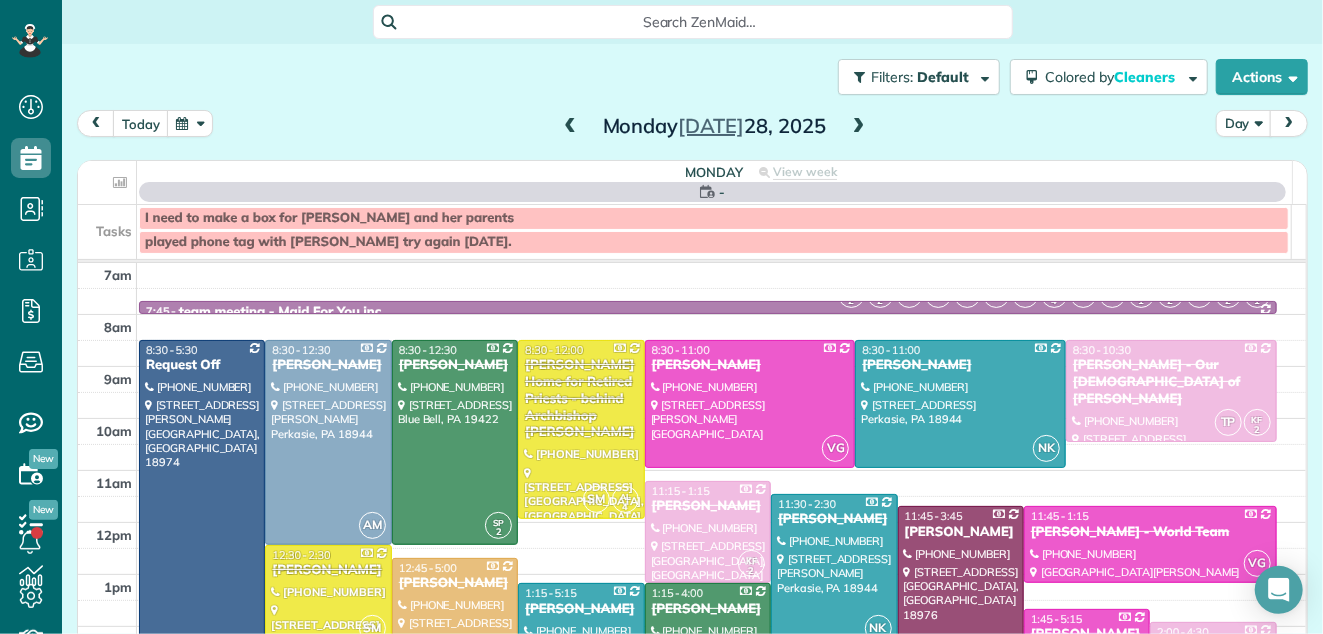click at bounding box center (570, 127) 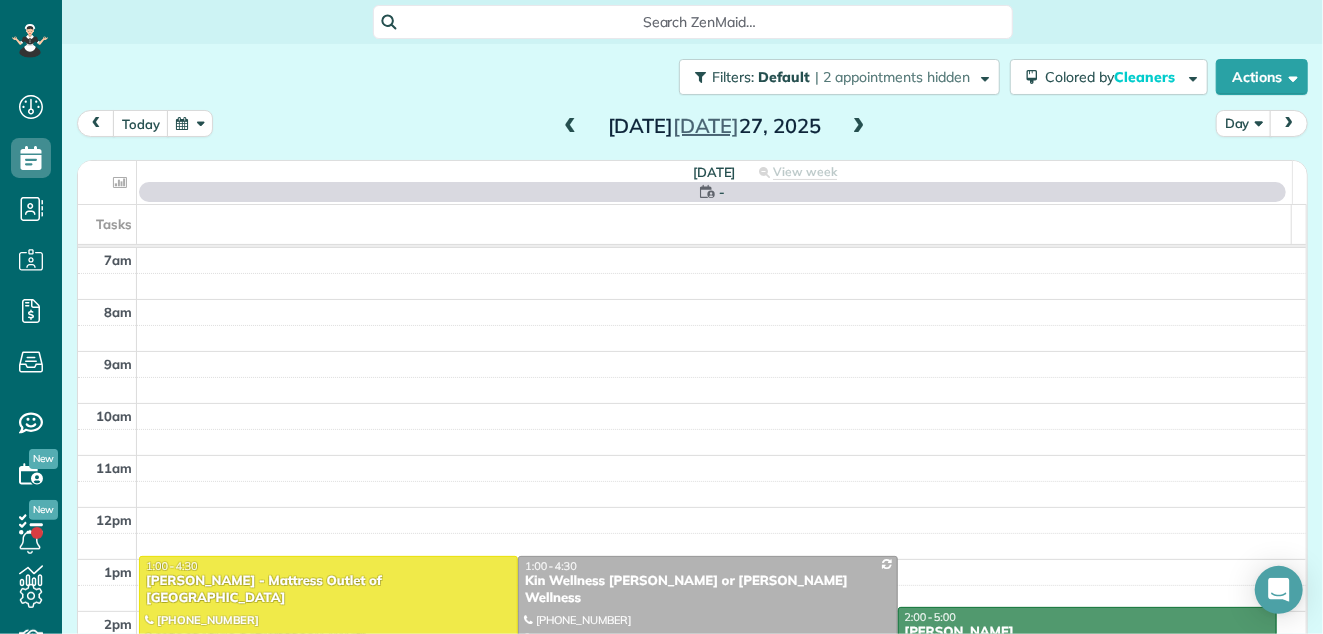 click at bounding box center [570, 127] 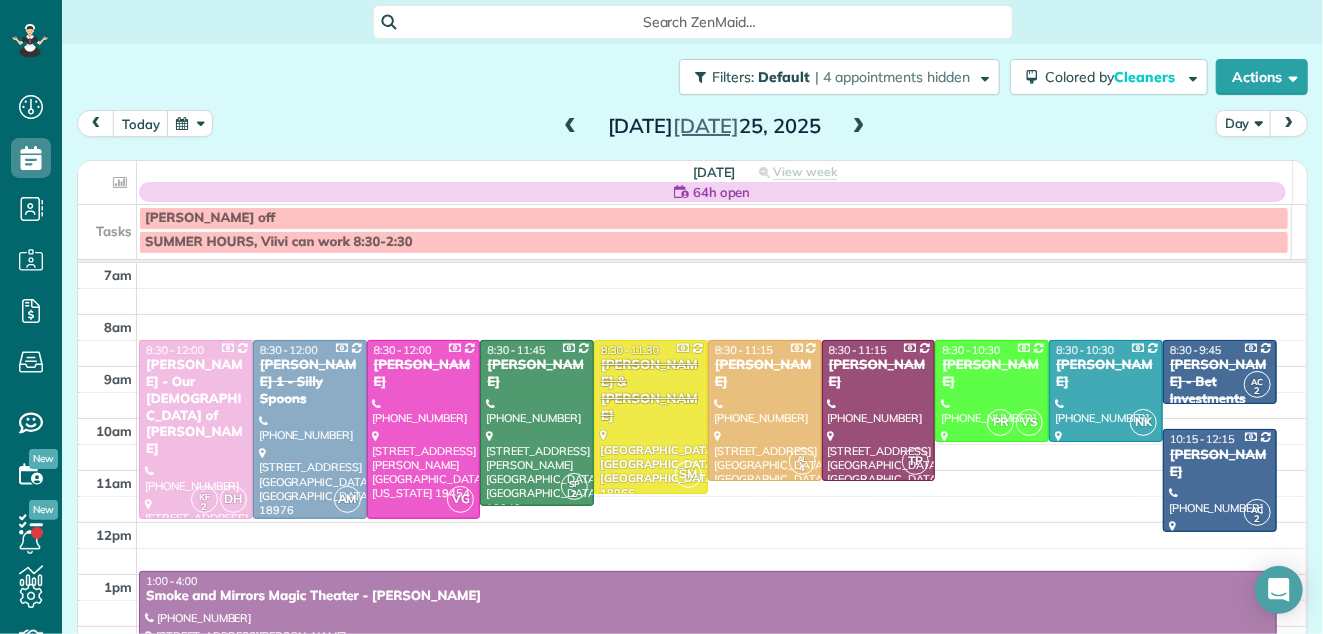 click at bounding box center (570, 127) 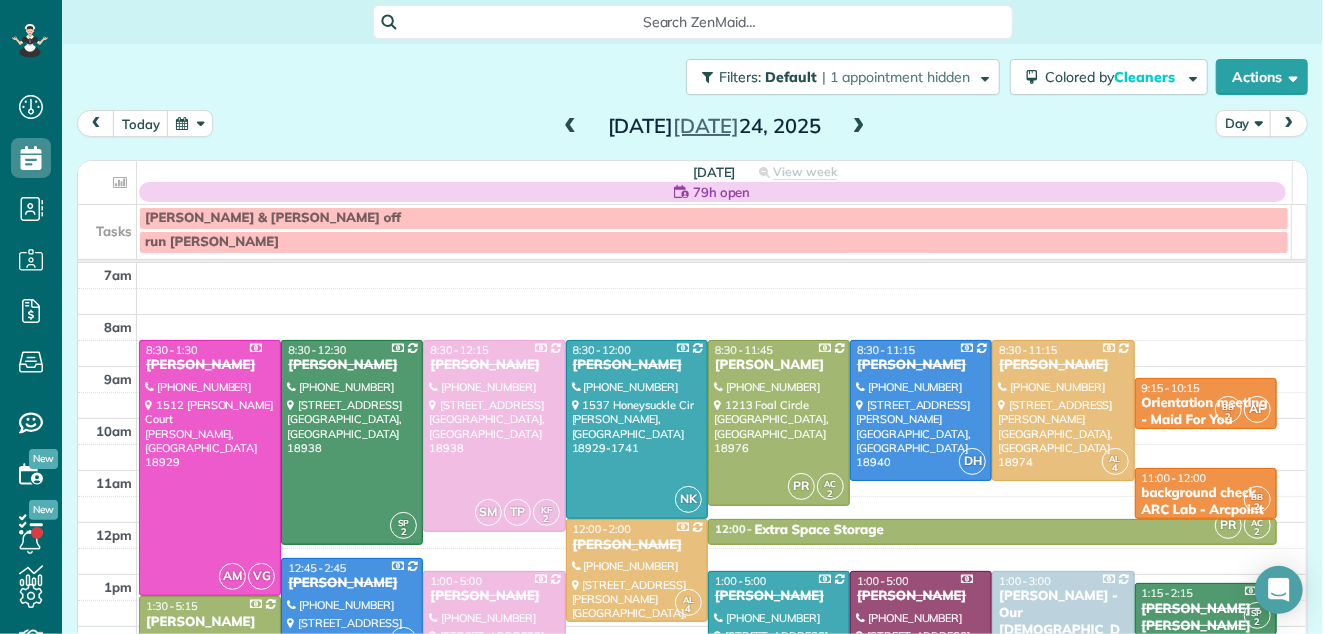 click at bounding box center [570, 127] 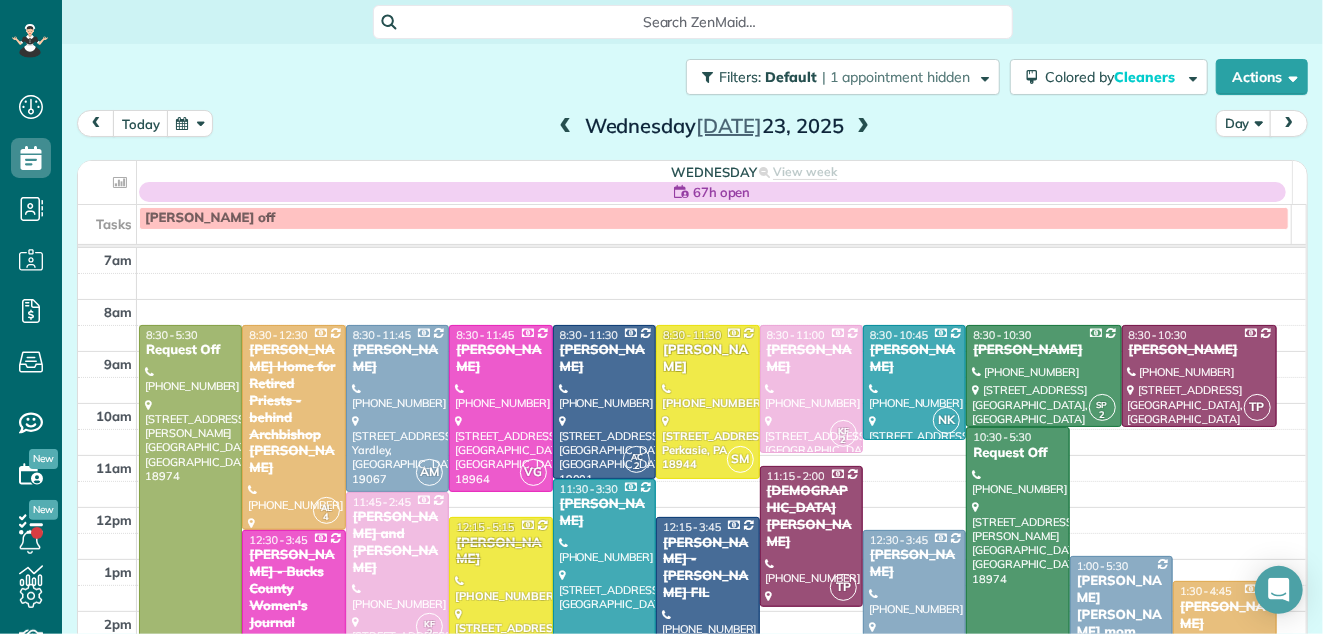 click on "1:00 - 5:30" at bounding box center [1121, 566] 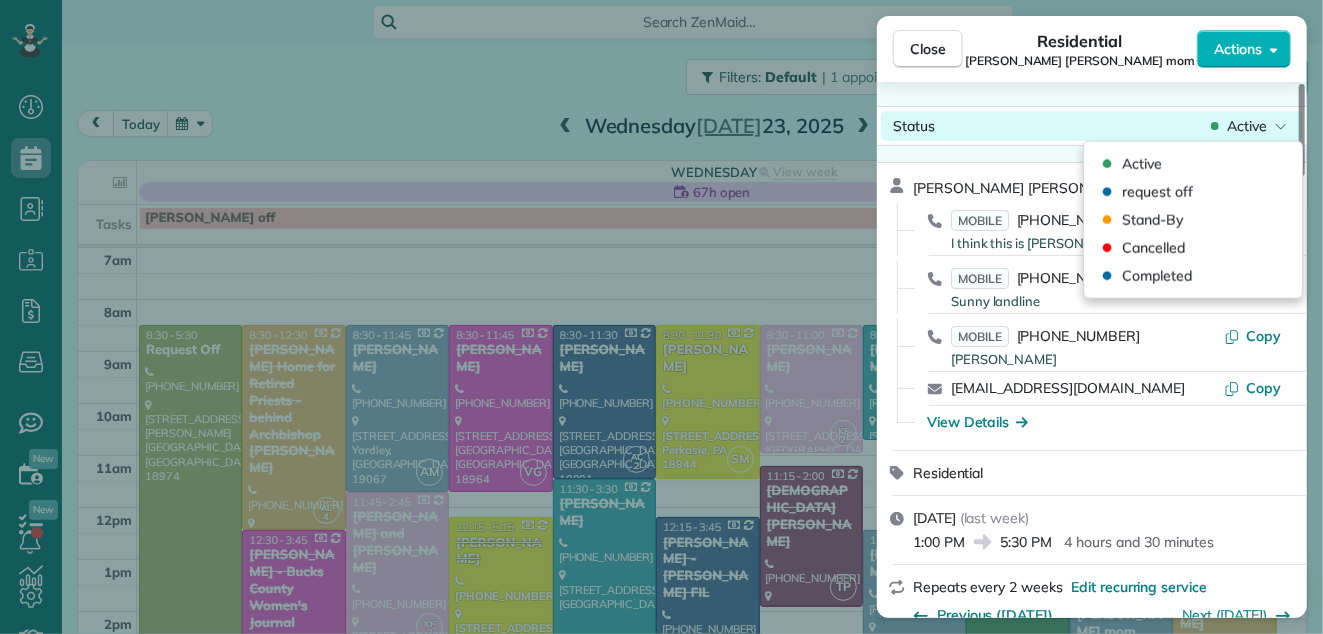 click on "Active" at bounding box center [1247, 126] 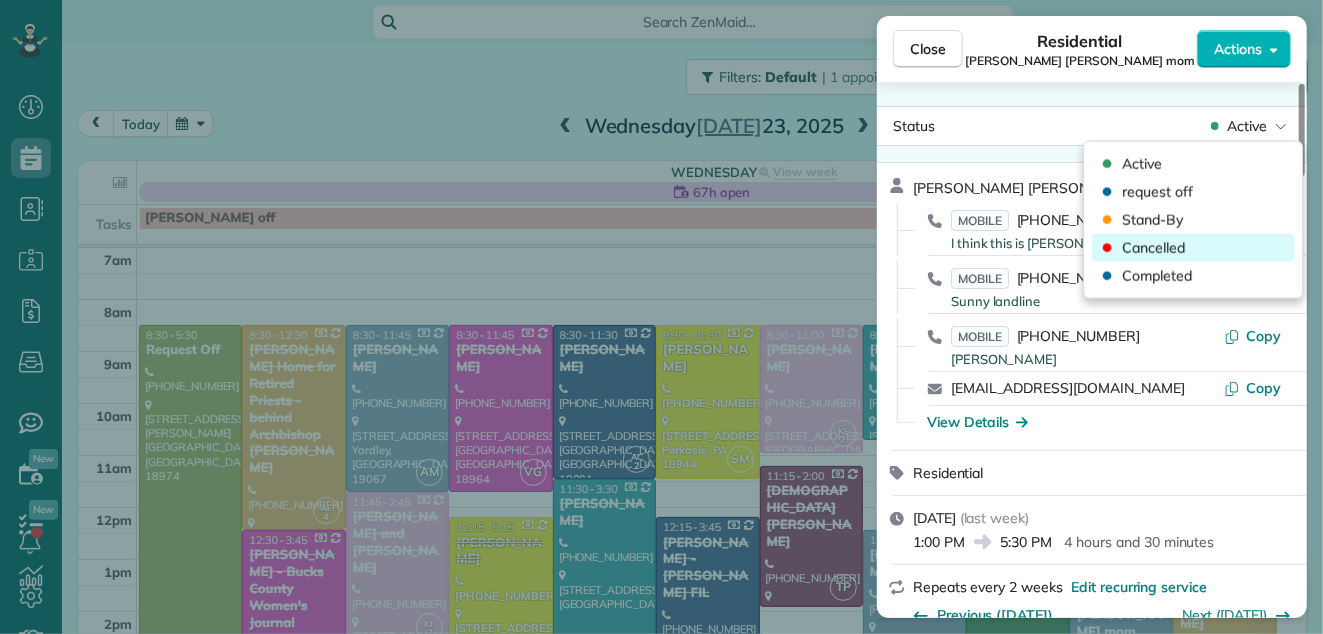 click on "Cancelled" at bounding box center [1153, 248] 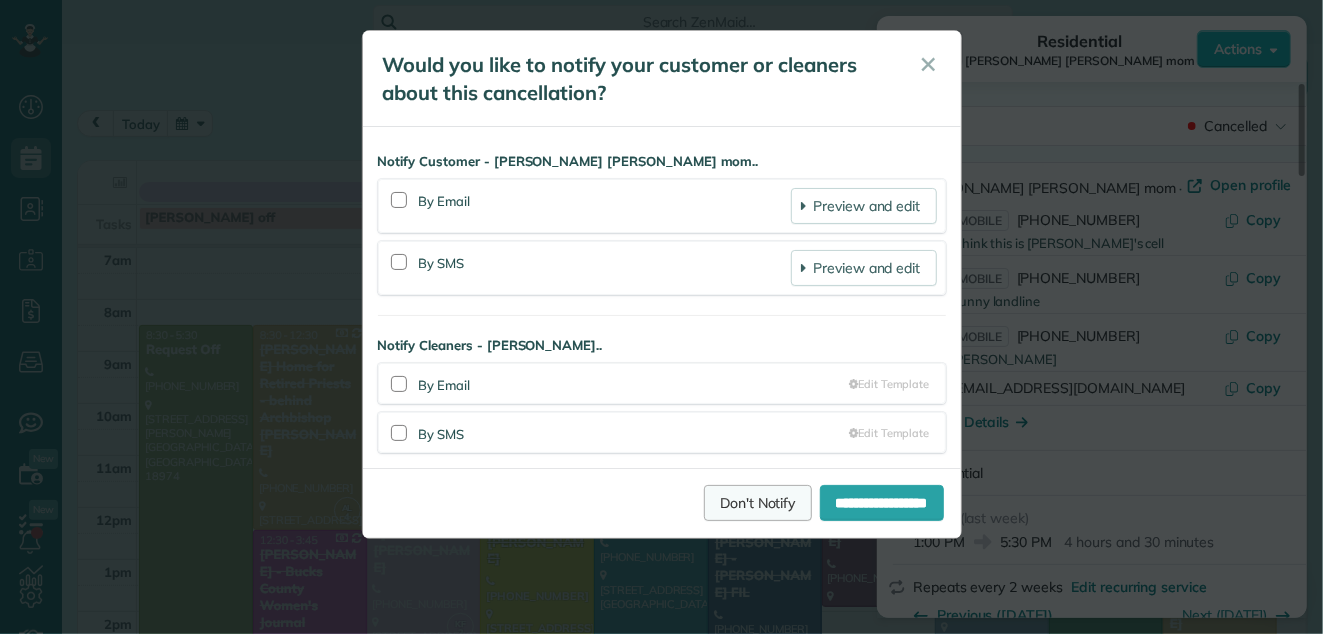 click on "Don't Notify" at bounding box center [758, 503] 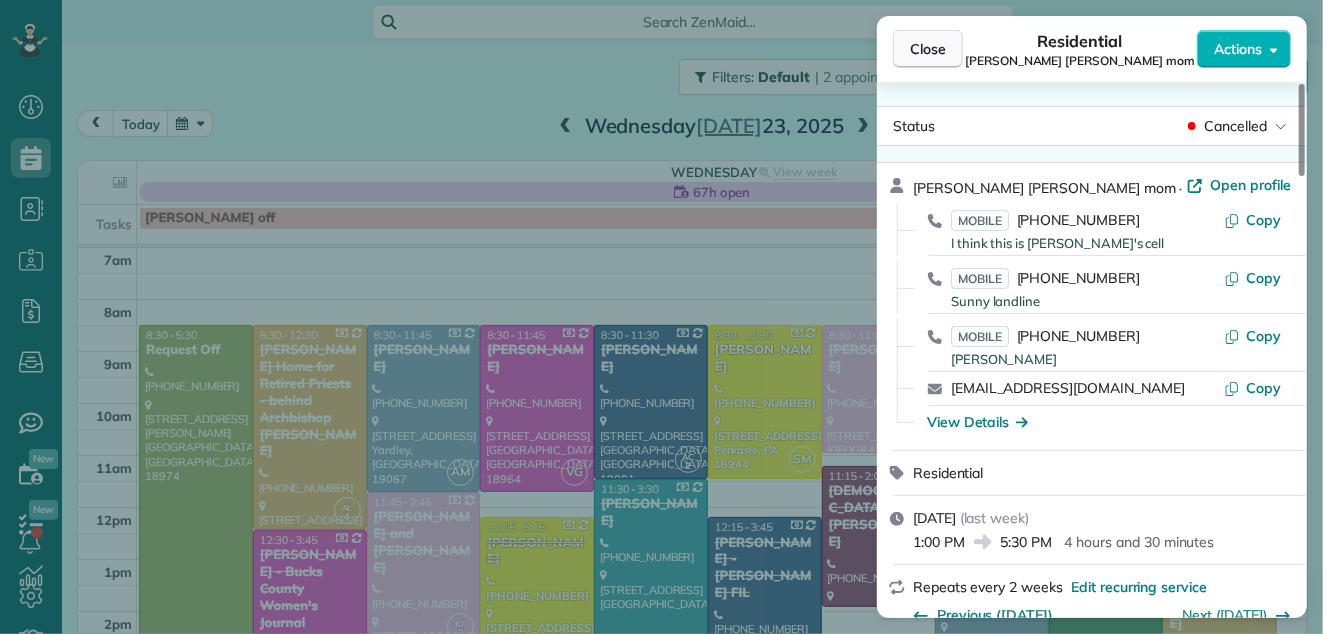 click on "Close" at bounding box center [928, 49] 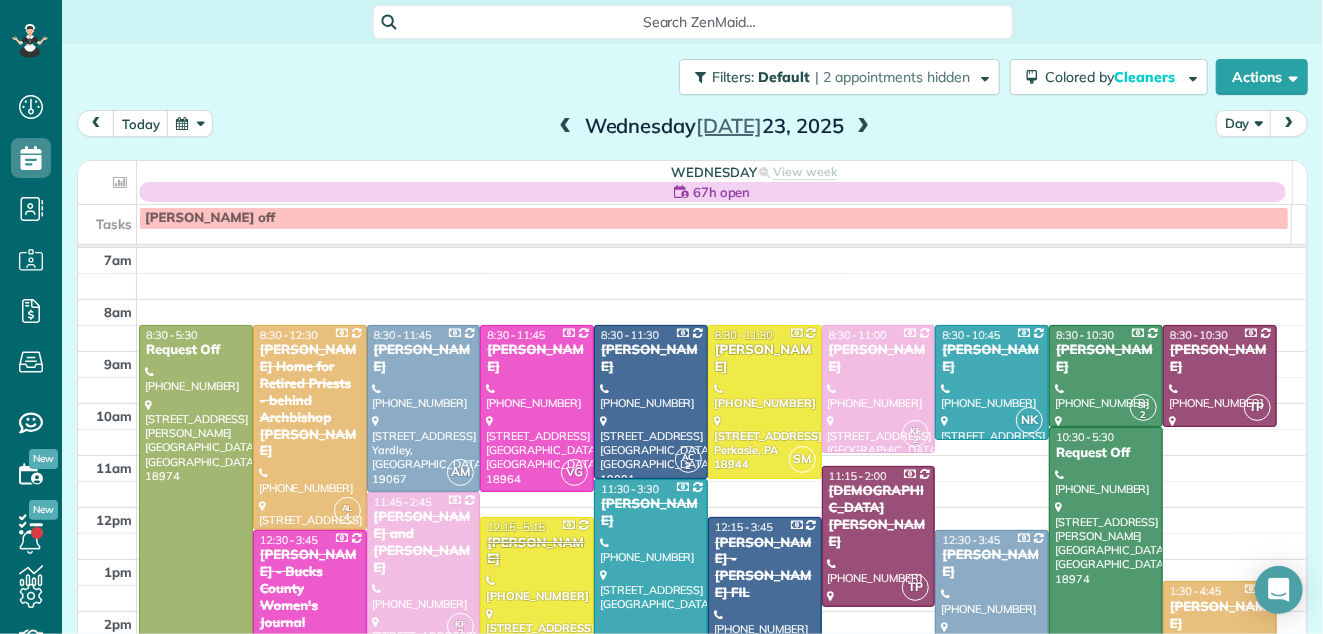 click at bounding box center (863, 127) 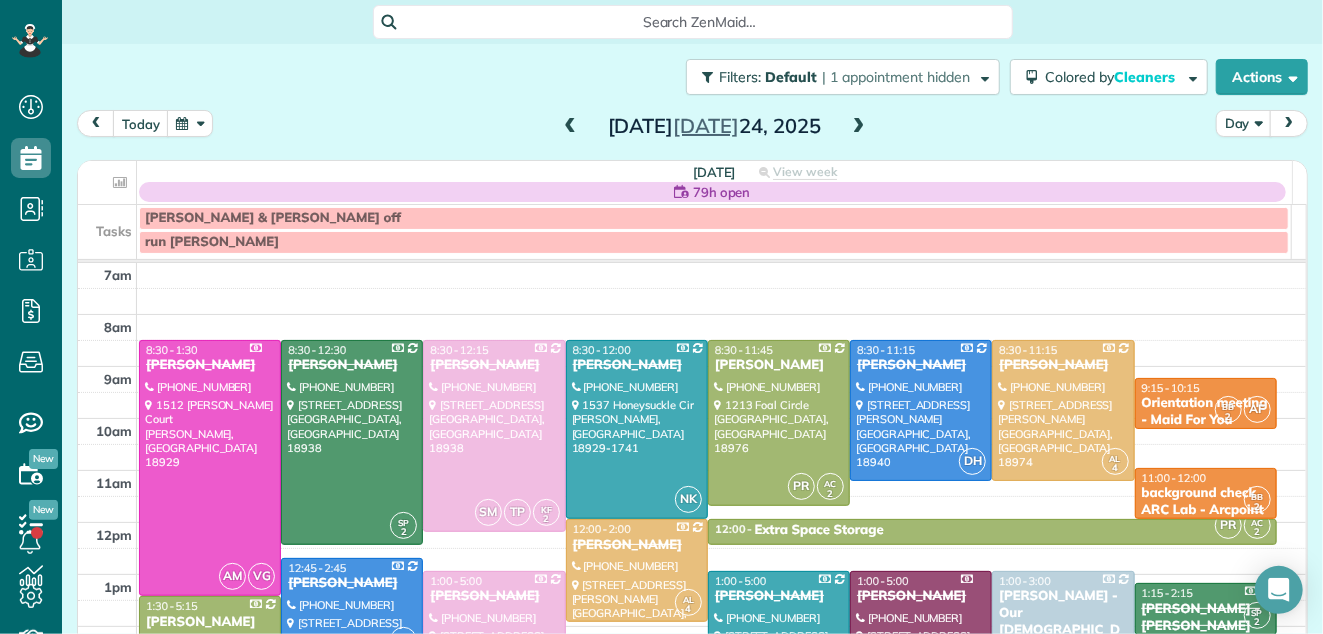 click at bounding box center [859, 127] 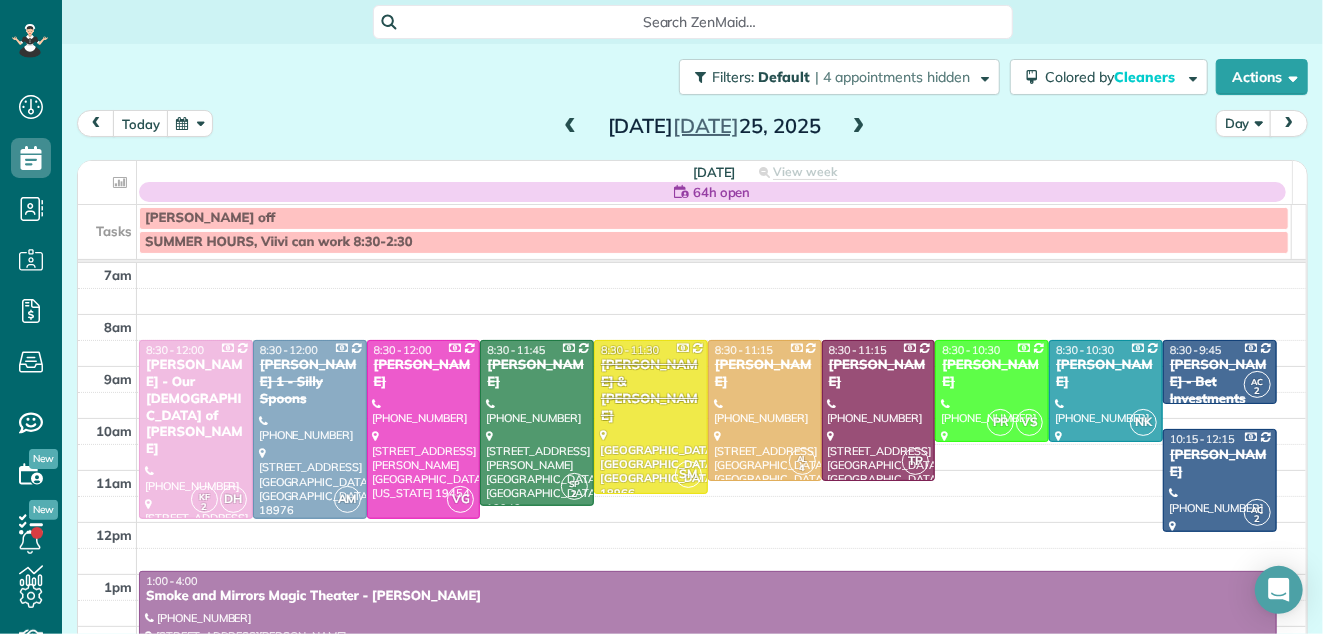 click at bounding box center [859, 127] 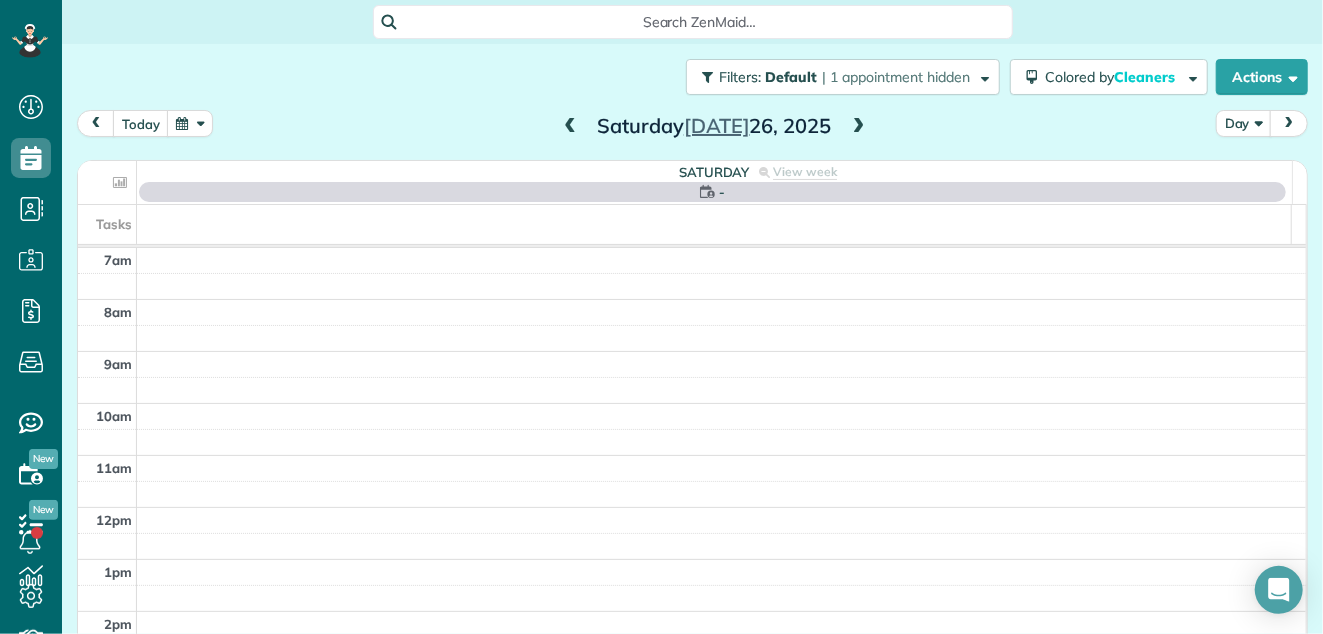 click at bounding box center [859, 127] 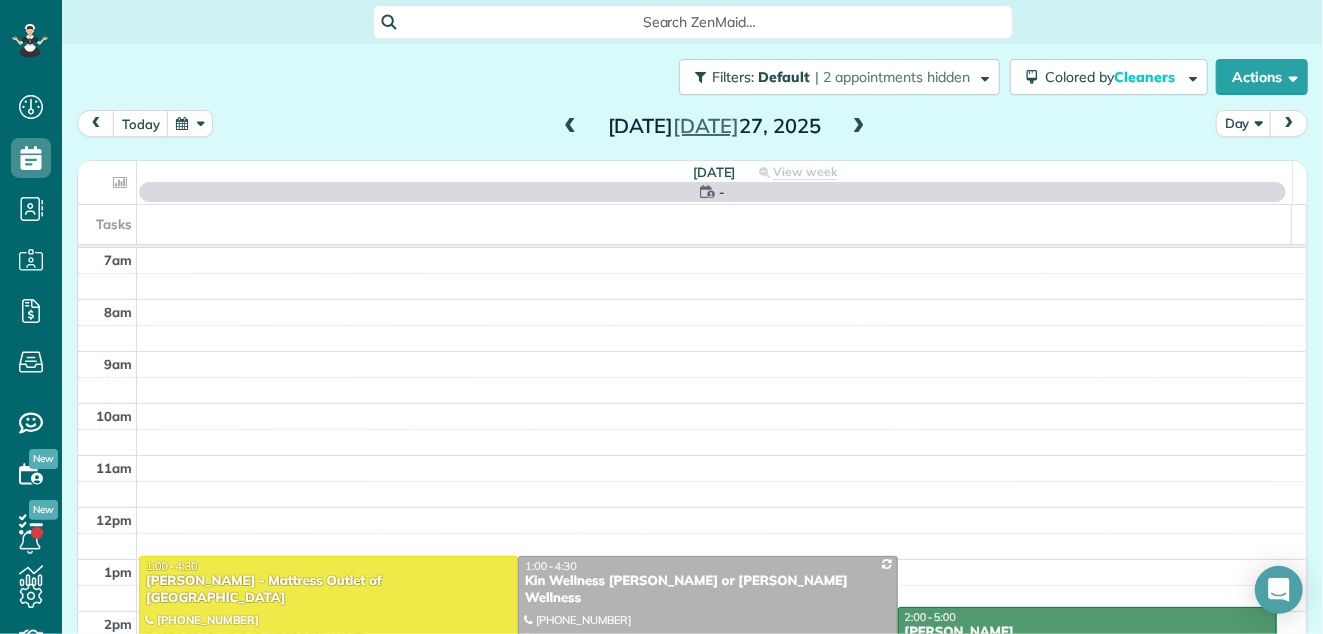 click at bounding box center (859, 127) 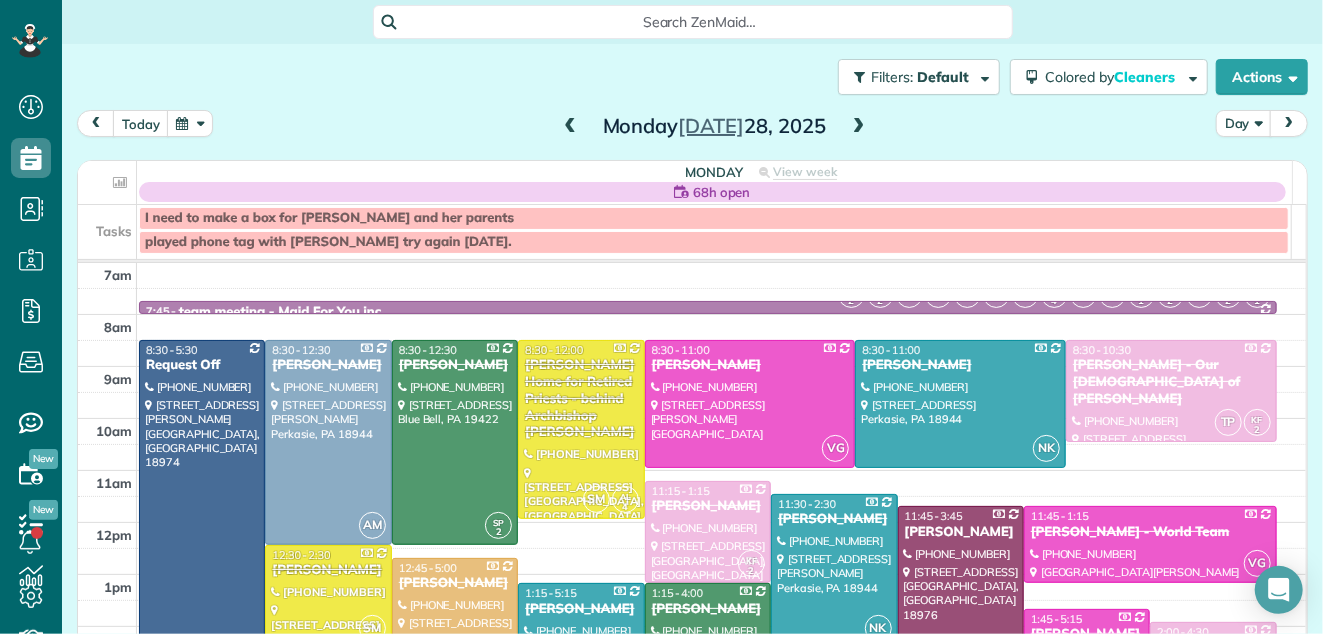 click at bounding box center (859, 127) 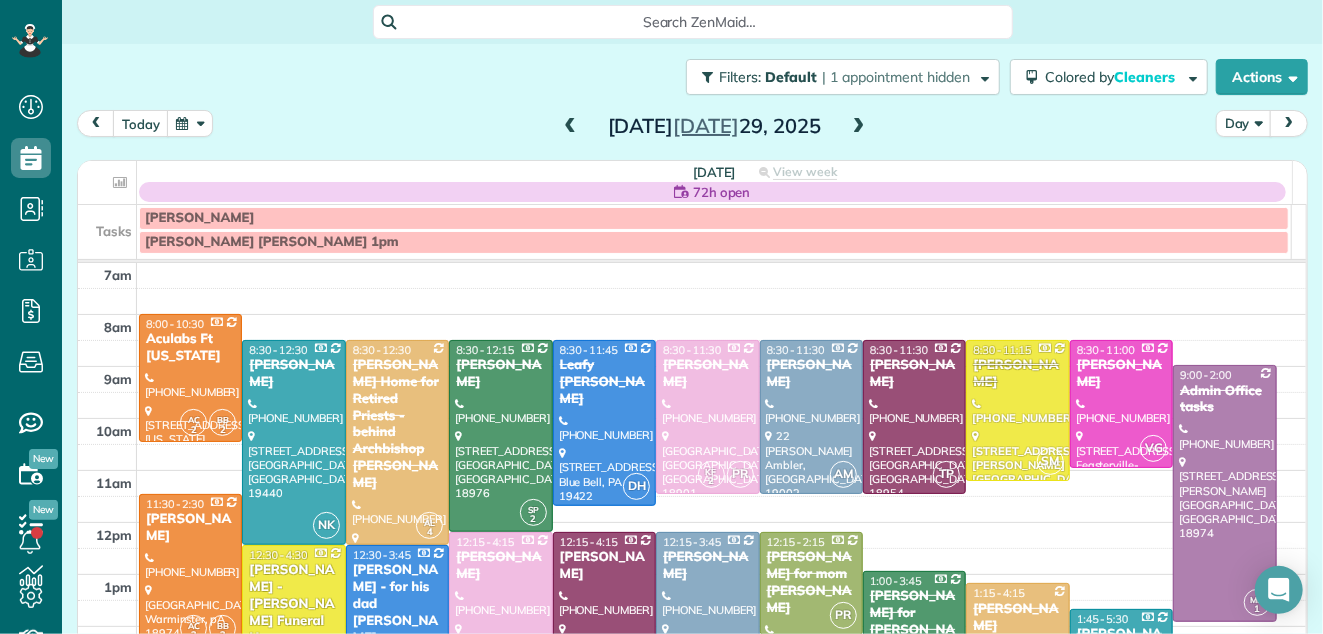 click at bounding box center [859, 127] 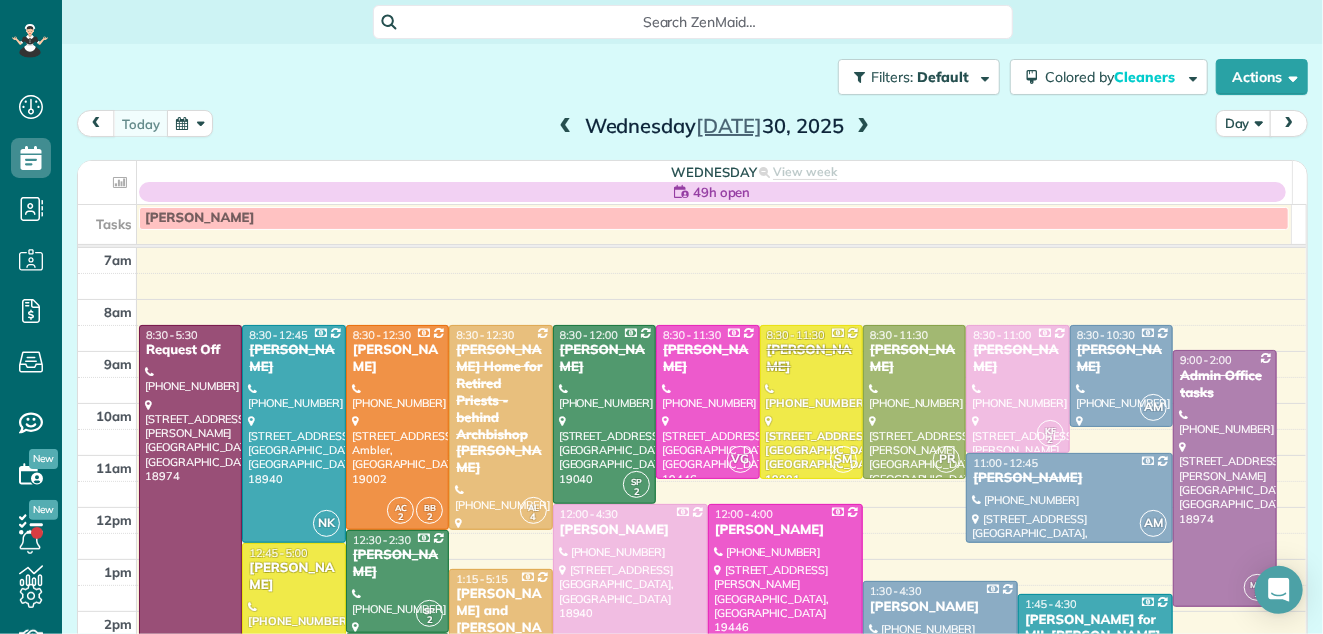 click at bounding box center [863, 127] 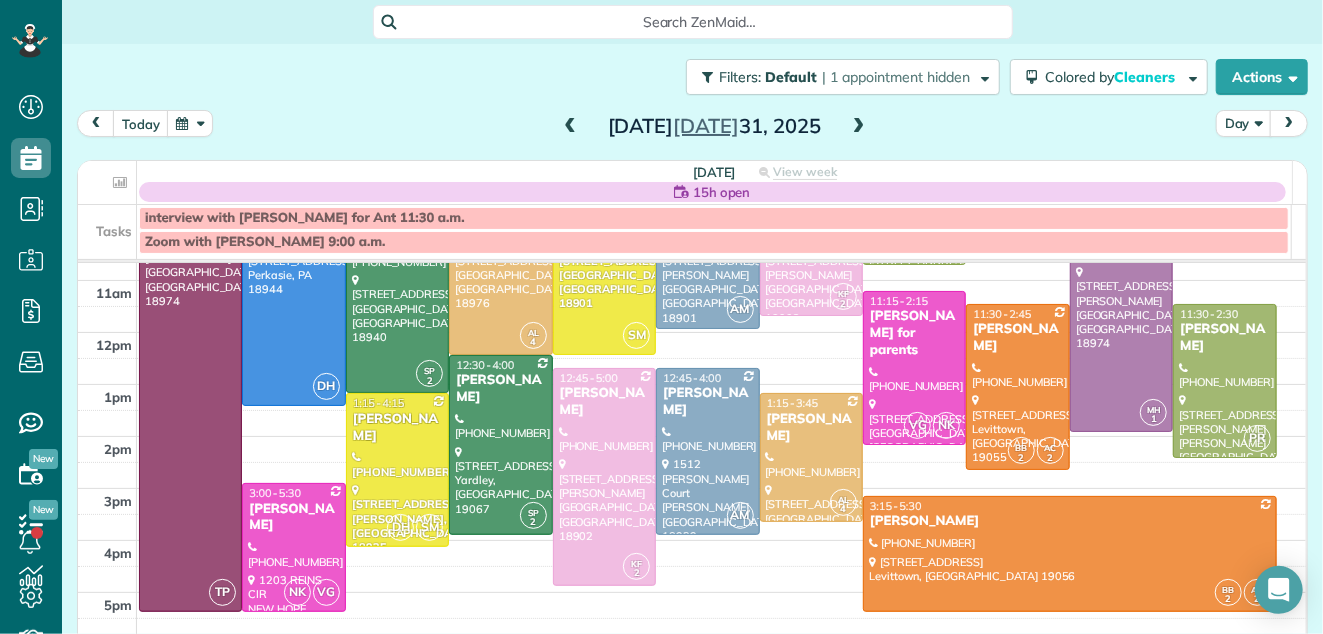 scroll, scrollTop: 203, scrollLeft: 0, axis: vertical 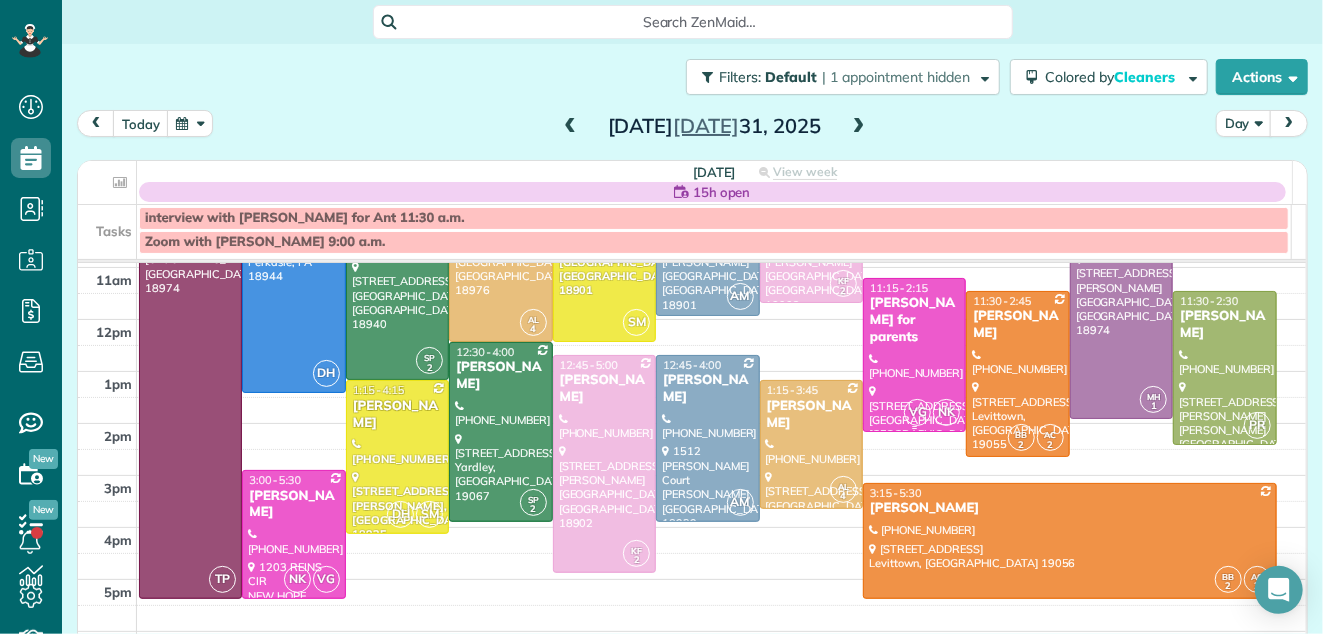 click on "[PERSON_NAME] for parents" at bounding box center (914, 320) 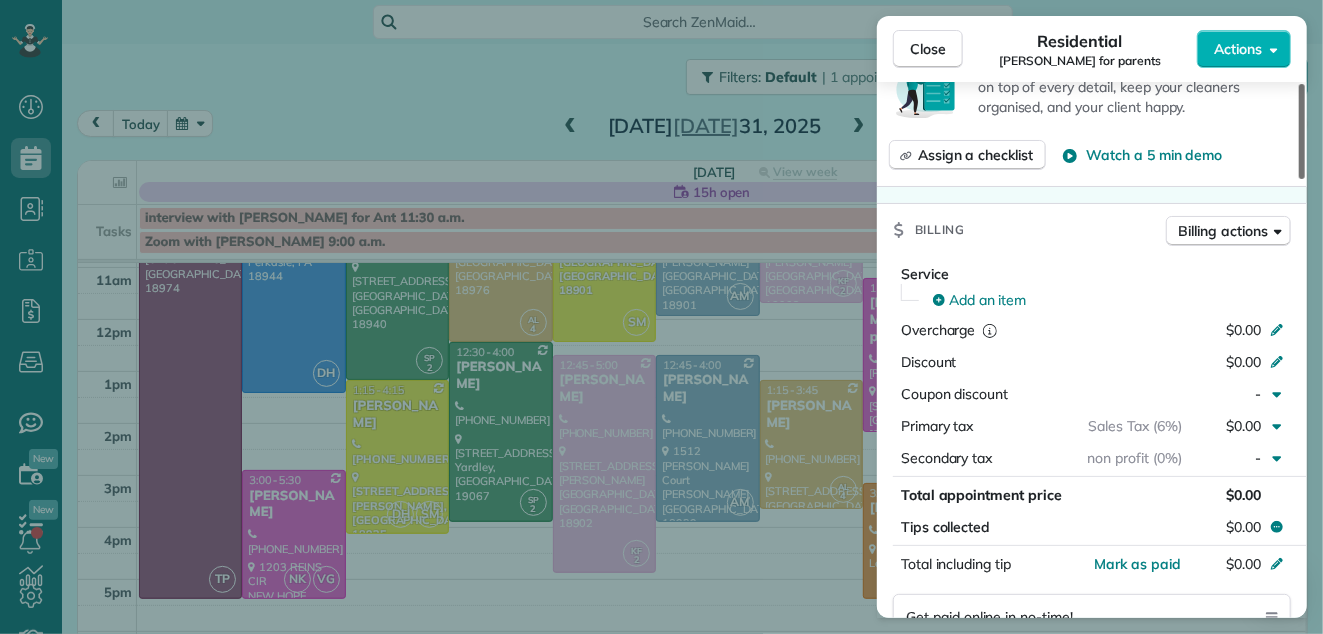 scroll, scrollTop: 829, scrollLeft: 0, axis: vertical 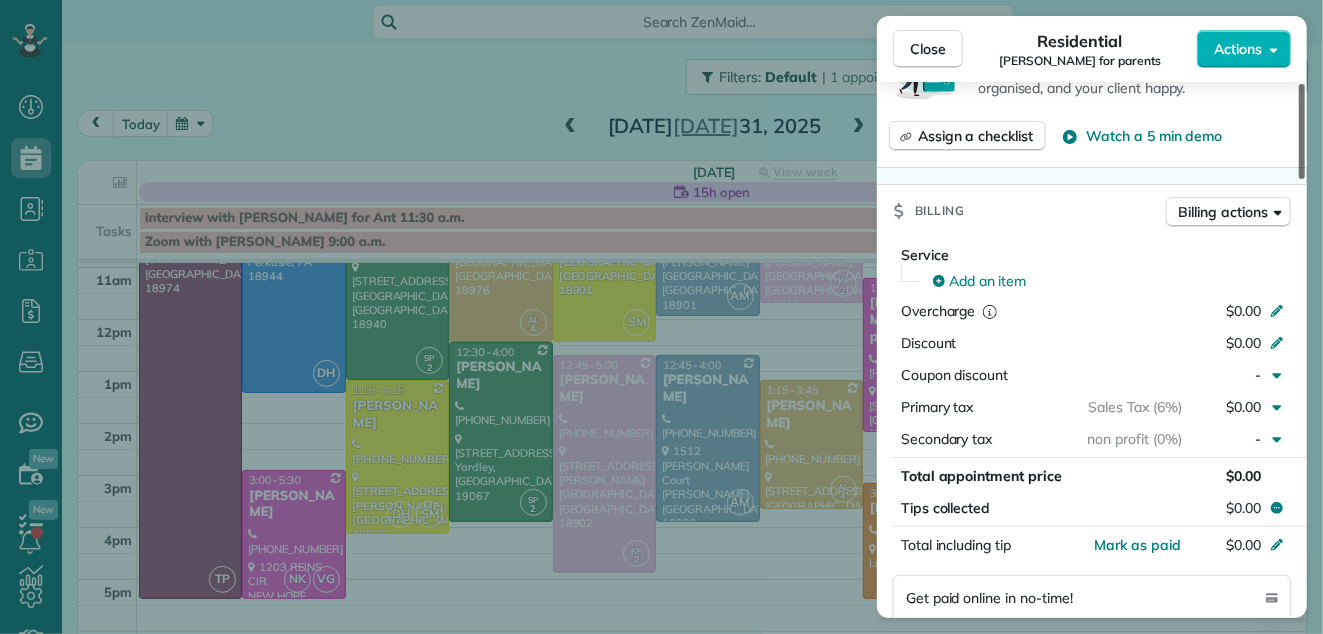 drag, startPoint x: 1301, startPoint y: 160, endPoint x: 1283, endPoint y: 307, distance: 148.09795 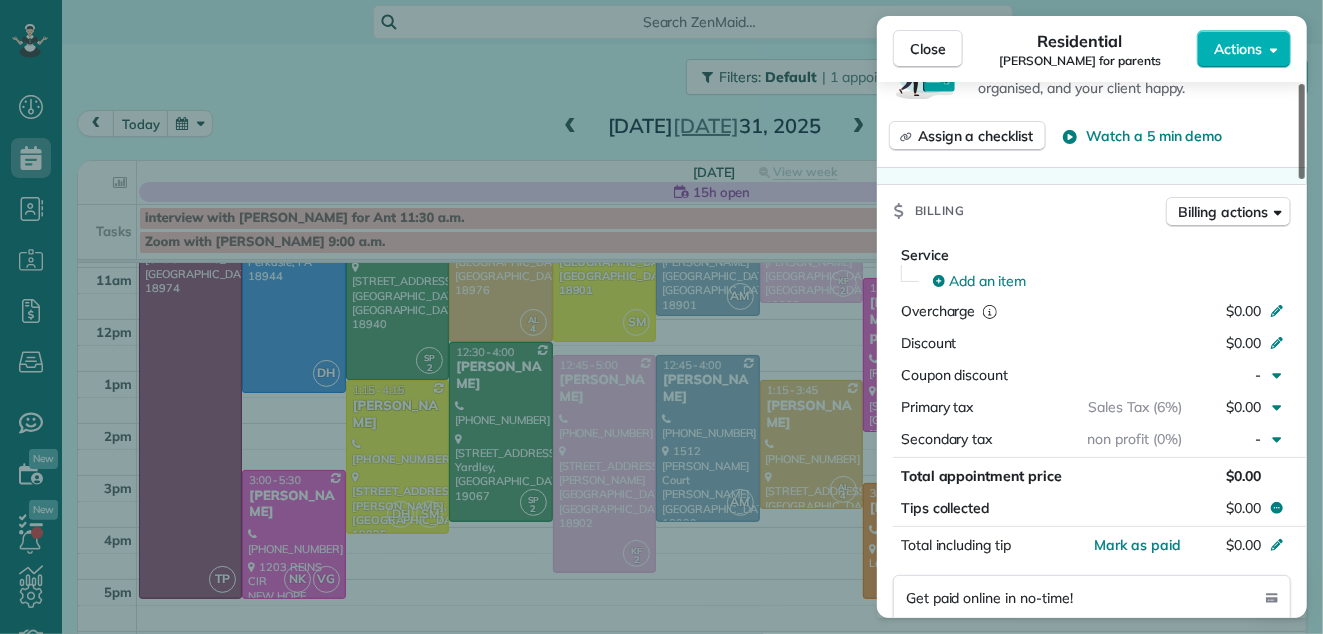 click at bounding box center (1302, 131) 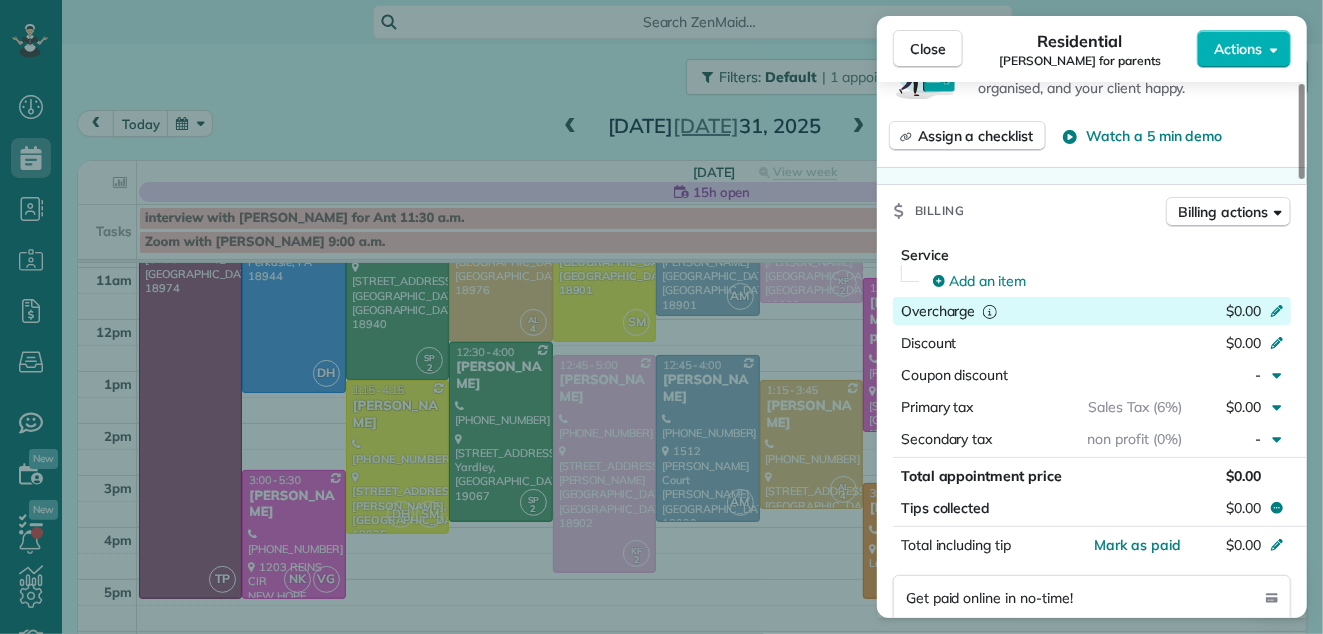 click on "$0.00" at bounding box center (1243, 311) 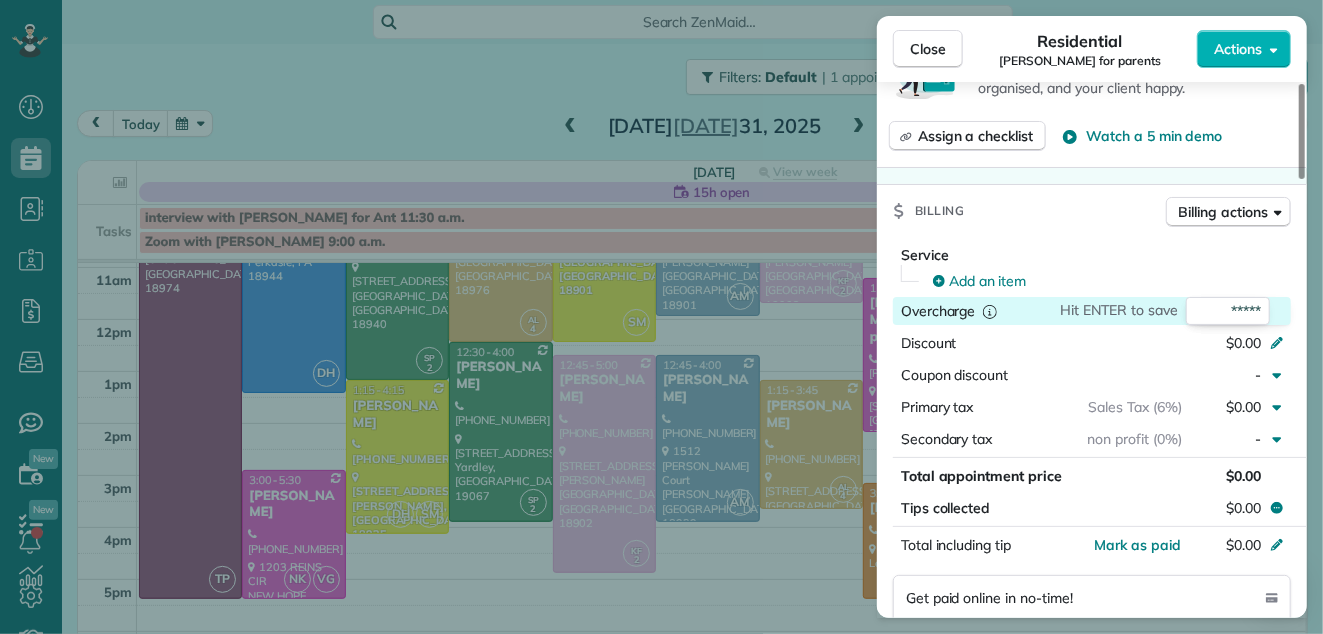 type on "******" 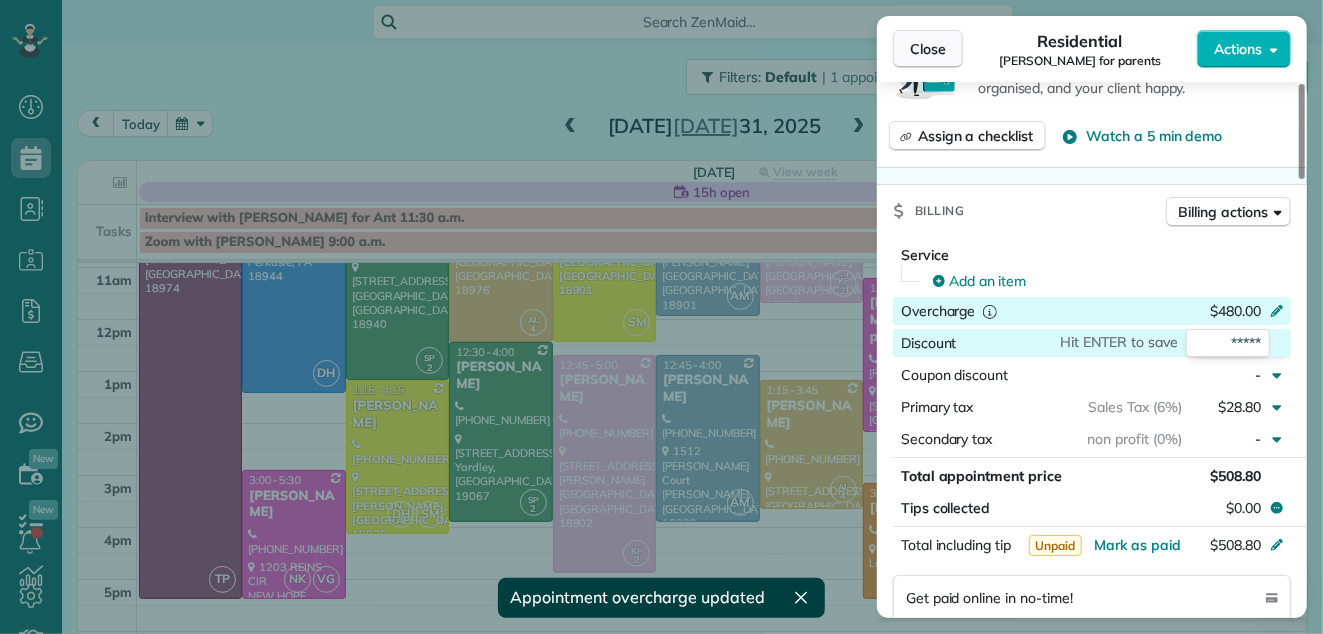 click on "Close" at bounding box center (928, 49) 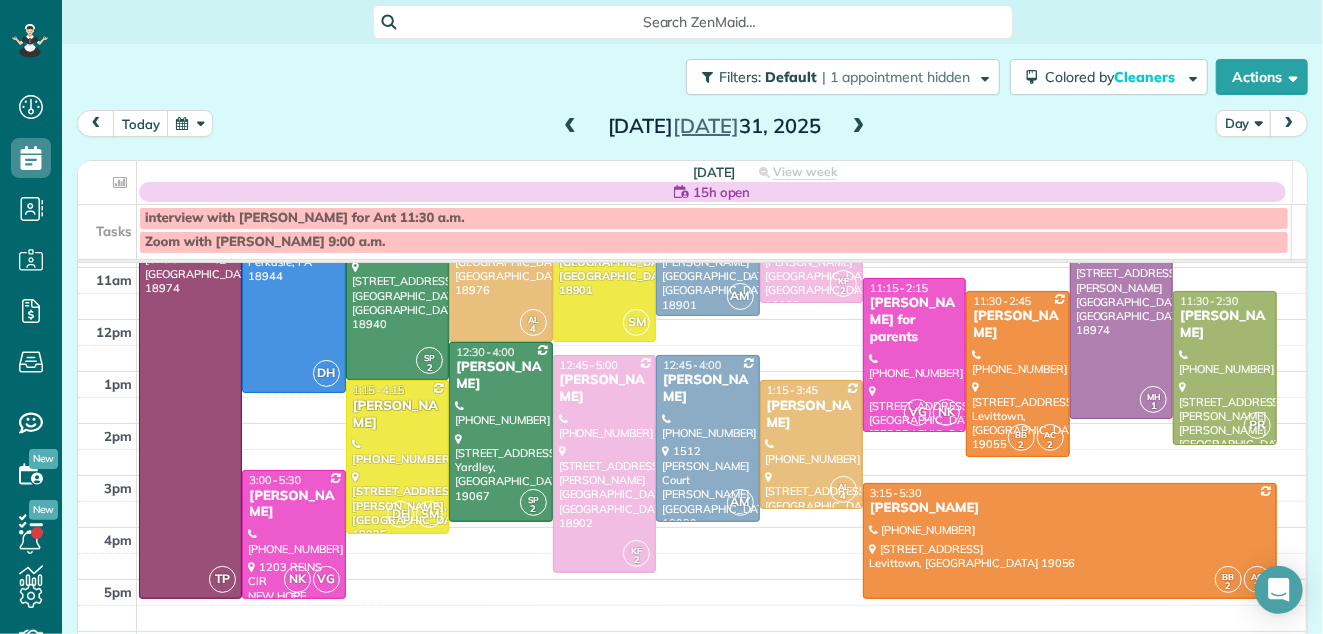 click on "[PERSON_NAME]" at bounding box center [293, 505] 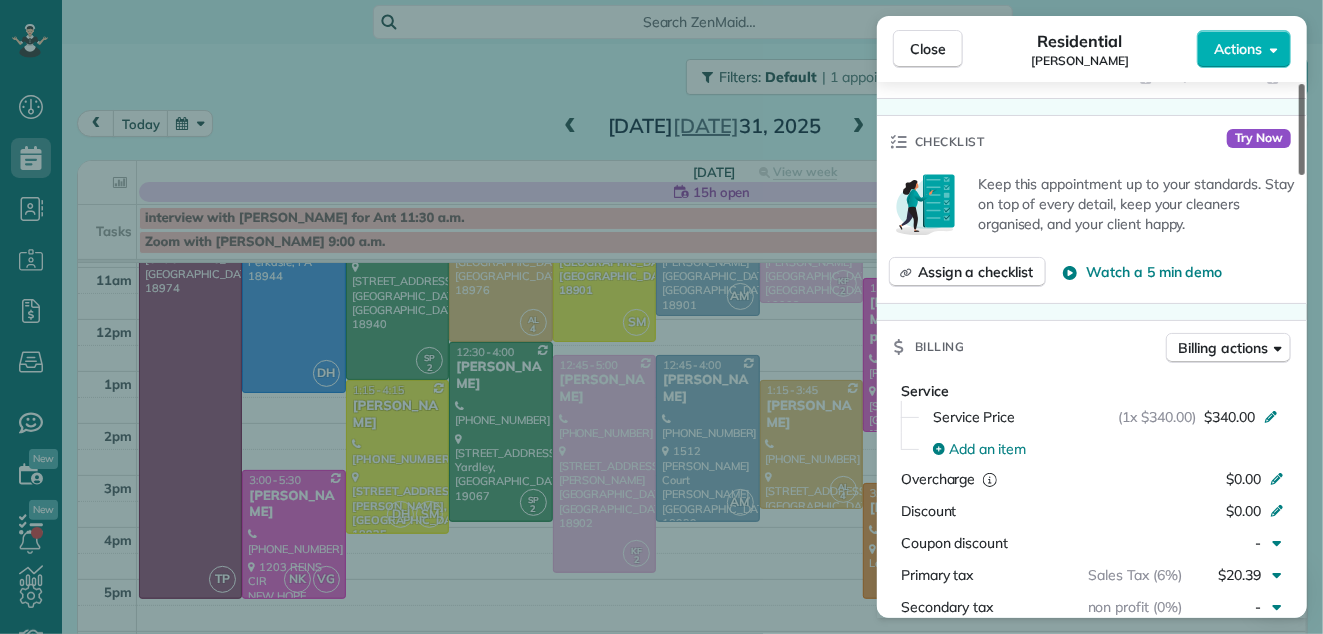 scroll, scrollTop: 708, scrollLeft: 0, axis: vertical 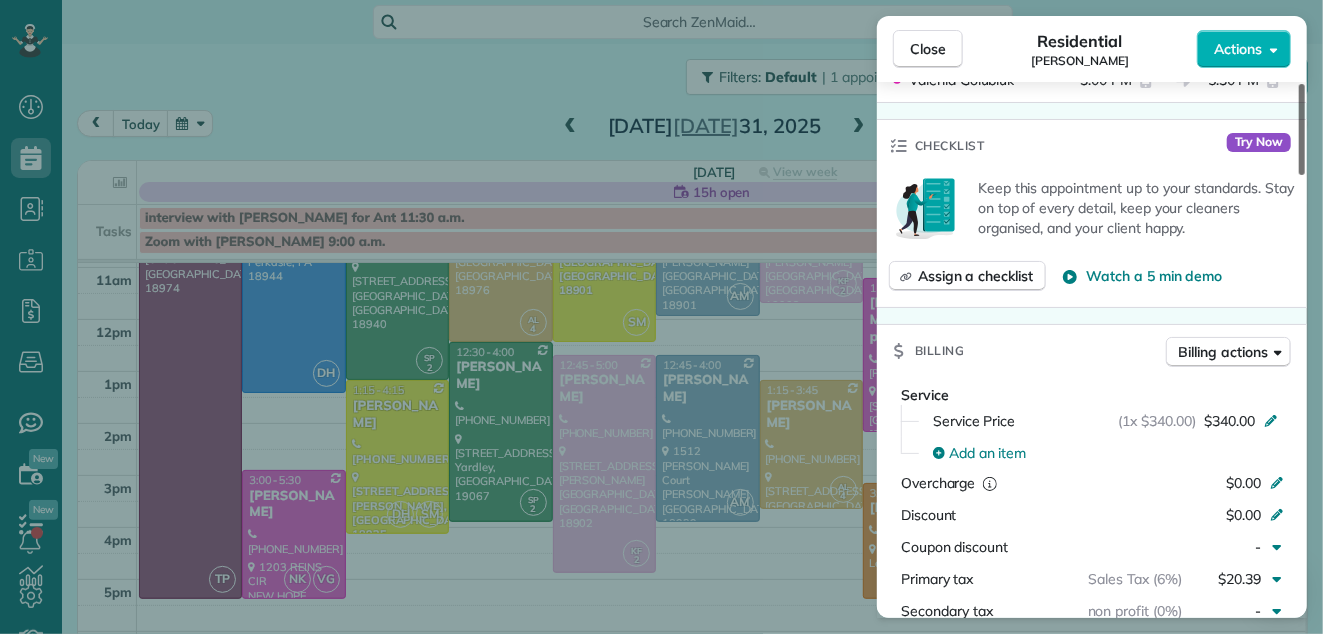 drag, startPoint x: 1304, startPoint y: 161, endPoint x: 1299, endPoint y: 281, distance: 120.10412 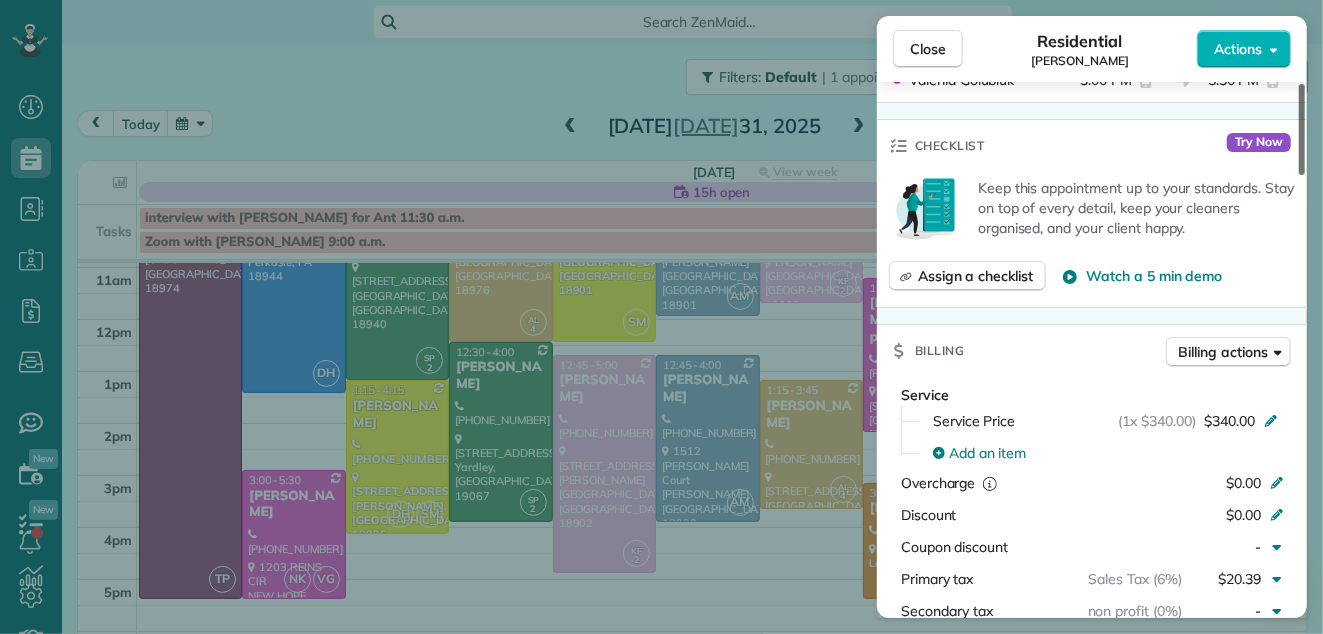 click at bounding box center [1302, 129] 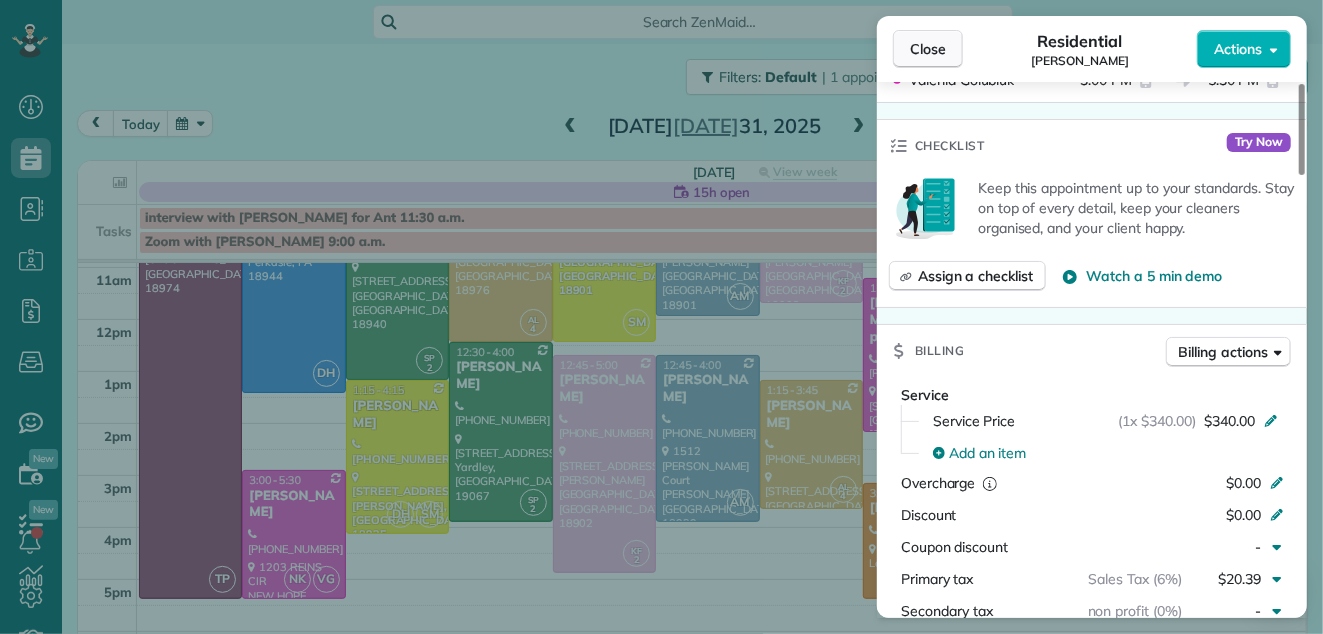 click on "Close" at bounding box center (928, 49) 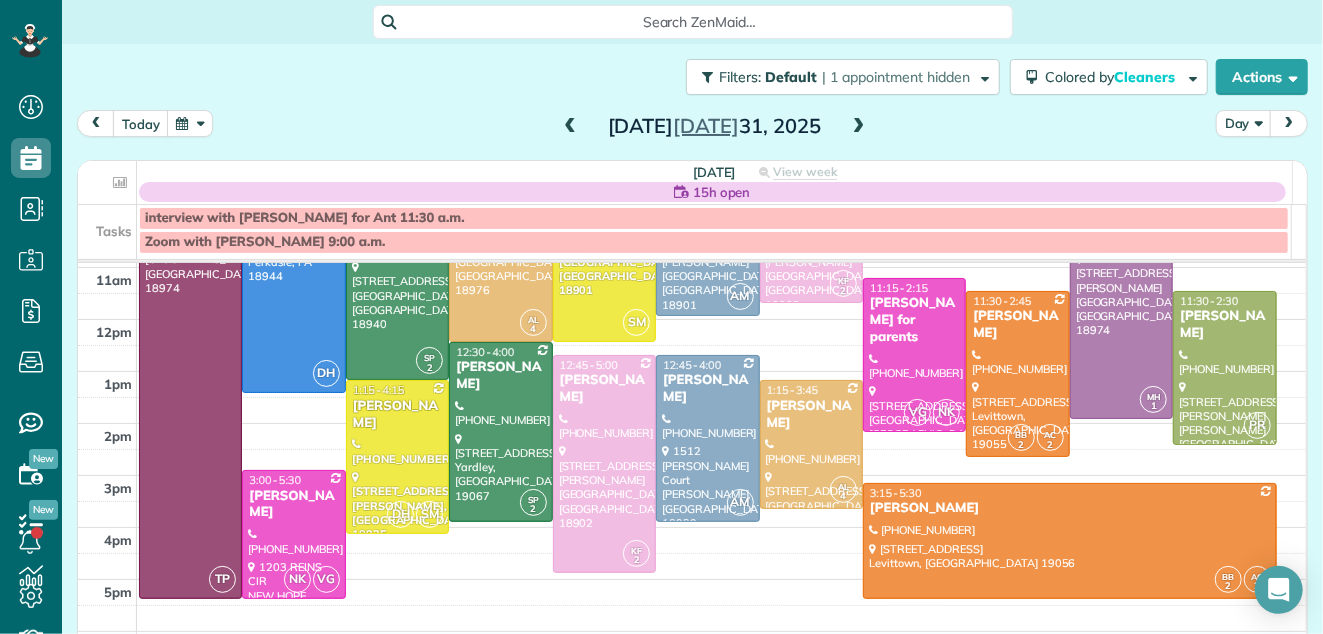 click at bounding box center (570, 127) 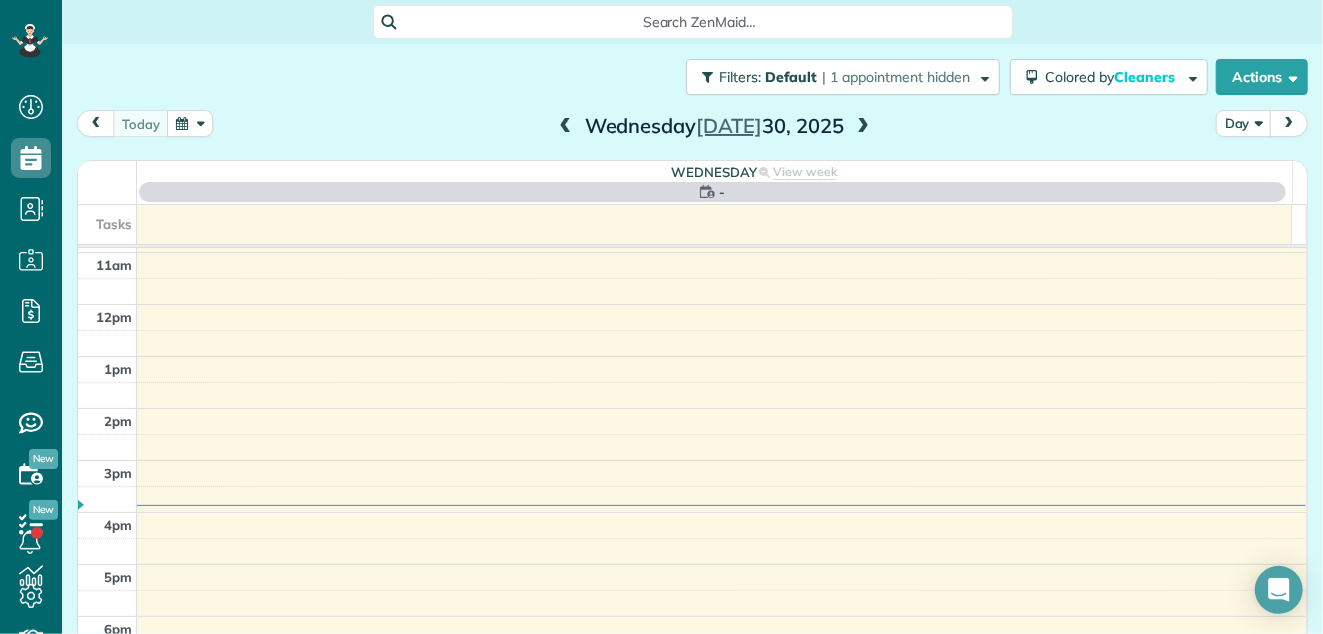 scroll, scrollTop: 0, scrollLeft: 0, axis: both 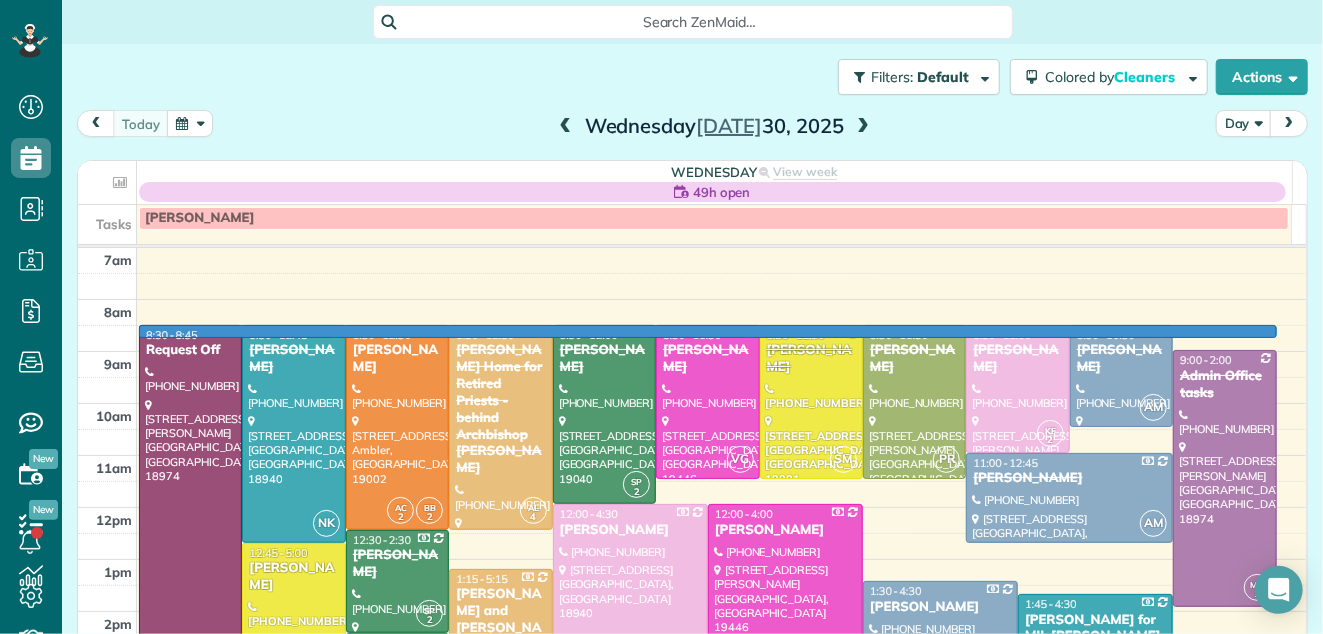 click on "7am 8am 9am 10am 11am 12pm 1pm 2pm 3pm 4pm 5pm 6pm 7pm 8pm 8:30 - 8:45 TP 8:30 - 5:30 Request Off (215) 370-7993 1560 Russett Drive Warminster, PA 18974 NK 8:30 - 12:45 Amber Kopp (609) 712-0139 16 Crocus Lane Newtown, PA 18940 AC 2 BB 2 8:30 - 12:30 Chip Bowers (215) 651-1138 200 Fairway Road Ambler, PA 19002 AL 4 8:30 - 12:30 Regina Coeli Home for Retired Priests - behind Archbishop Wood (610) 586-8535 685 York Road Warminster, PA 18974 SP 2 8:30 - 12:00 Jessica Villante (610) 416-2957 98 Sourwood Drive Hatboro, PA 19040 VG 8:30 - 11:30 Rebecca Thompson (267) 735-5900 118 Elm Drive Lansdale, PA 19446 SM 8:30 - 11:30 Nina Nelson (215) 208-4743 1949 Old Welsh Road Abington, PA 19001 PR 8:30 - 11:30 Lisa Ciao (215) 370-7993 1560 Russett Drive Warminster, PA 18974 KF 2 8:30 - 11:00 Jason Macias (215) 429-6321 62 Christopher Drive Holland, PA 18966 AM 8:30 - 10:30 Barbara Baldwin (215) 990-1100 111 Madison Street Newtown, PA 18940 MH 1 9:00 - 2:00 Admin Office tasks (215) 370-7993 1560 Russett Drive AM KF 2 VG 2" at bounding box center (692, 611) 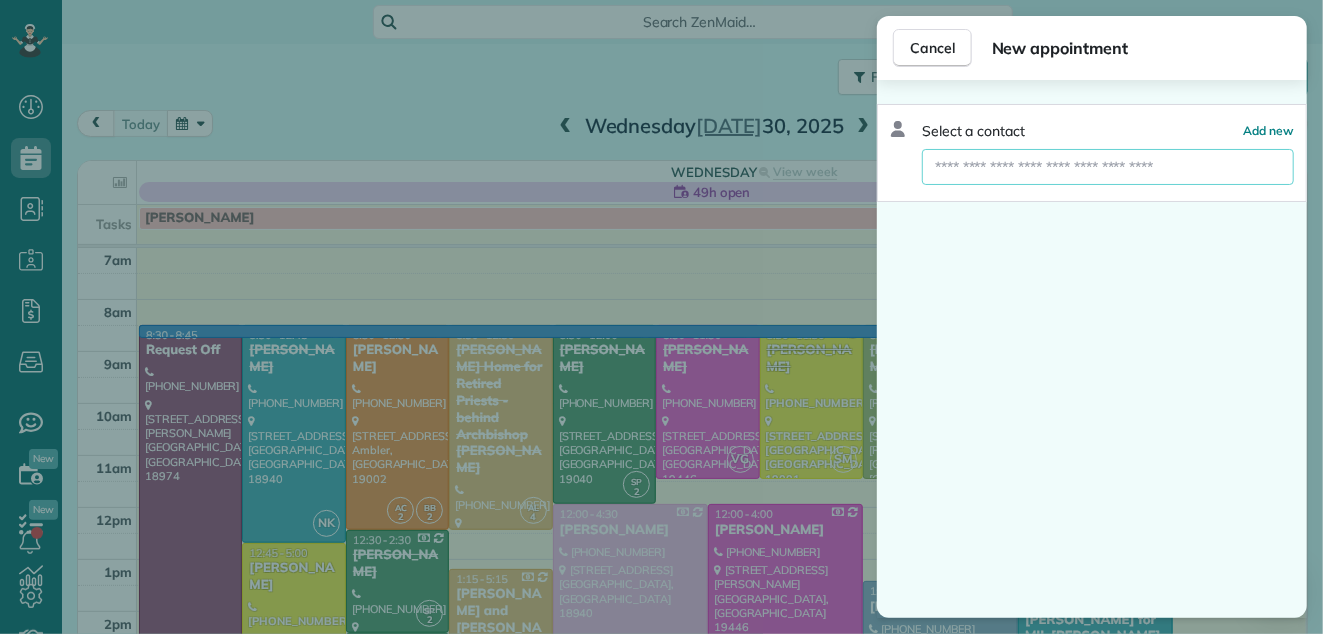 click at bounding box center [1108, 167] 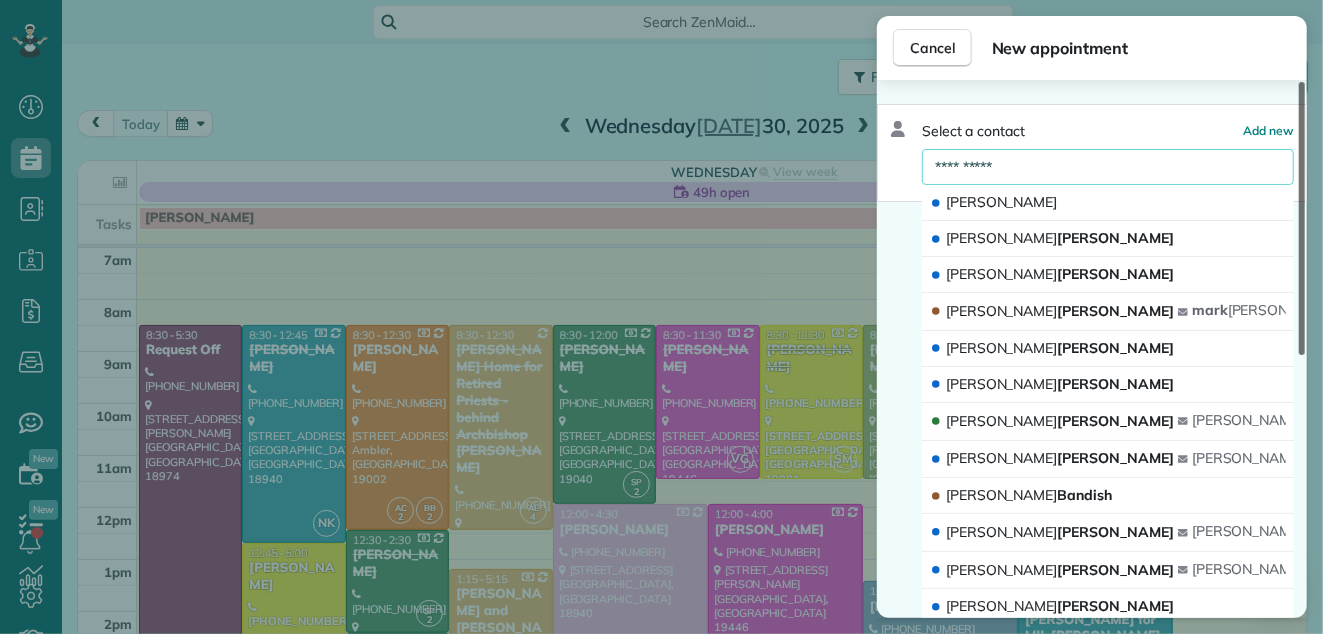 type on "**********" 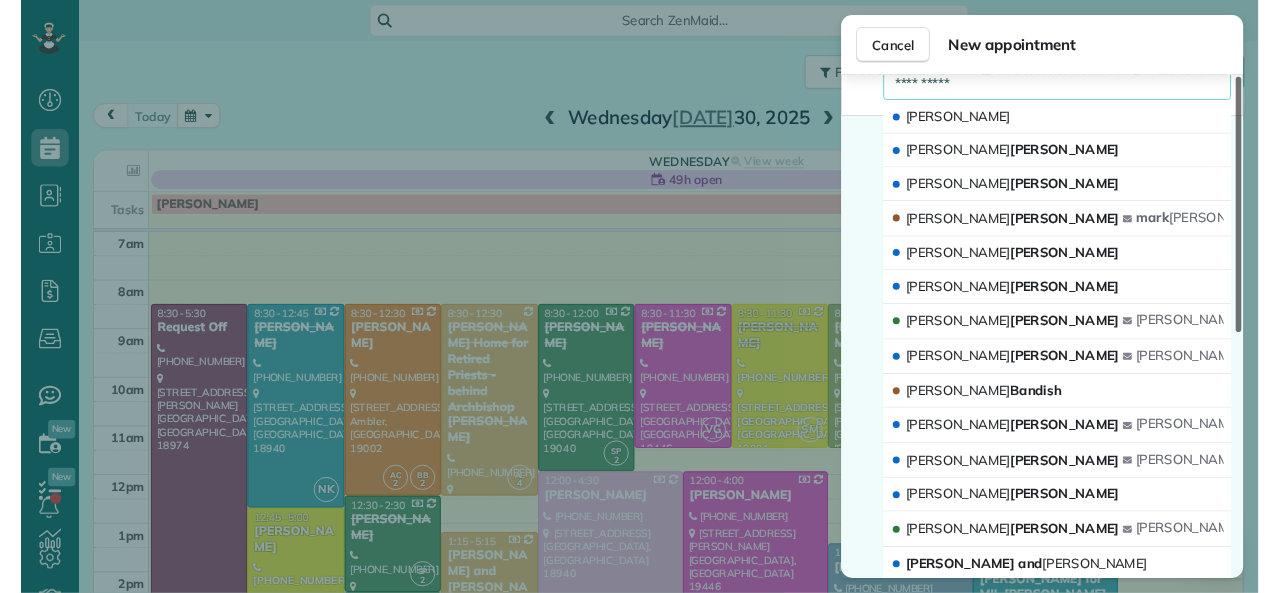 scroll, scrollTop: 56, scrollLeft: 0, axis: vertical 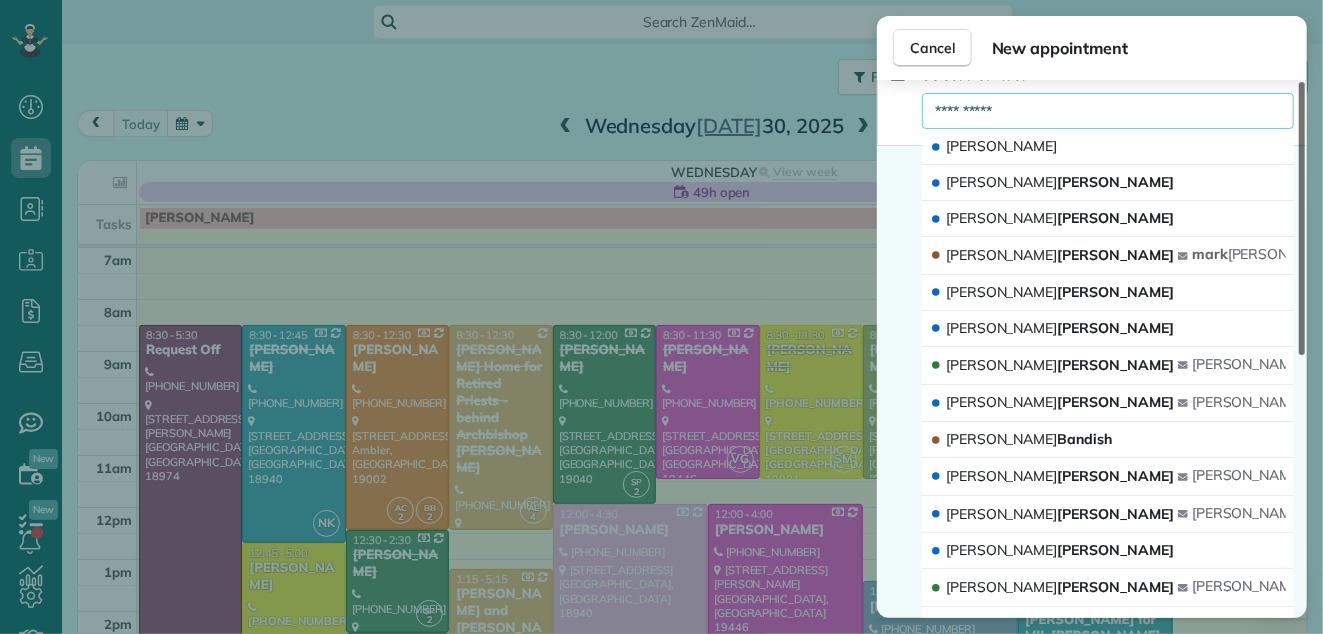 drag, startPoint x: 1300, startPoint y: 185, endPoint x: 1321, endPoint y: 213, distance: 35 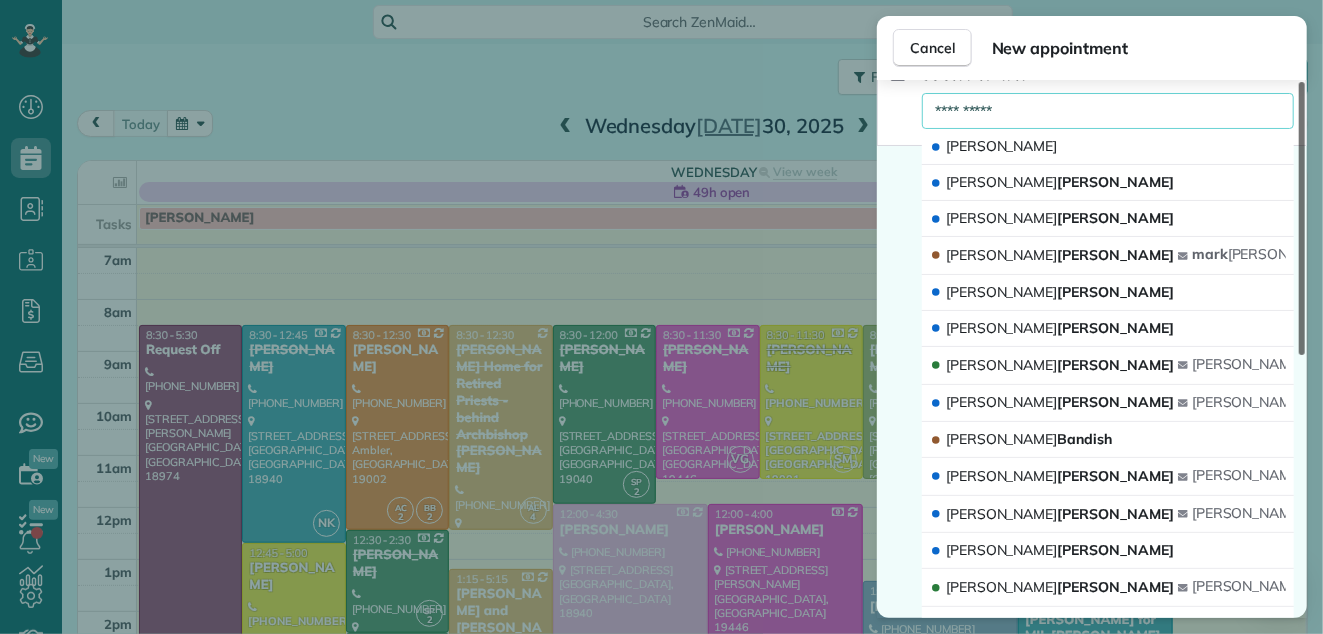 click at bounding box center [1302, 218] 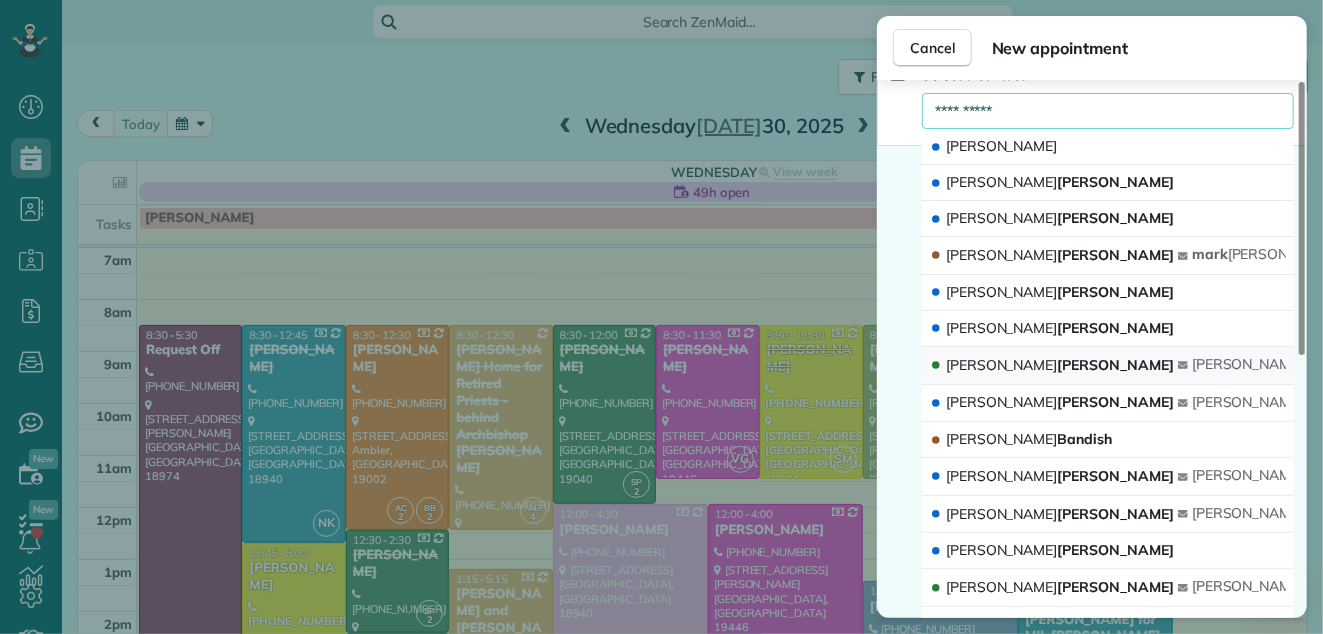 click on "Dawn" 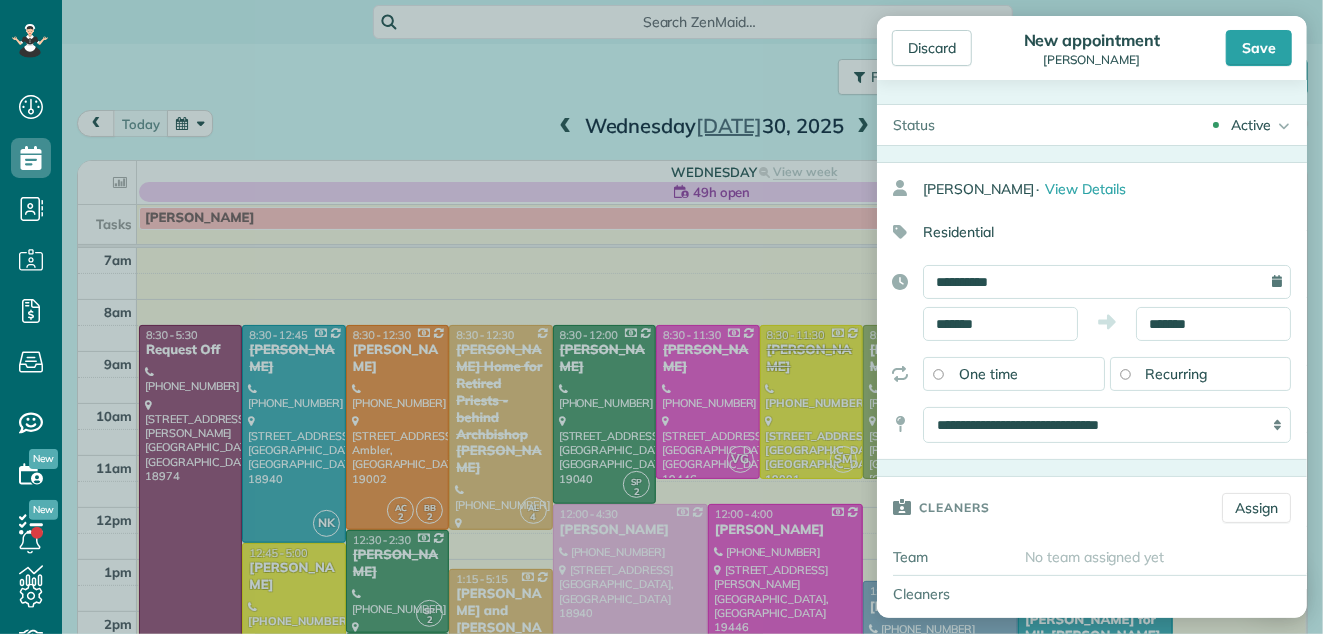 type on "**********" 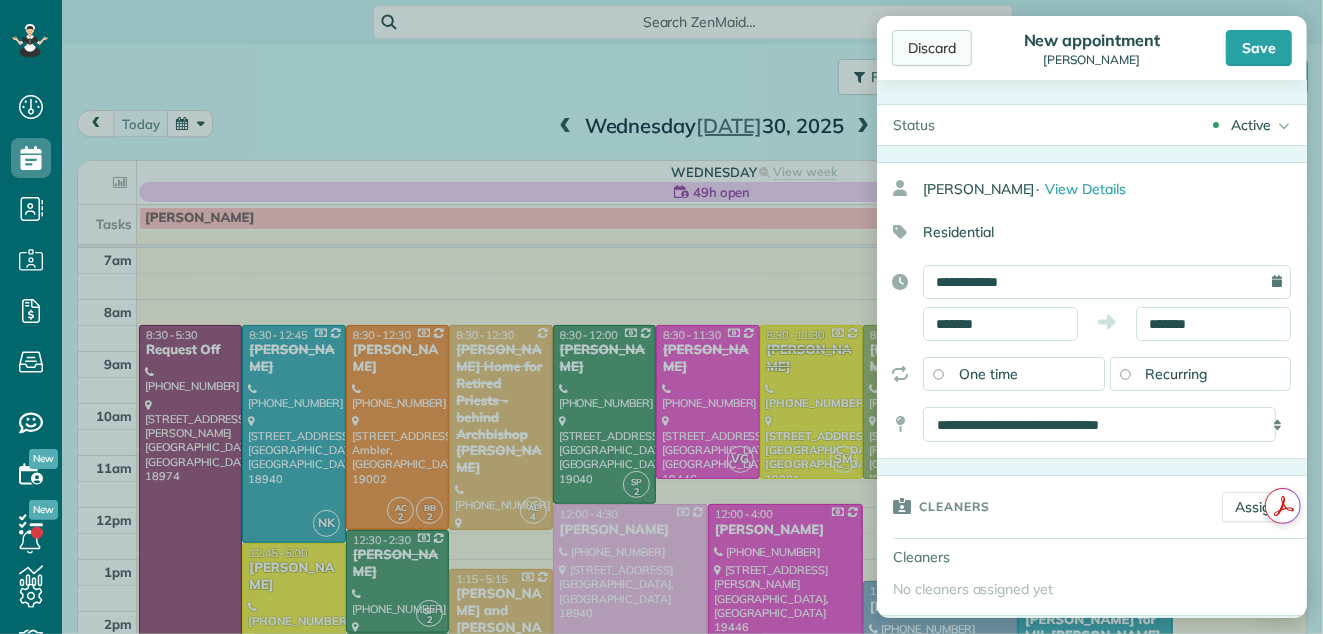 click on "Discard" at bounding box center (932, 48) 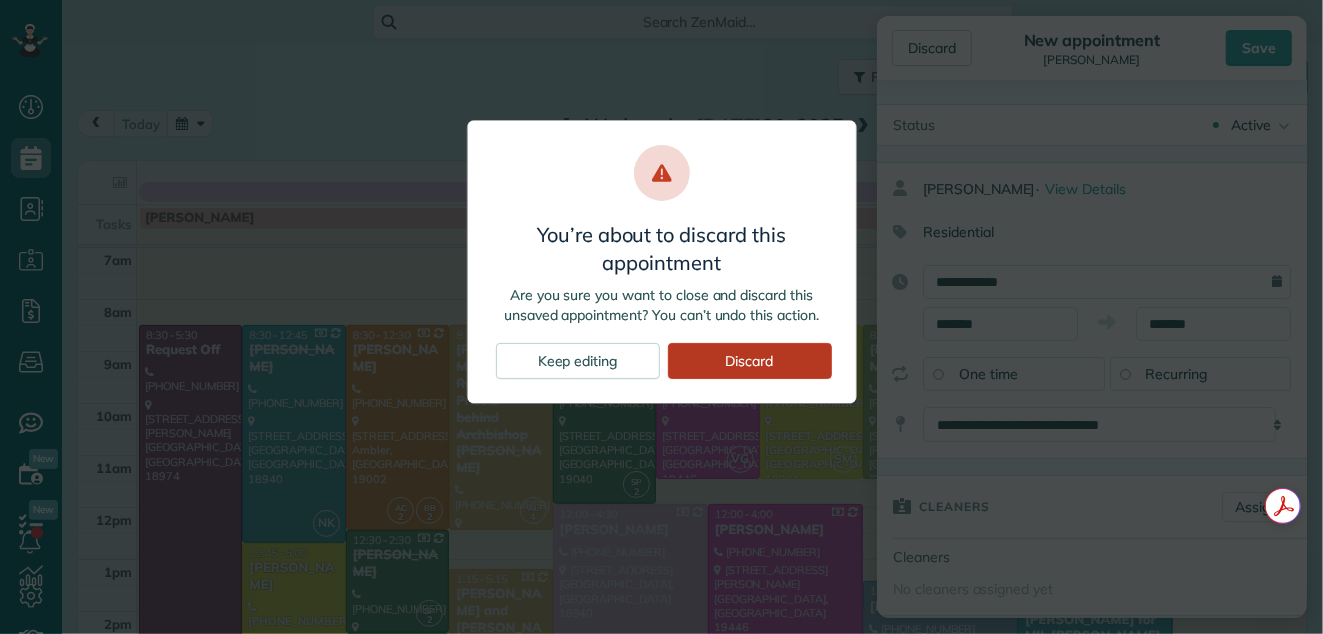 click on "Discard" at bounding box center [750, 361] 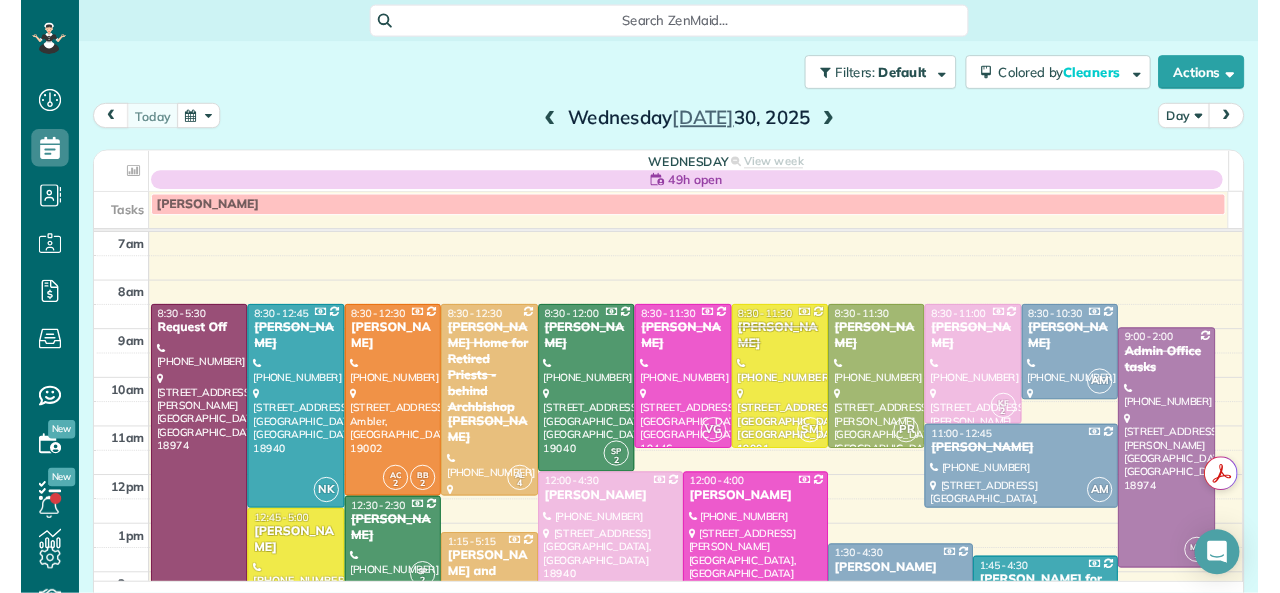 scroll, scrollTop: 593, scrollLeft: 62, axis: both 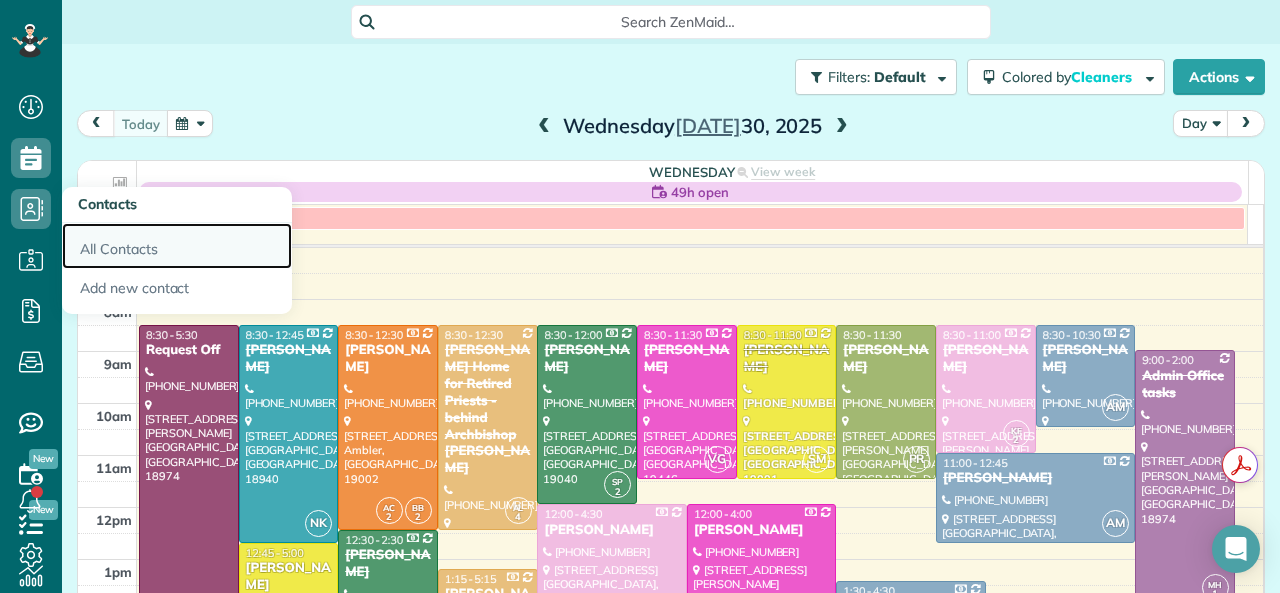 click on "All Contacts" at bounding box center [177, 246] 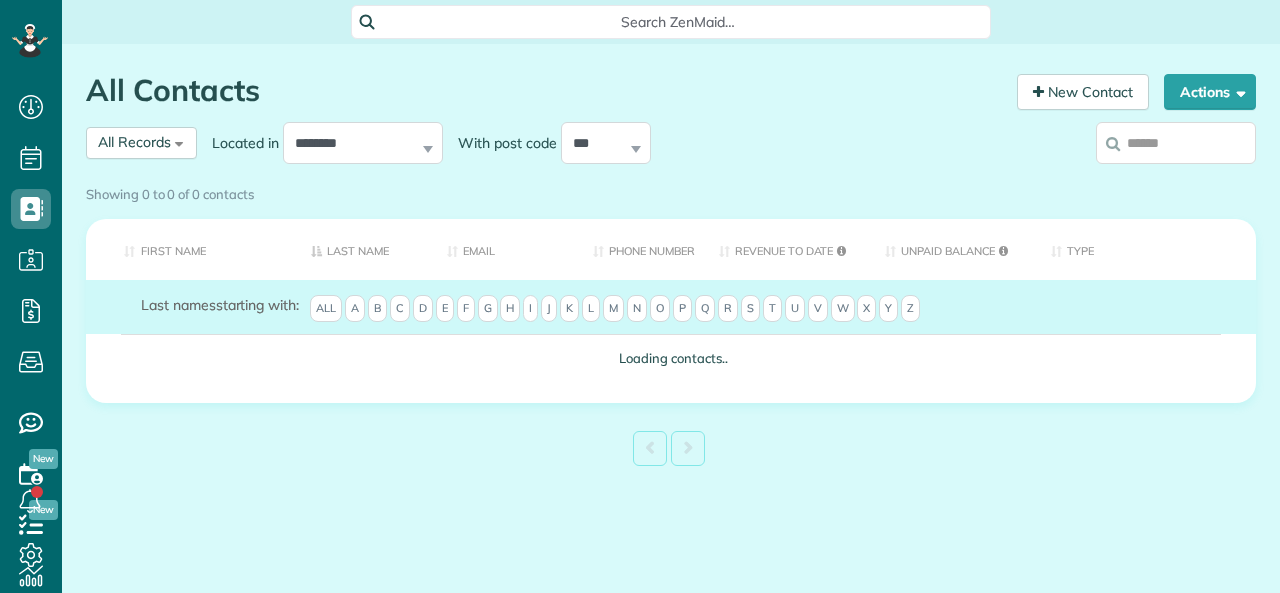 scroll, scrollTop: 0, scrollLeft: 0, axis: both 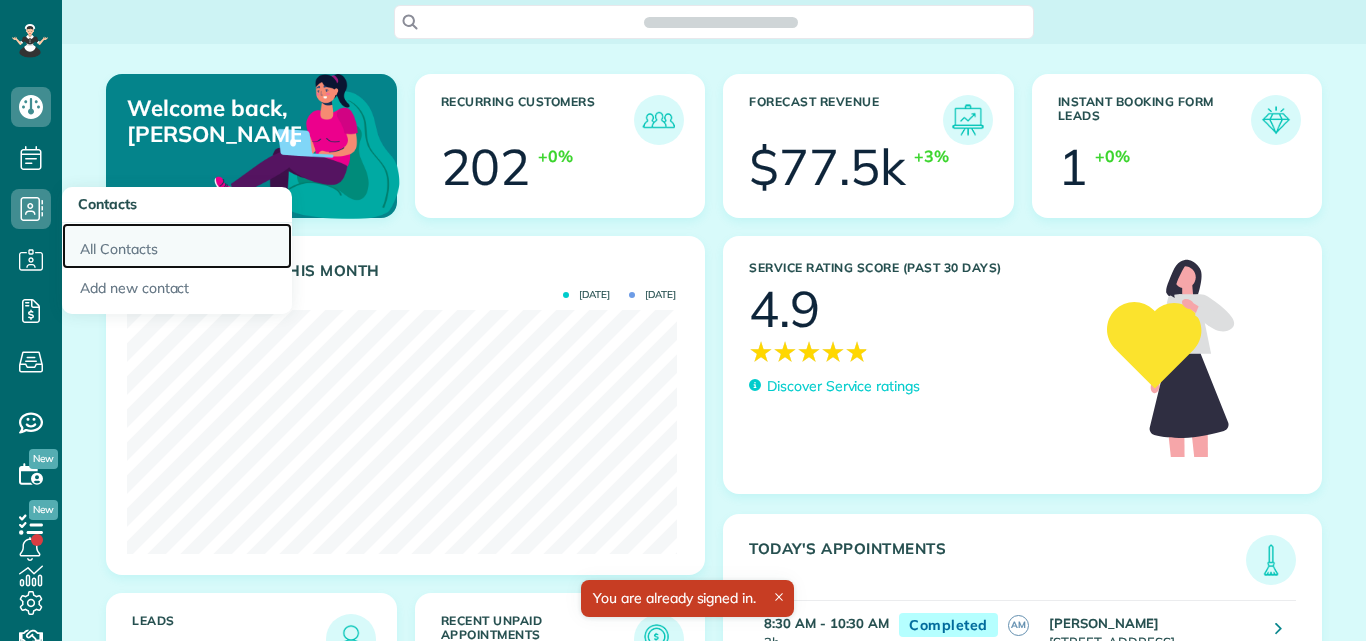 click on "All Contacts" at bounding box center [177, 246] 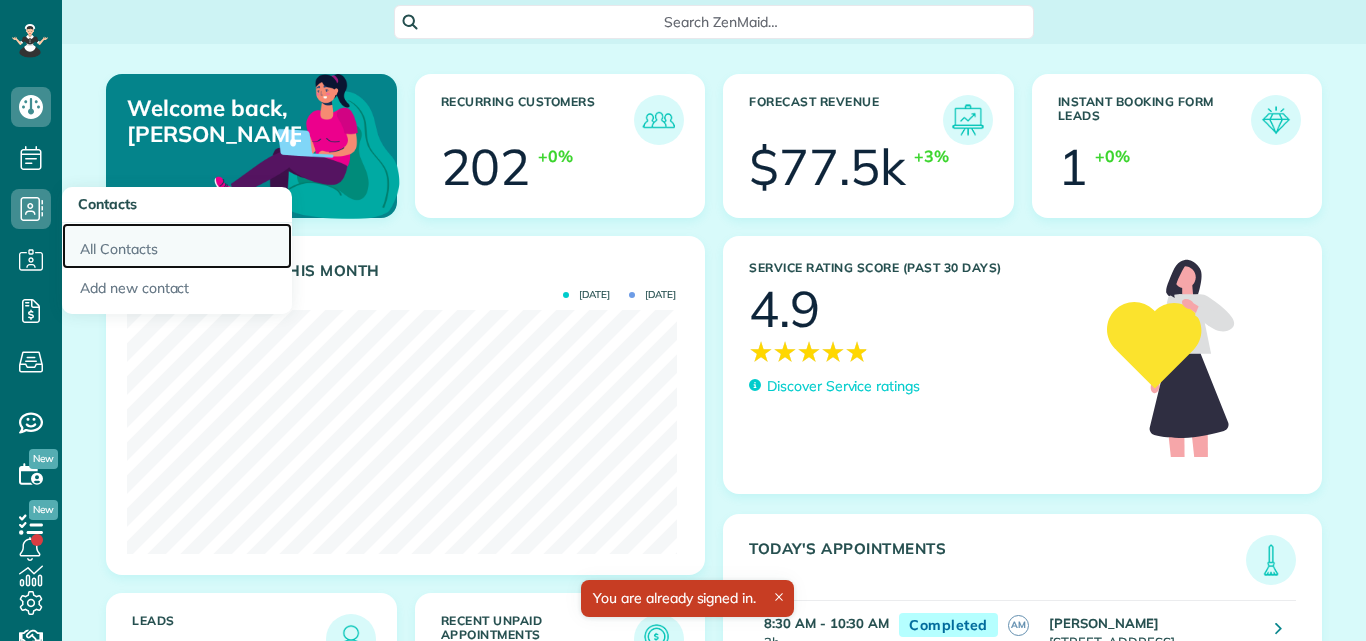 scroll, scrollTop: 641, scrollLeft: 62, axis: both 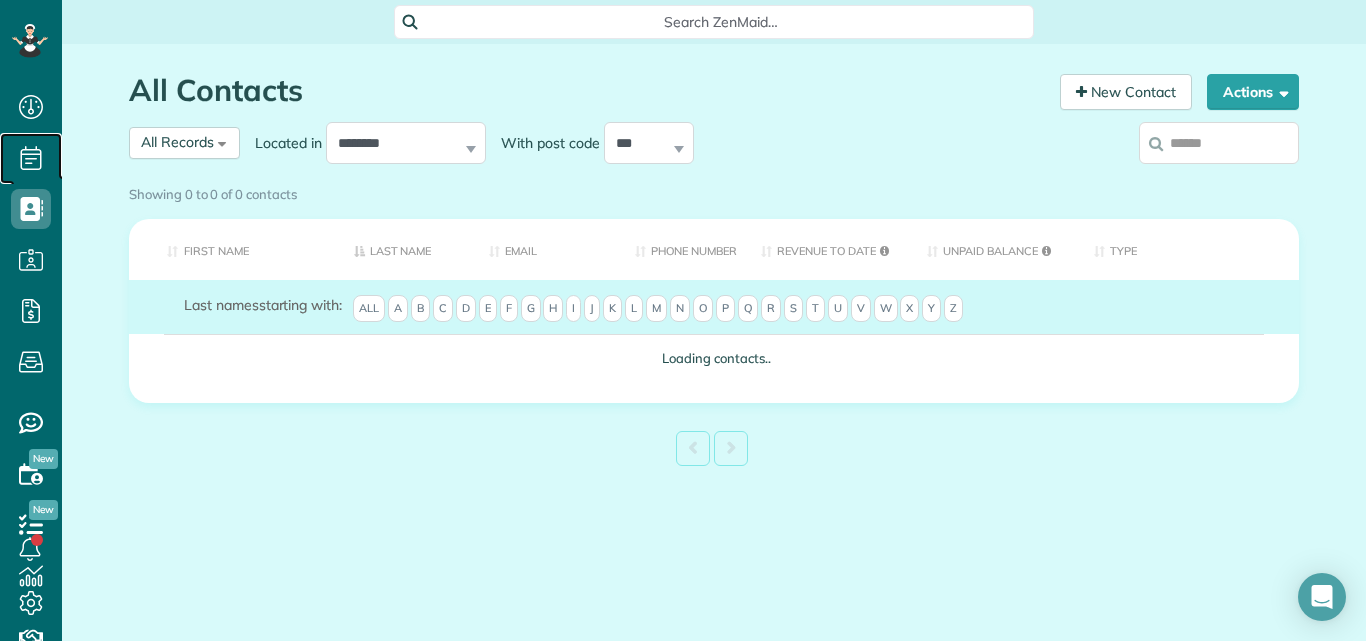 click 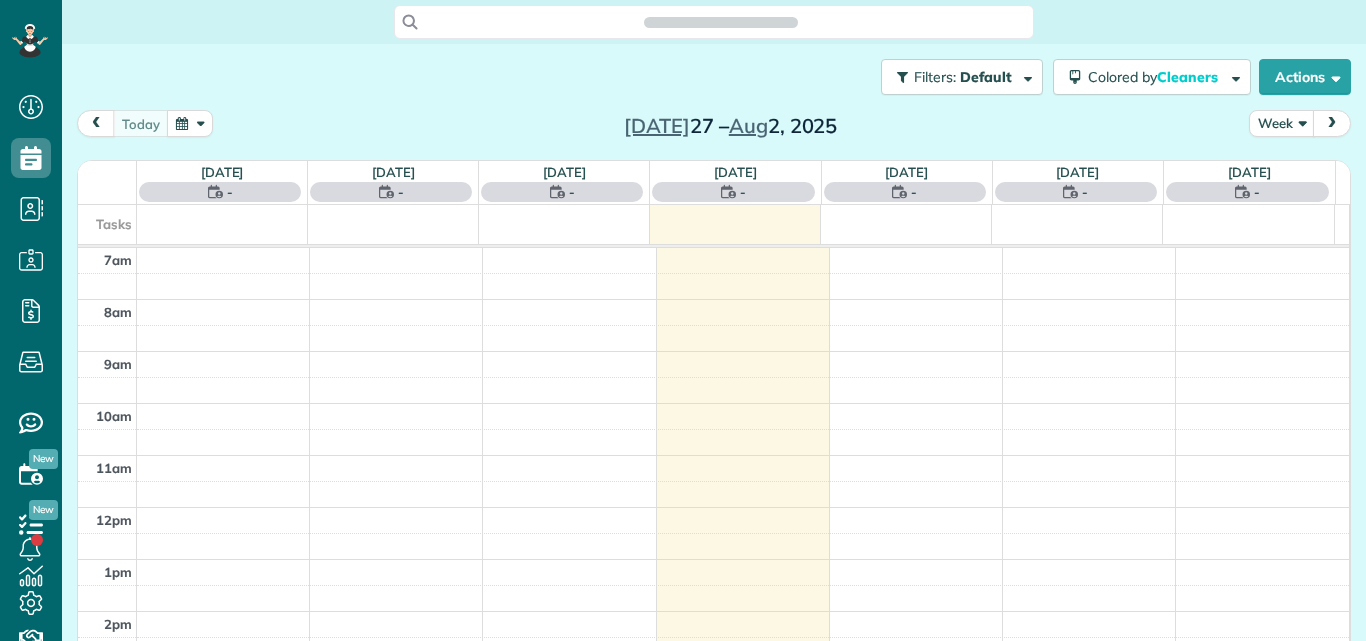 scroll, scrollTop: 0, scrollLeft: 0, axis: both 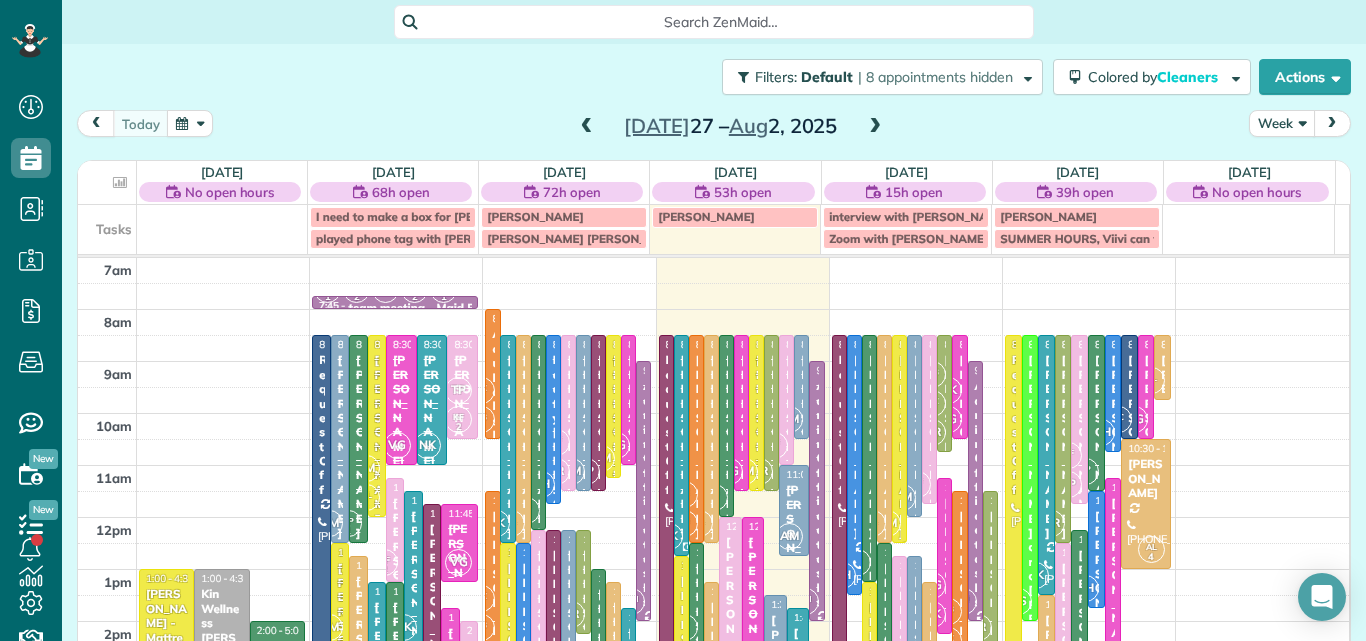 click on "Week" at bounding box center (1282, 123) 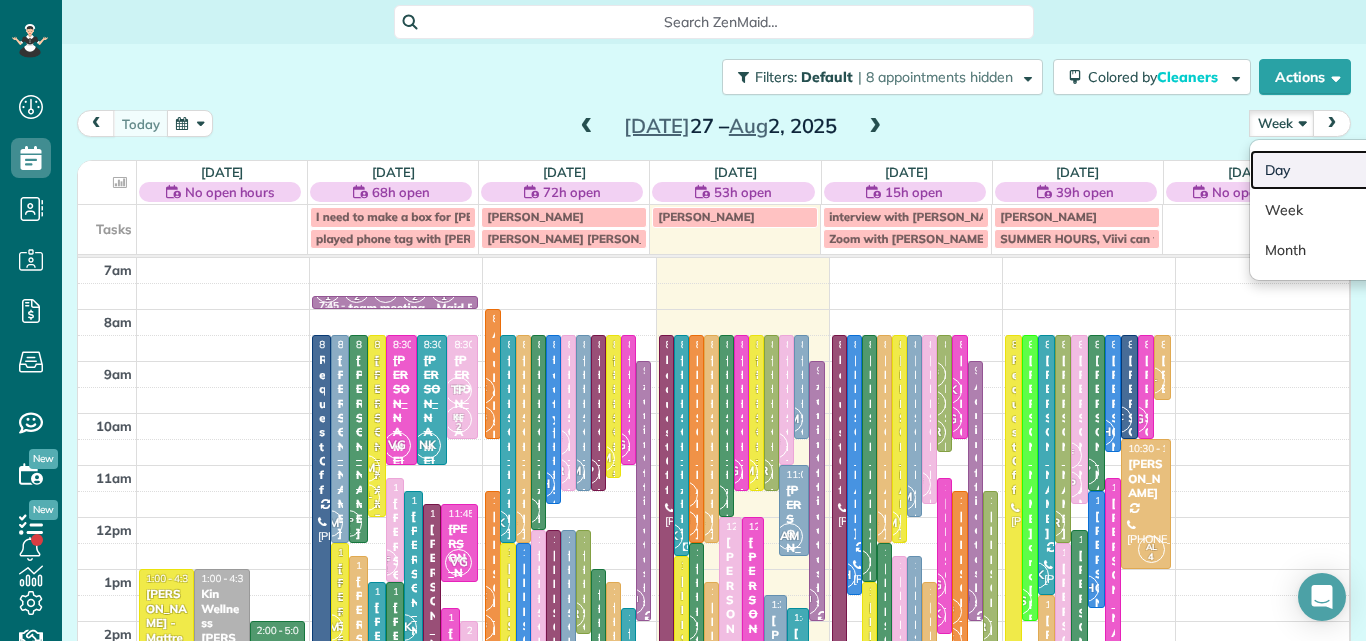 click on "Day" at bounding box center (1329, 170) 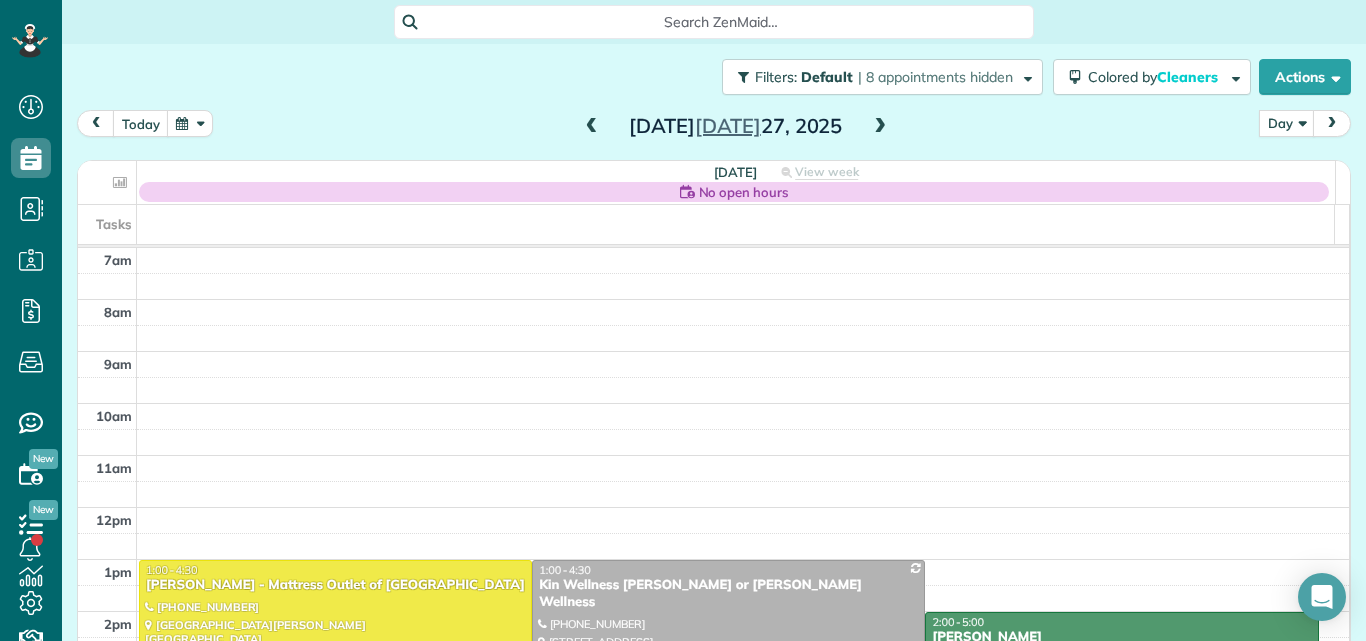 click at bounding box center (880, 127) 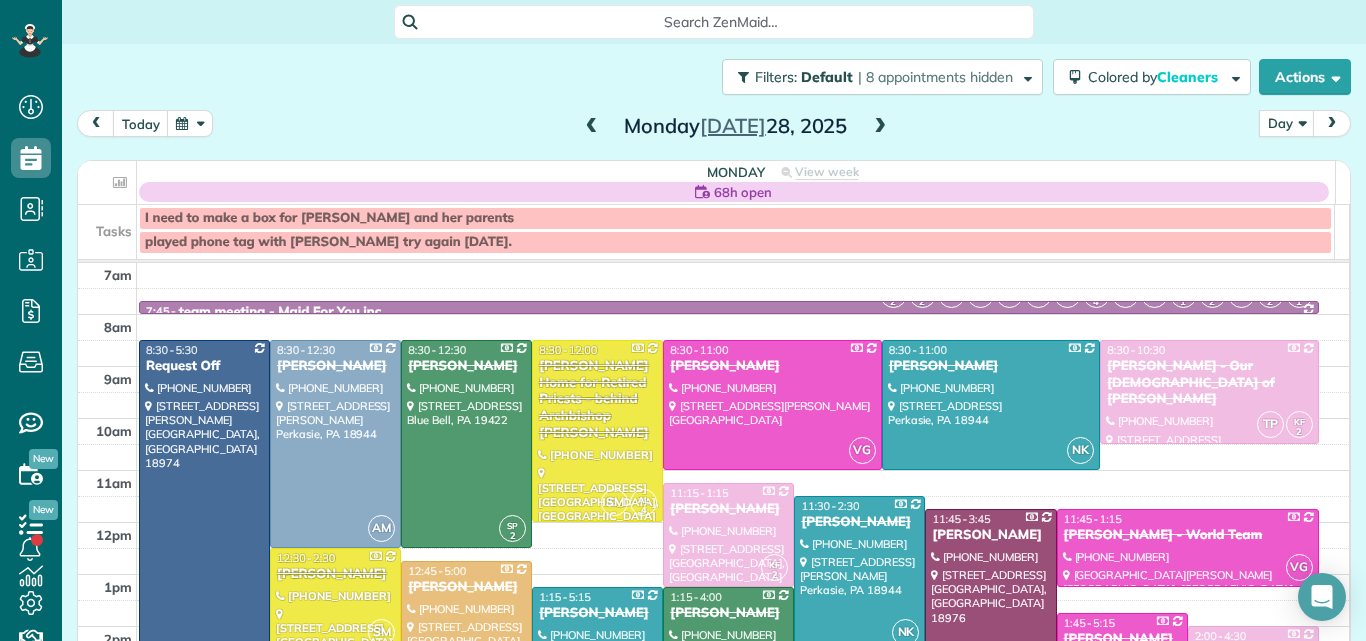 click at bounding box center [880, 127] 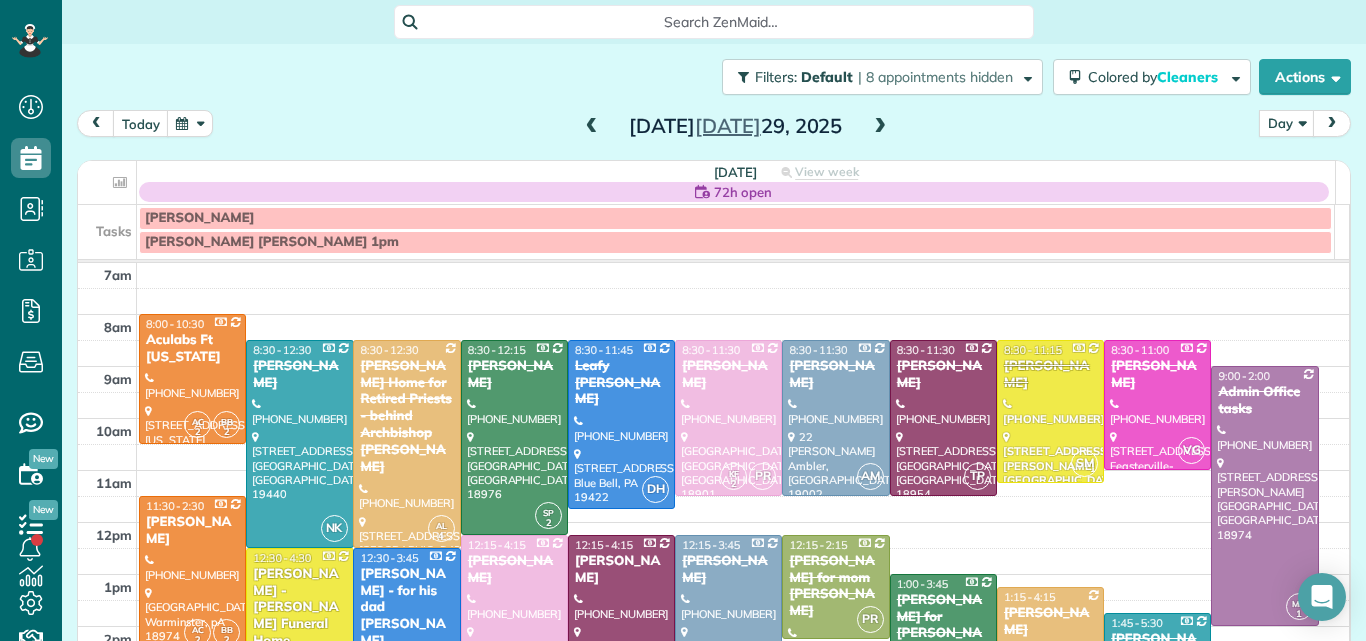click at bounding box center [880, 127] 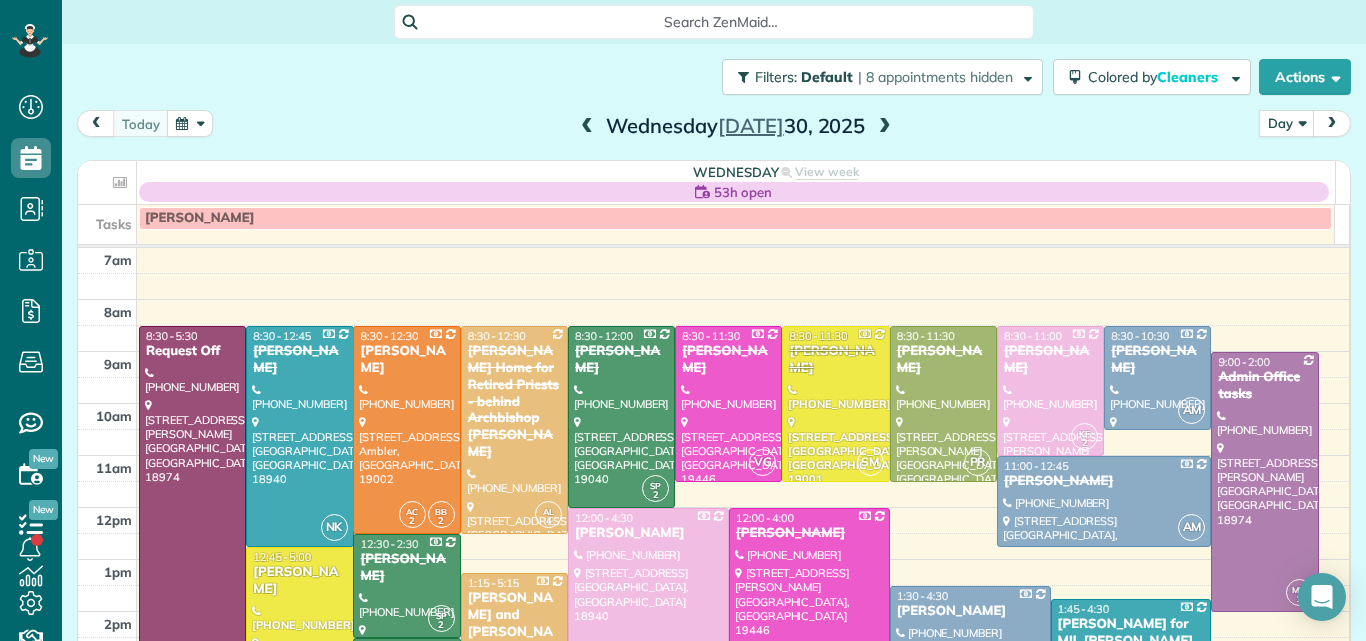 click at bounding box center [885, 127] 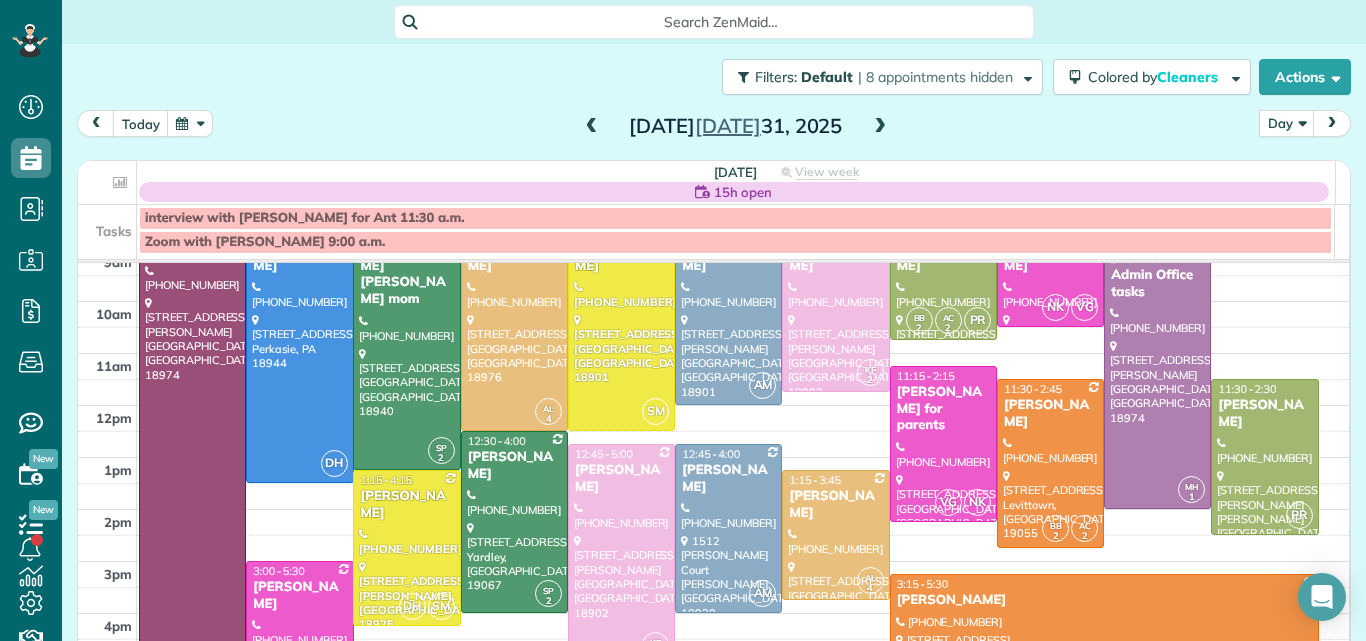 scroll, scrollTop: 99, scrollLeft: 0, axis: vertical 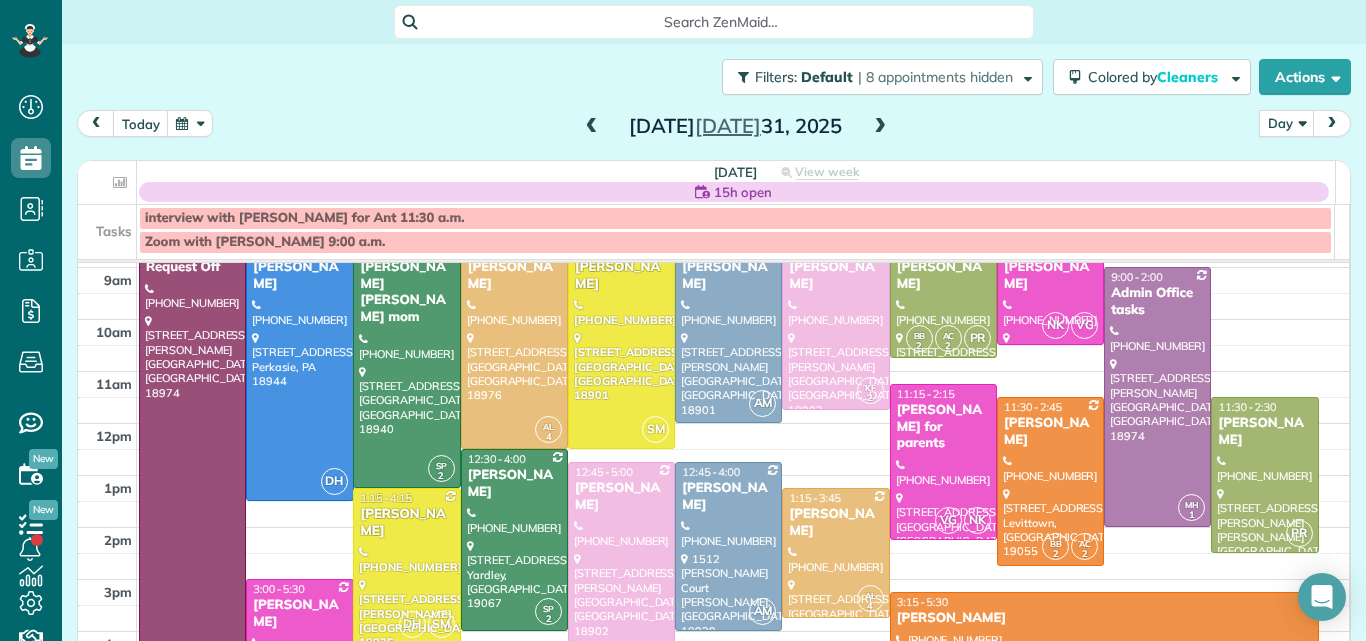 click at bounding box center (743, 410) 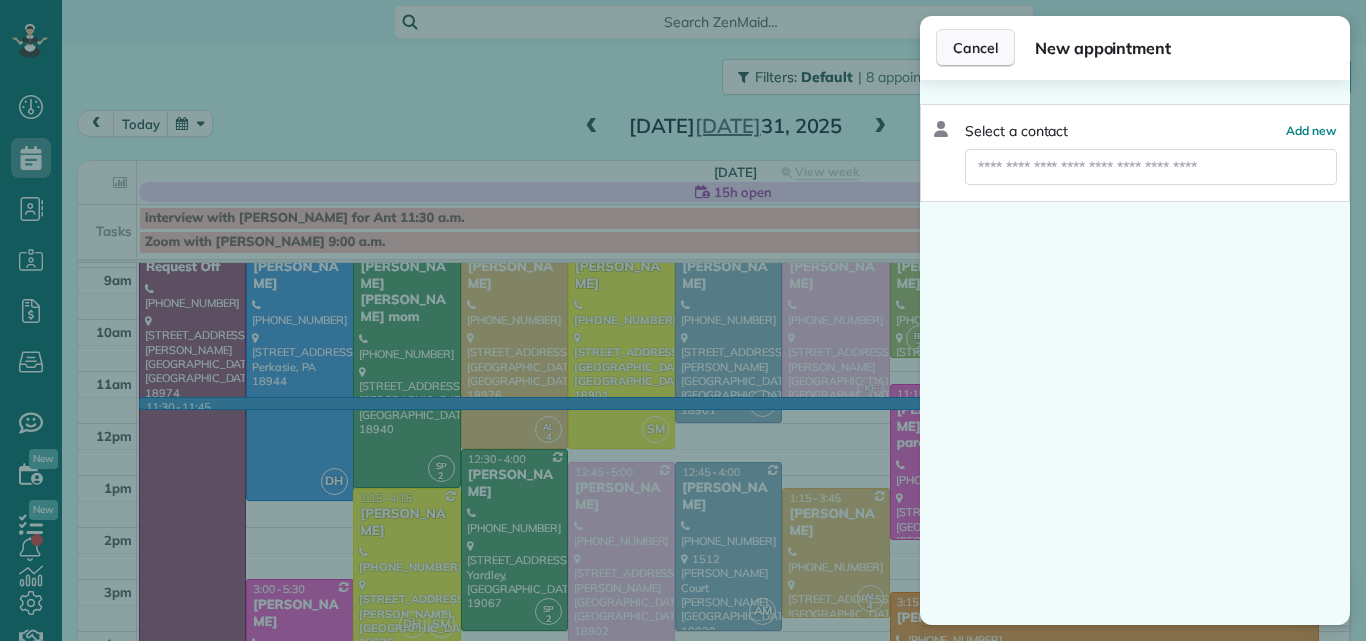 click on "Cancel" at bounding box center [975, 48] 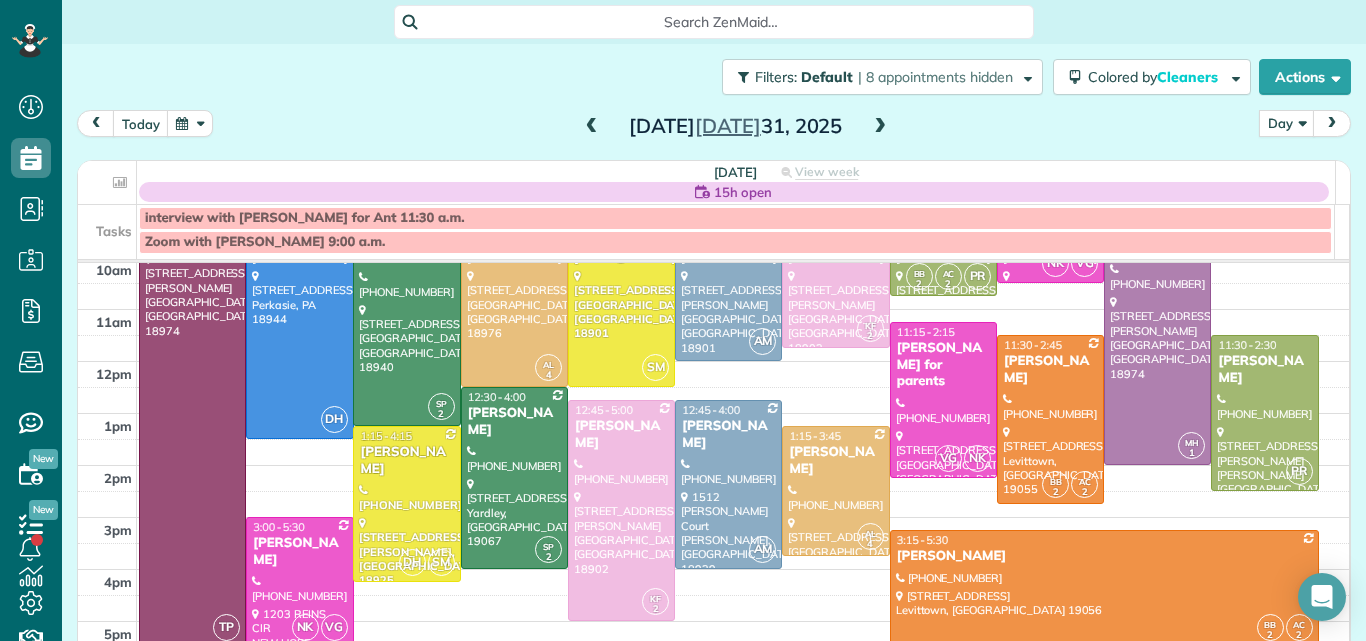 scroll, scrollTop: 182, scrollLeft: 0, axis: vertical 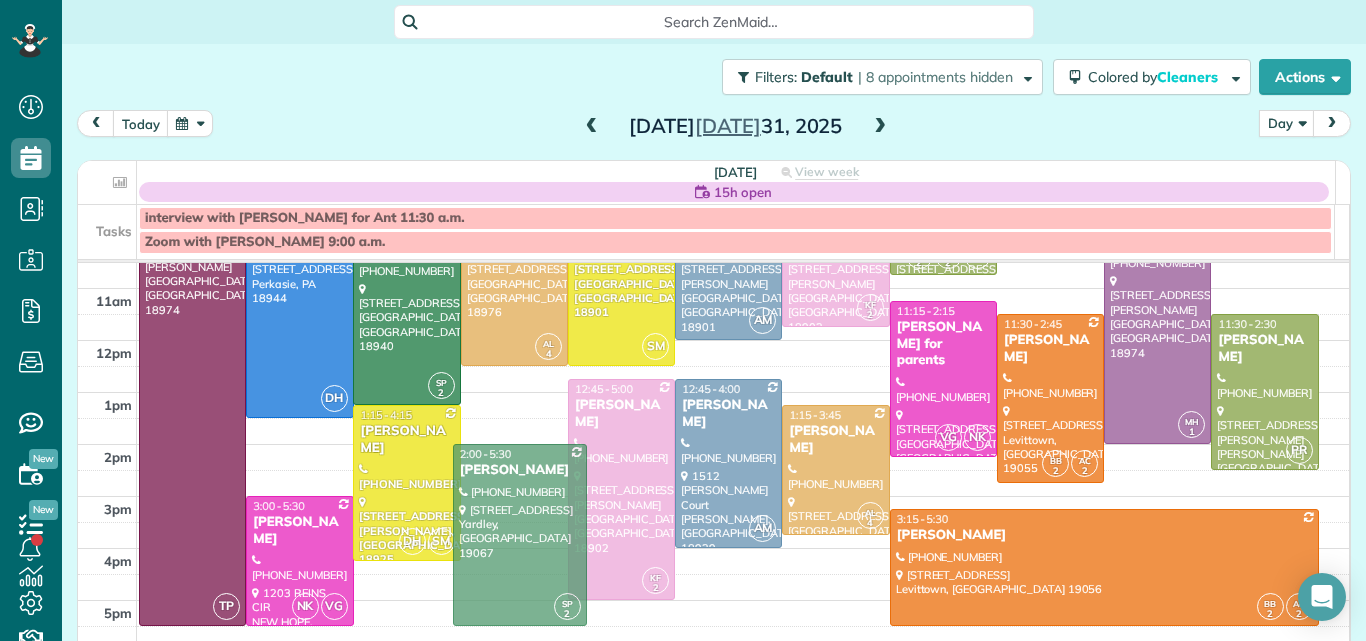 drag, startPoint x: 486, startPoint y: 446, endPoint x: 500, endPoint y: 526, distance: 81.21576 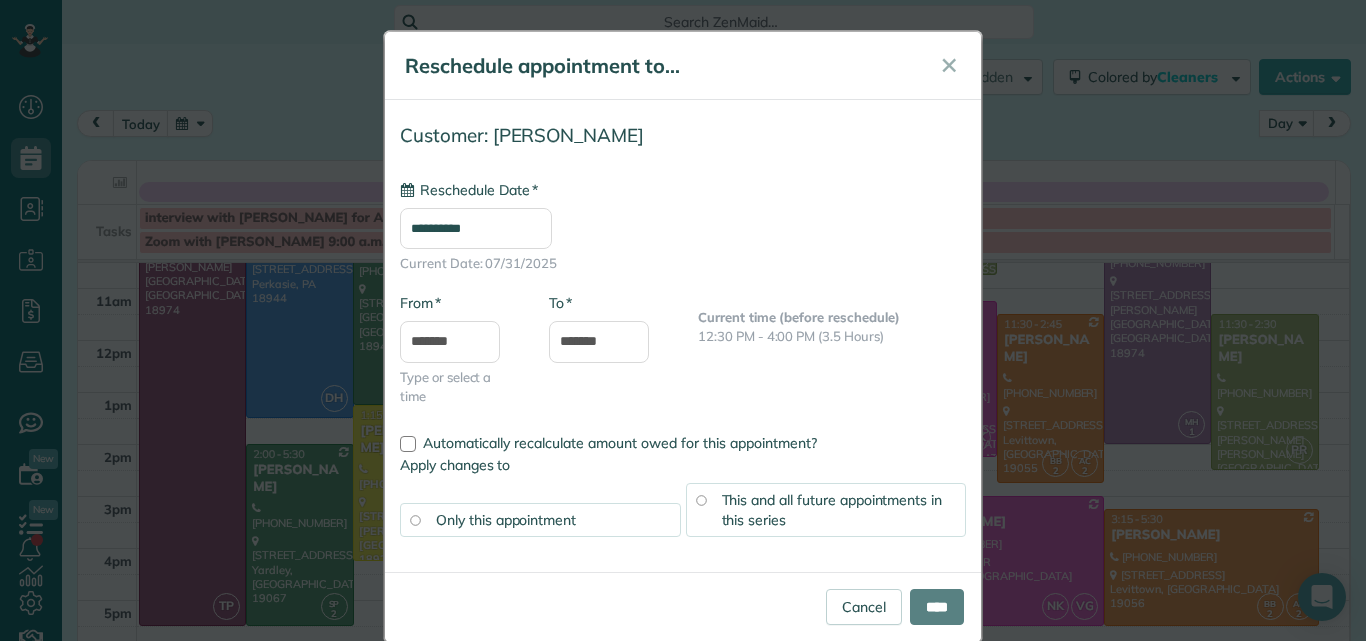 type on "**********" 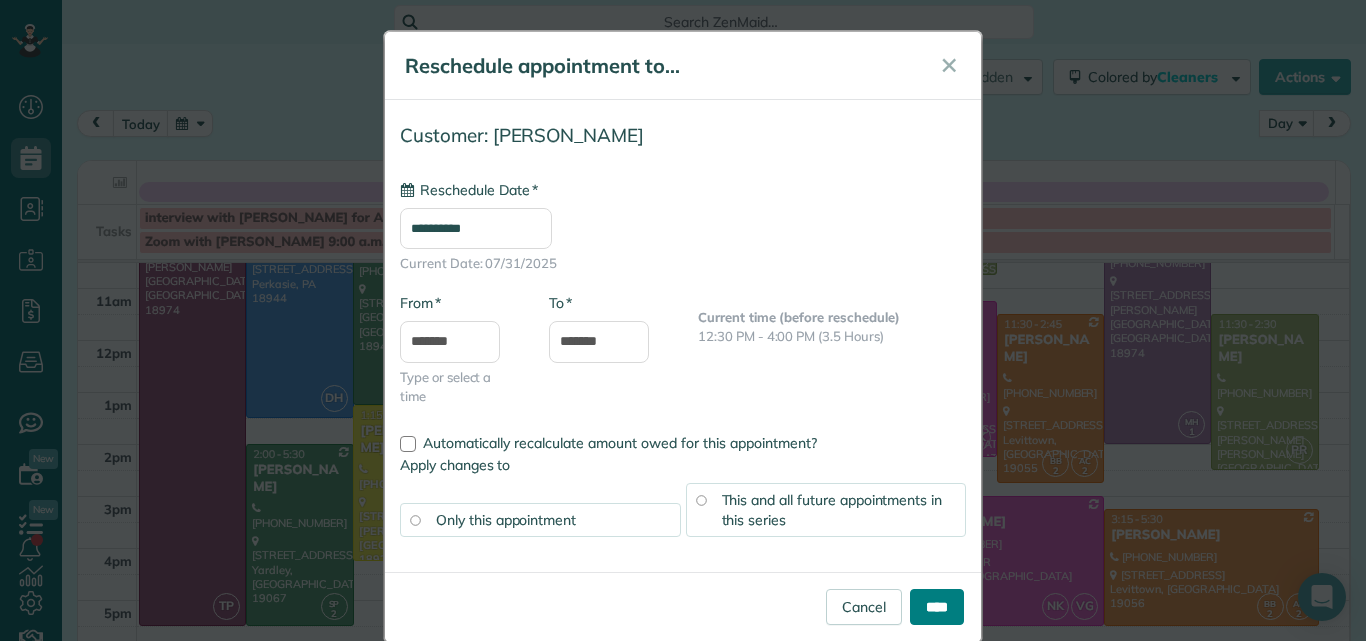 click on "****" at bounding box center (937, 607) 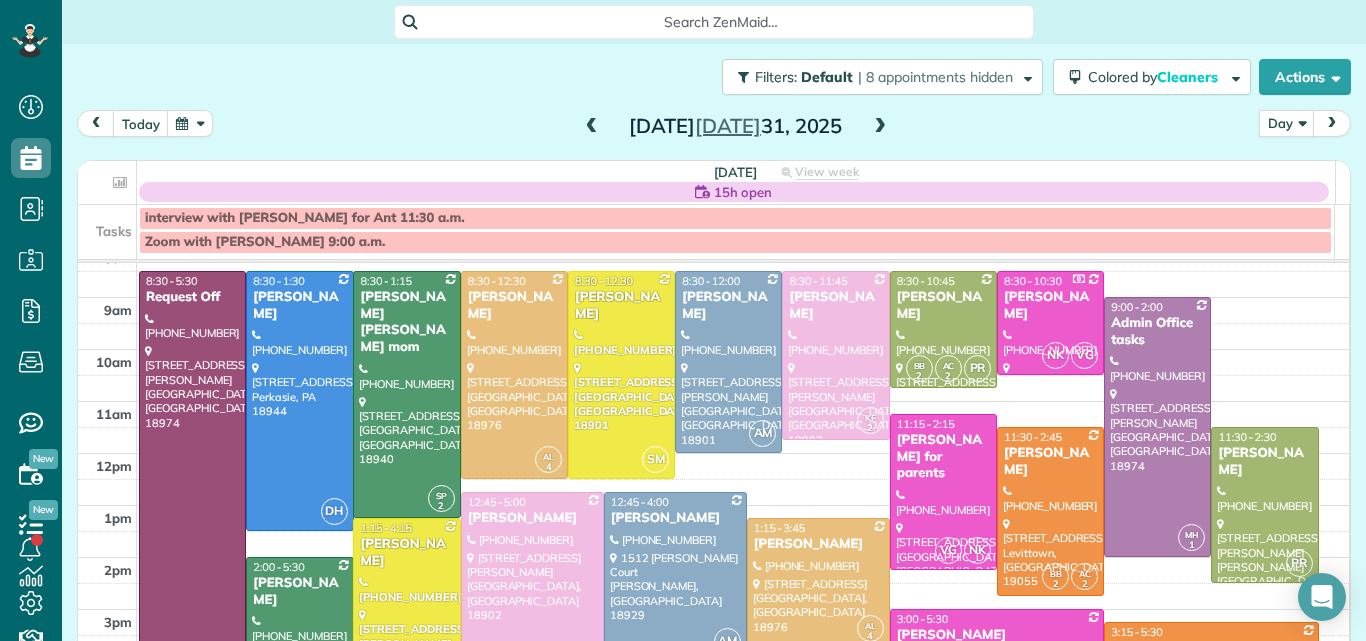 scroll, scrollTop: 62, scrollLeft: 0, axis: vertical 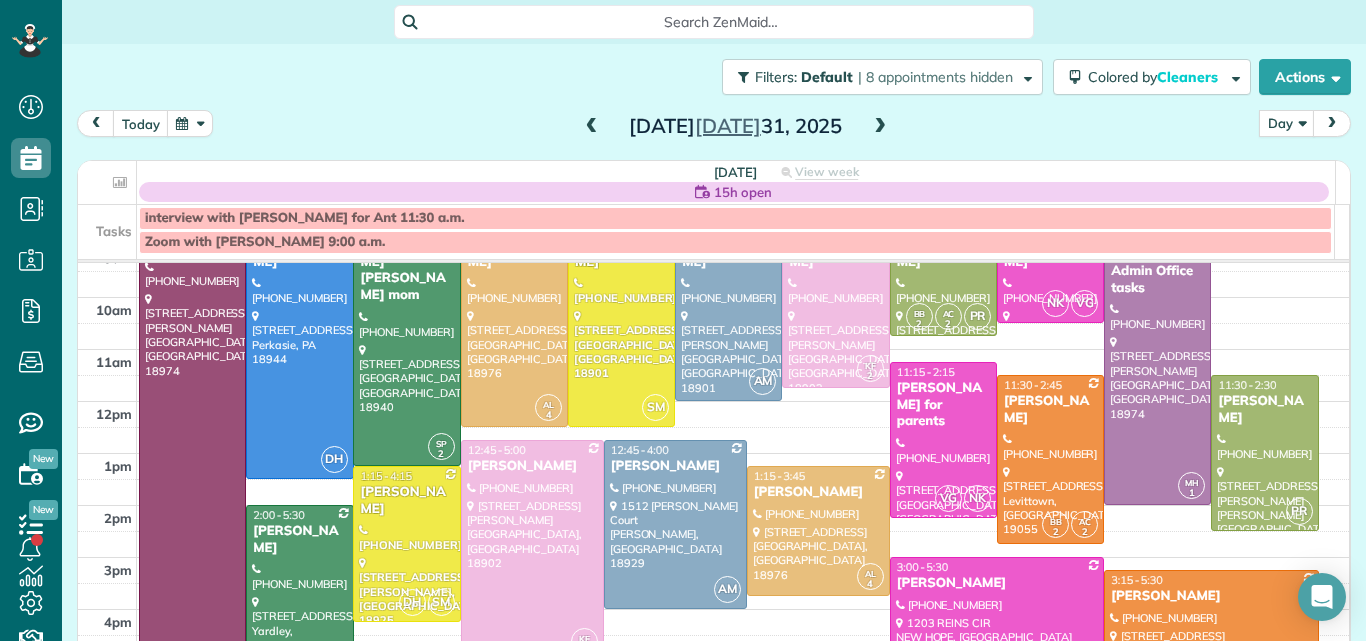 drag, startPoint x: 1296, startPoint y: 380, endPoint x: 1296, endPoint y: 361, distance: 19 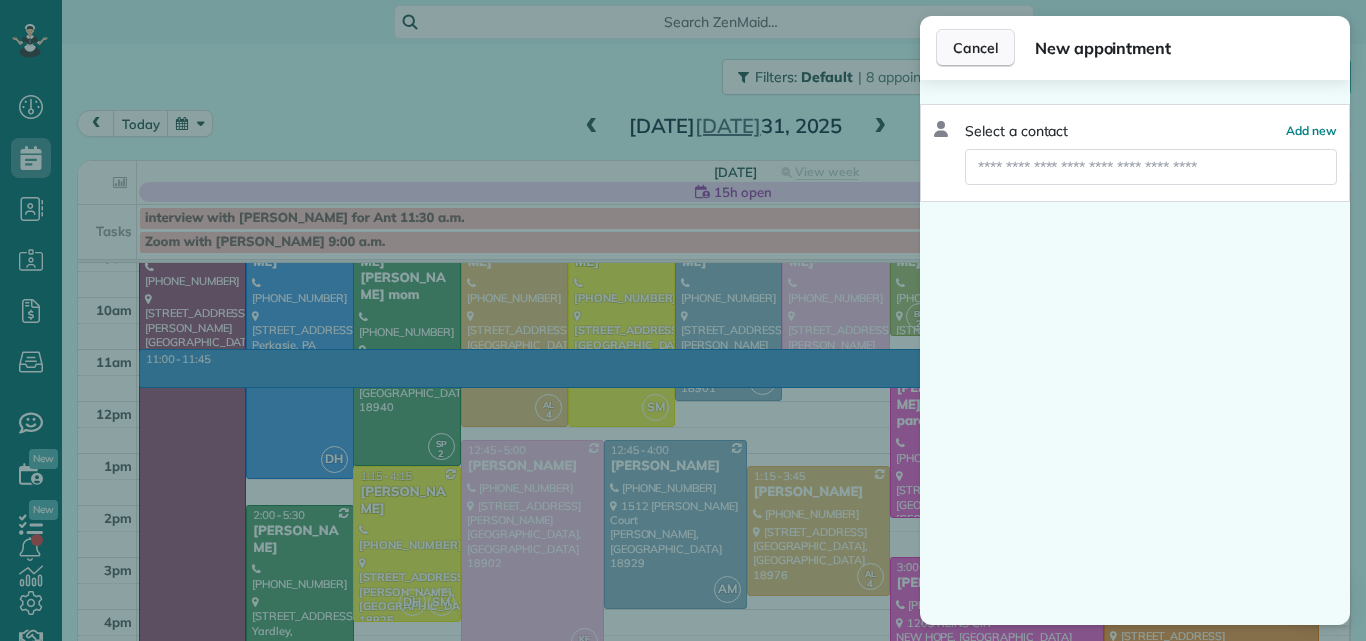 click on "Cancel" at bounding box center (975, 48) 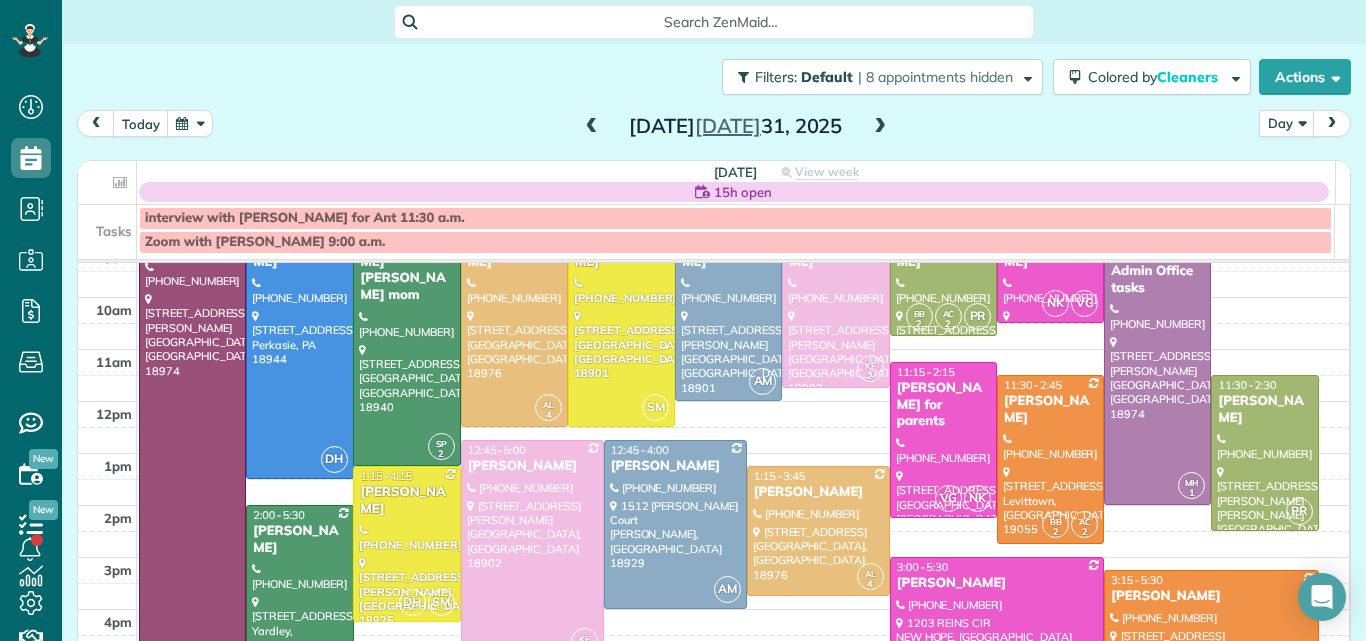 click at bounding box center (880, 127) 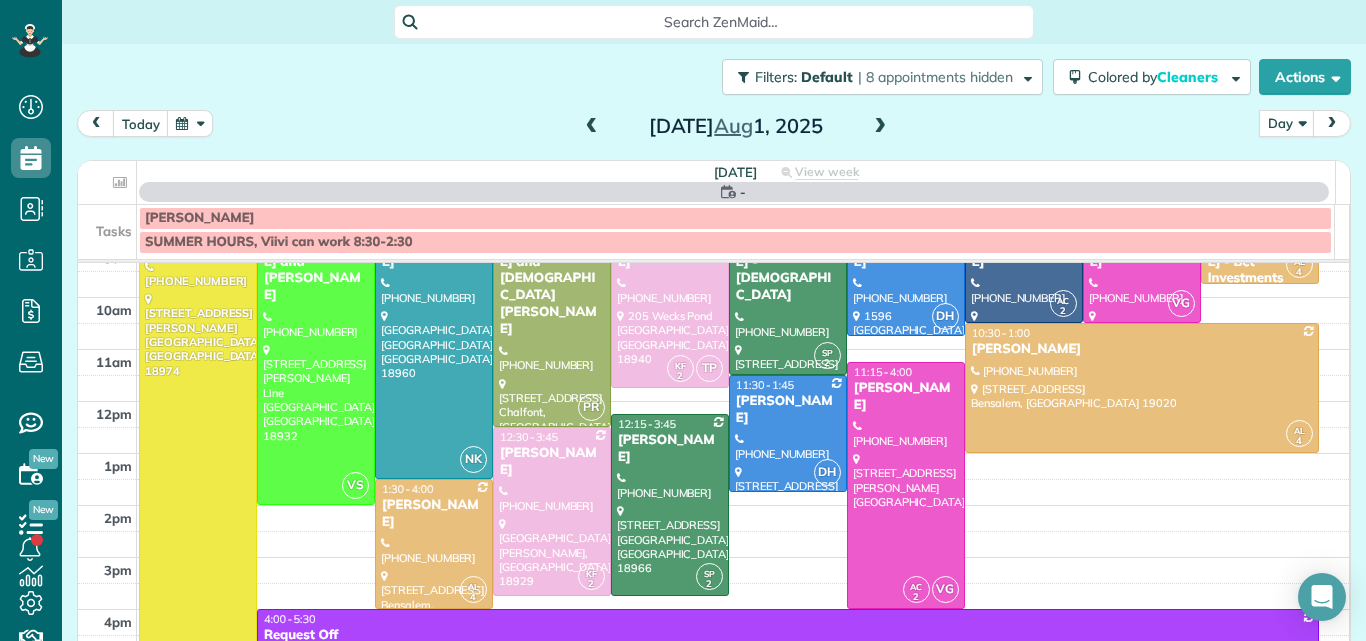 scroll, scrollTop: 0, scrollLeft: 0, axis: both 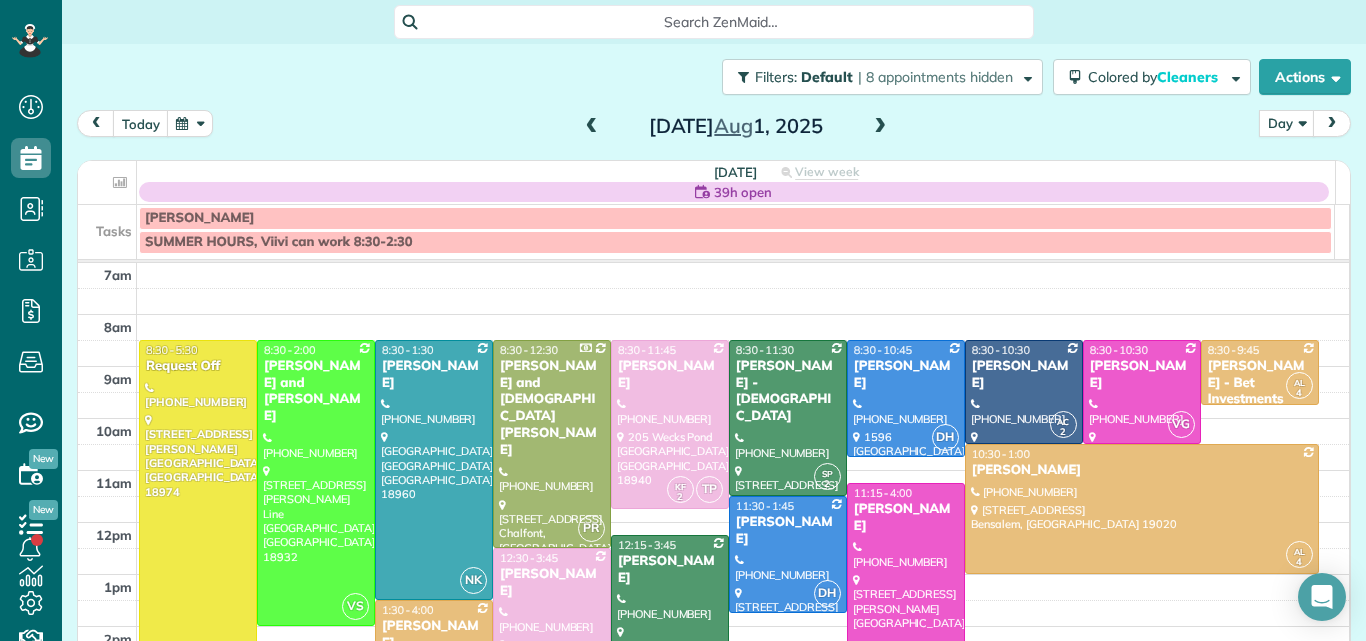 click at bounding box center (592, 127) 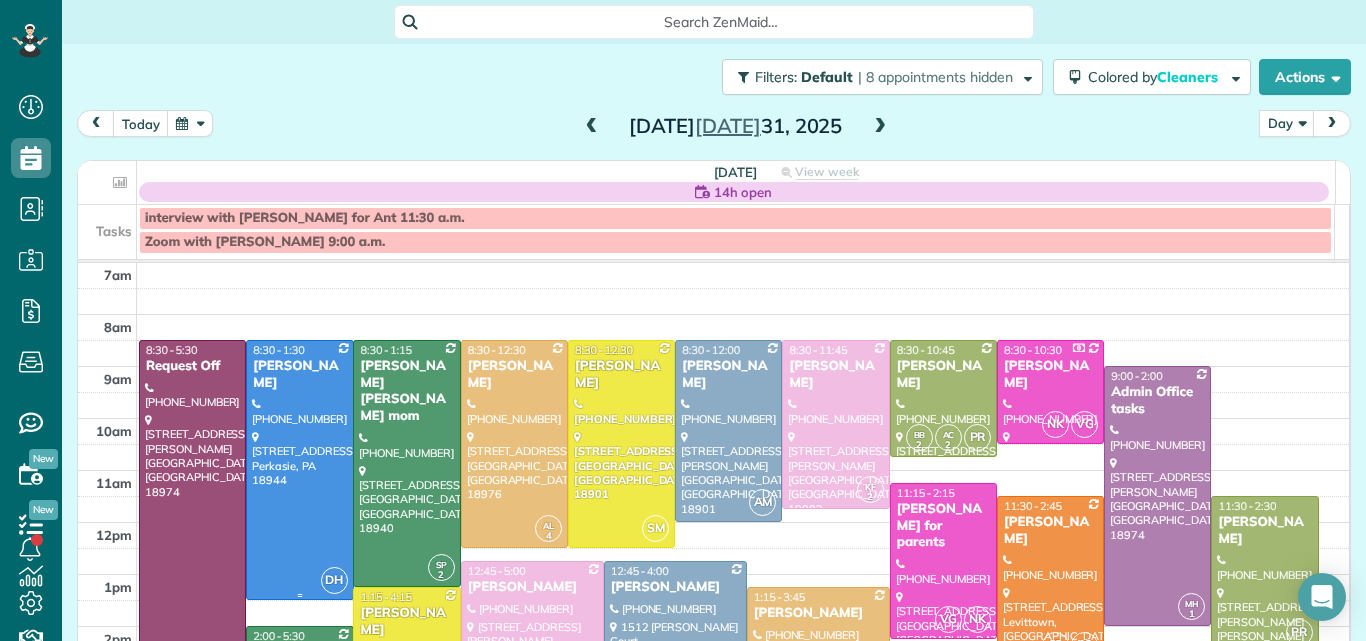 click at bounding box center [299, 470] 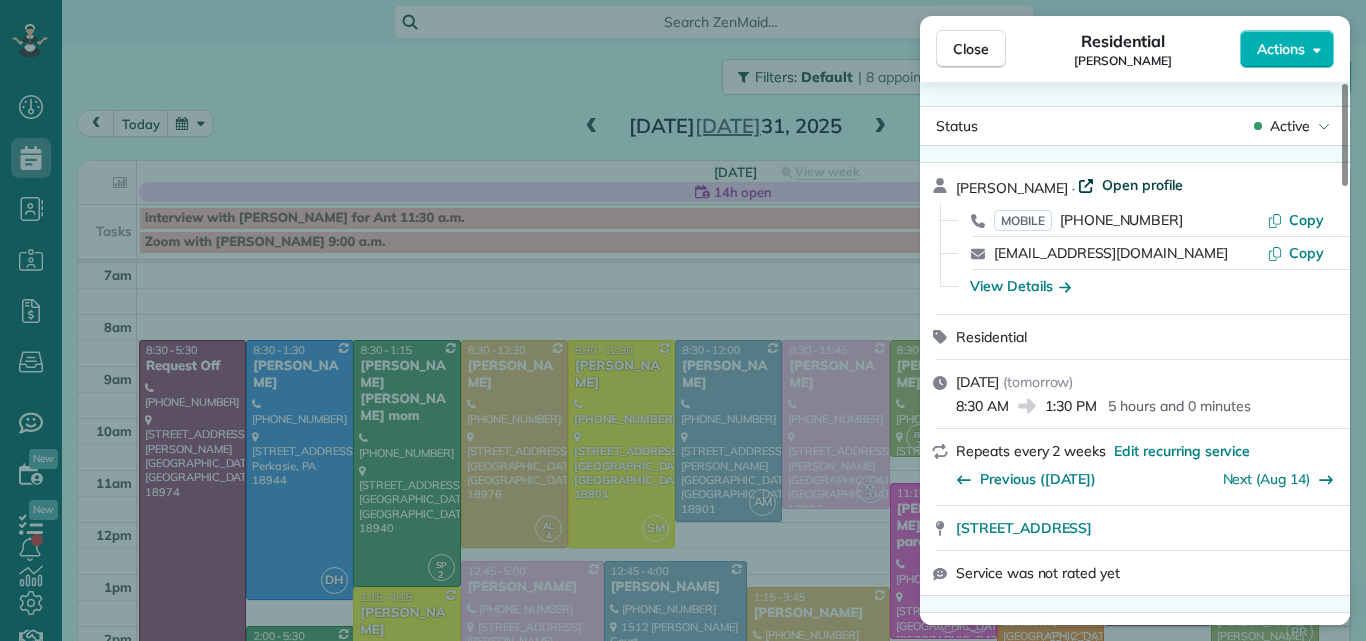 click on "Open profile" at bounding box center (1142, 185) 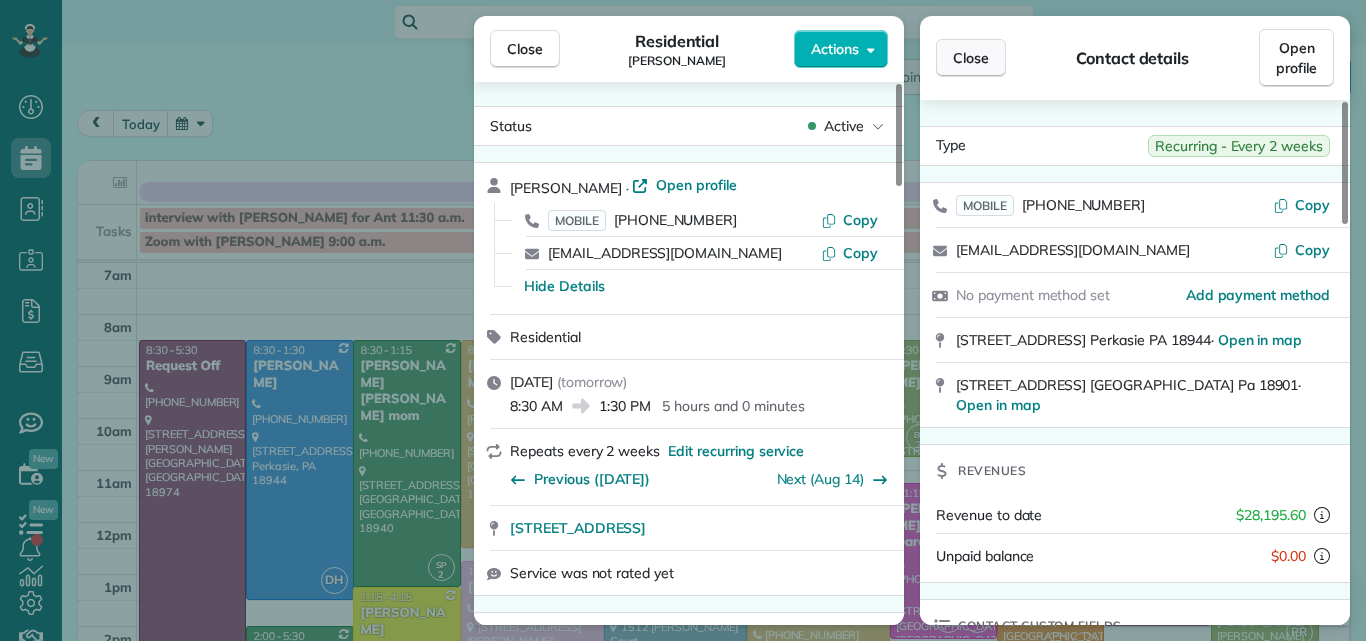 click on "Close" at bounding box center (971, 58) 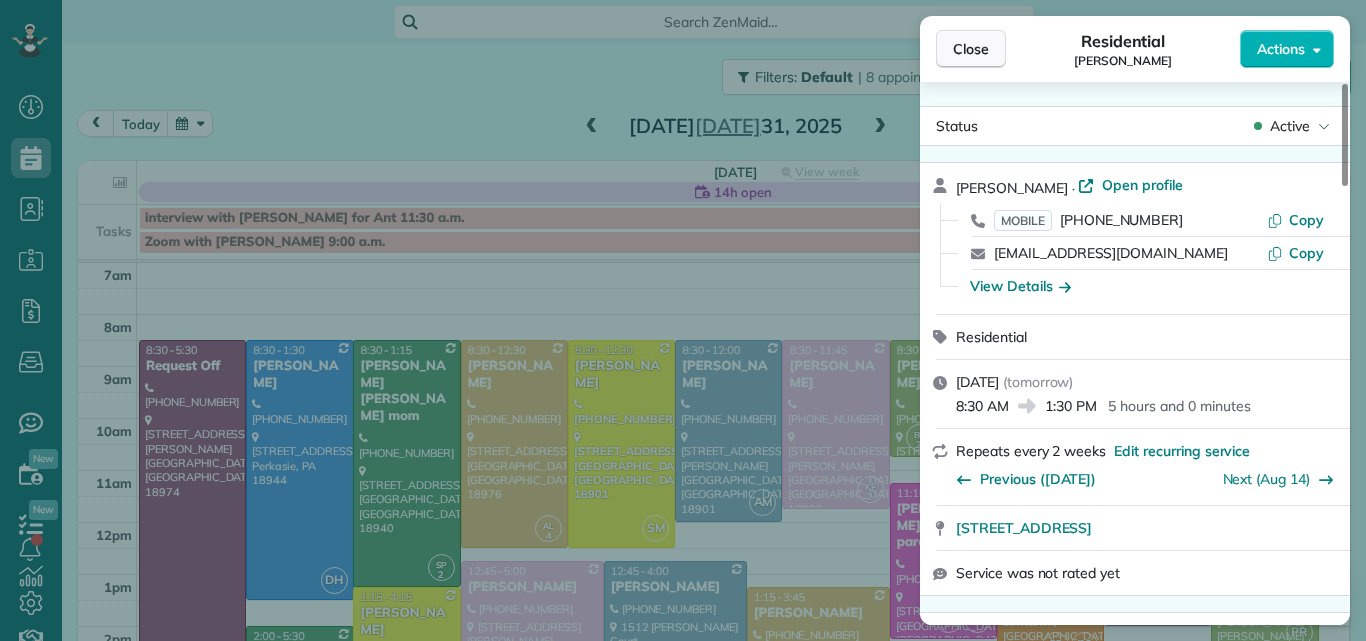 click on "Close" at bounding box center [971, 49] 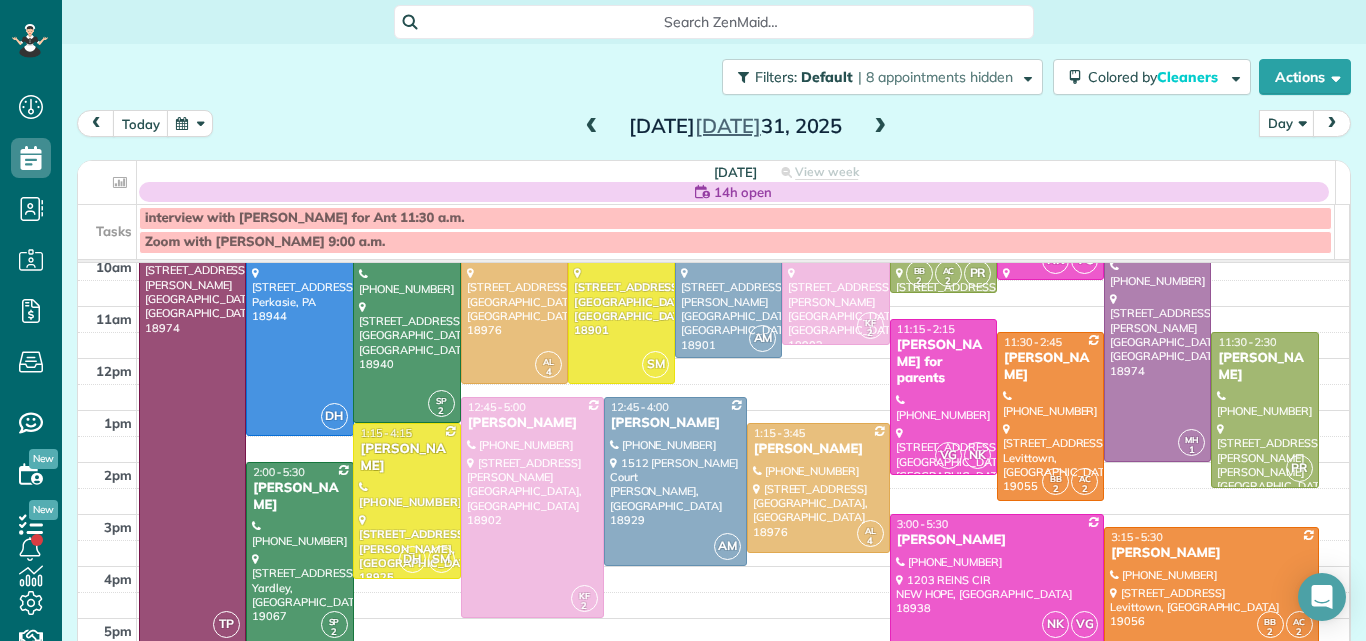 scroll, scrollTop: 178, scrollLeft: 0, axis: vertical 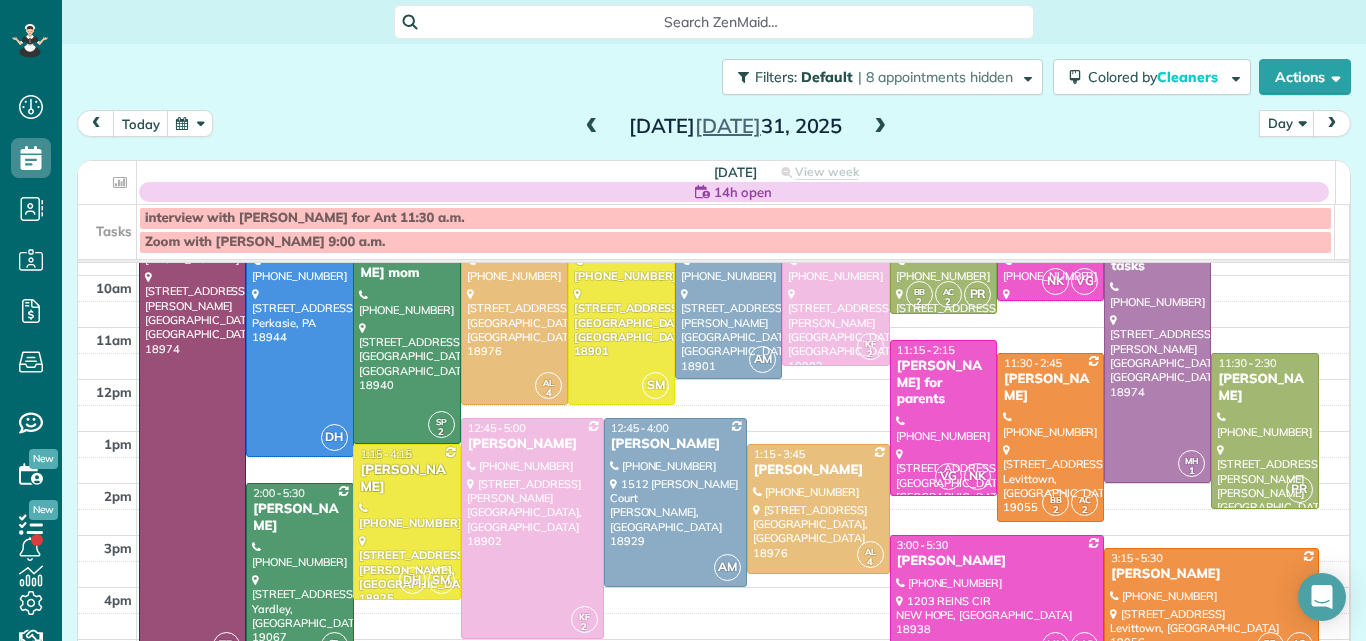 click at bounding box center [880, 127] 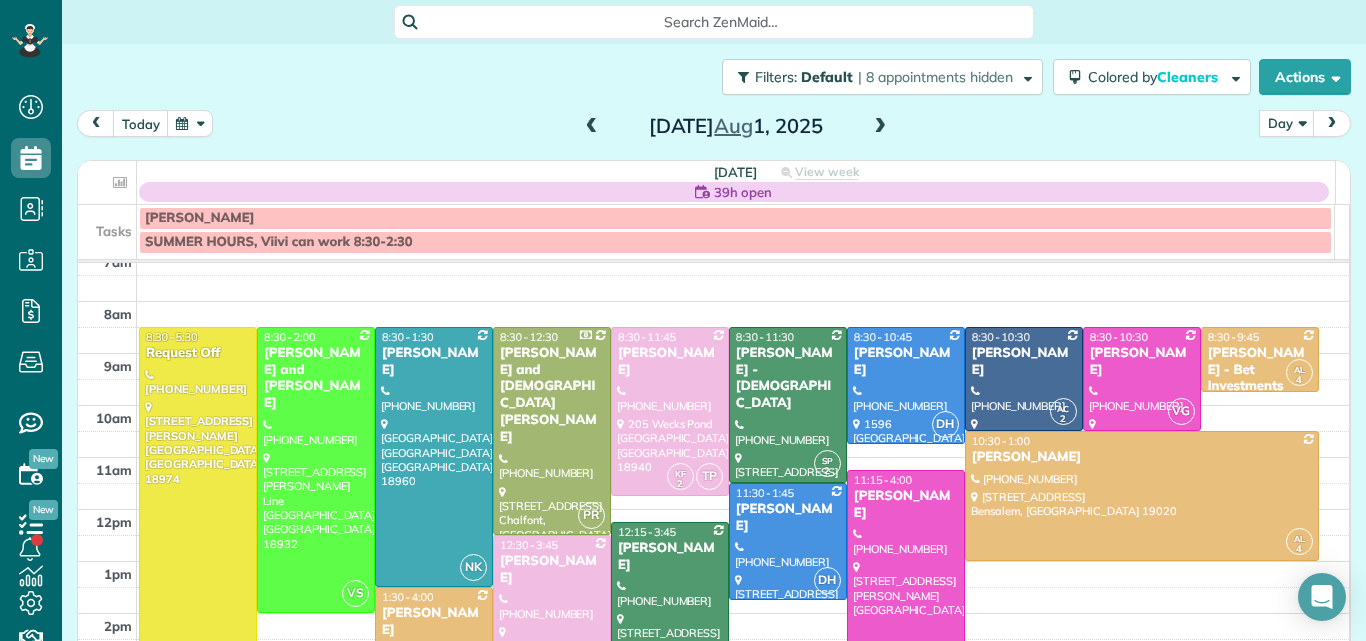 scroll, scrollTop: 0, scrollLeft: 0, axis: both 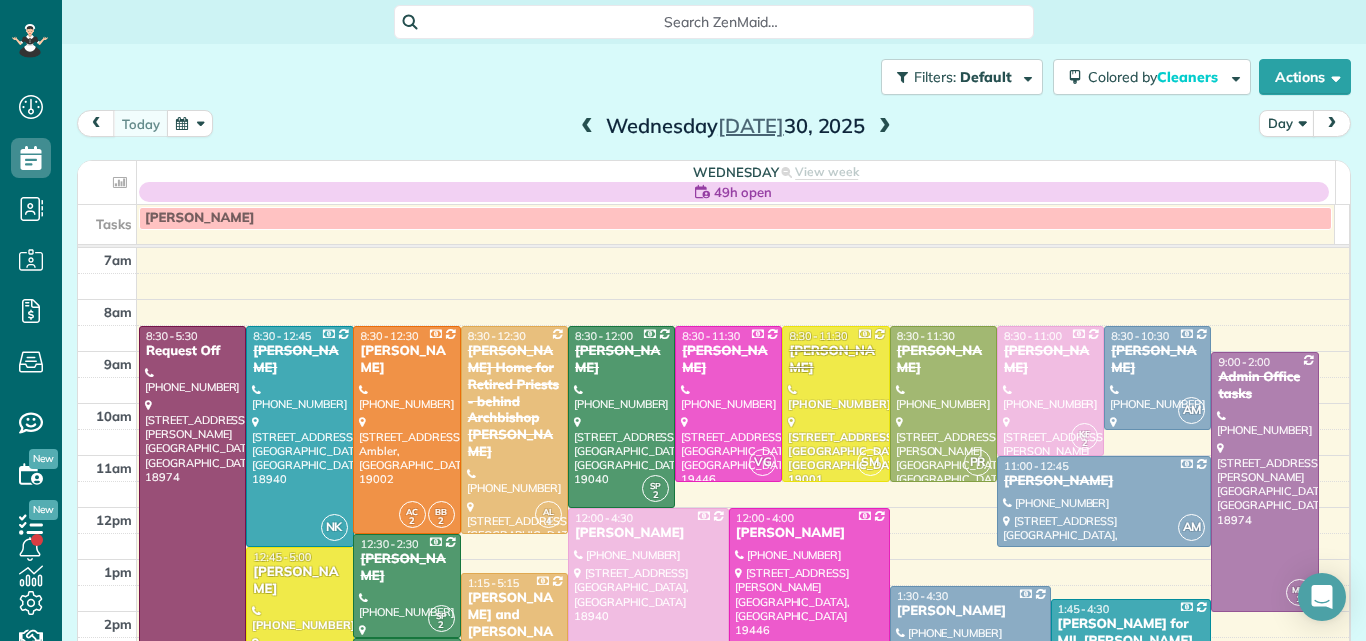 click at bounding box center (885, 127) 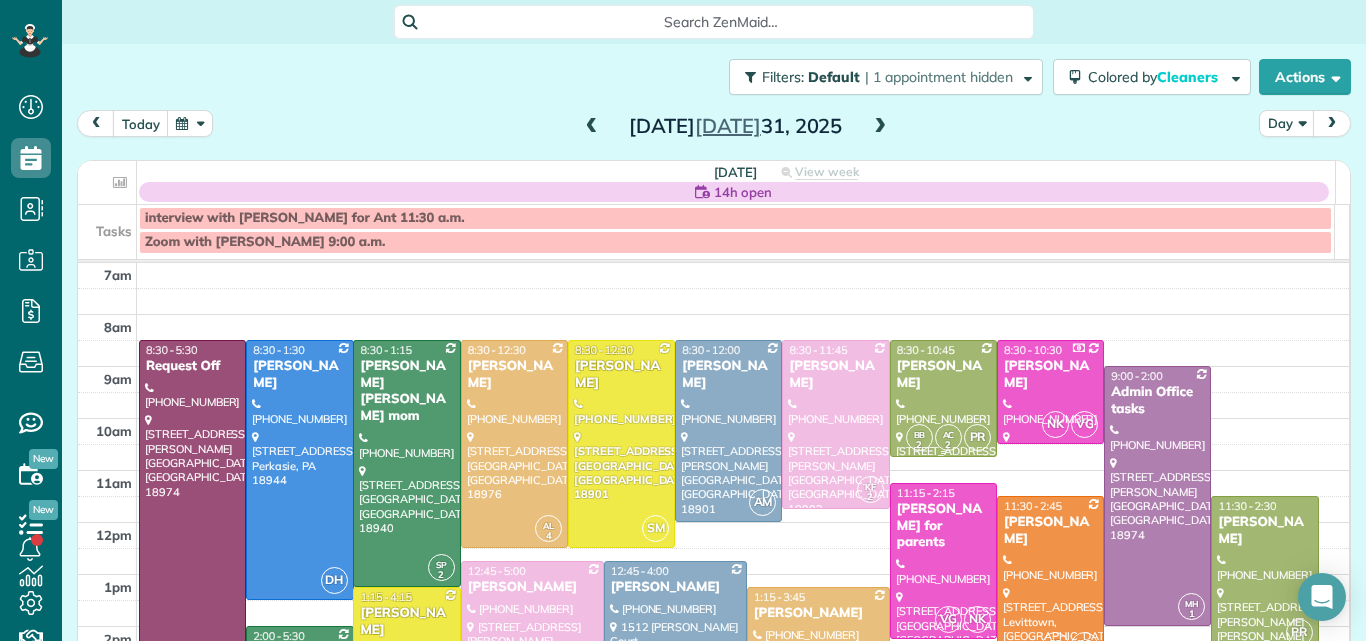 click at bounding box center (943, 398) 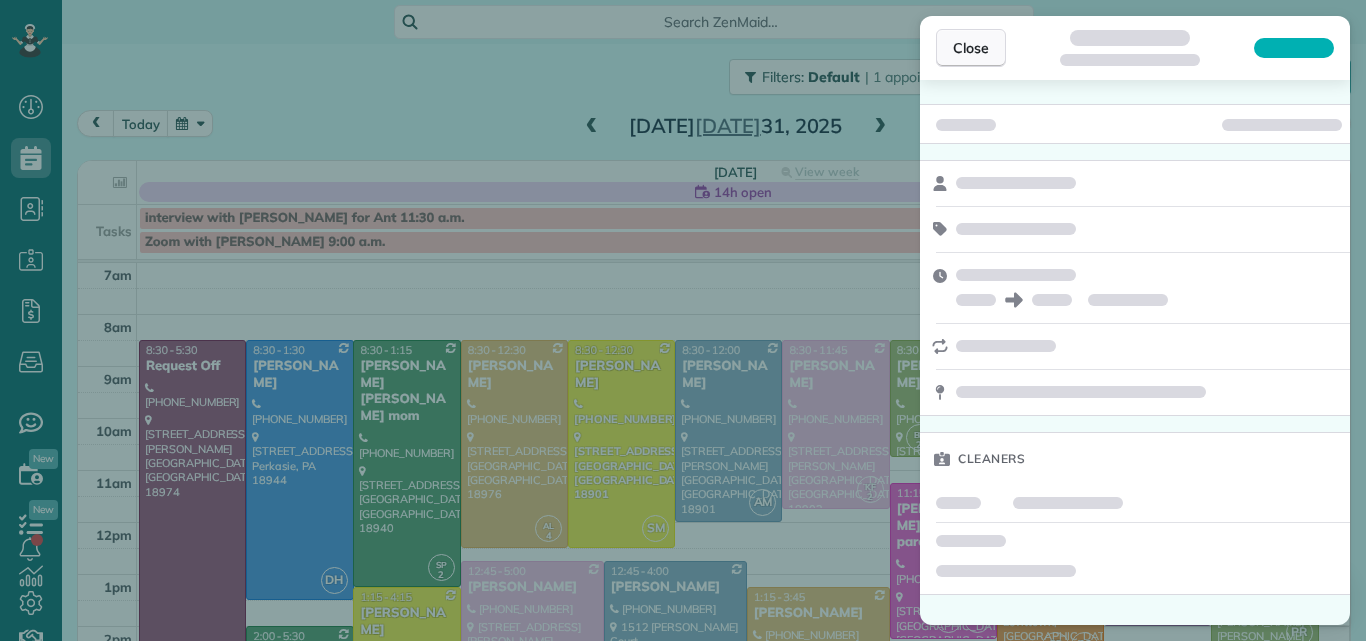 click on "Close" at bounding box center [971, 48] 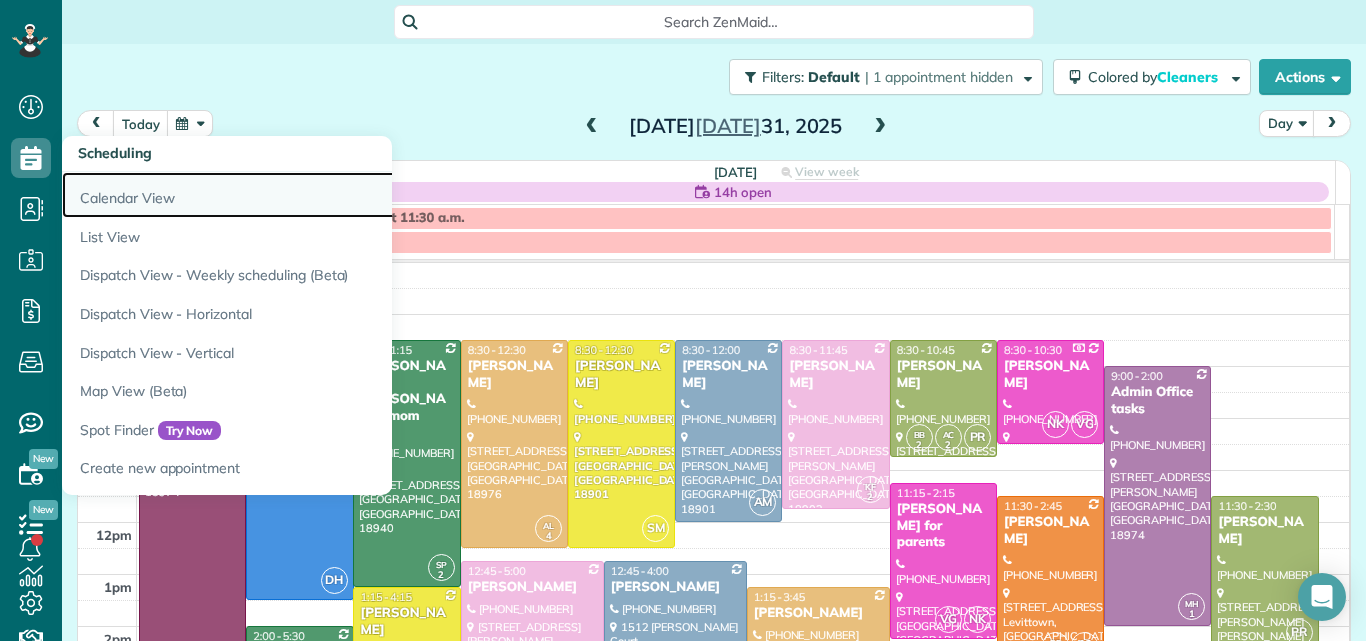 click on "Calendar View" at bounding box center [312, 195] 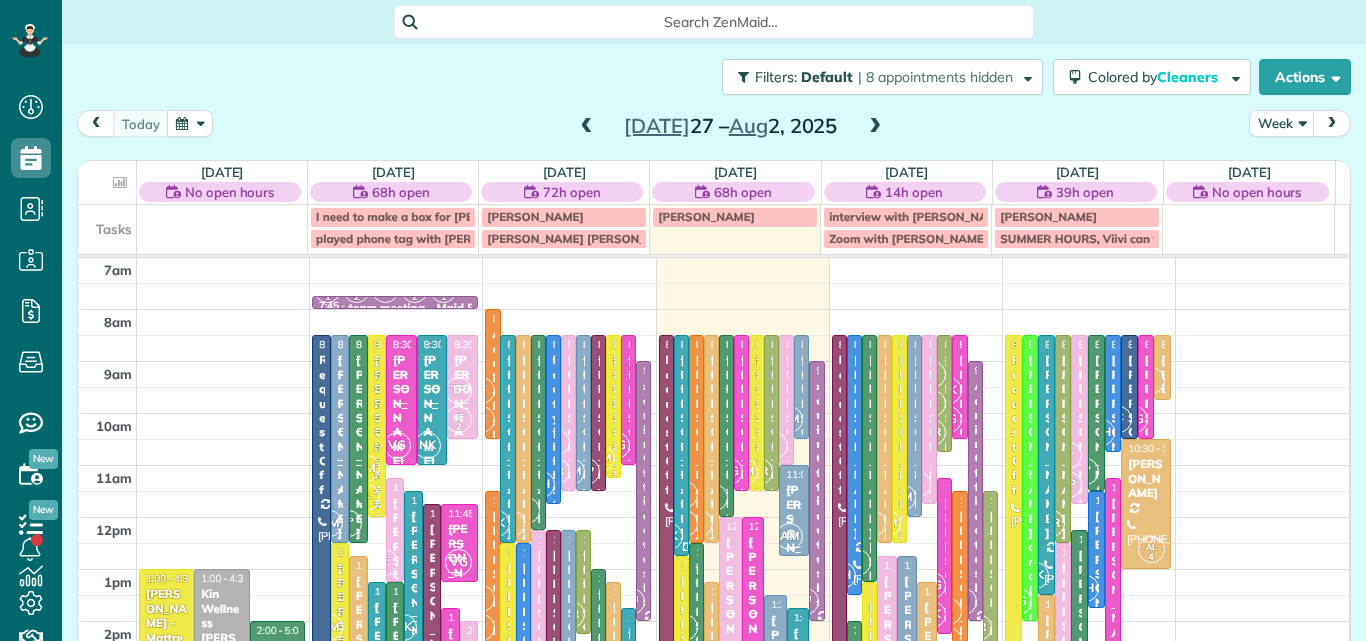 scroll, scrollTop: 0, scrollLeft: 0, axis: both 